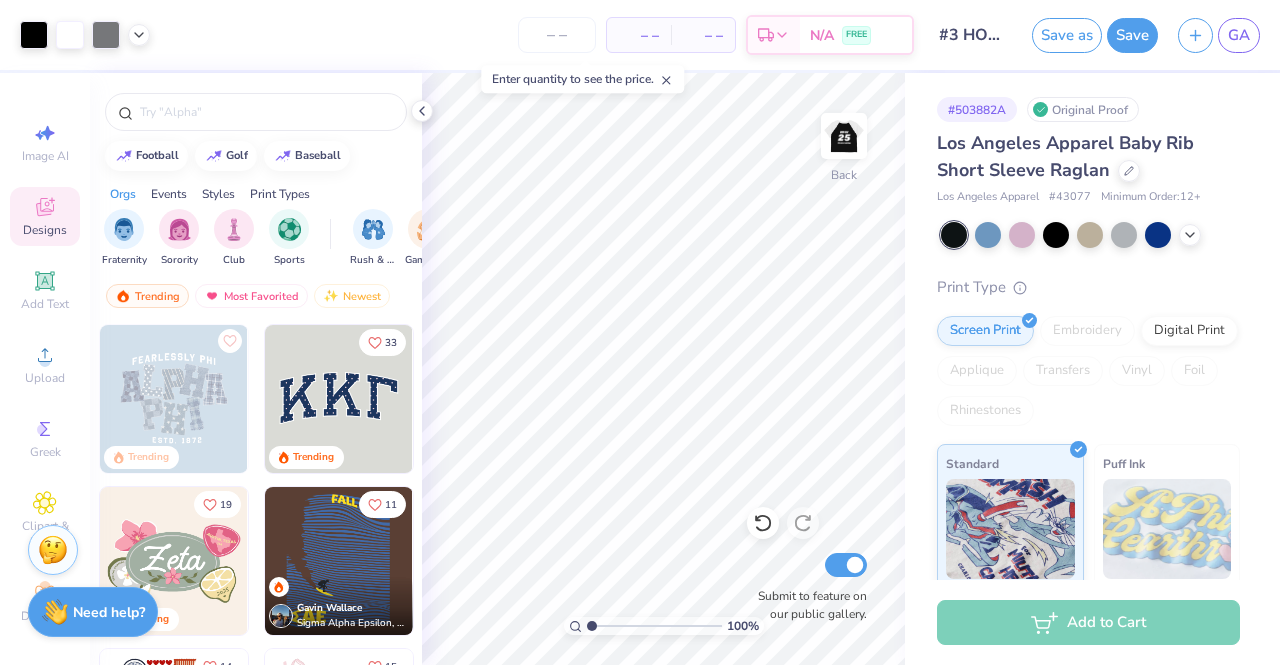 scroll, scrollTop: 0, scrollLeft: 0, axis: both 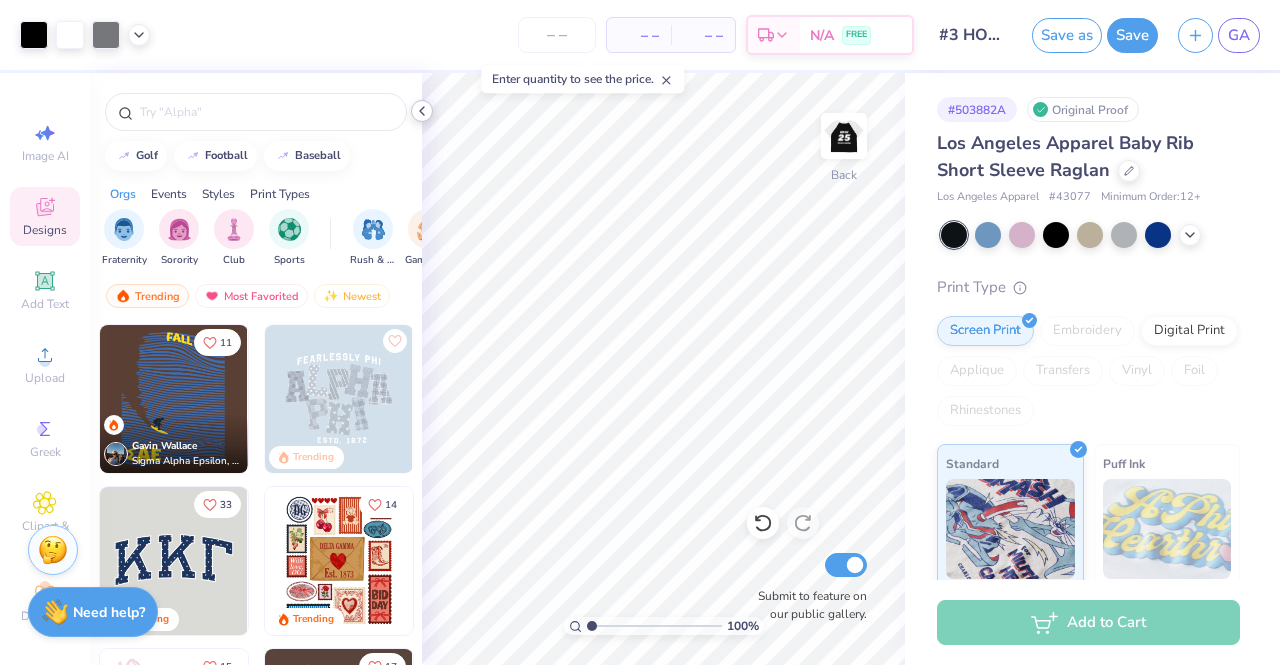 click 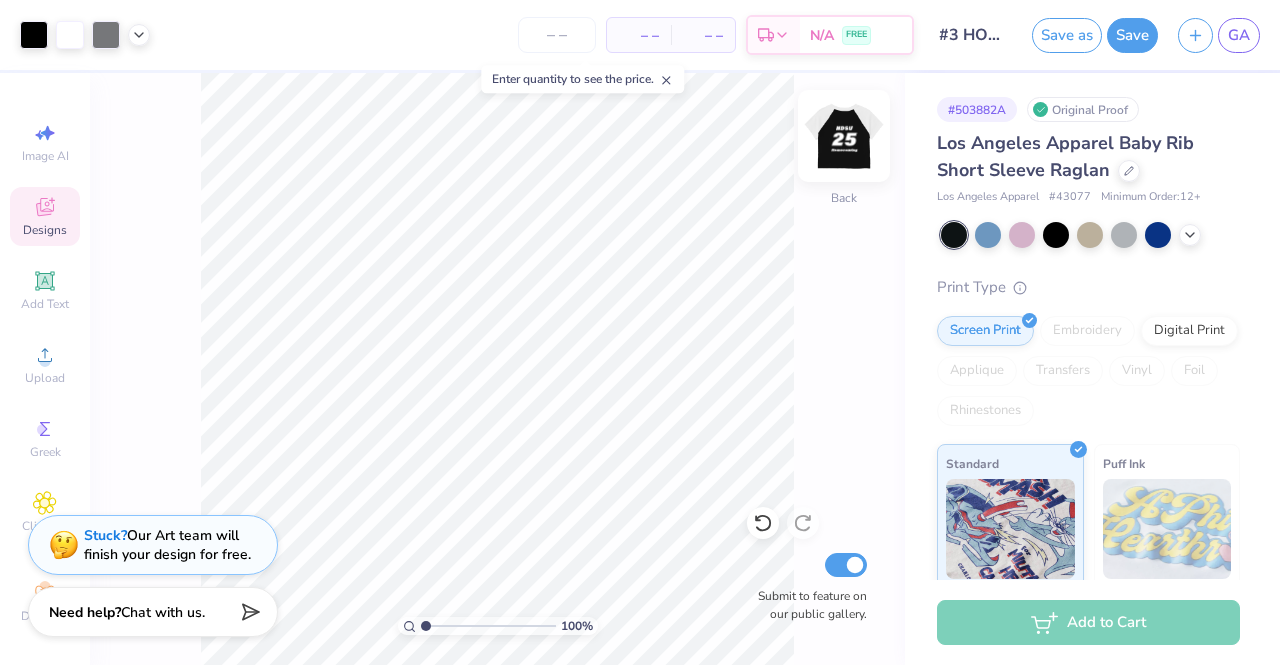click at bounding box center (844, 136) 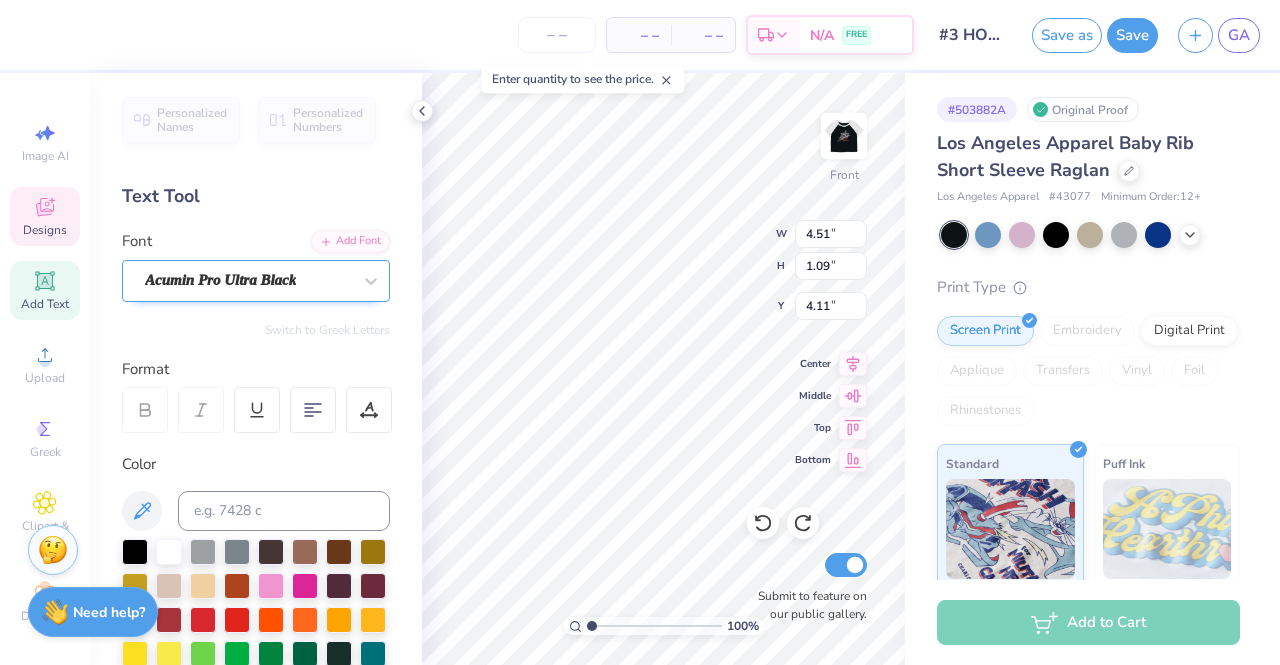 click on "Acumin Pro Ultra Black" at bounding box center (248, 280) 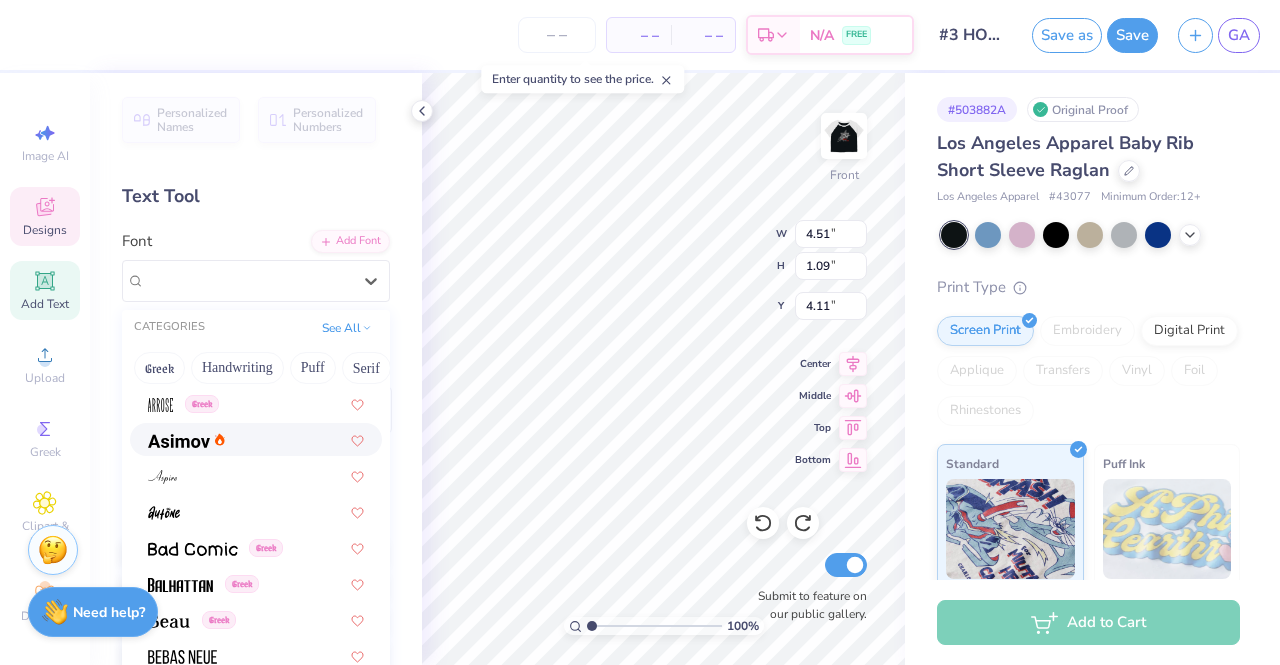 scroll, scrollTop: 799, scrollLeft: 0, axis: vertical 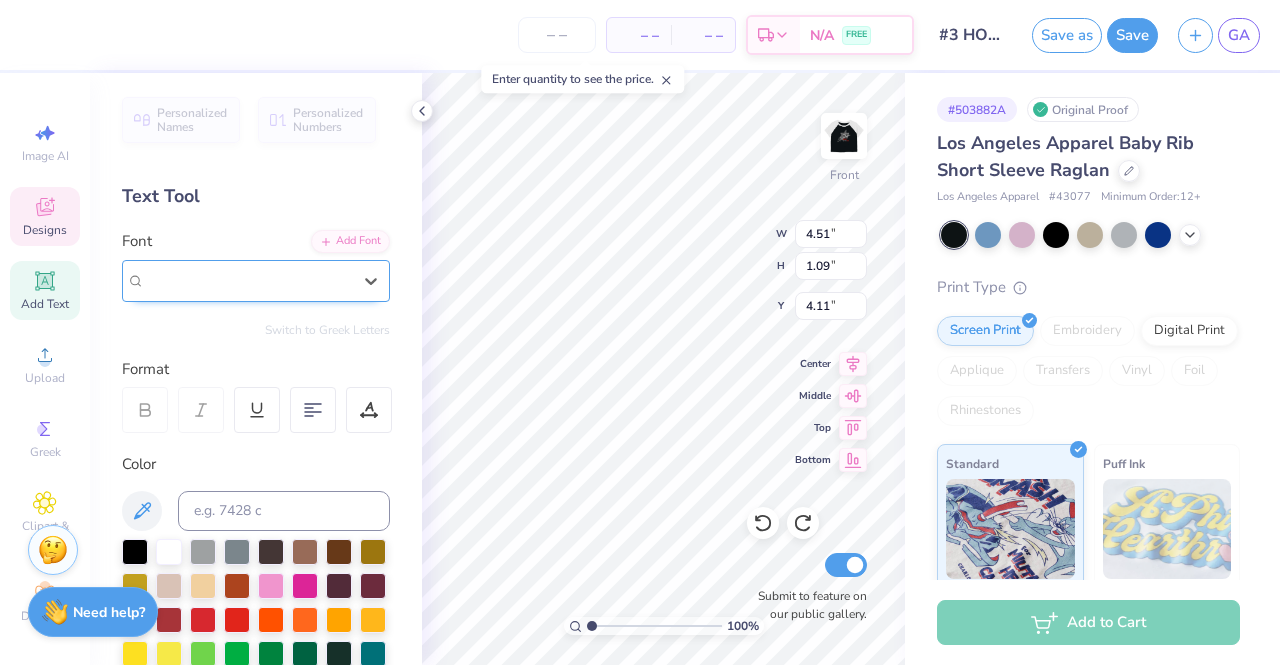click on "Acumin Pro Ultra Black" at bounding box center [256, 281] 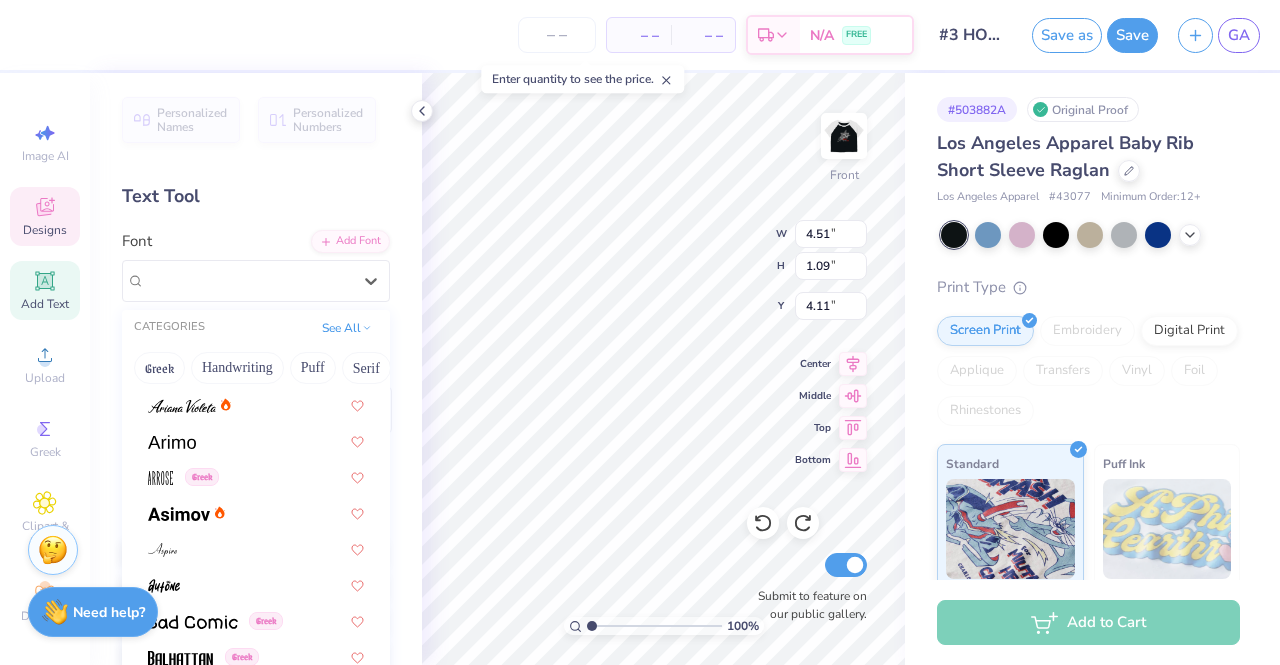 scroll, scrollTop: 719, scrollLeft: 0, axis: vertical 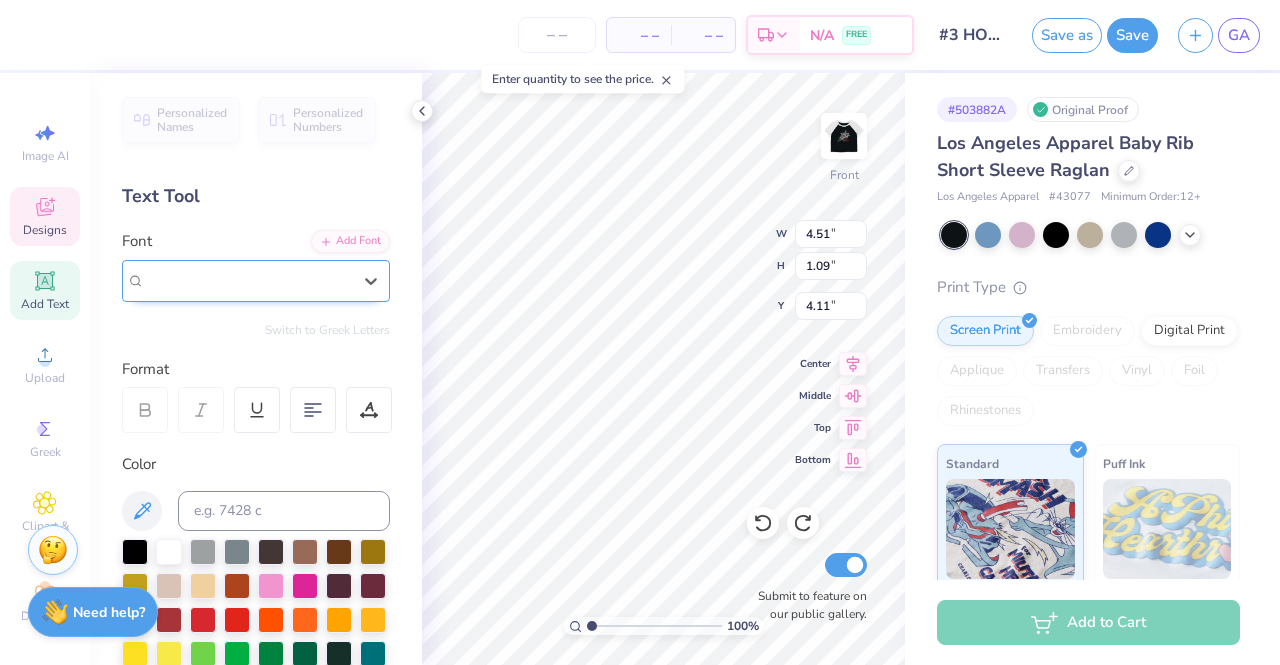 click on "Acumin Pro Ultra Black" at bounding box center (220, 280) 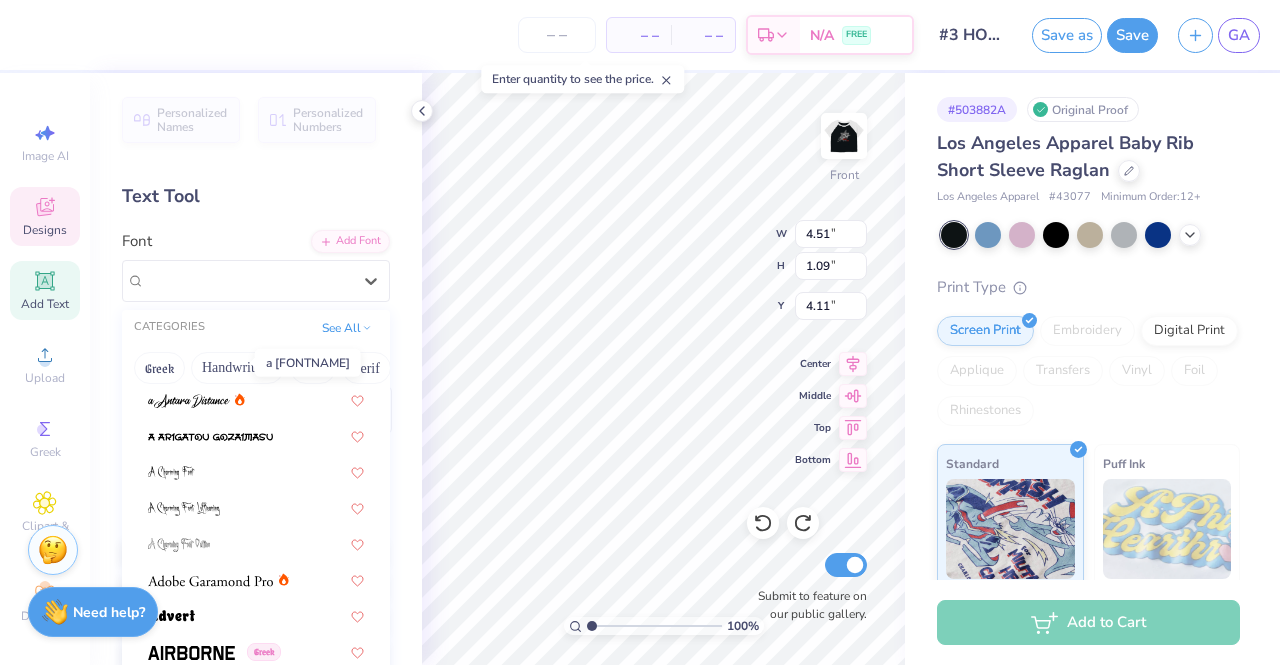 scroll, scrollTop: 184, scrollLeft: 0, axis: vertical 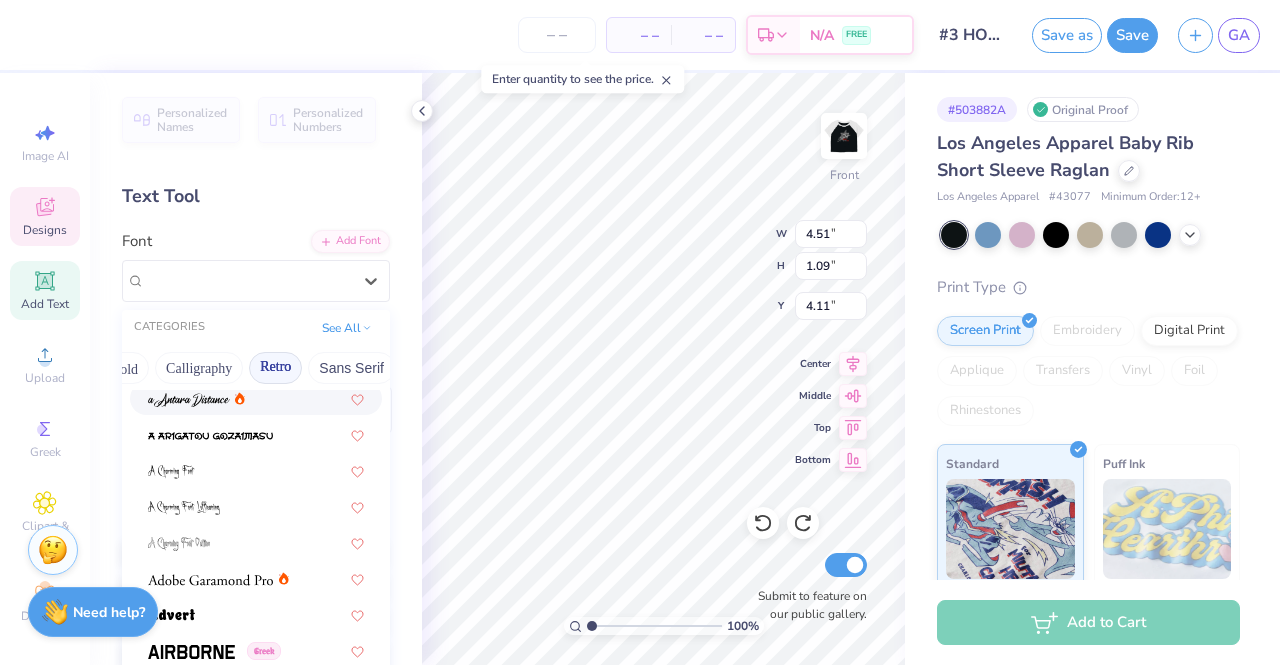 click on "Retro" at bounding box center (275, 368) 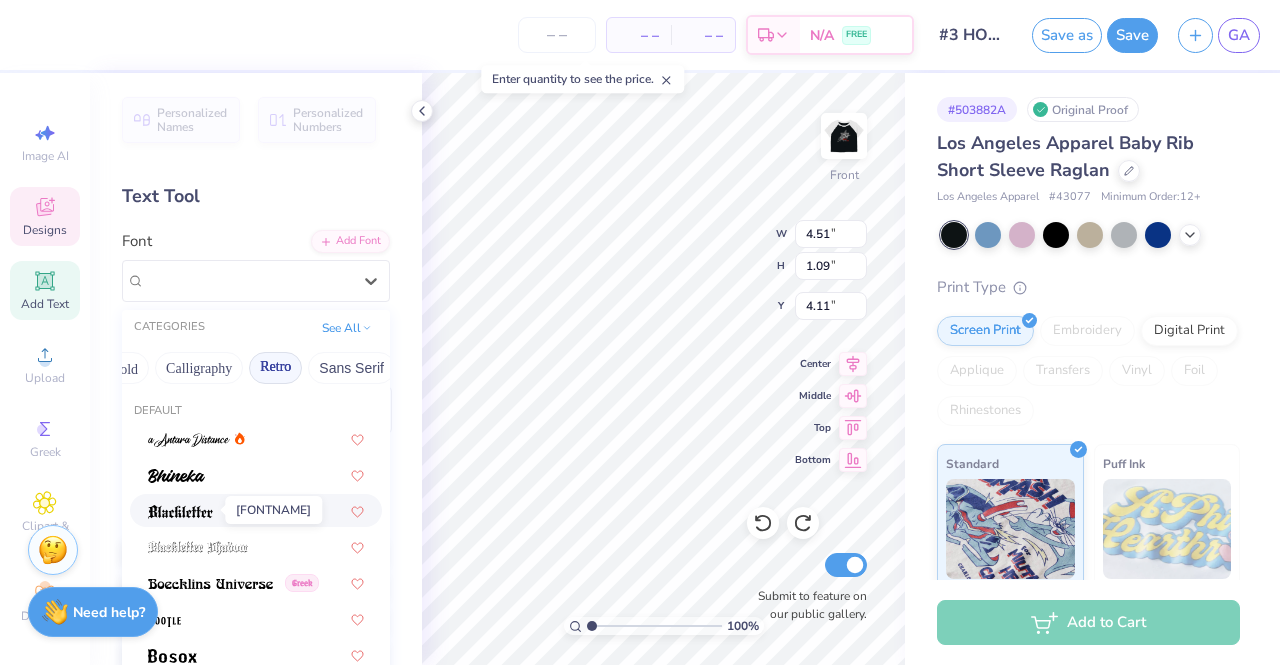 click at bounding box center [180, 512] 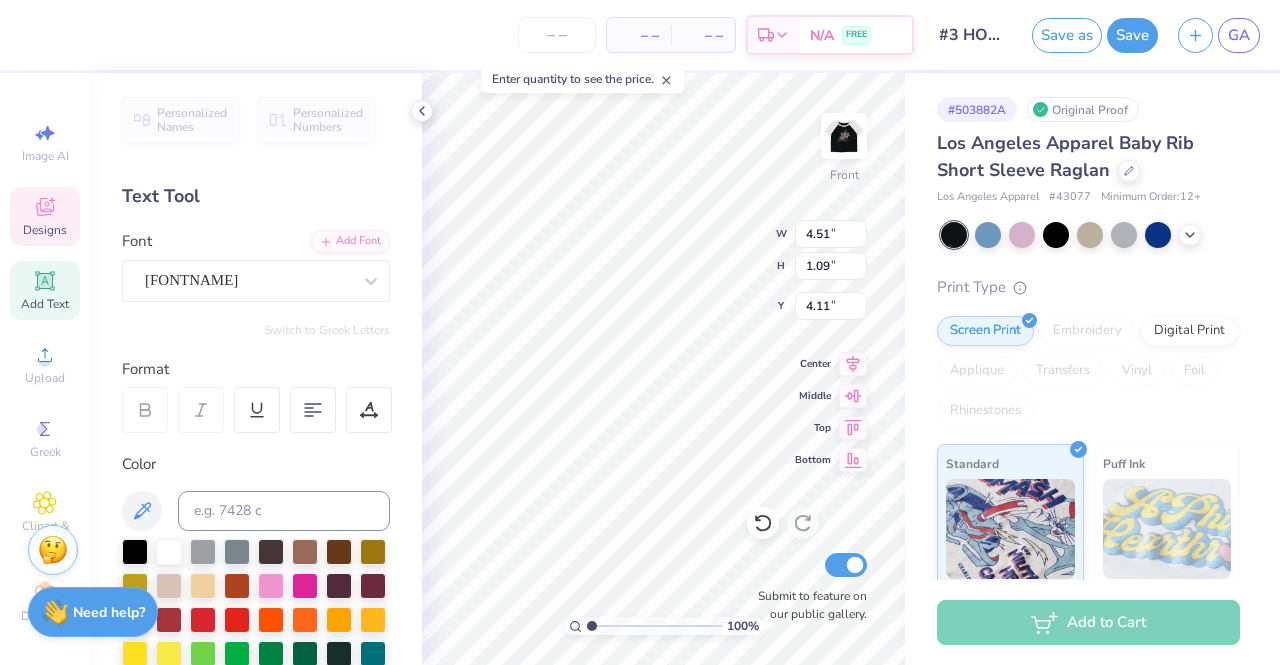 type on "3.89" 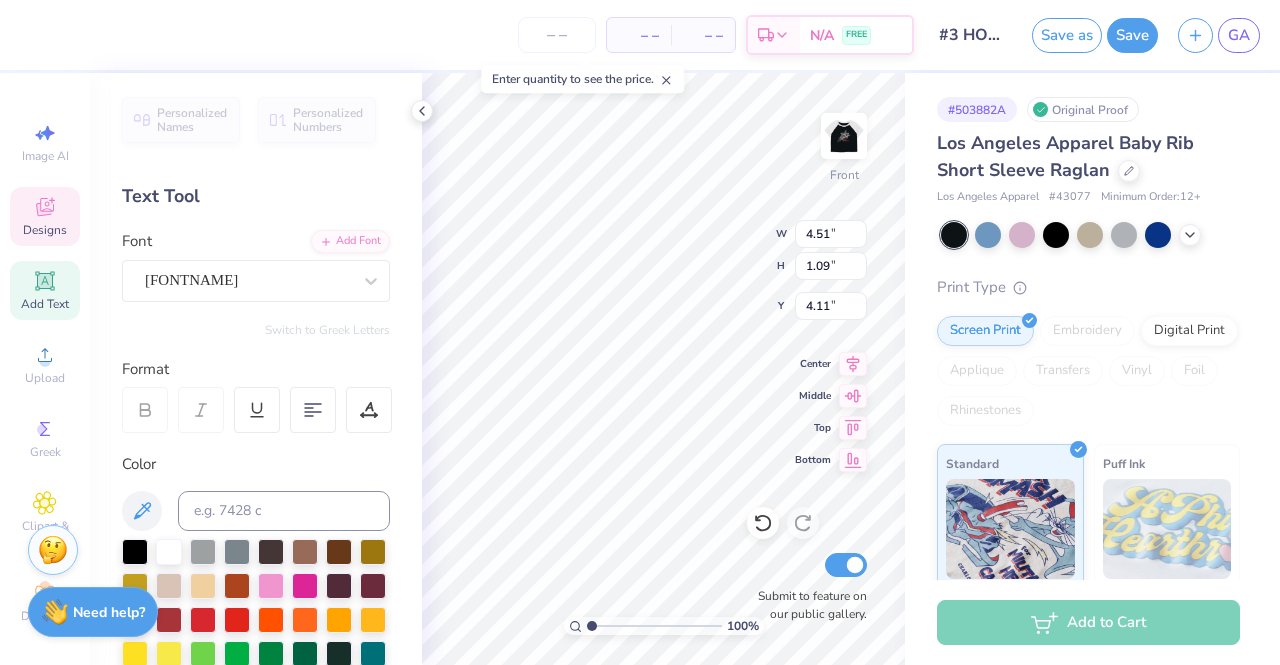 type on "1.37" 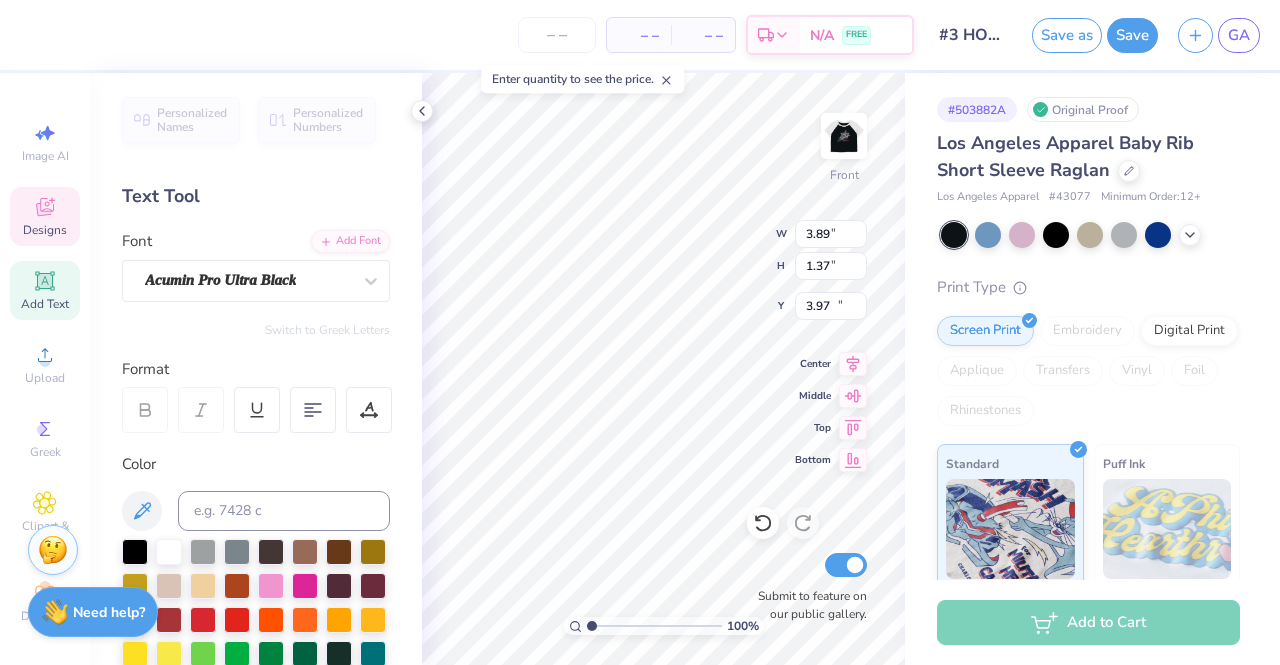 type on "6.96" 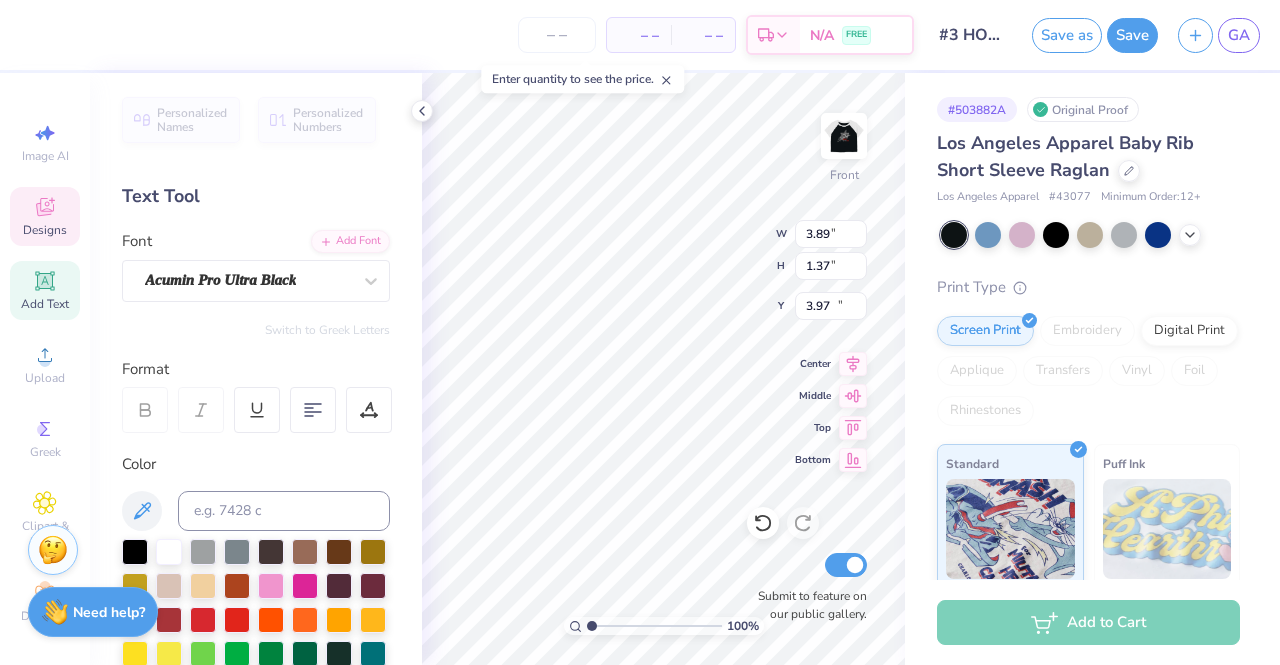 type on "0.91" 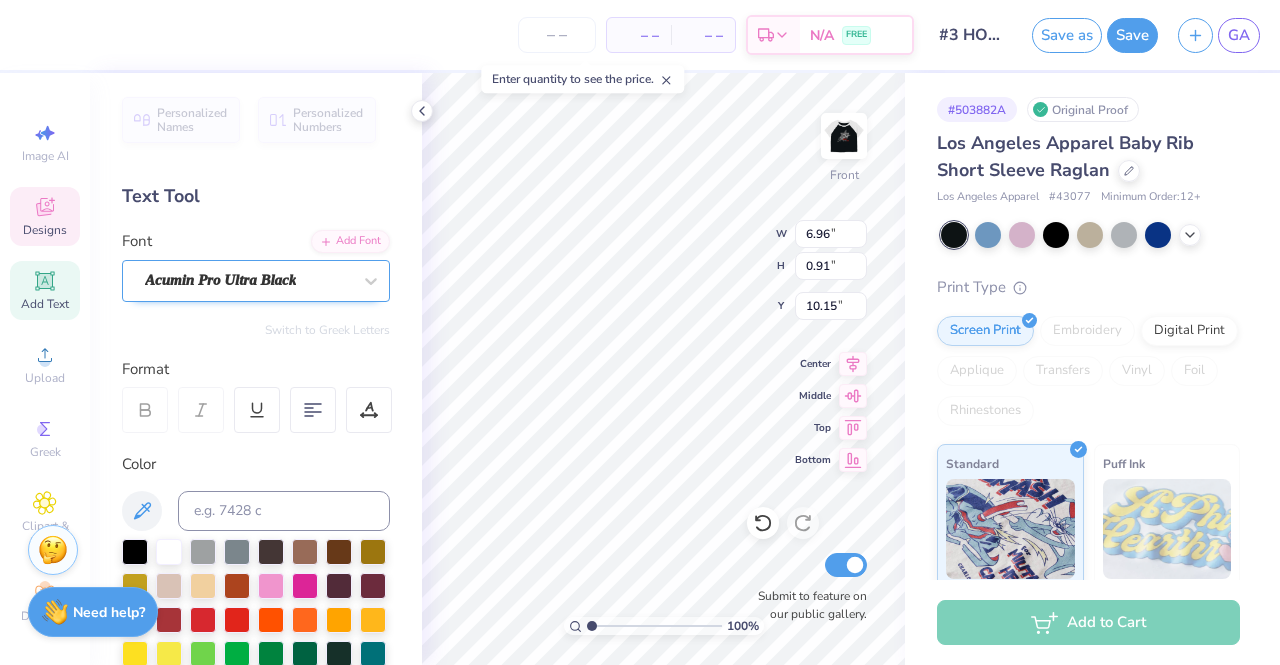 click on "Acumin Pro Ultra Black" at bounding box center (256, 281) 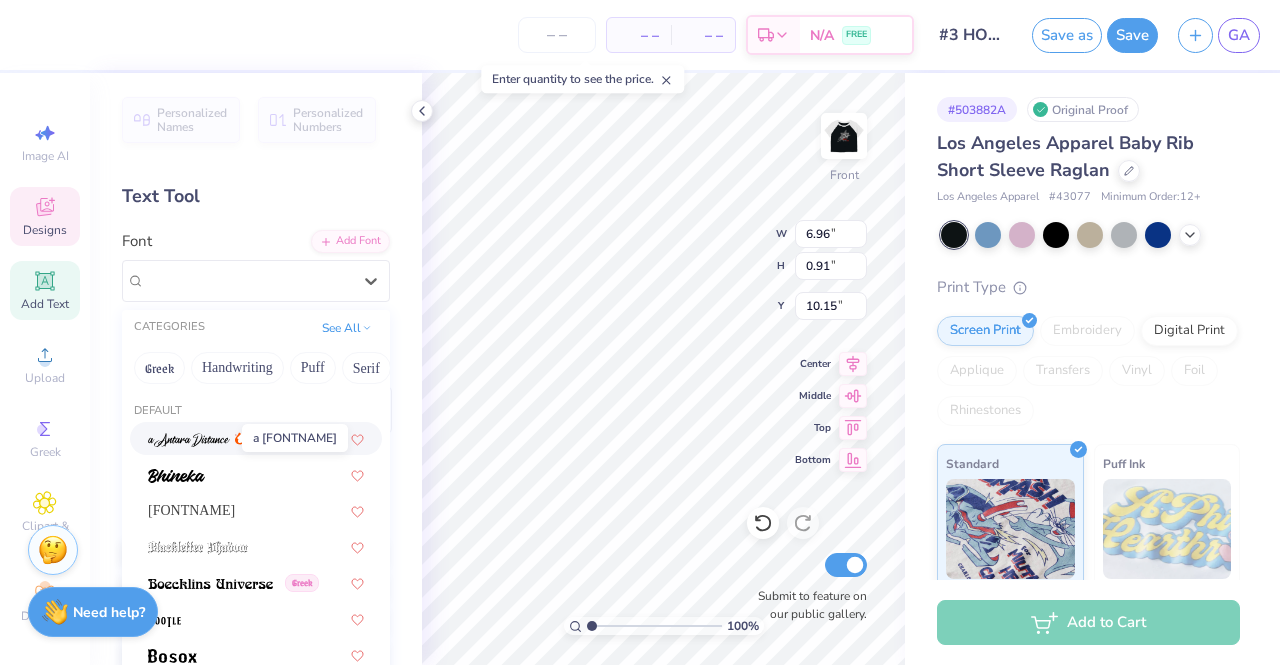 click at bounding box center [189, 440] 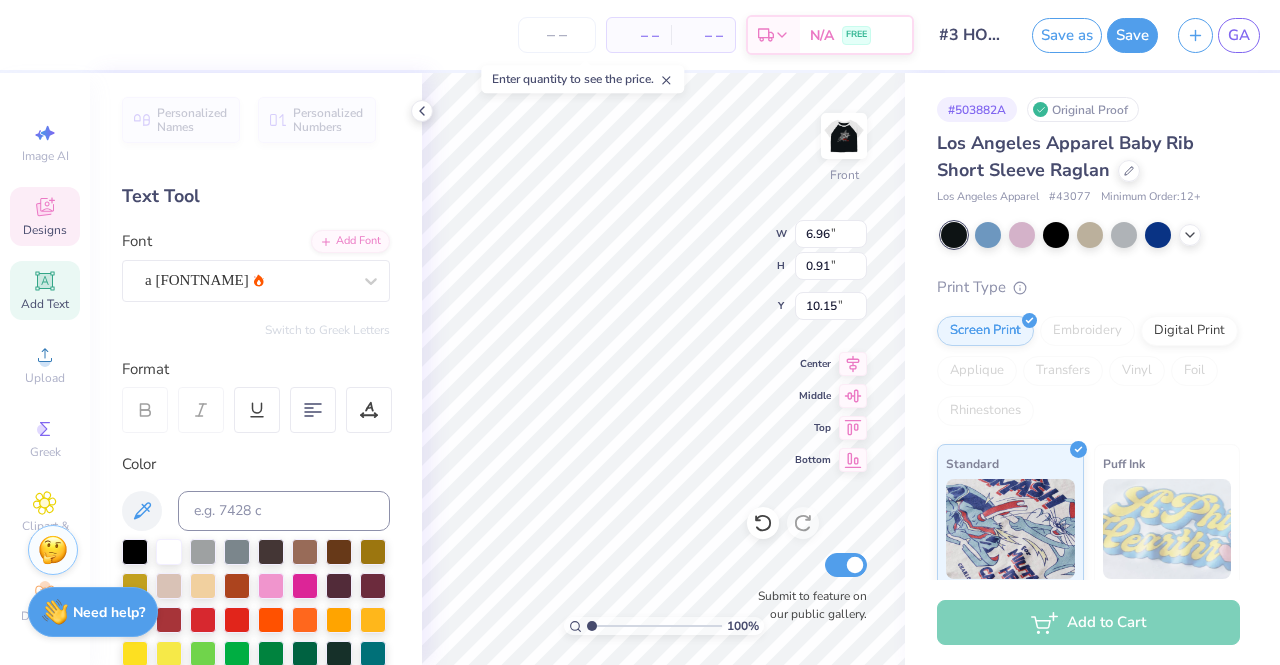 type on "3.91" 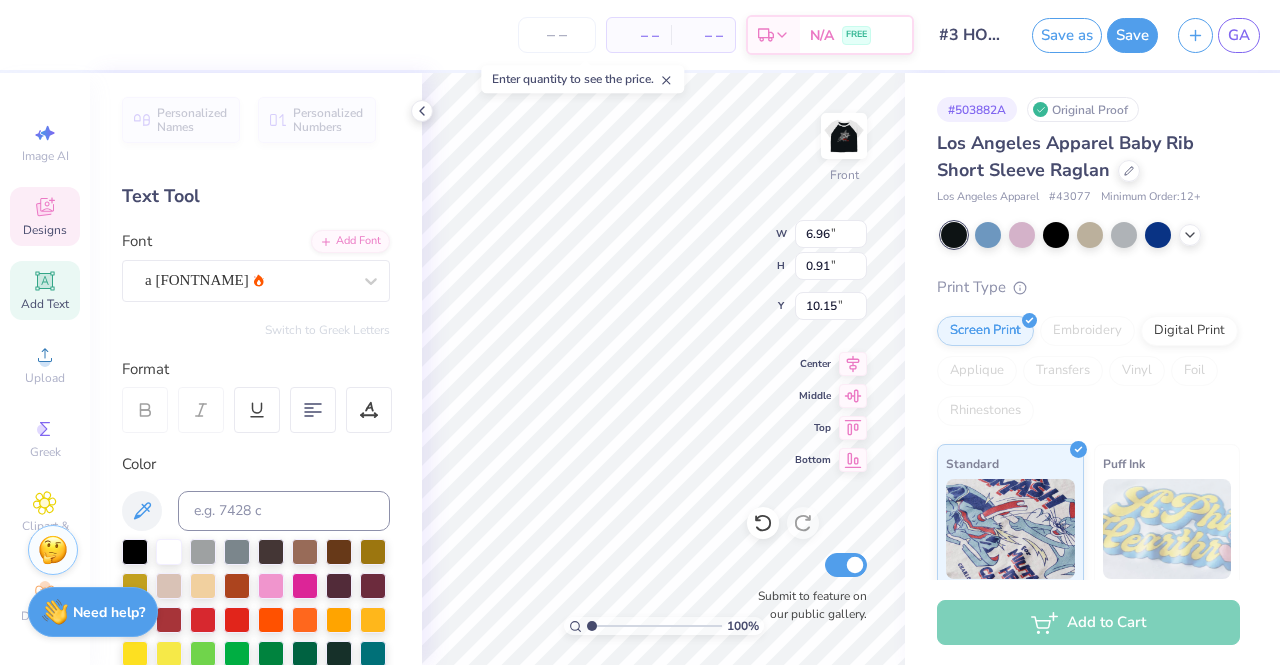 type on "0.98" 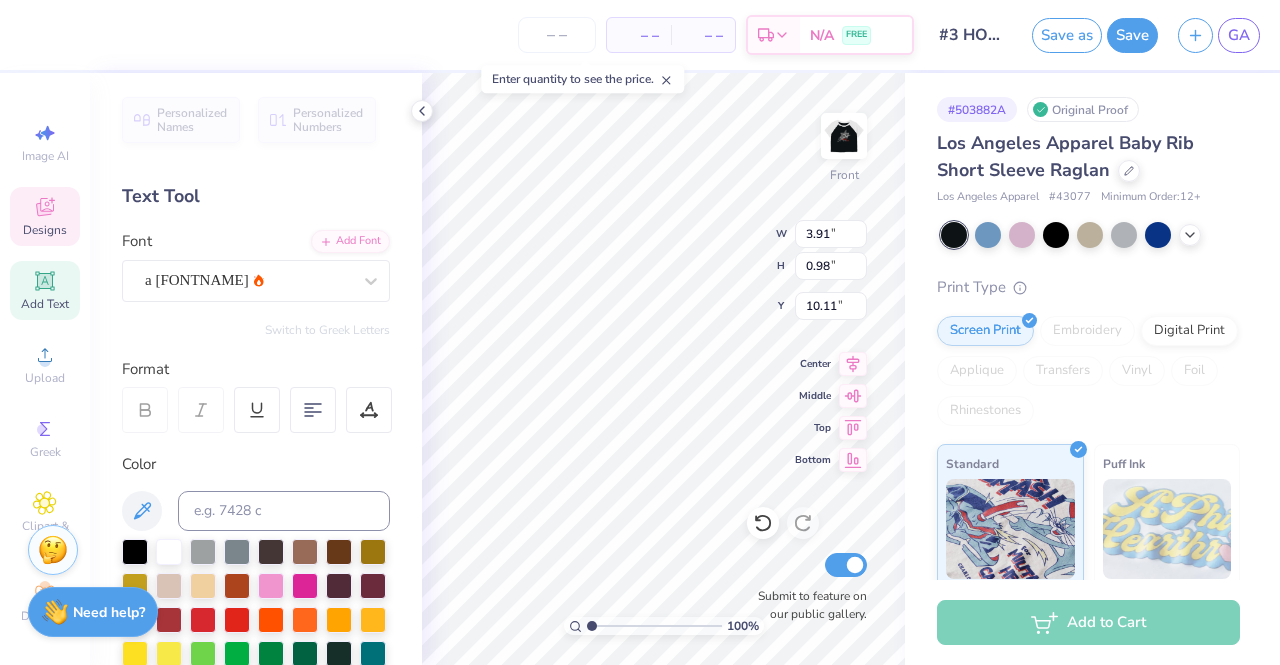 type on "6.92" 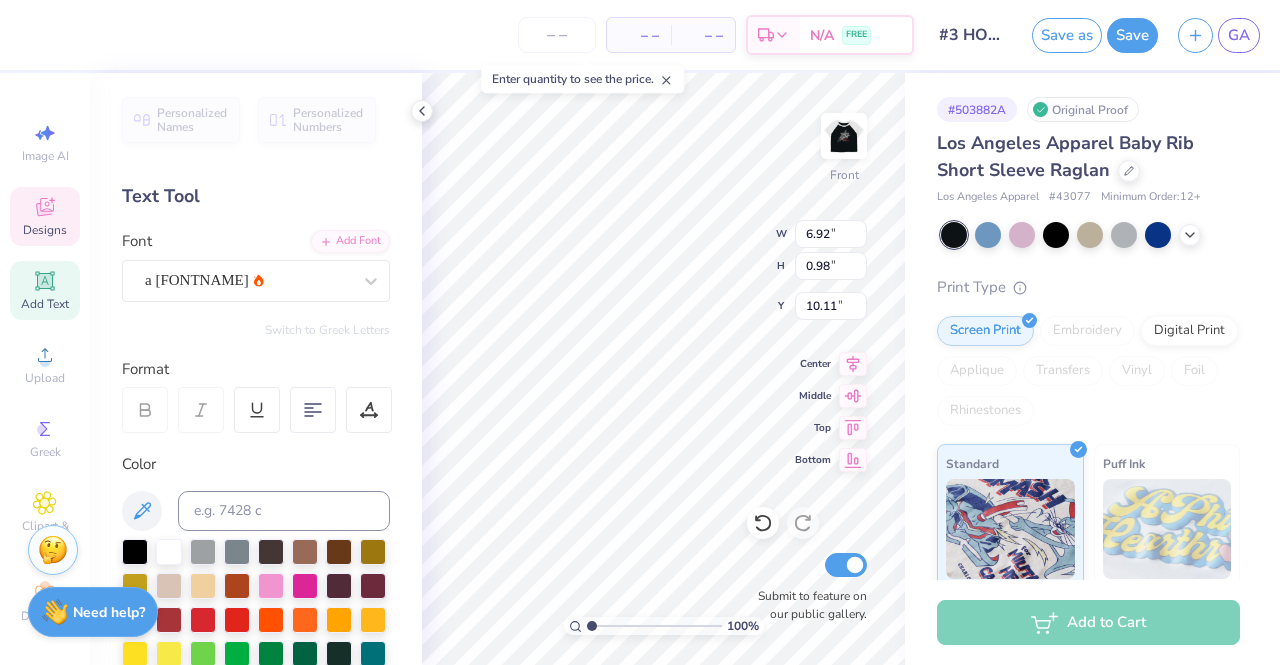 type on "3.68" 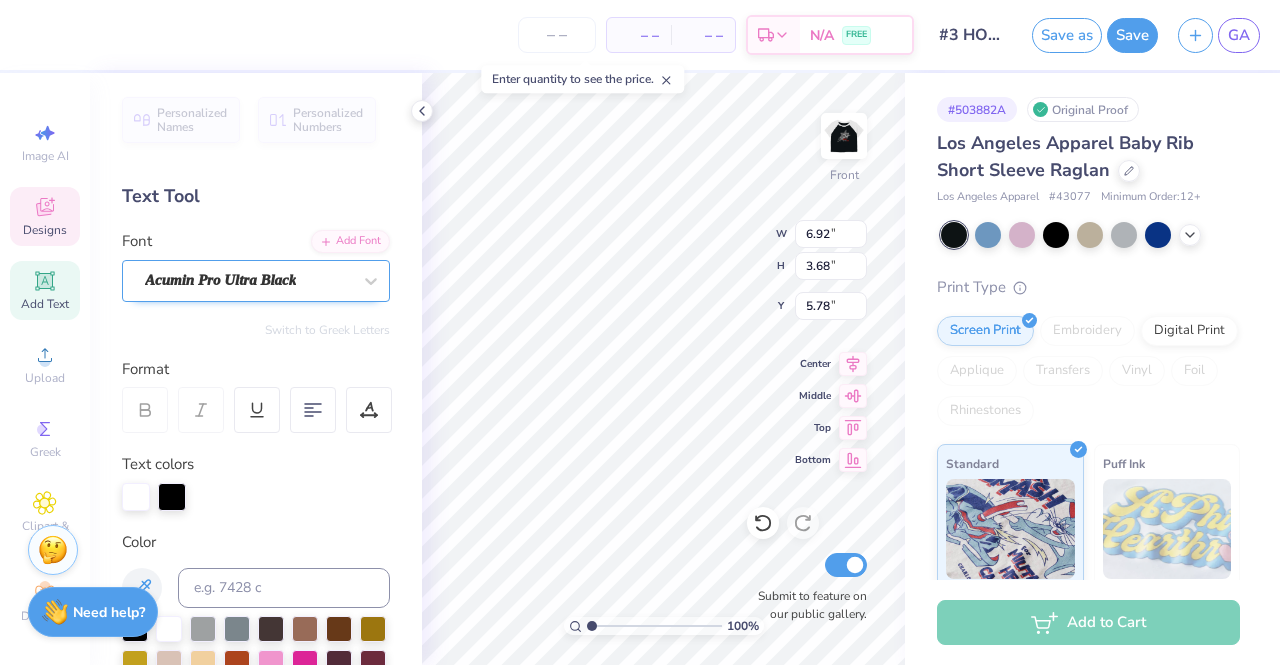 click on "Acumin Pro Ultra Black" at bounding box center [248, 280] 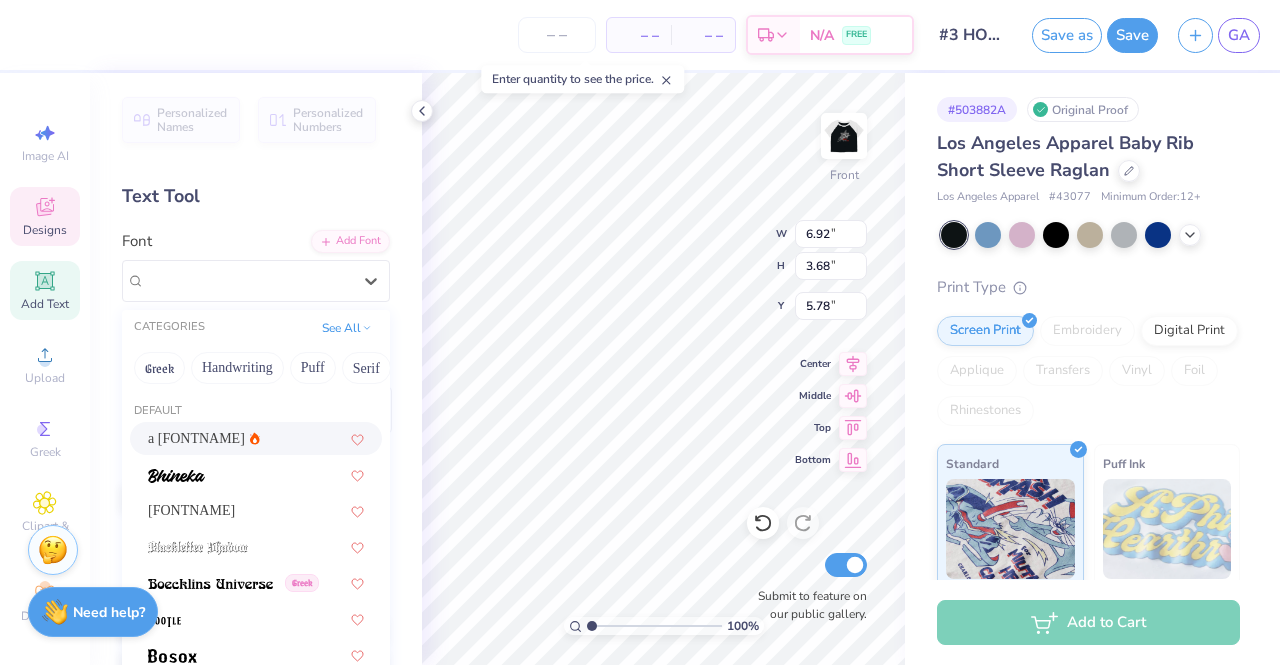click on "a Antara Distance" at bounding box center (196, 438) 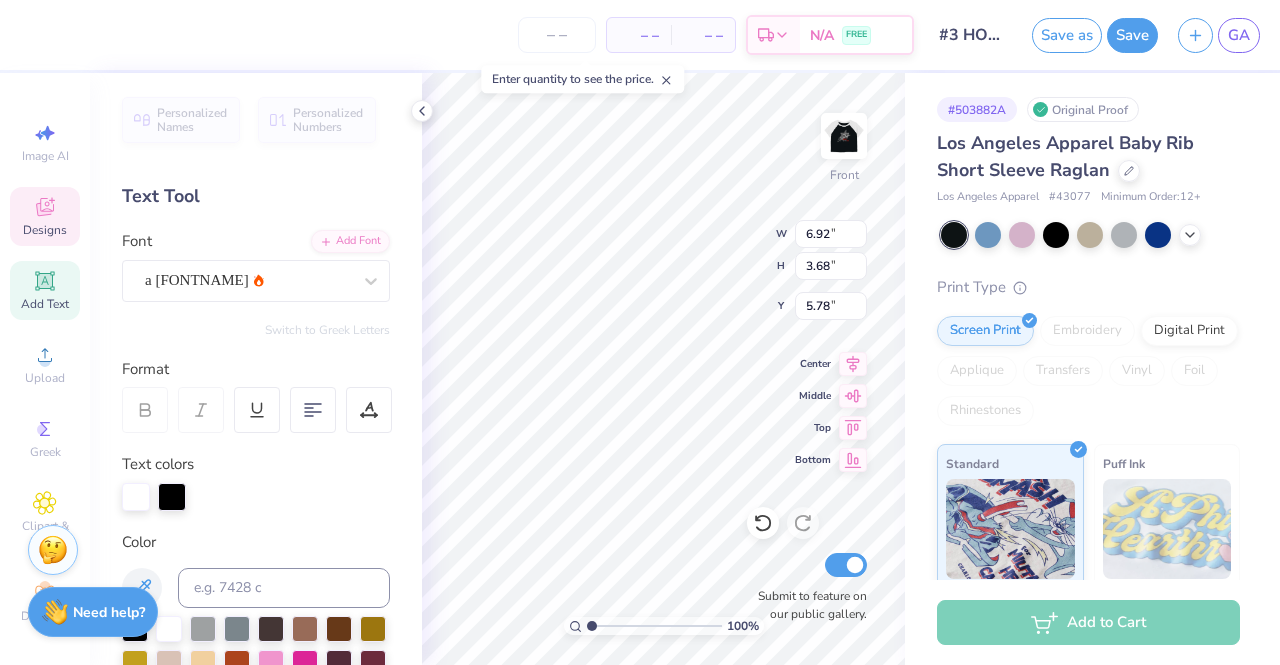 type on "6.64" 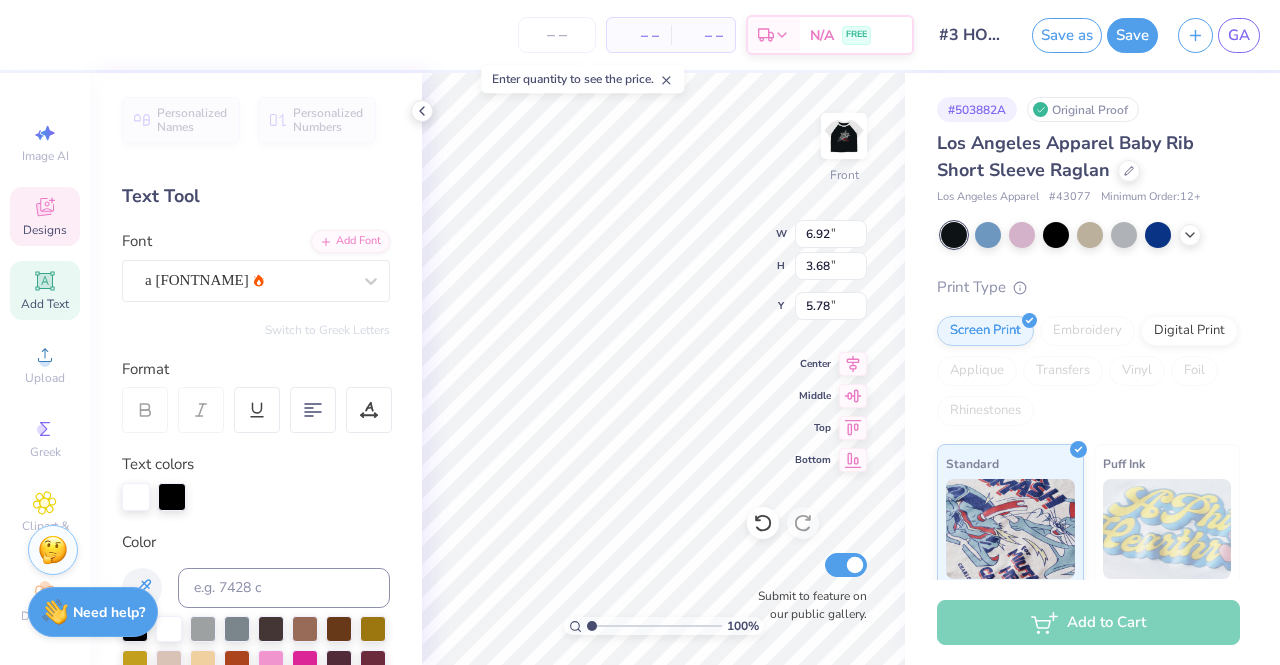 type on "3.85" 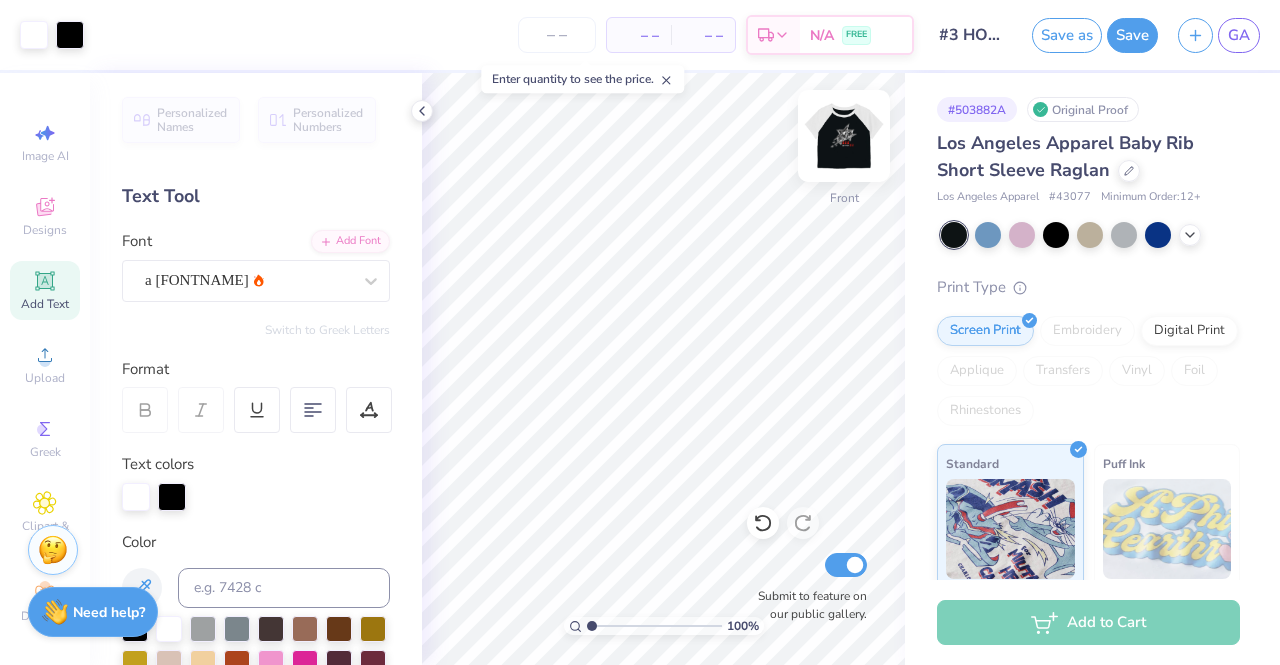 click at bounding box center [844, 136] 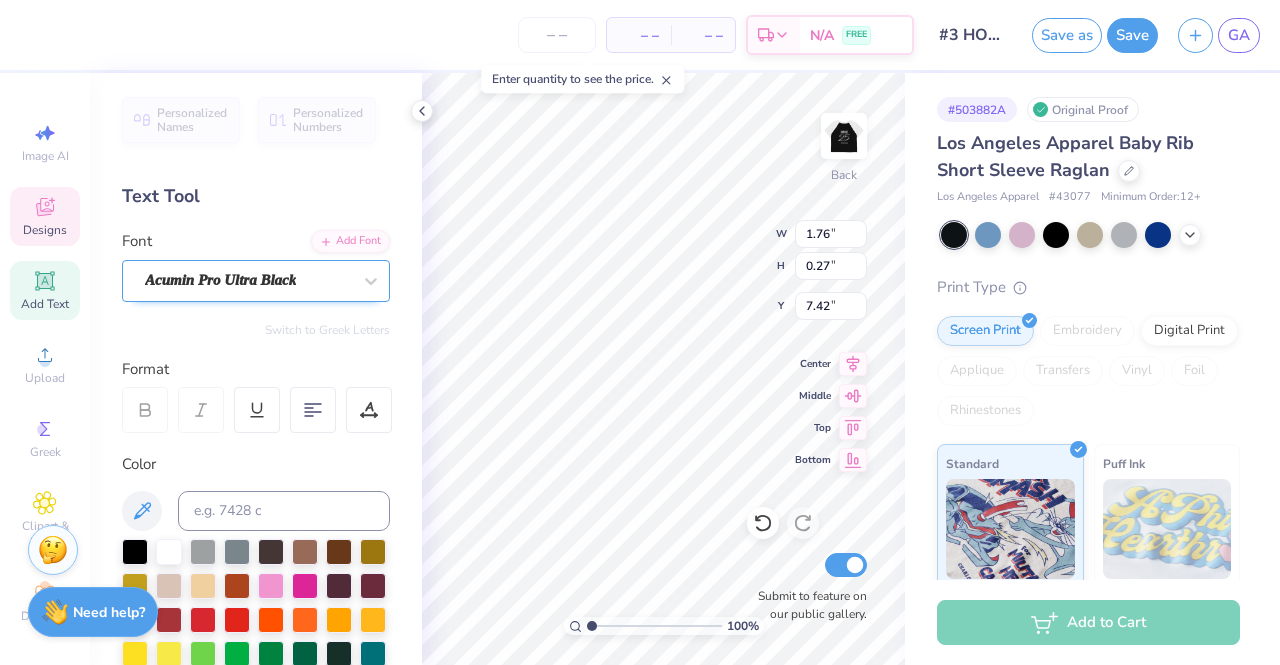 click on "Acumin Pro Ultra Black" at bounding box center [248, 280] 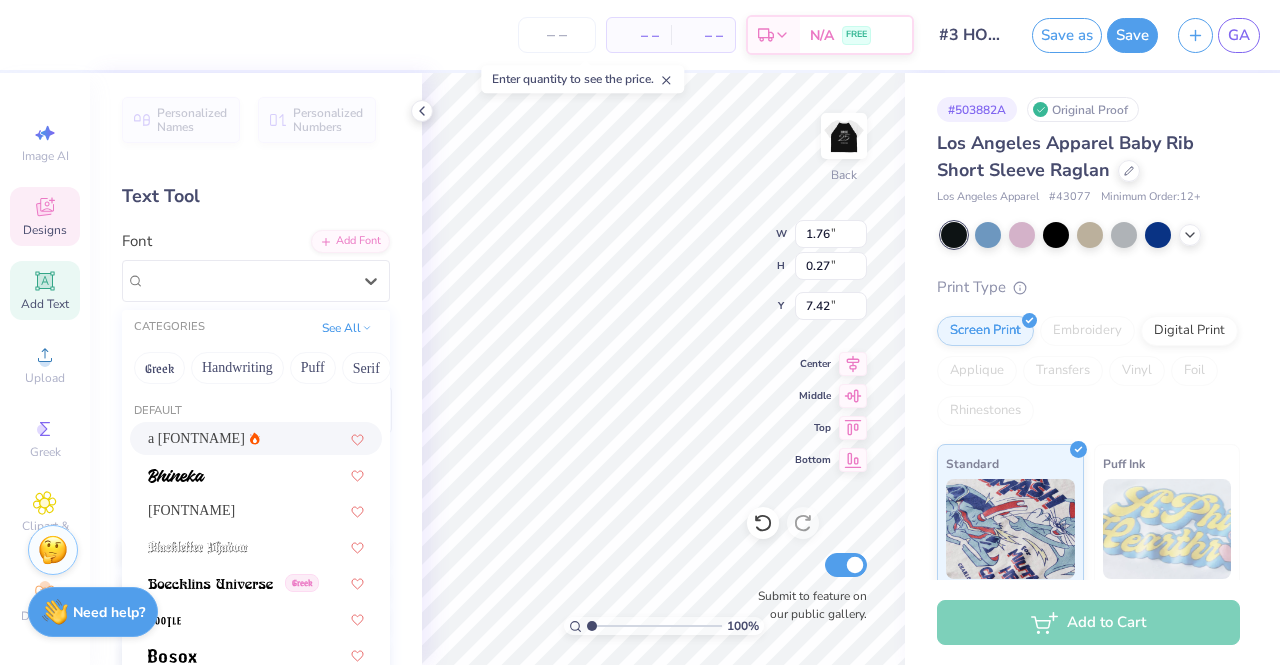 click on "a Antara Distance" at bounding box center (196, 438) 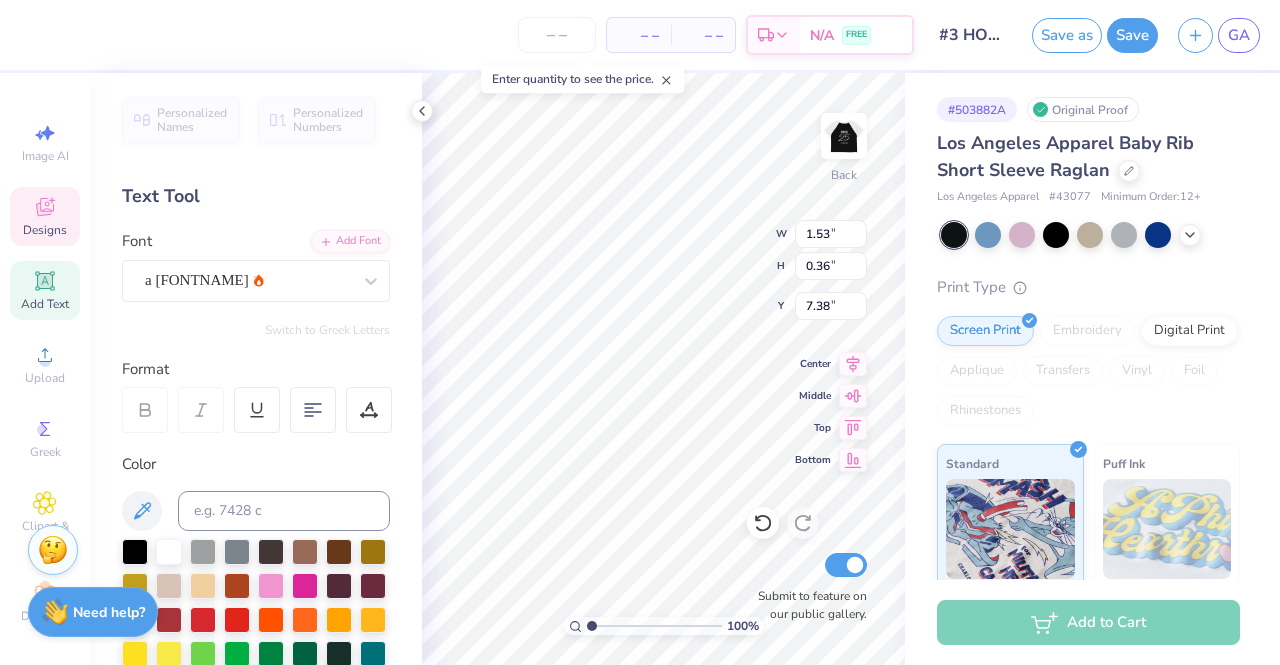 type on "1.53" 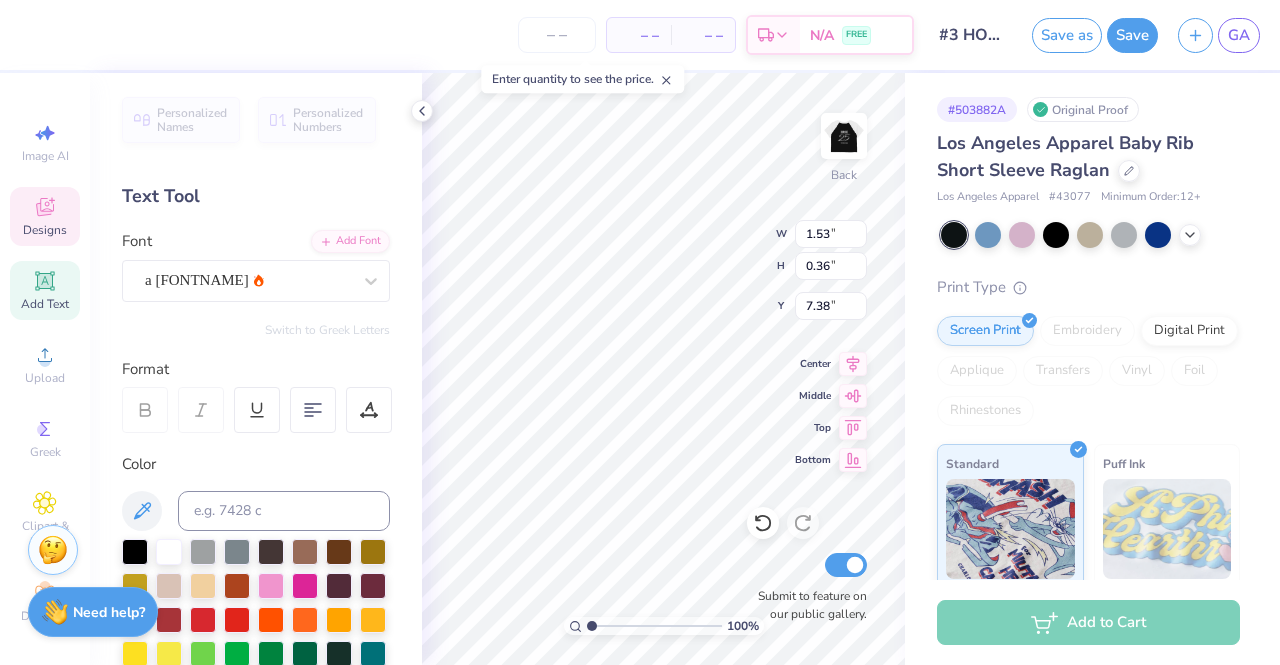 type on "0.36" 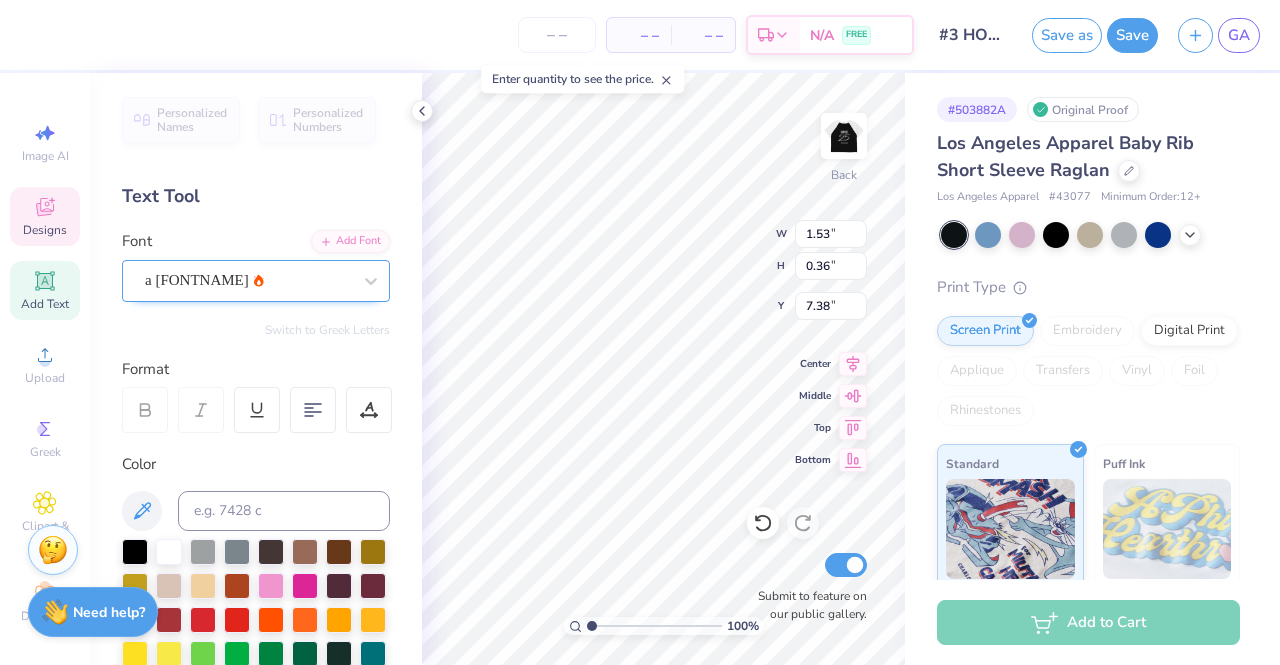 click on "a Antara Distance" at bounding box center (248, 280) 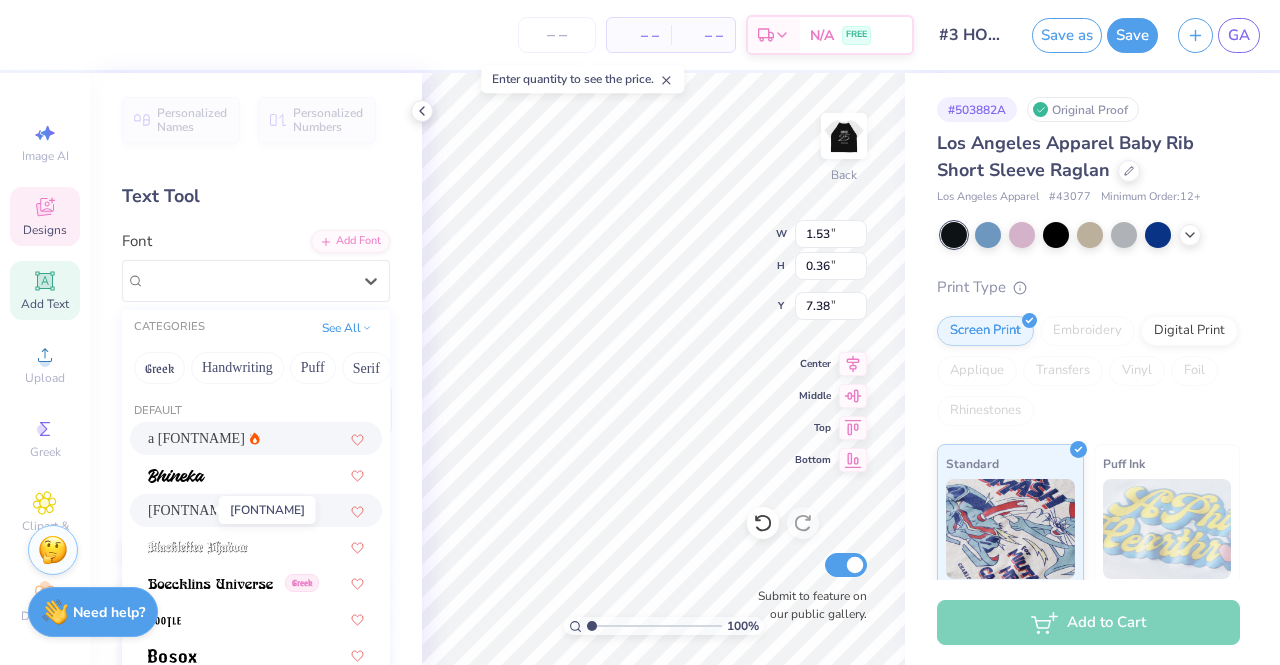 click on "Blackletter" at bounding box center [191, 510] 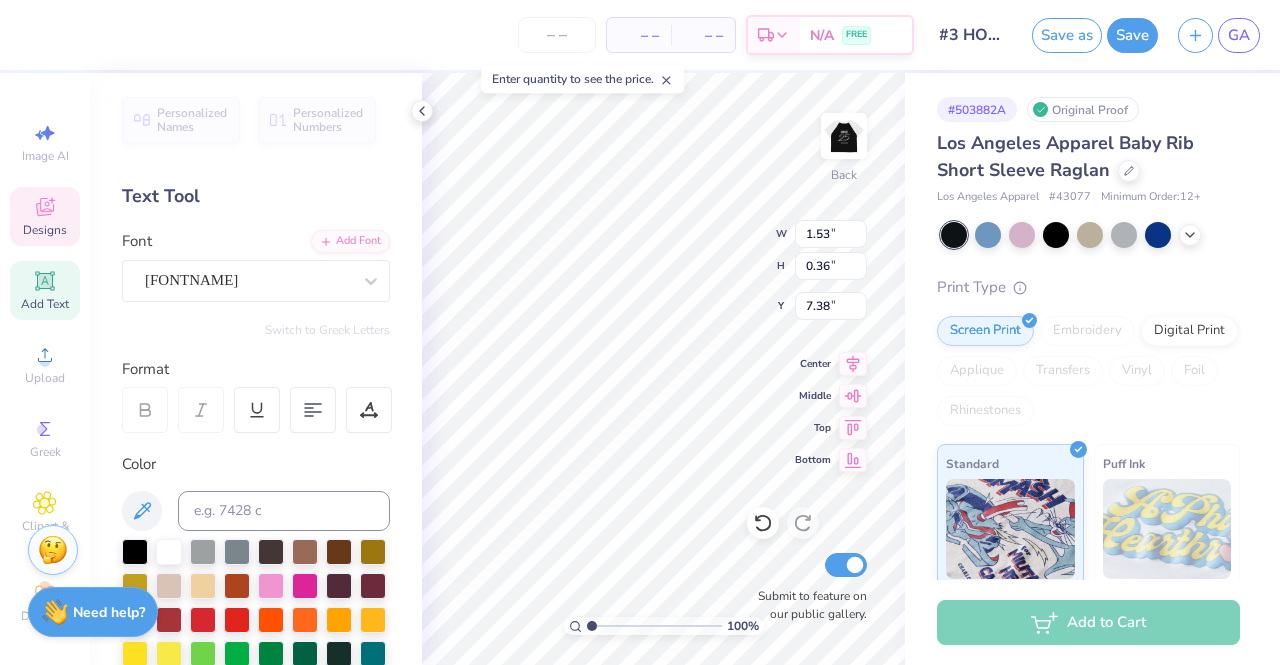 type on "1.56" 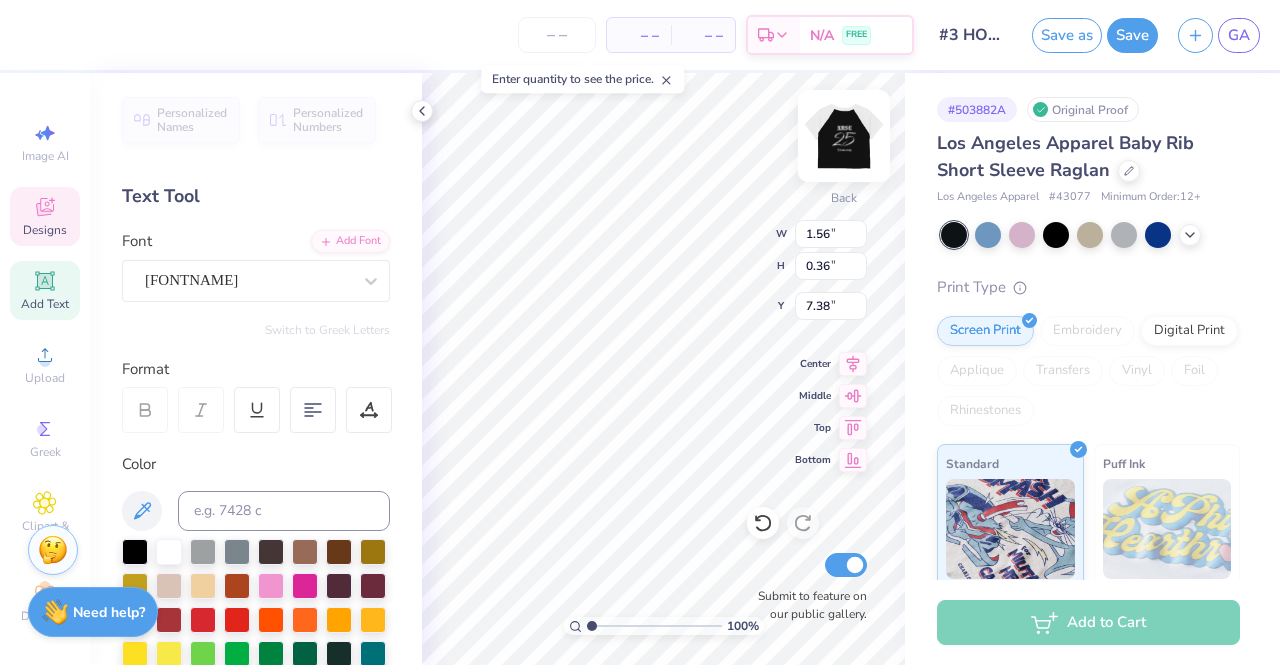 click at bounding box center (844, 136) 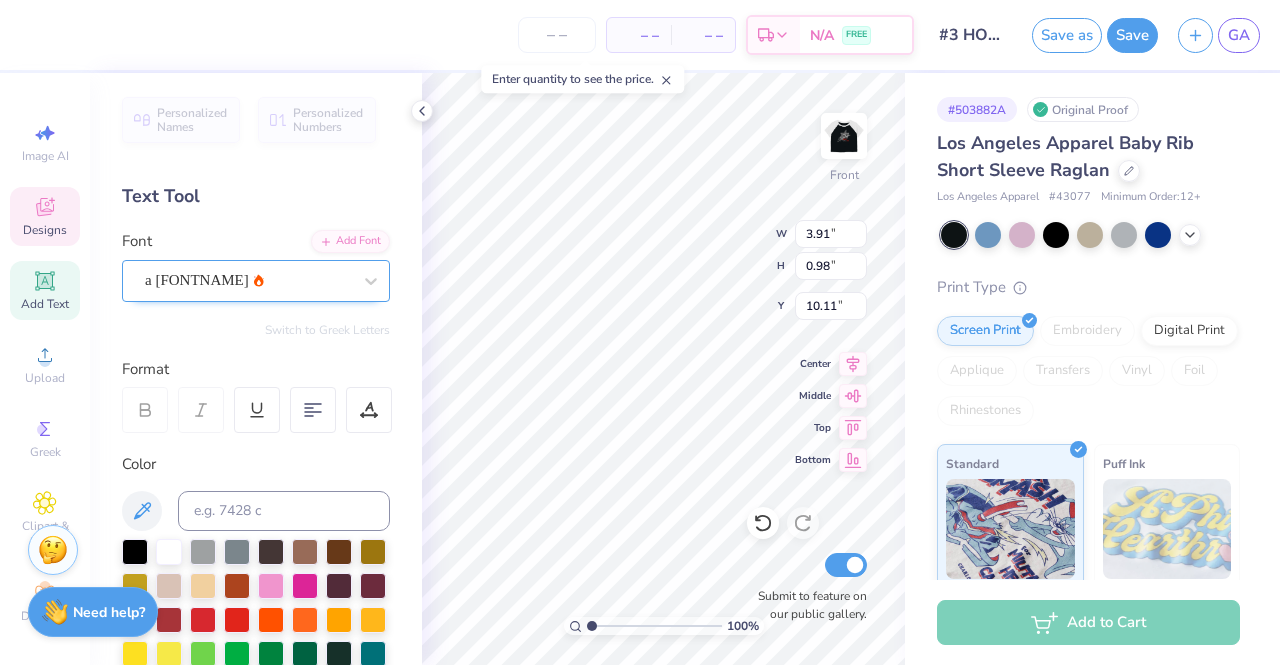 click on "a Antara Distance" at bounding box center (248, 280) 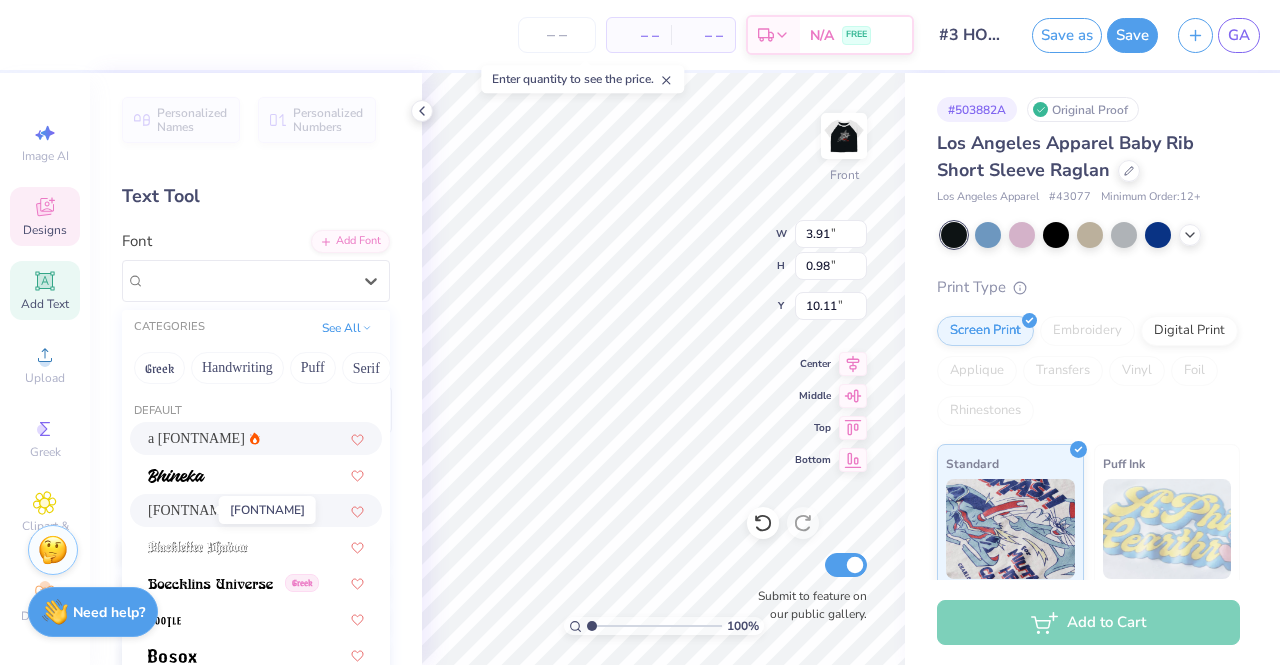 click on "Blackletter" at bounding box center (191, 510) 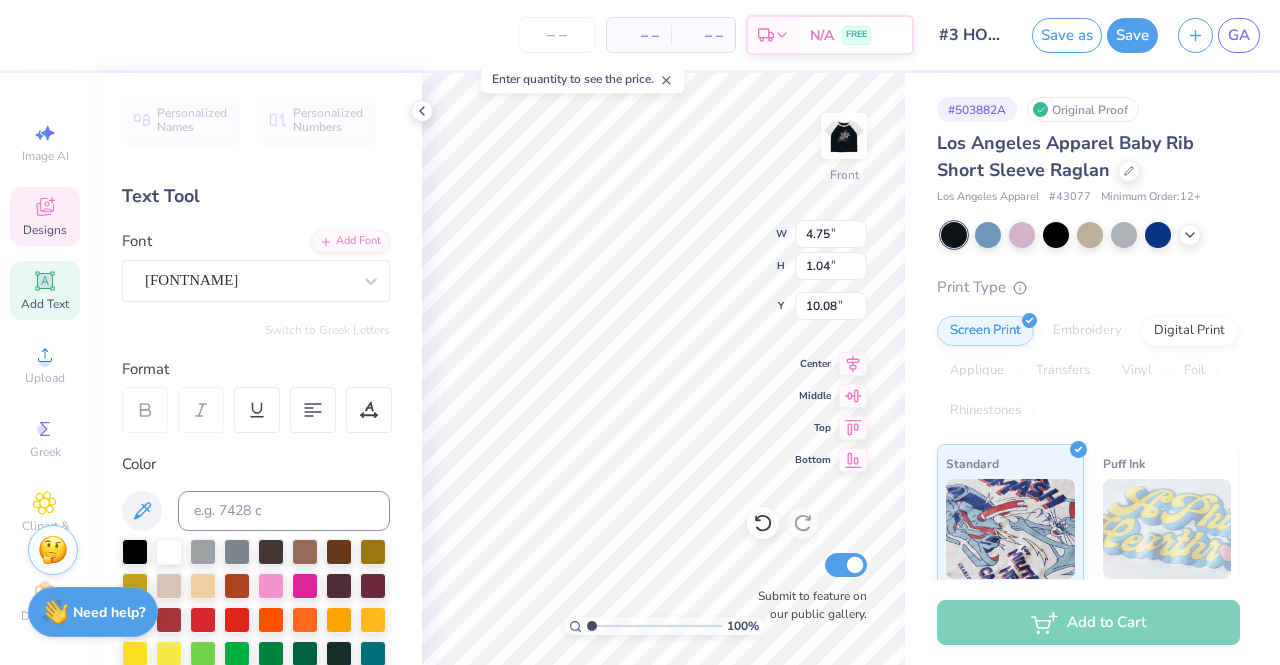 type on "4.75" 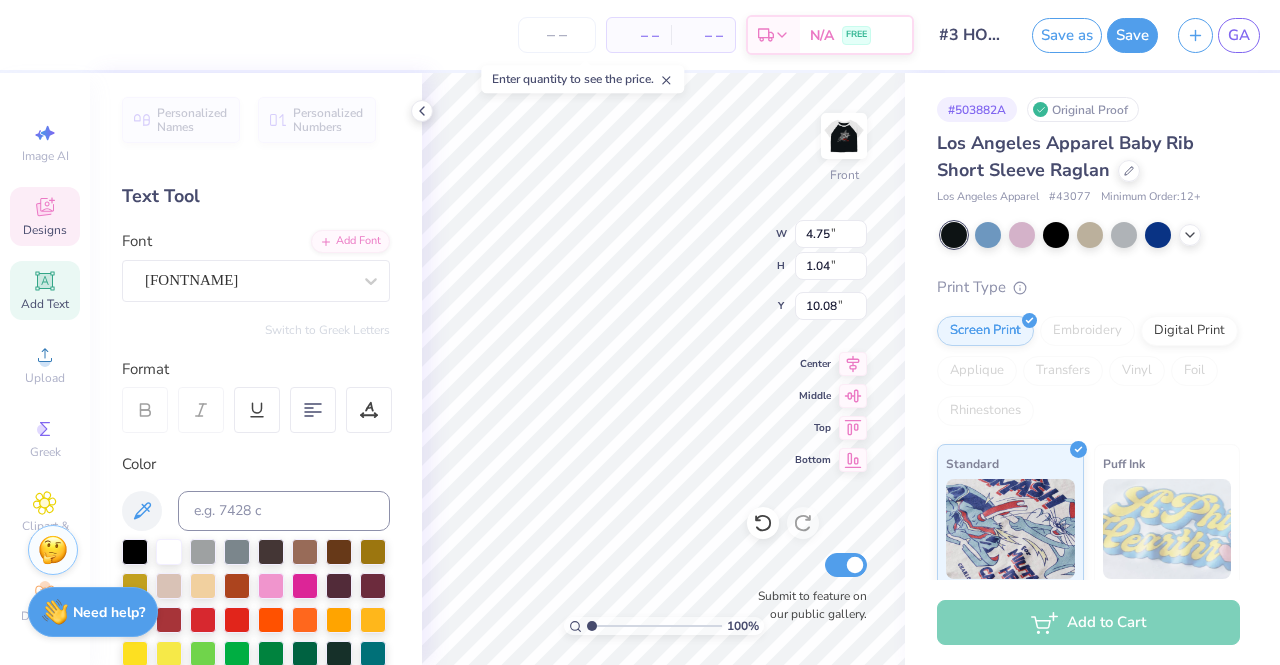 type on "1.04" 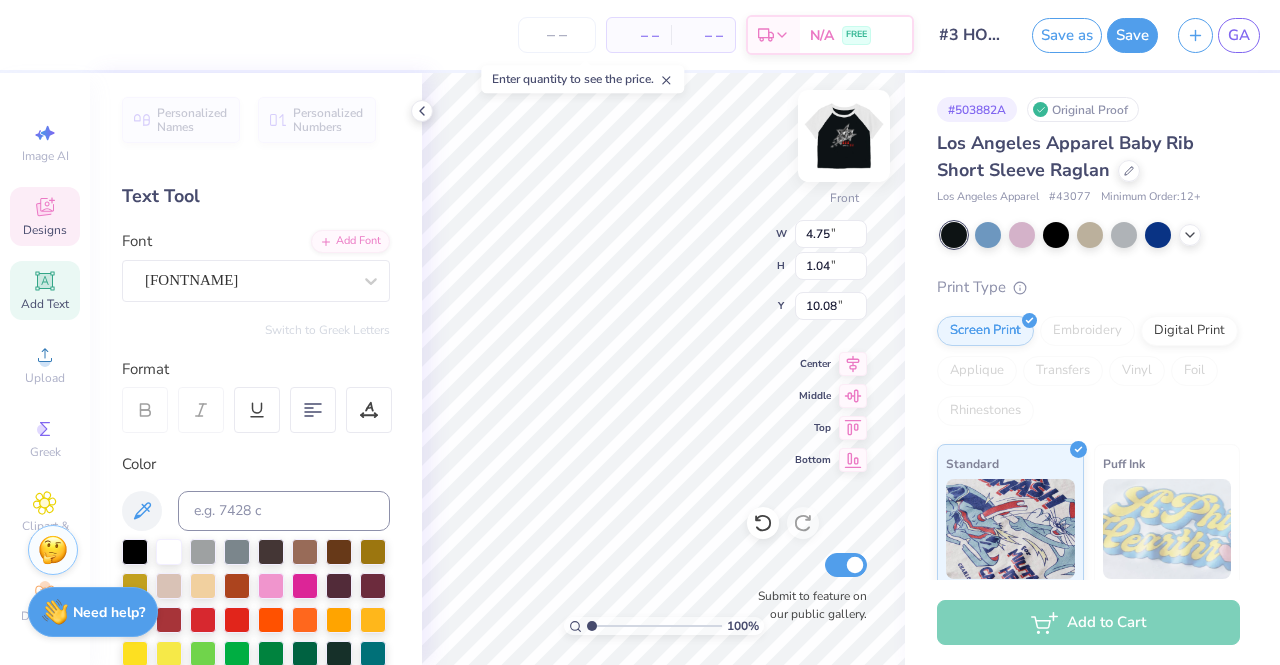 click at bounding box center (844, 136) 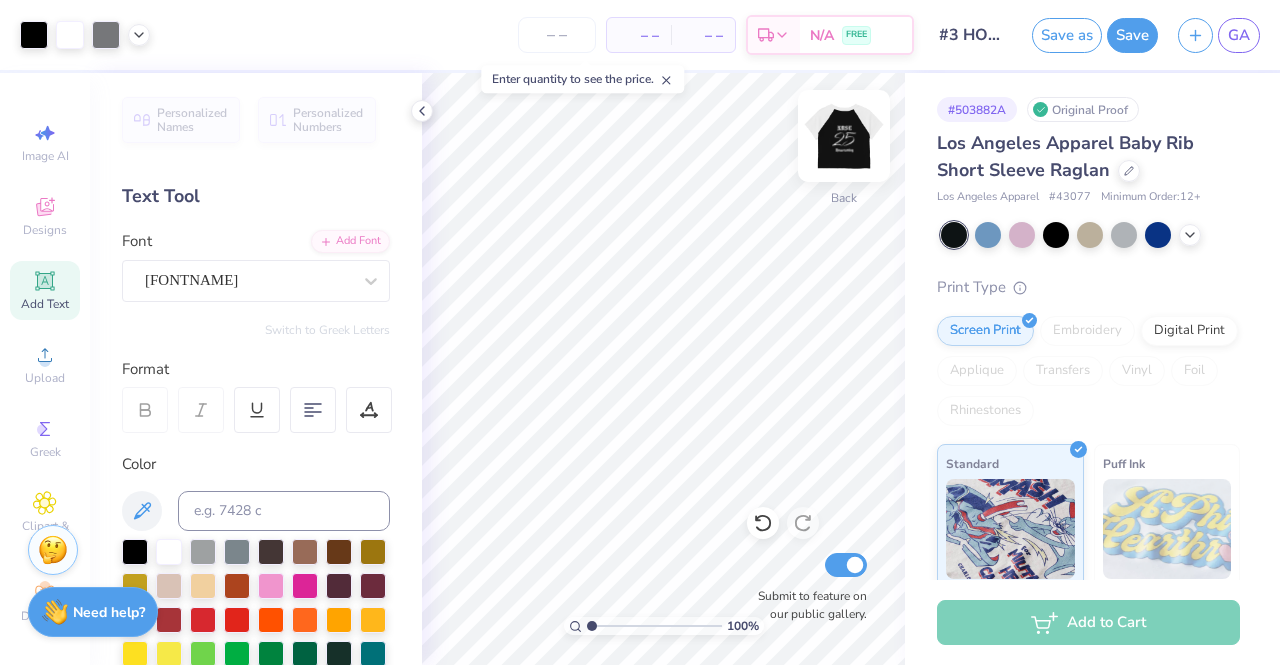 click at bounding box center [844, 136] 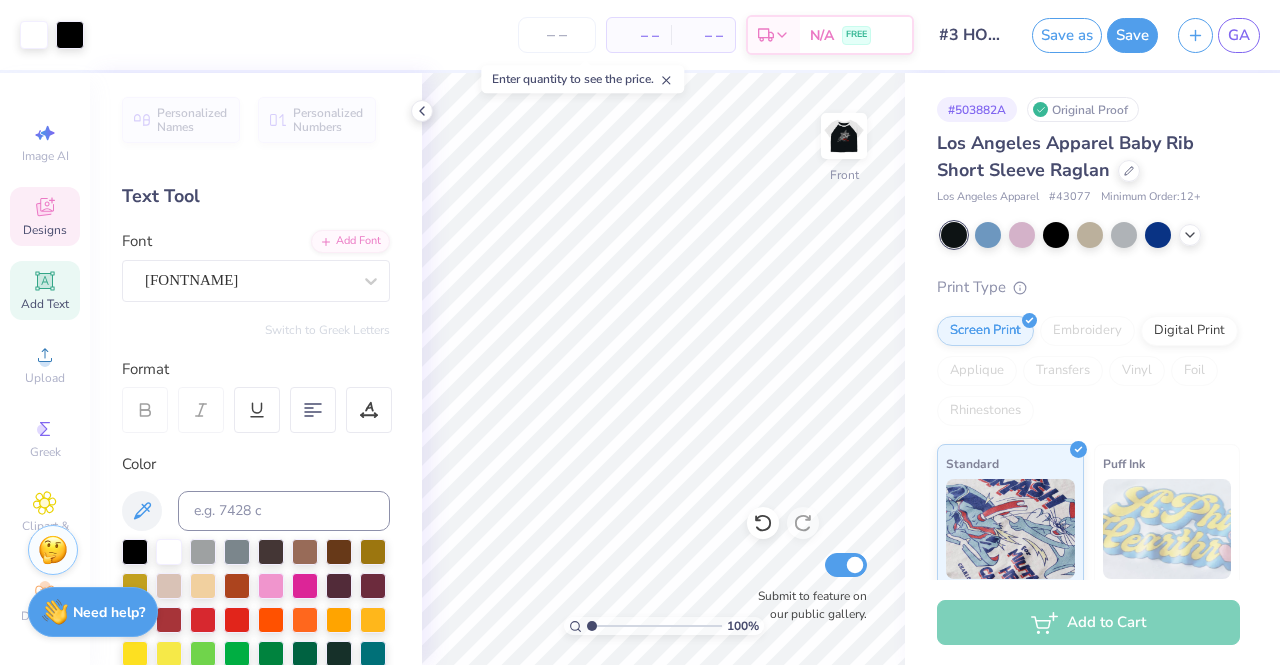 click on "Designs" at bounding box center (45, 216) 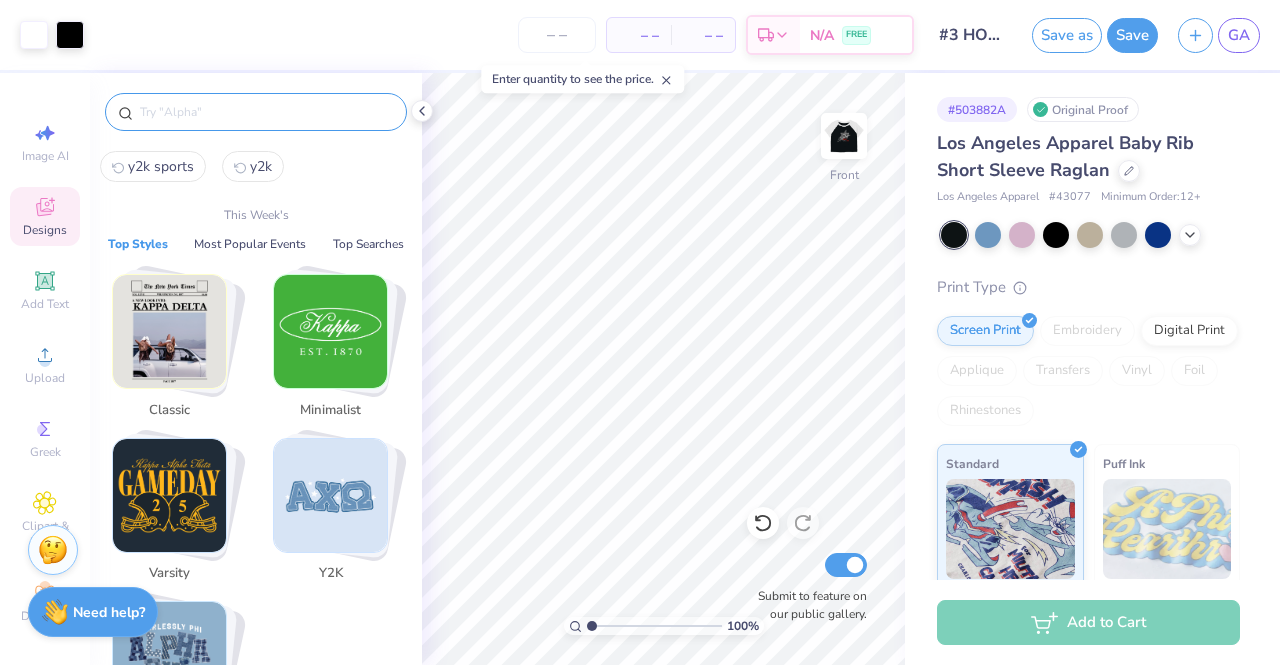click at bounding box center (266, 112) 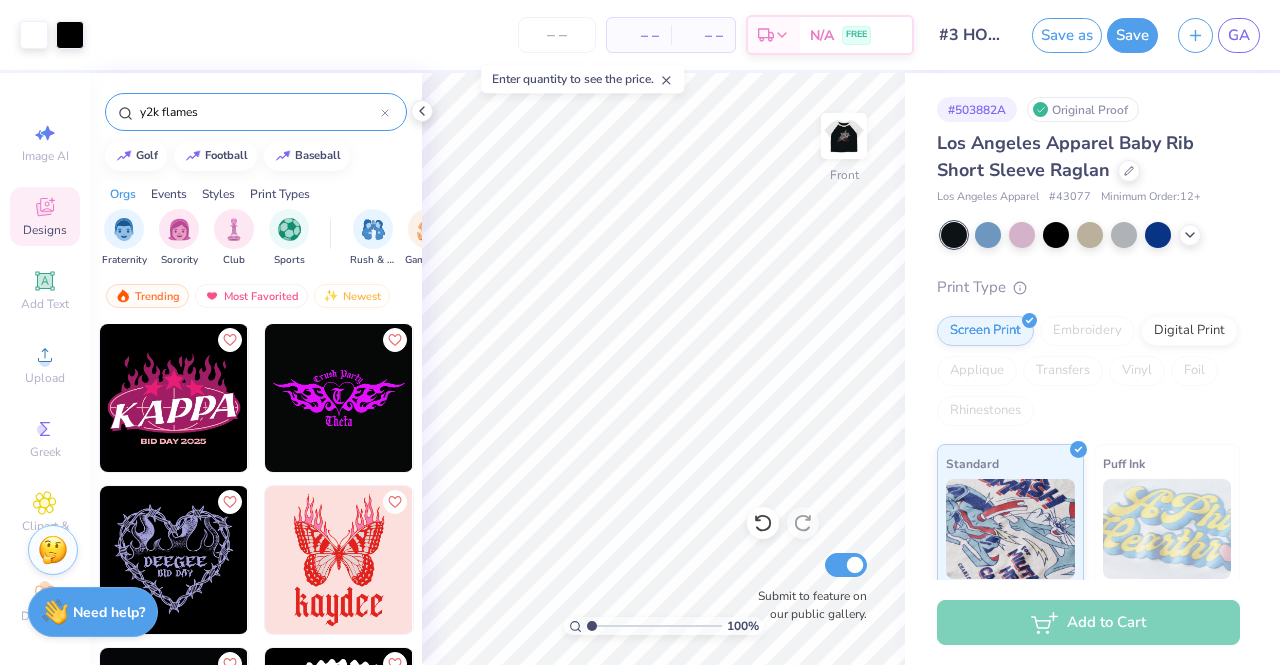 scroll, scrollTop: 0, scrollLeft: 0, axis: both 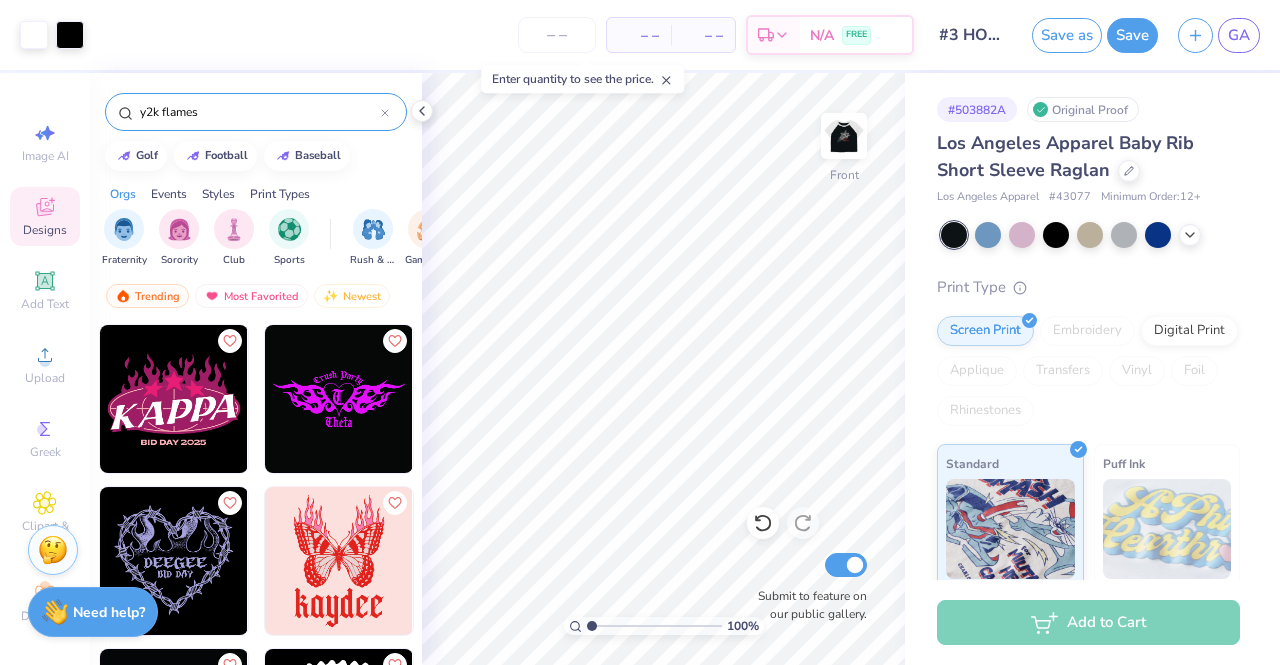 click on "y2k flames" at bounding box center (259, 112) 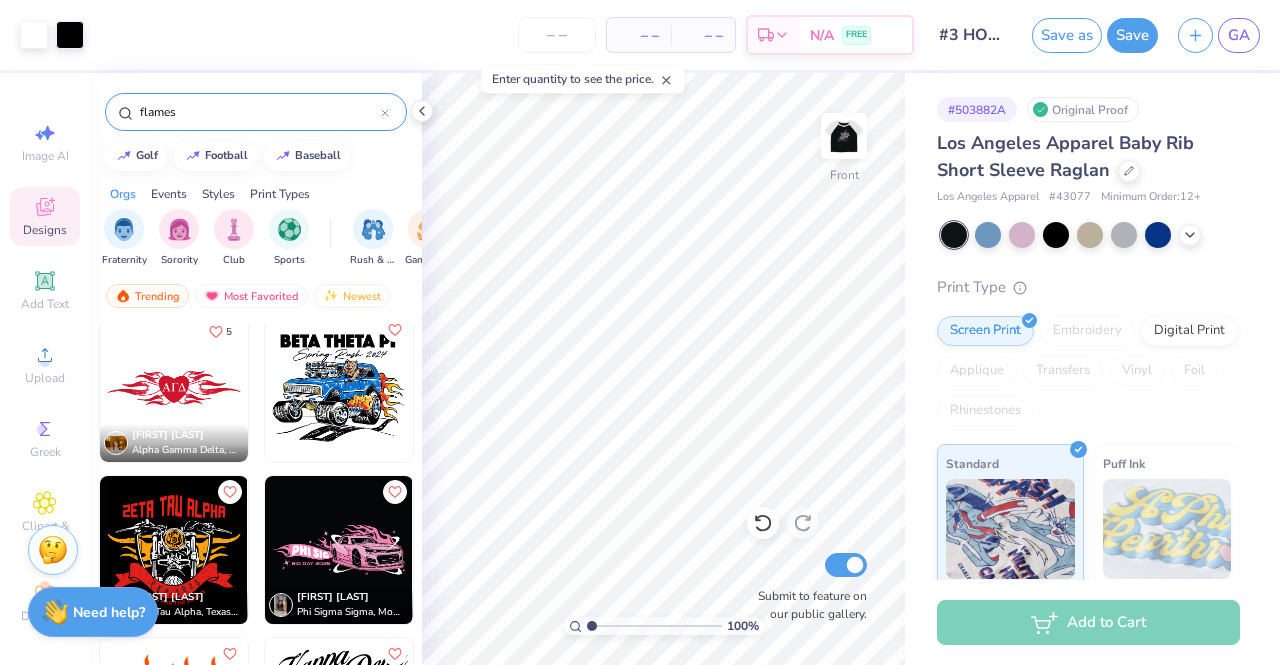 scroll, scrollTop: 660, scrollLeft: 0, axis: vertical 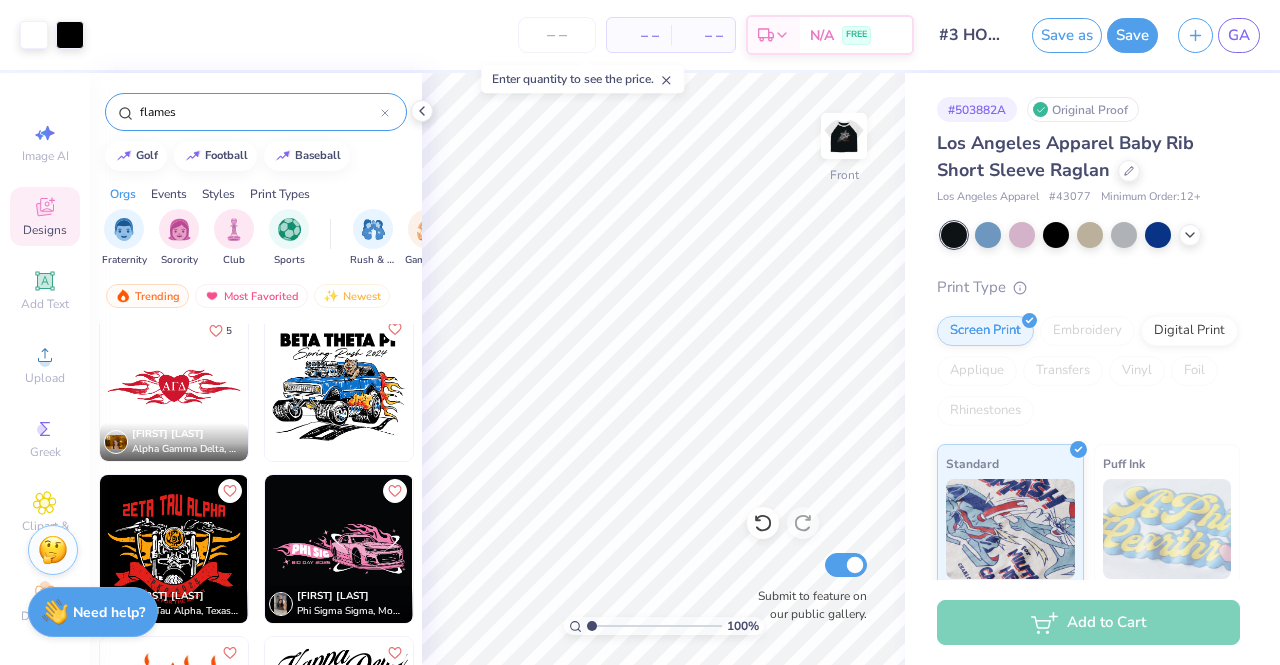 type on "flames" 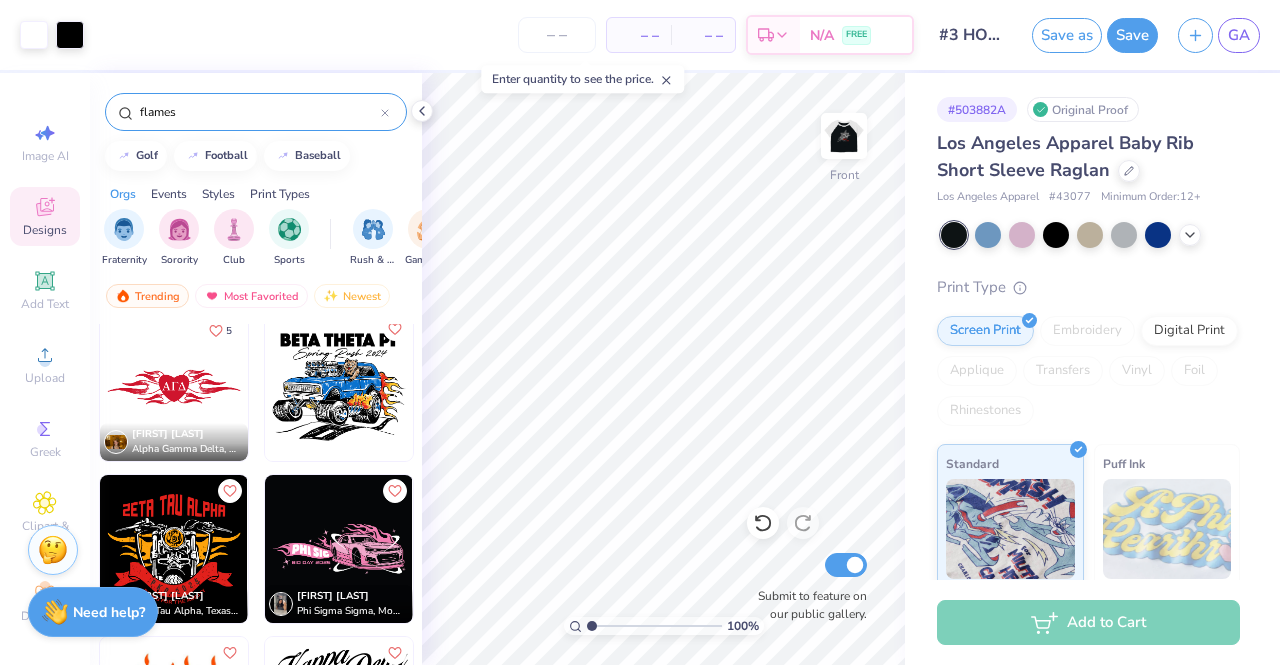 click at bounding box center [174, 387] 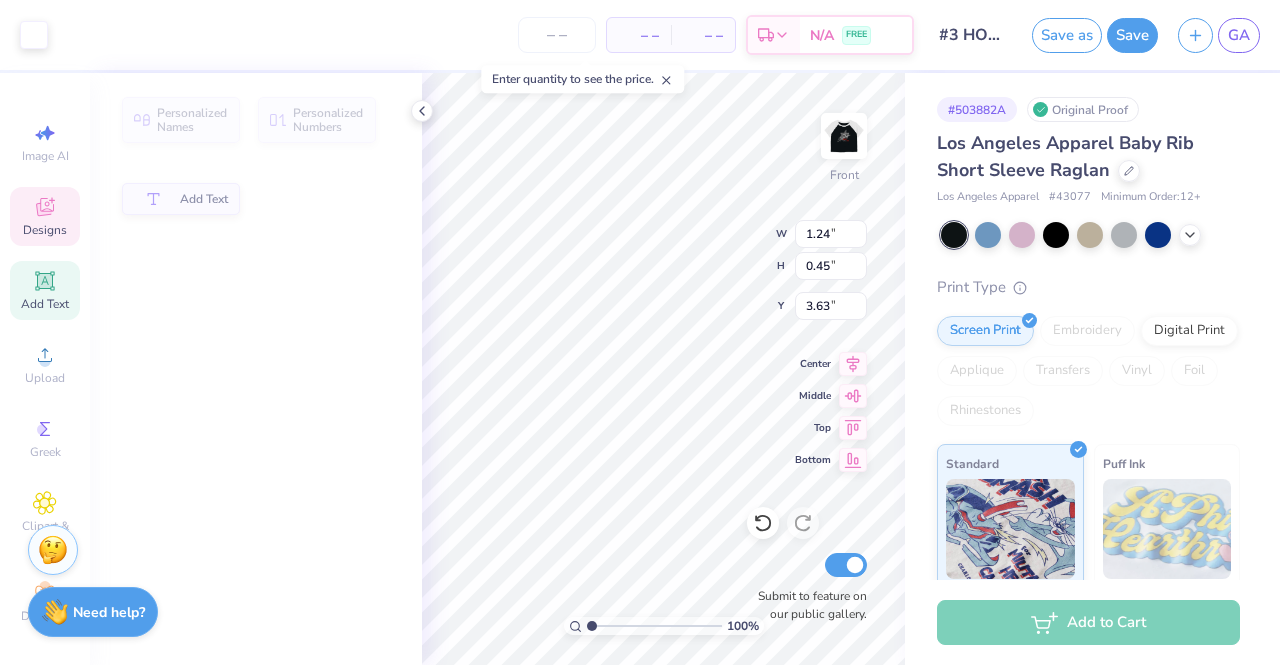 type on "1.24" 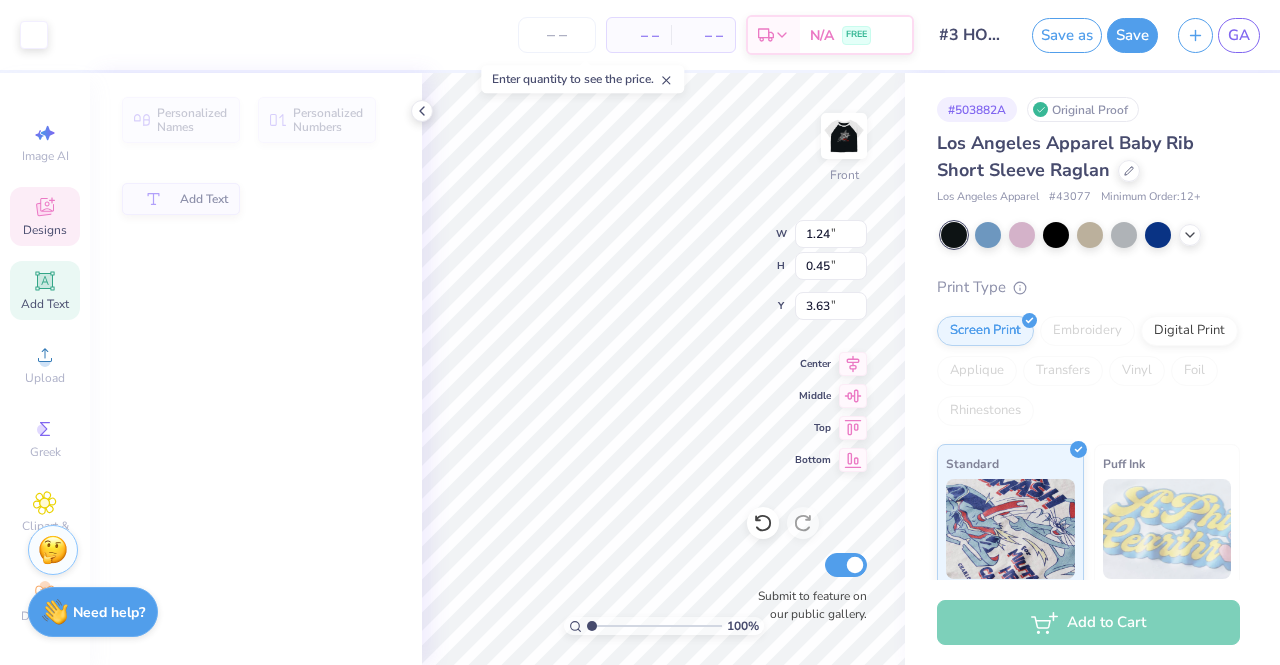 type on "0.45" 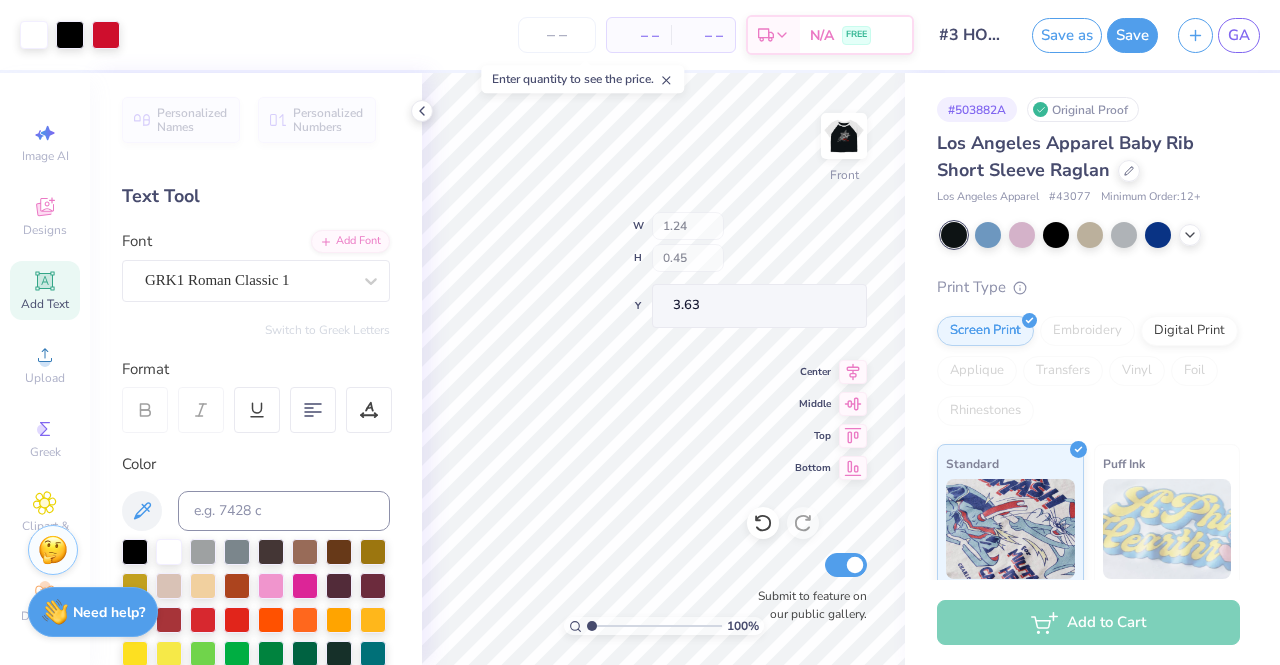type on "6.96" 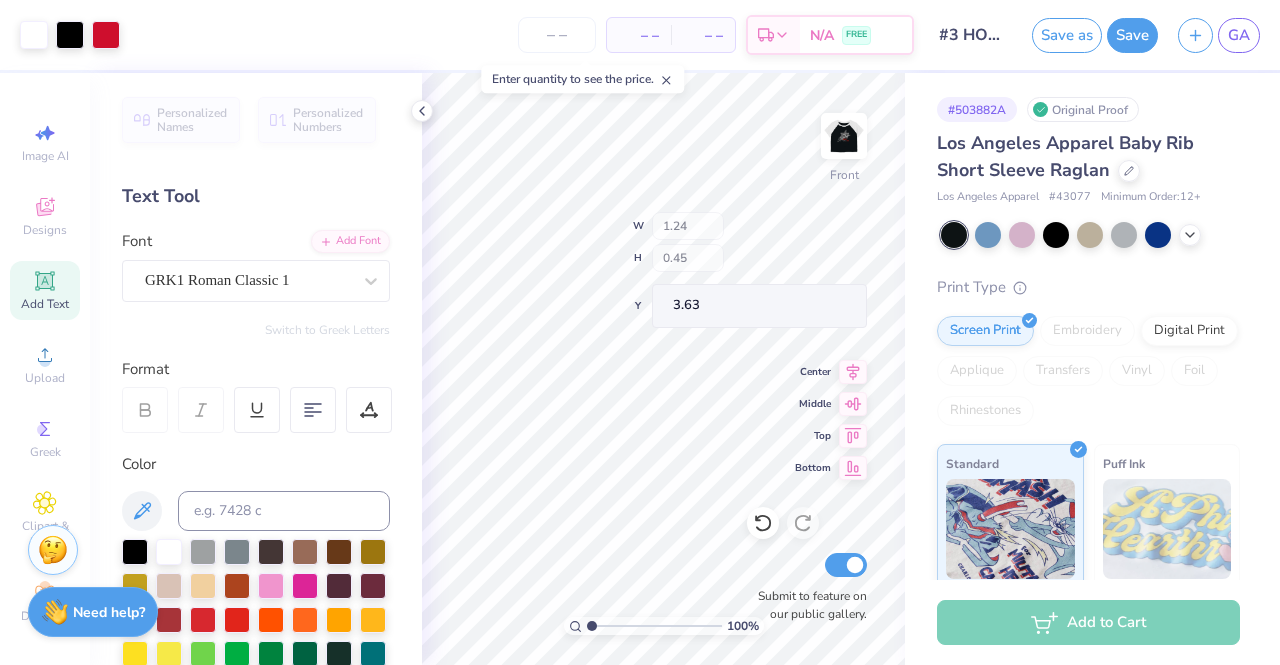 type on "1.81" 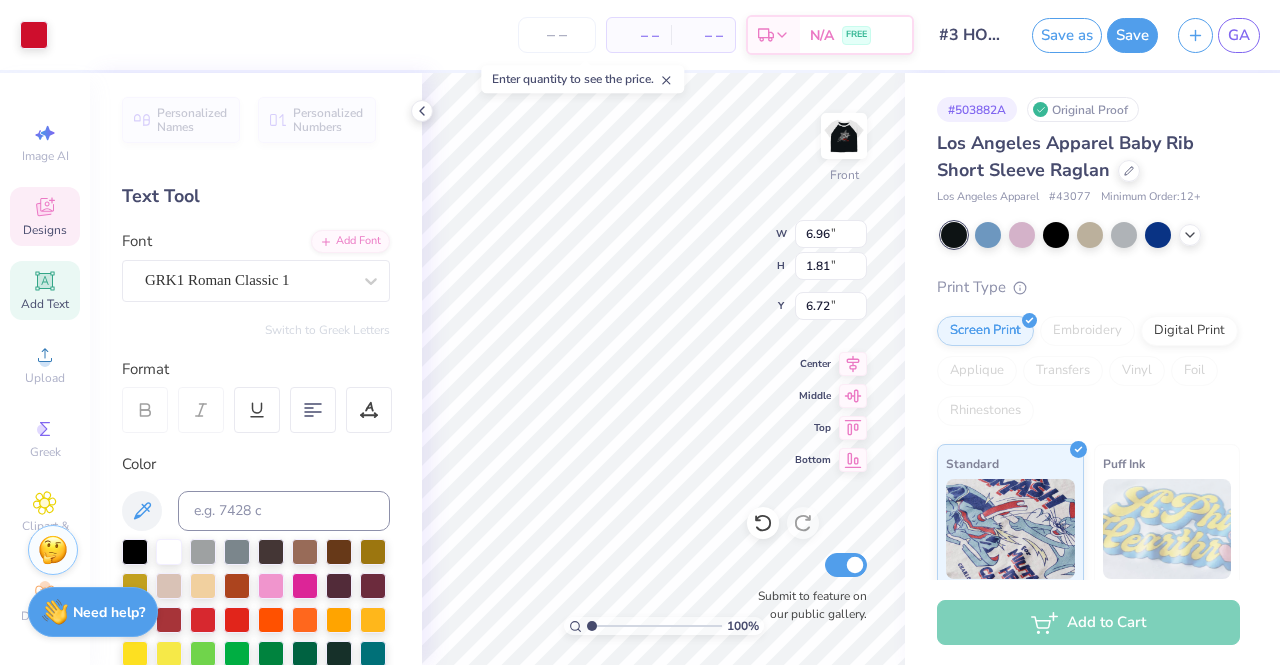 type on "6.72" 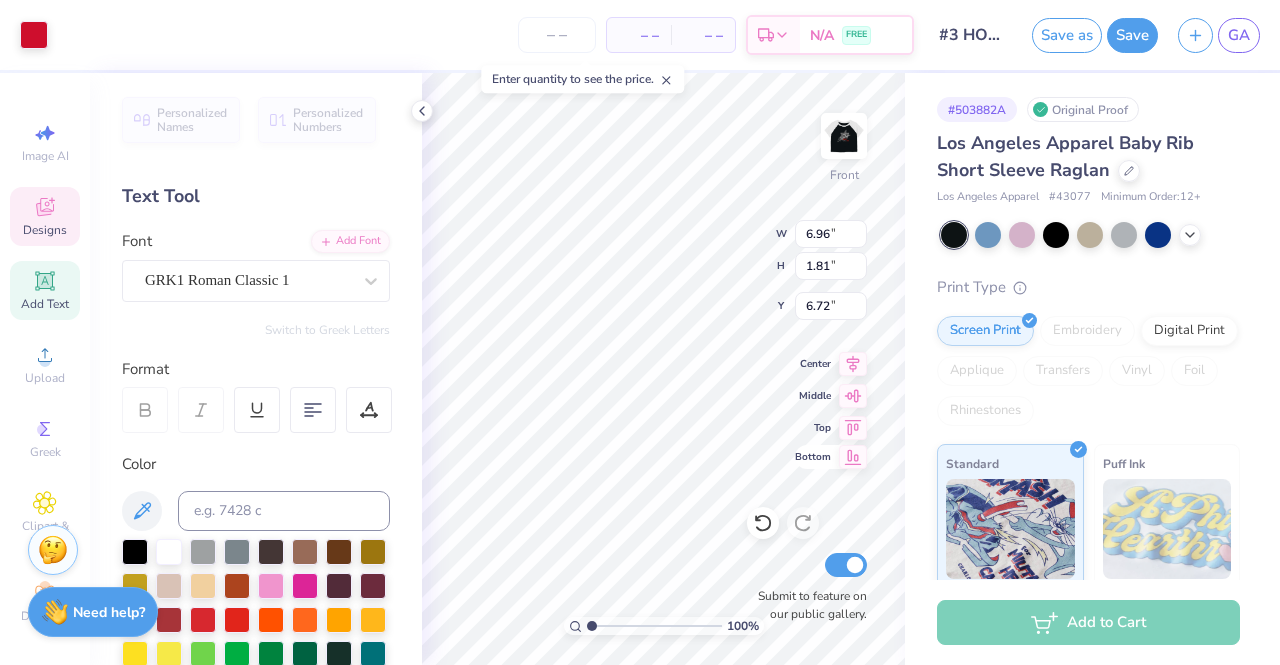 click 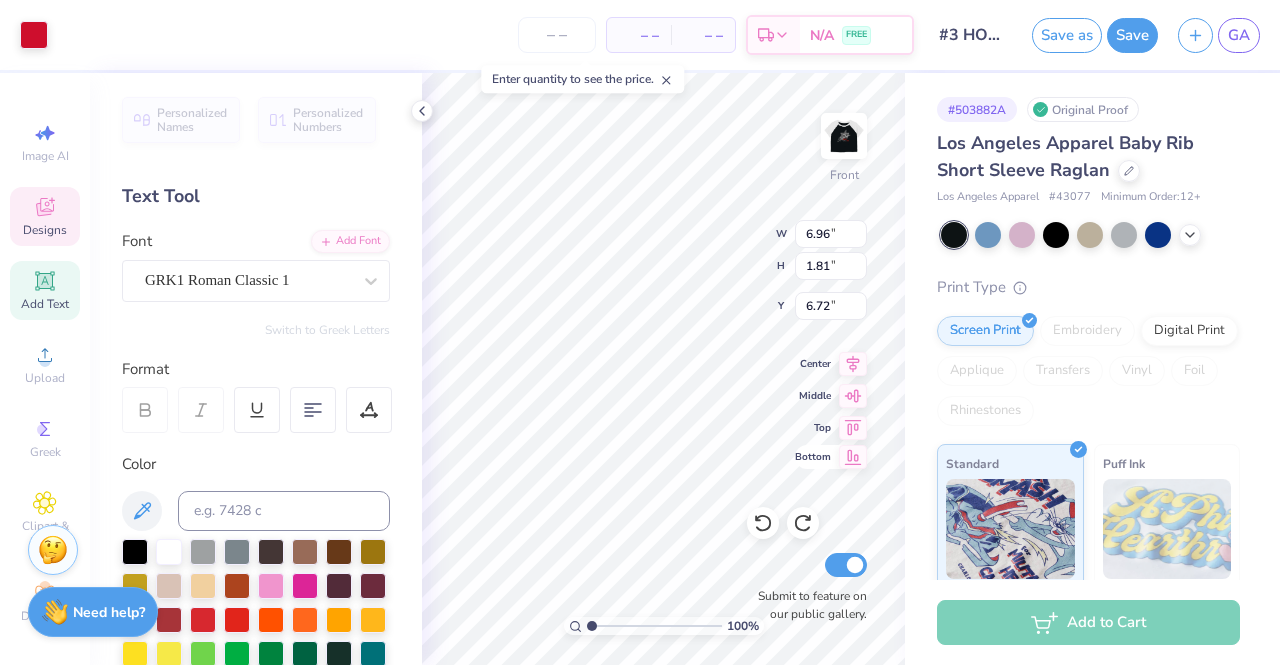 click 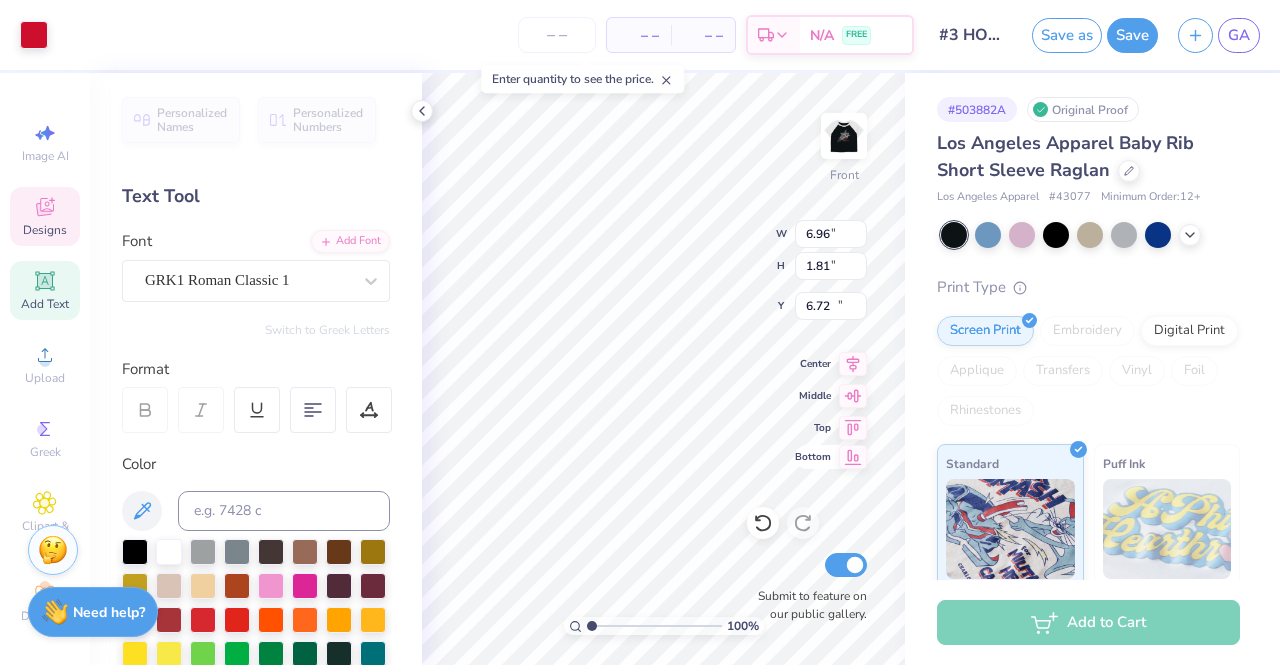 type on "12.94" 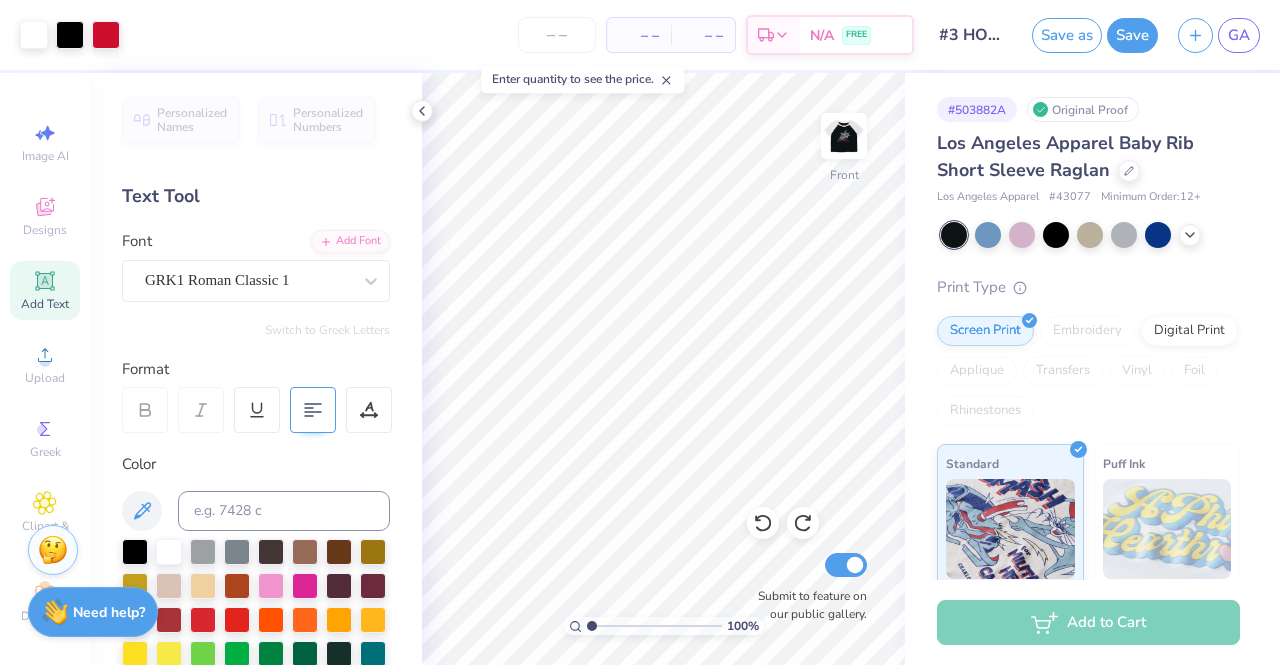 click 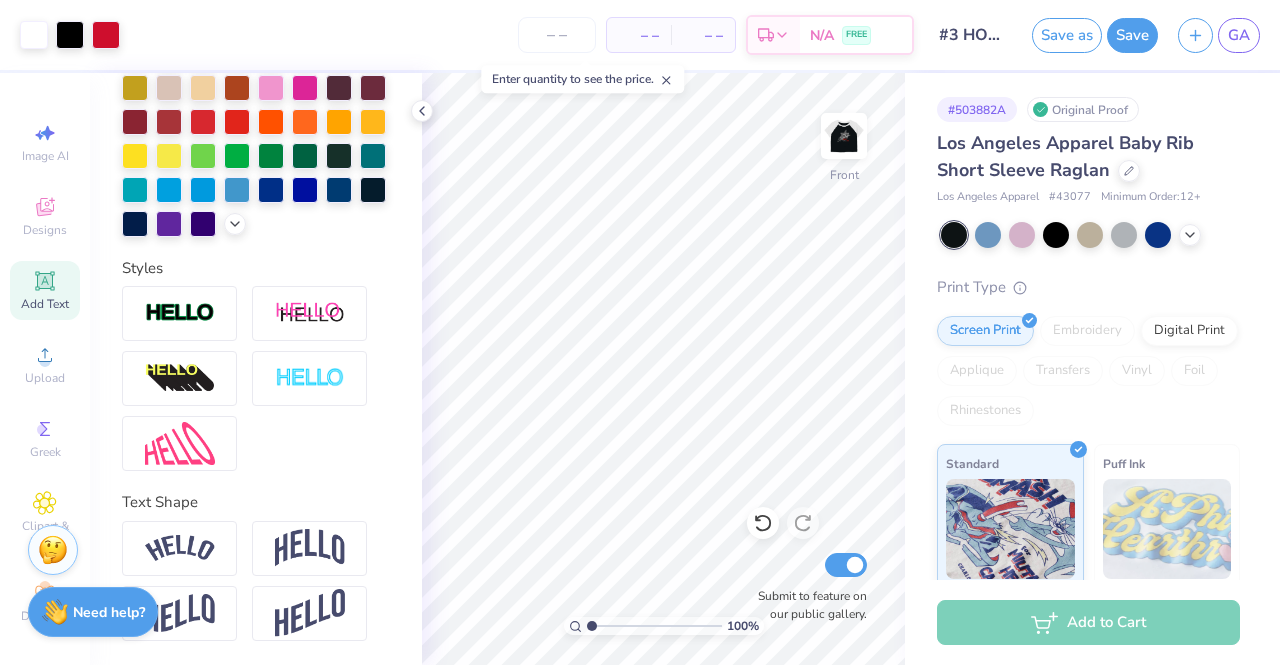 scroll, scrollTop: 0, scrollLeft: 0, axis: both 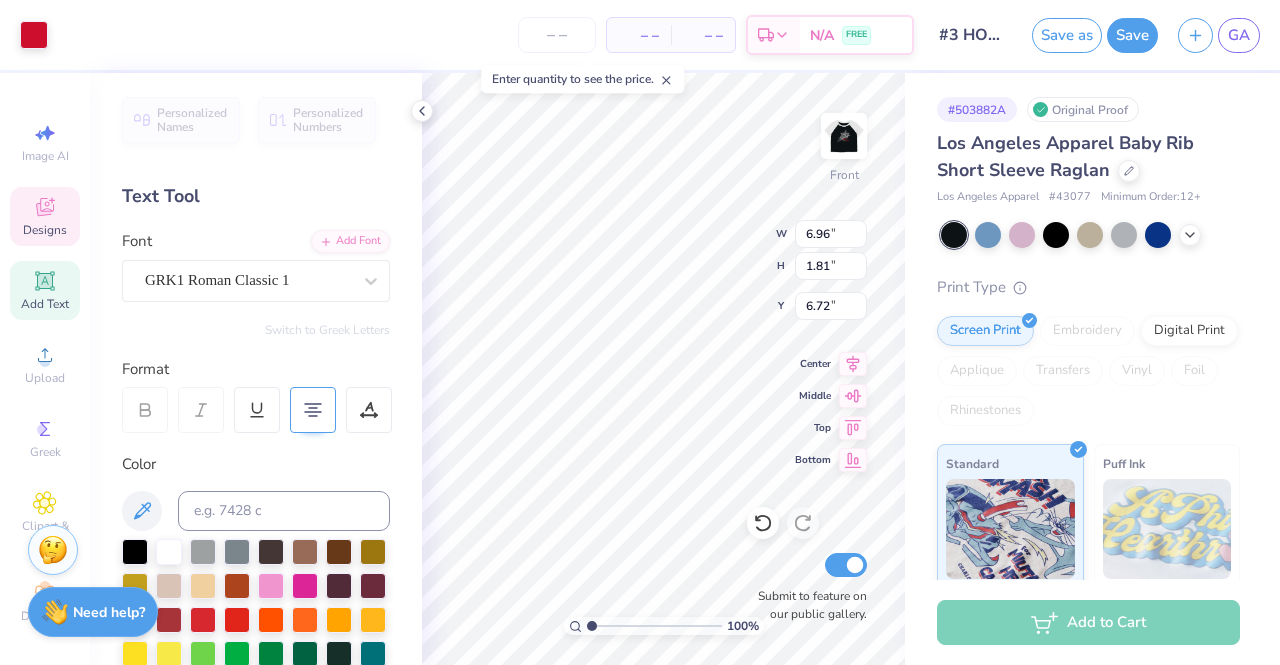 click on "Add Text" at bounding box center (45, 290) 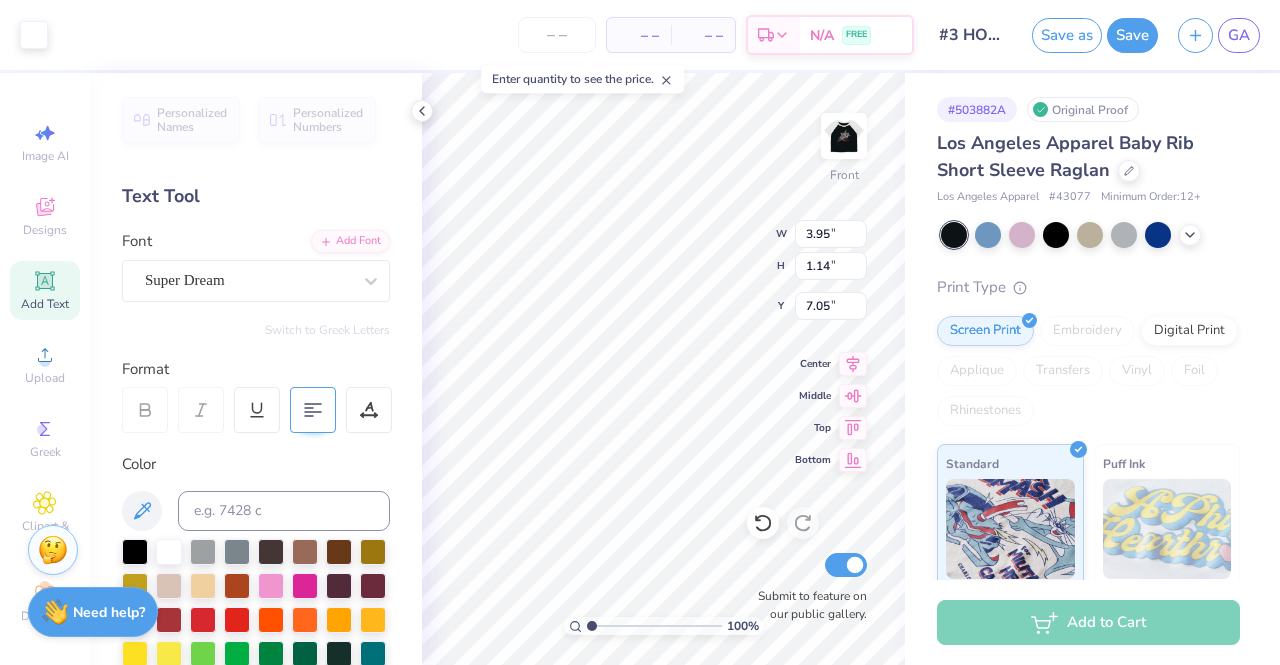 type on "3.95" 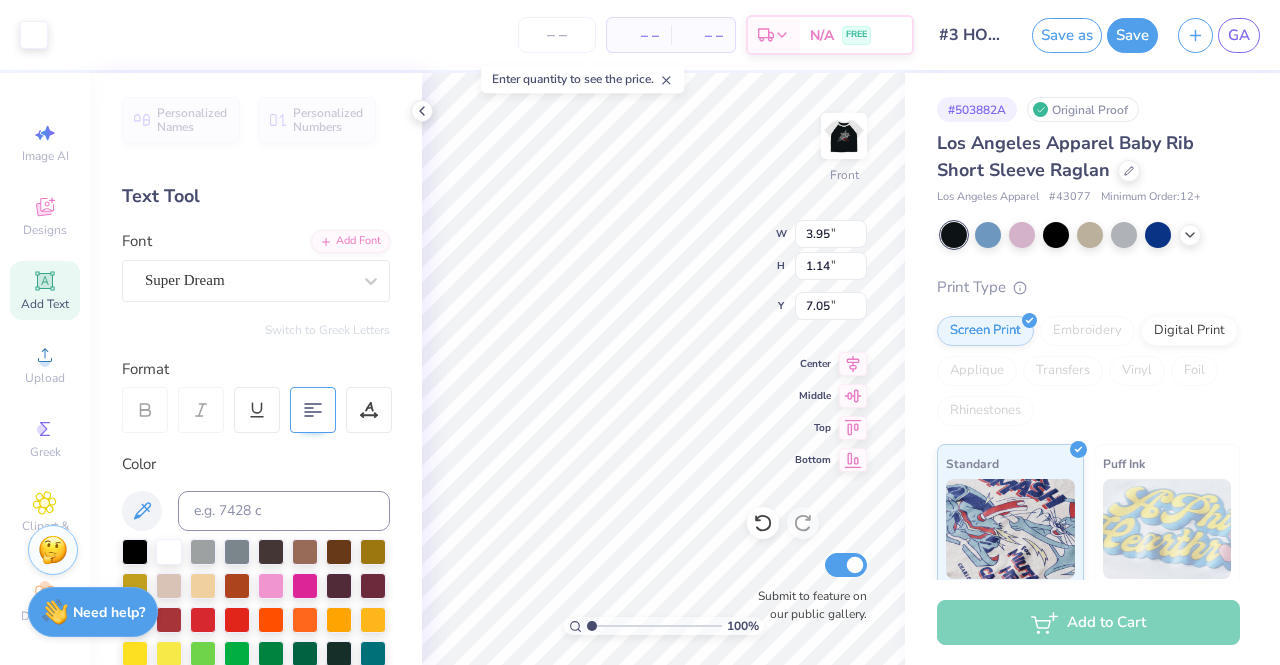 type on "1.14" 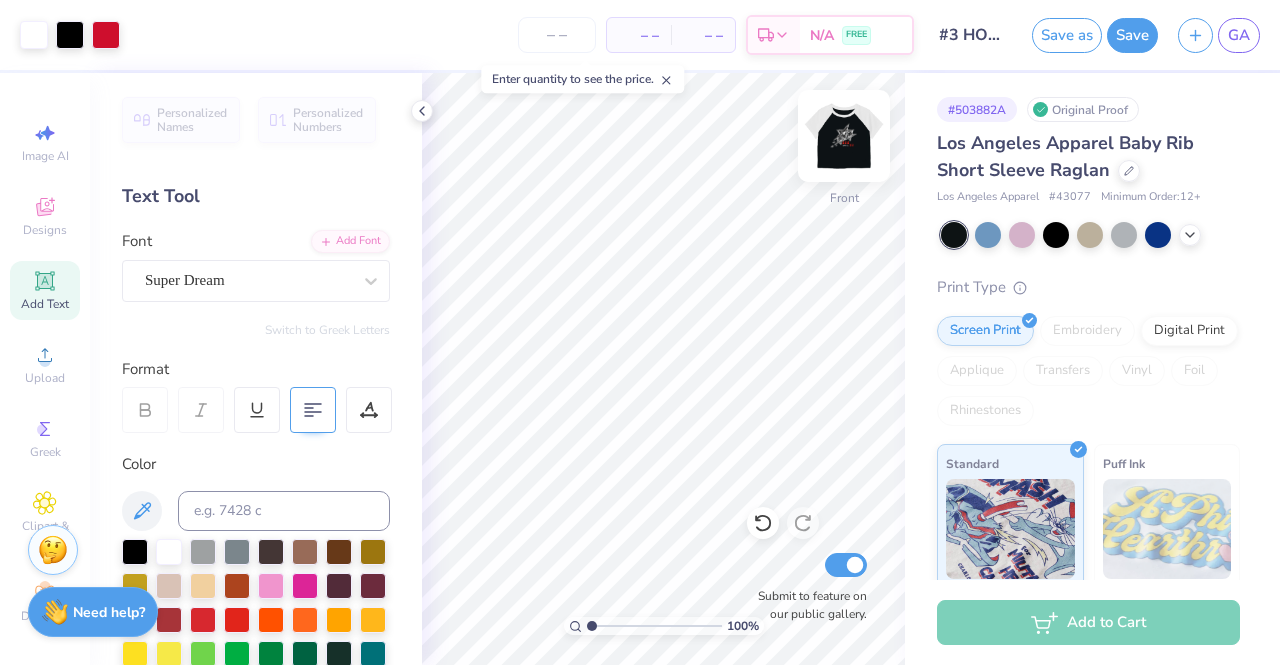 click at bounding box center (844, 136) 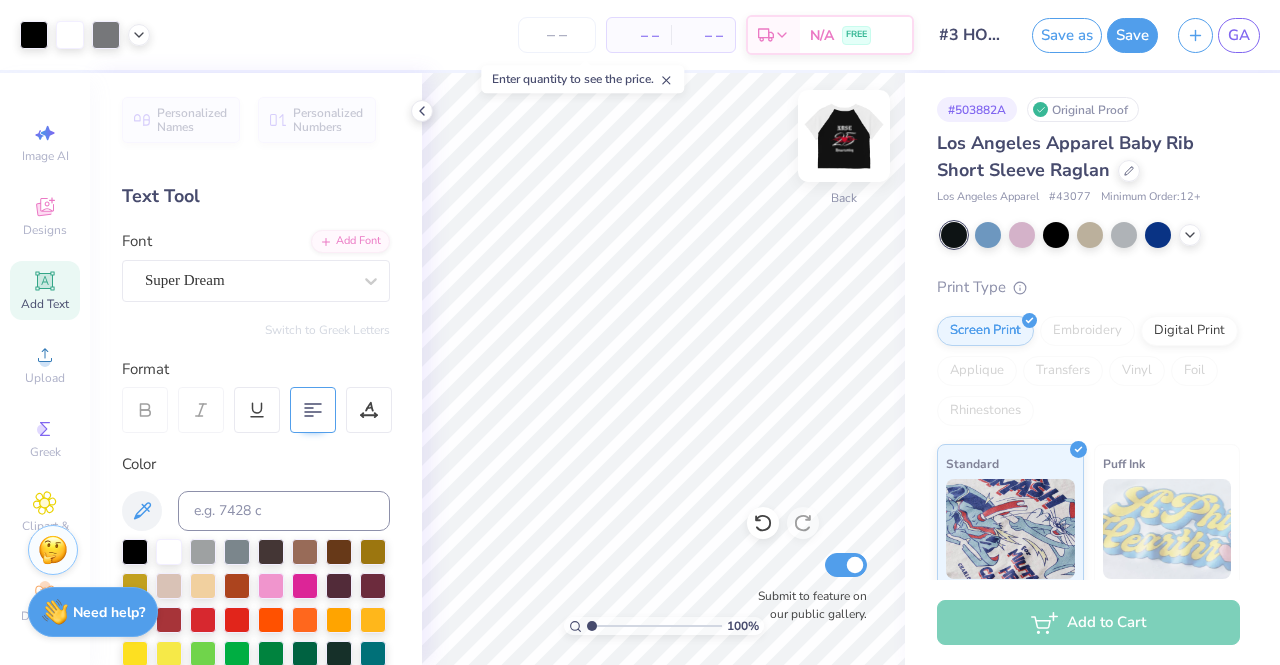 click at bounding box center (844, 136) 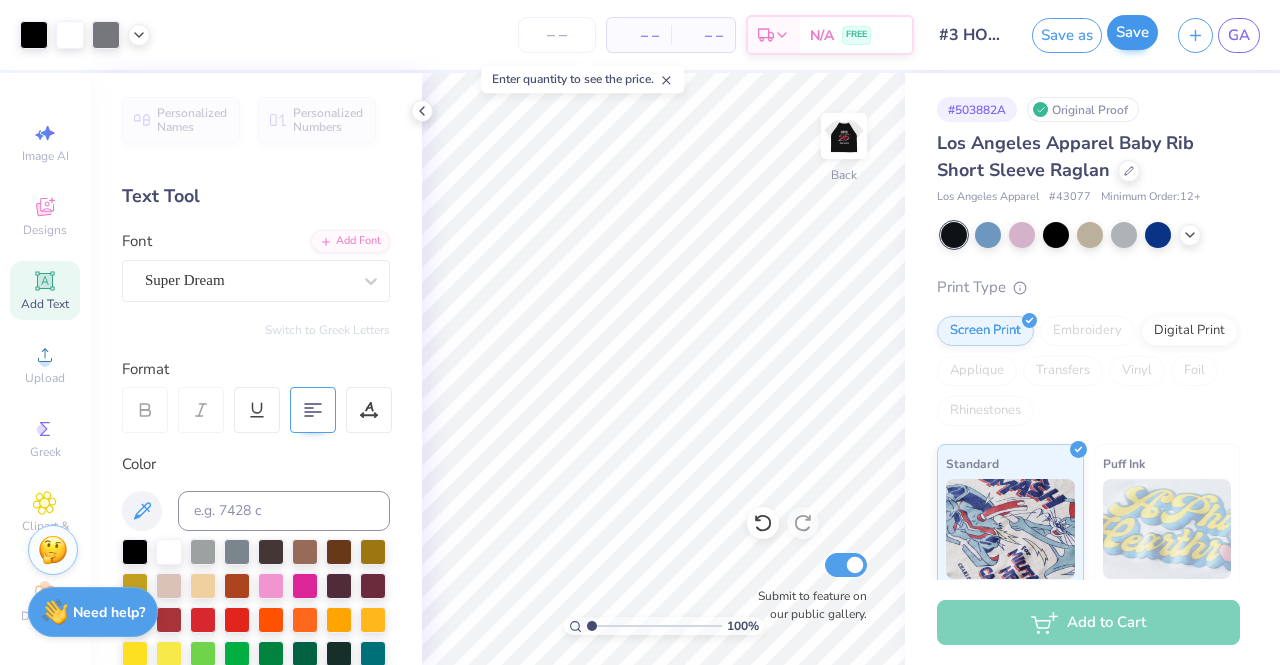 click on "Save" at bounding box center (1132, 32) 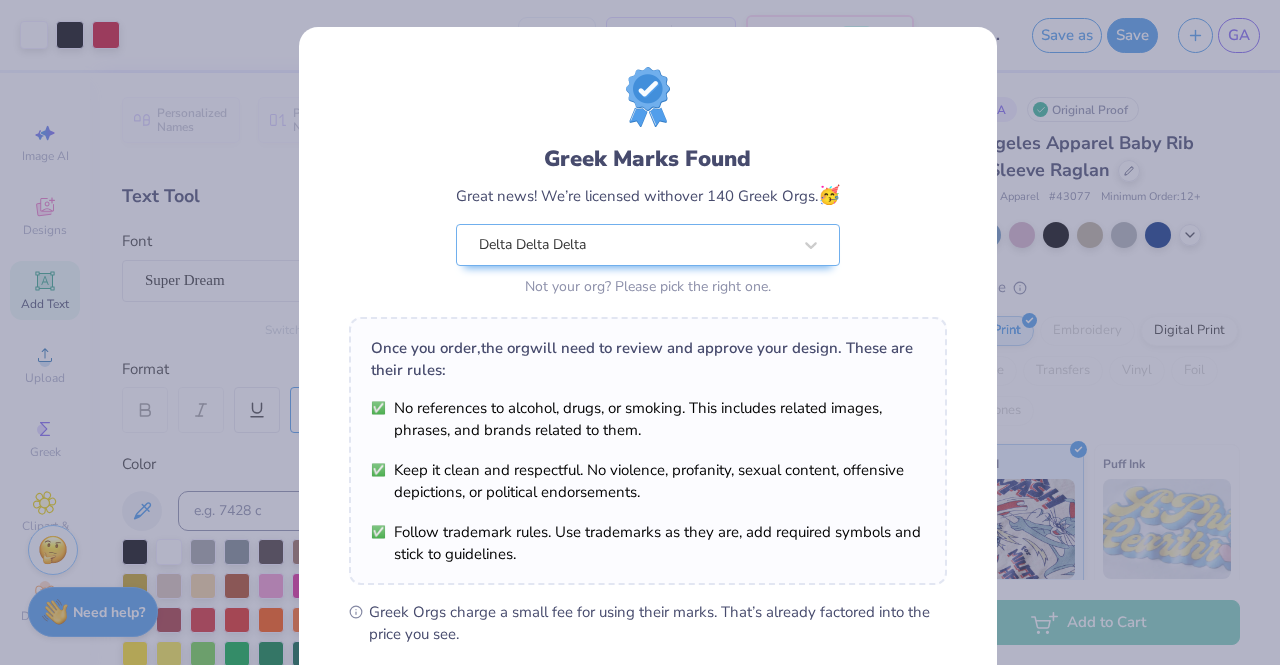 scroll, scrollTop: 268, scrollLeft: 0, axis: vertical 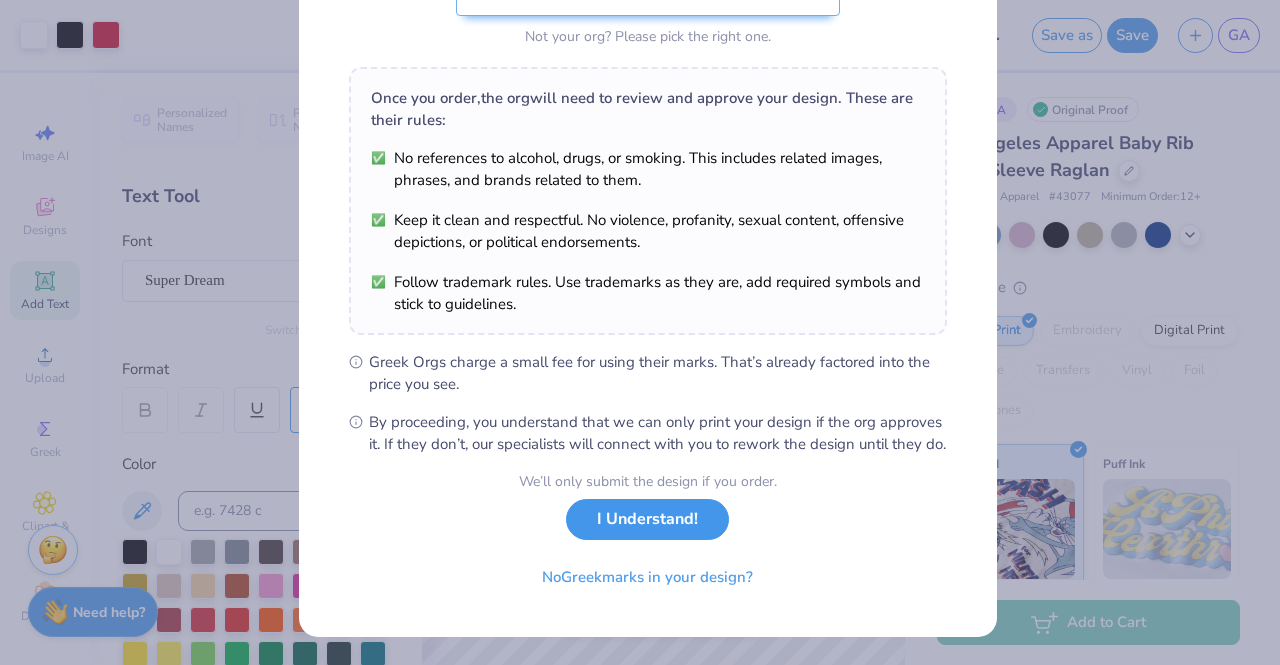 click on "I Understand!" at bounding box center (647, 519) 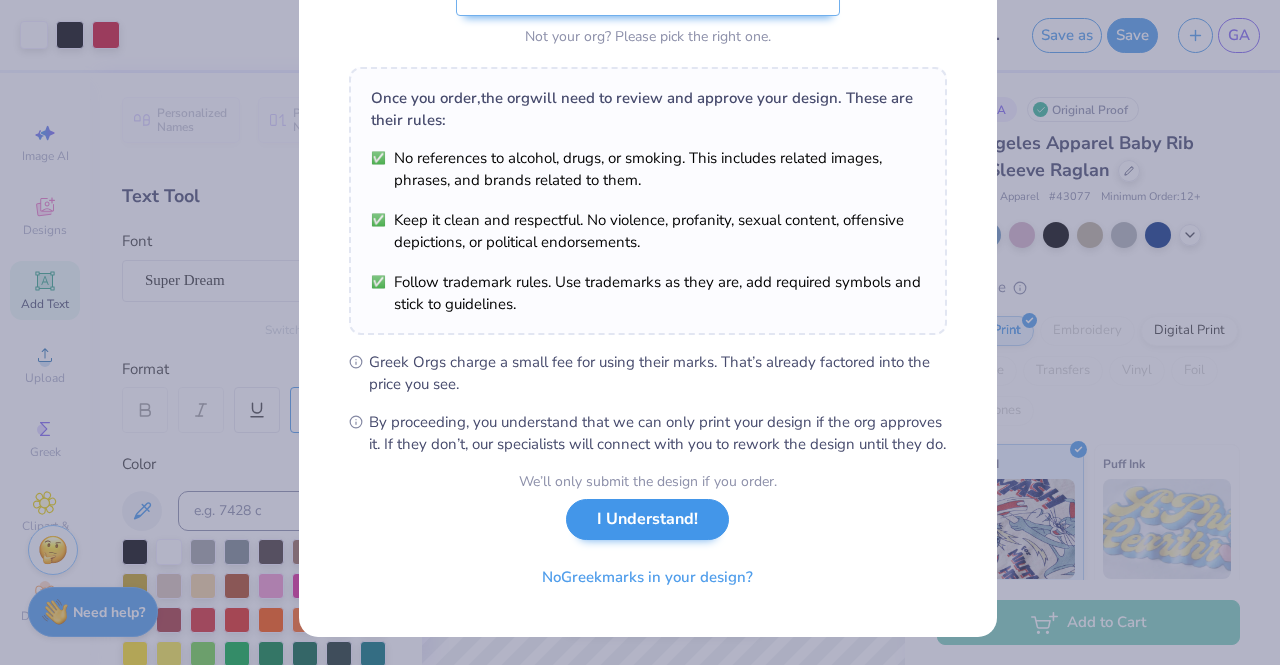 scroll, scrollTop: 0, scrollLeft: 0, axis: both 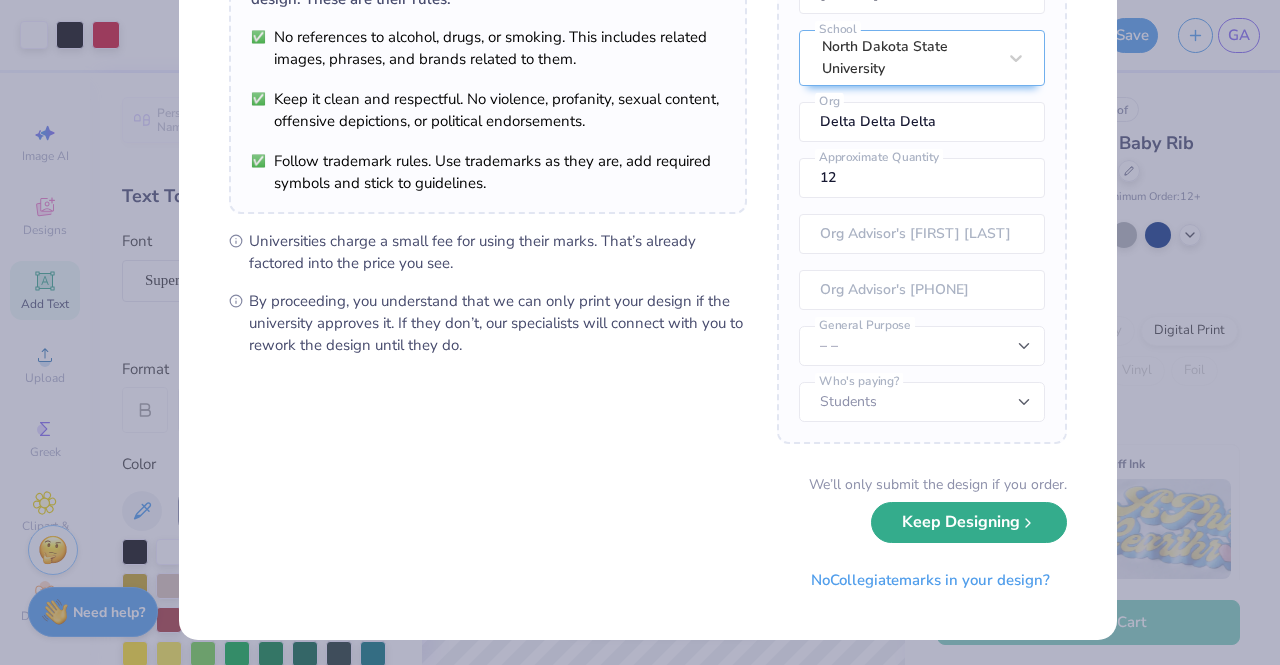 click on "Keep Designing" at bounding box center (969, 522) 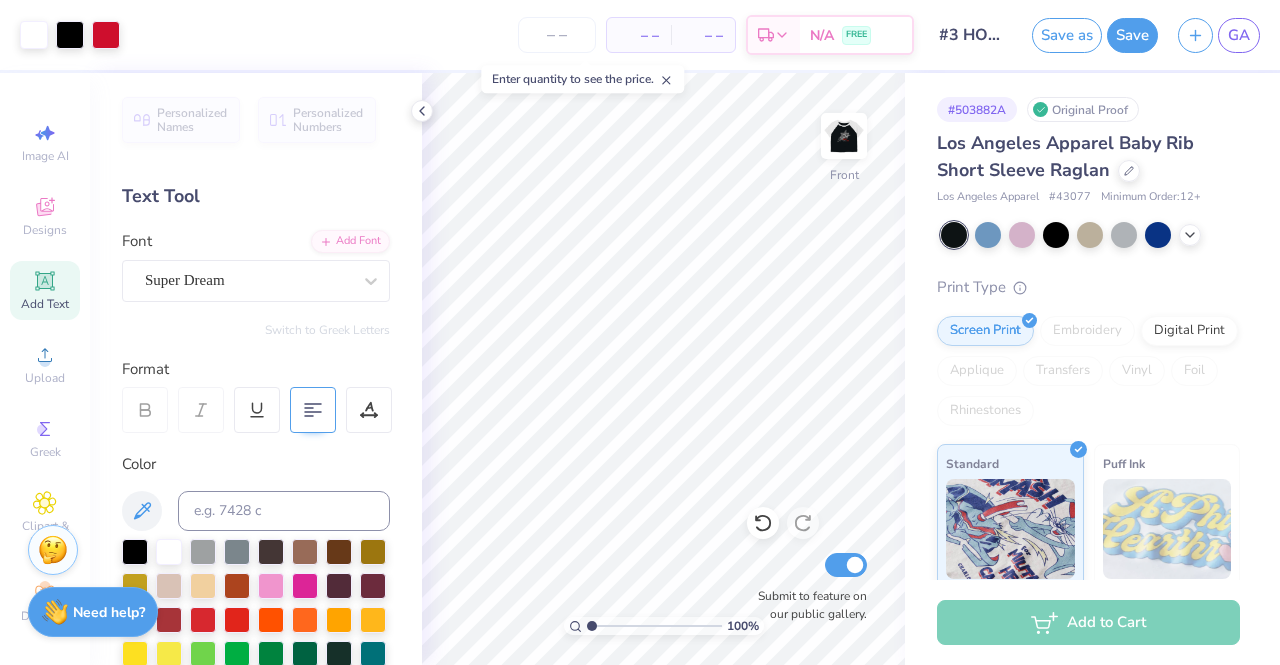 scroll, scrollTop: 0, scrollLeft: 0, axis: both 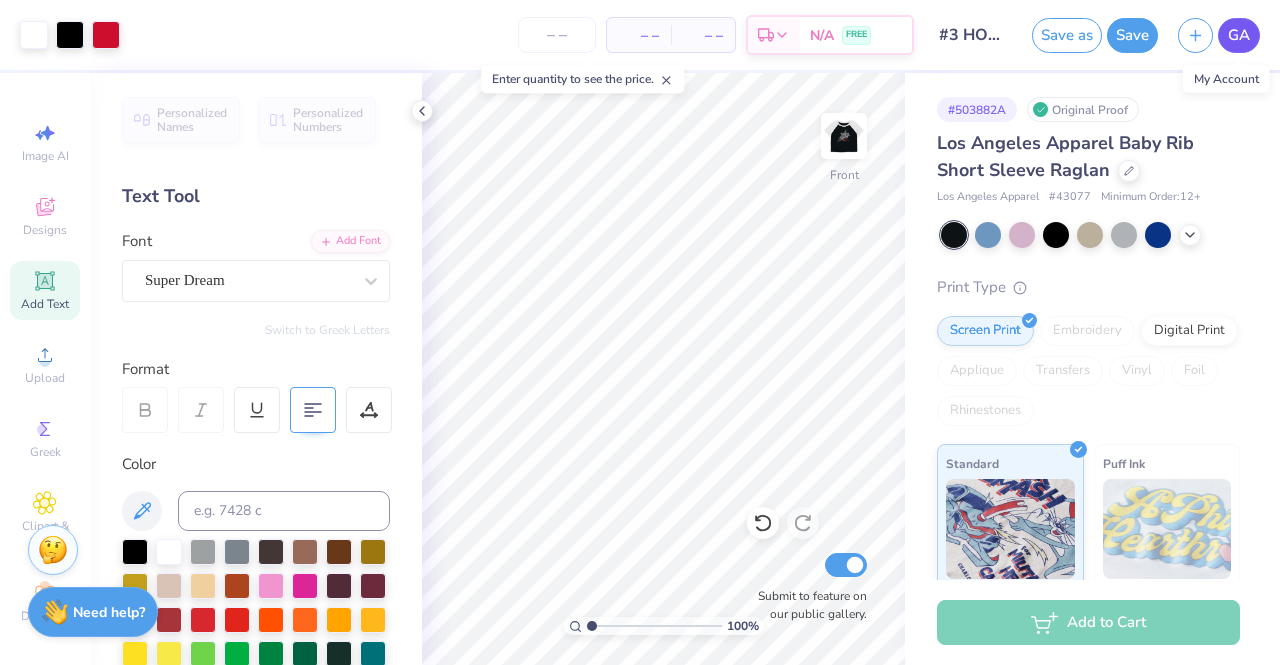 click on "GA" at bounding box center (1239, 35) 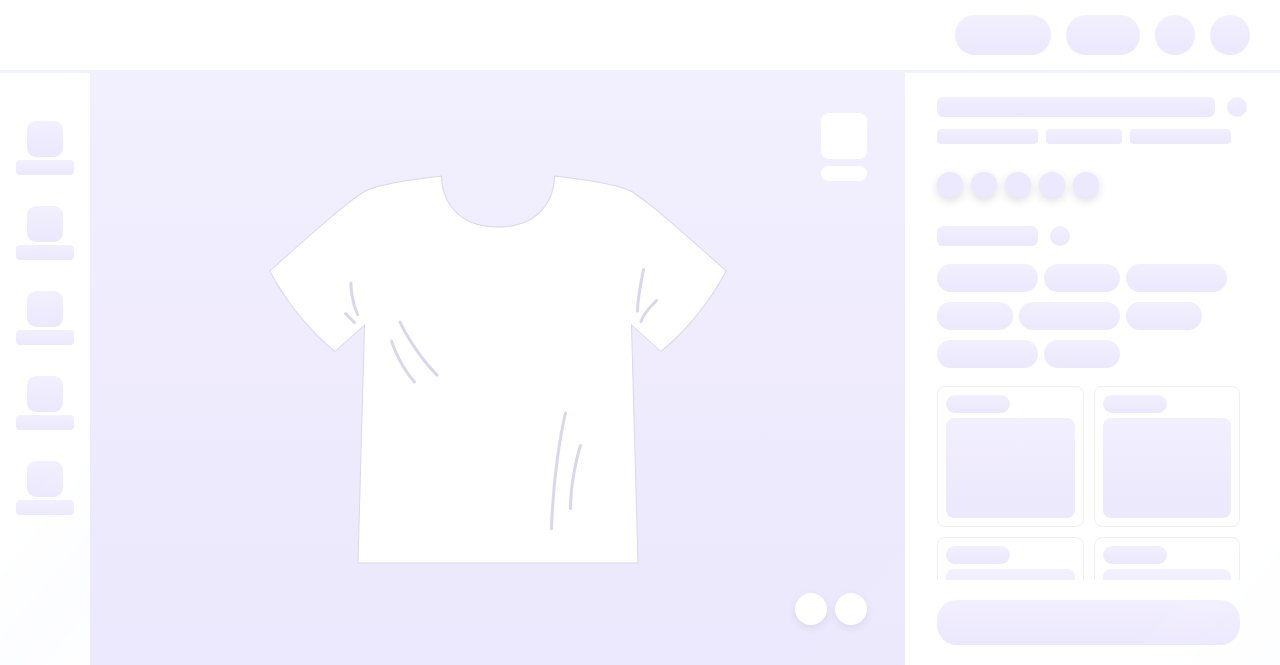scroll, scrollTop: 0, scrollLeft: 0, axis: both 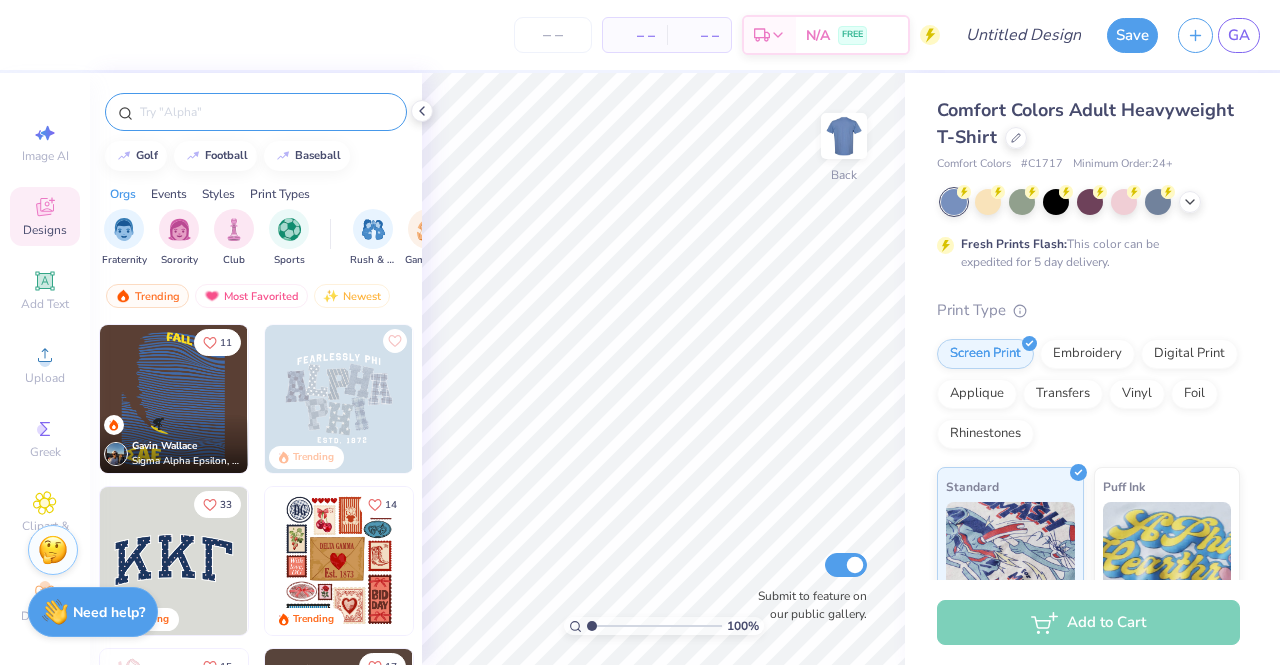 click at bounding box center [266, 112] 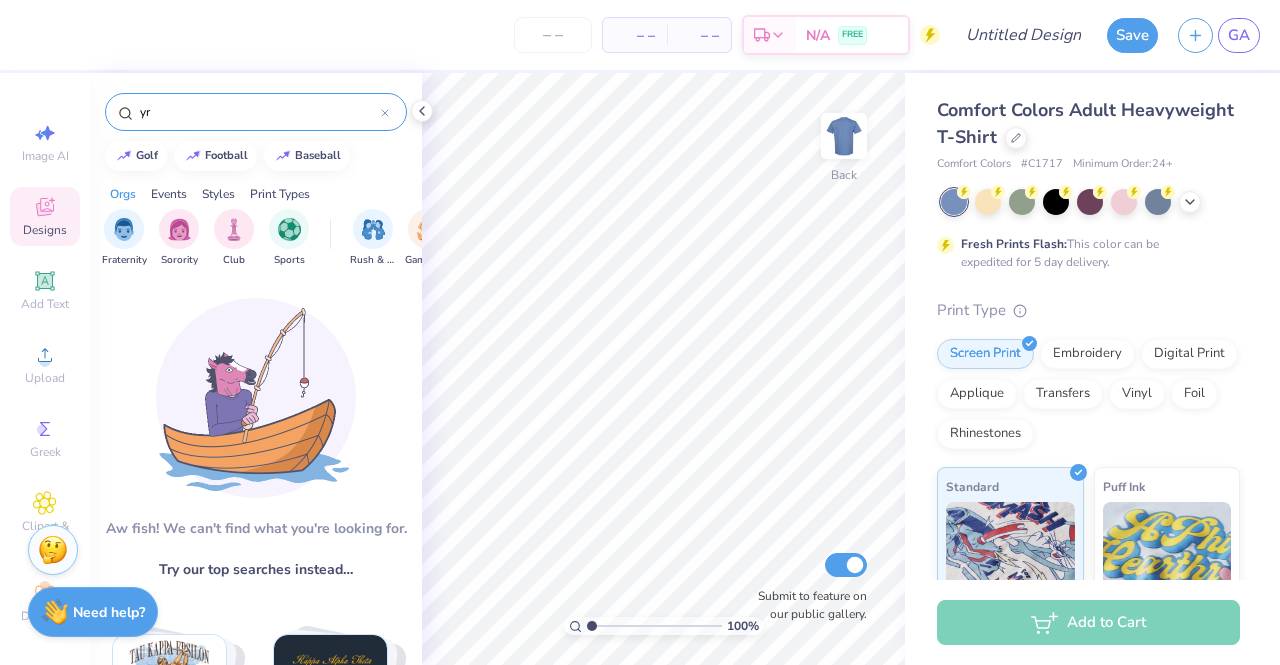 type on "y" 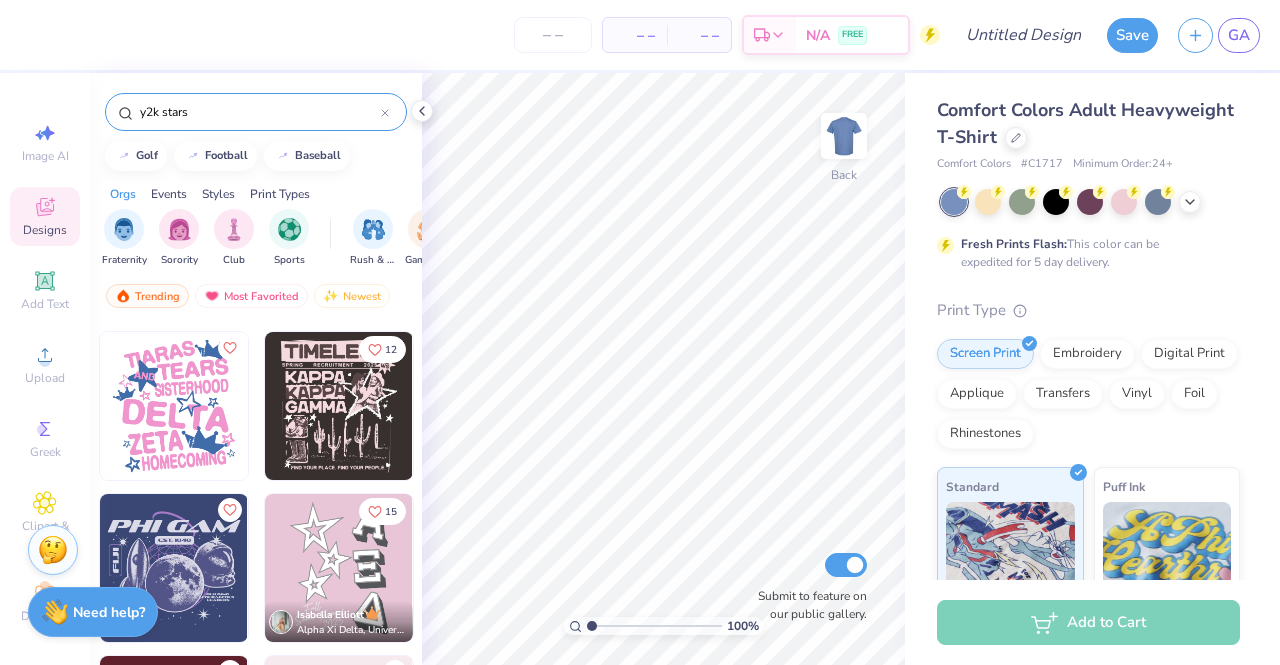 scroll, scrollTop: 3356, scrollLeft: 0, axis: vertical 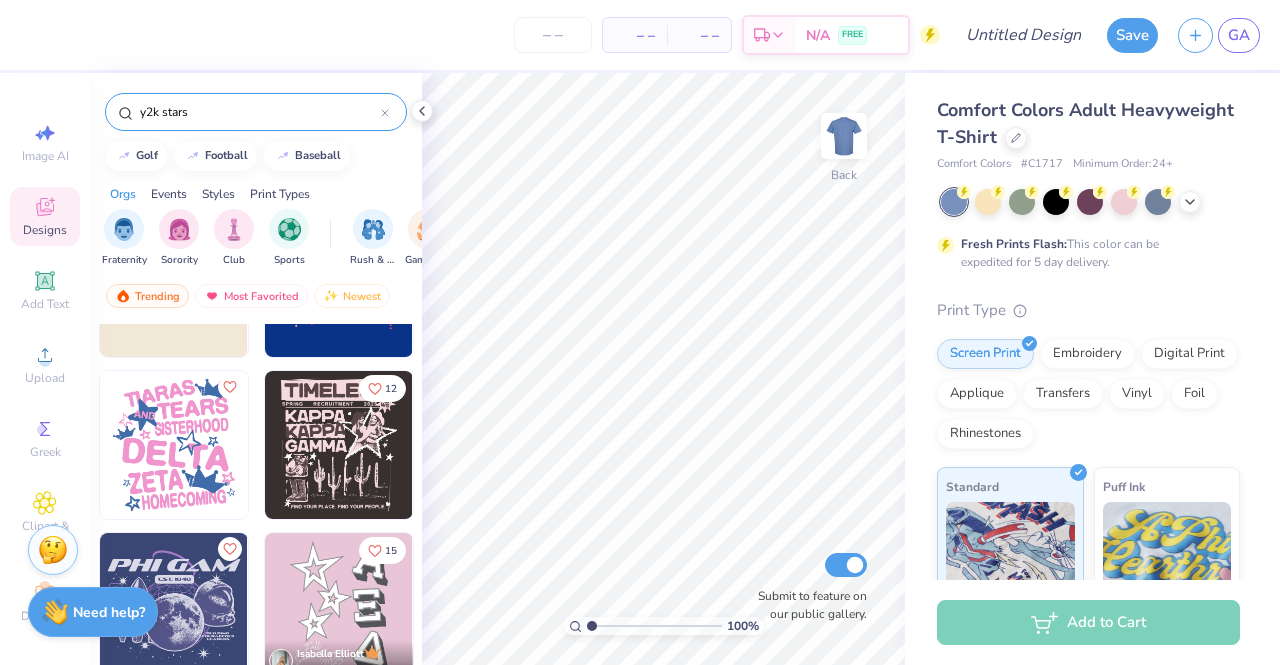 type on "y2k stars" 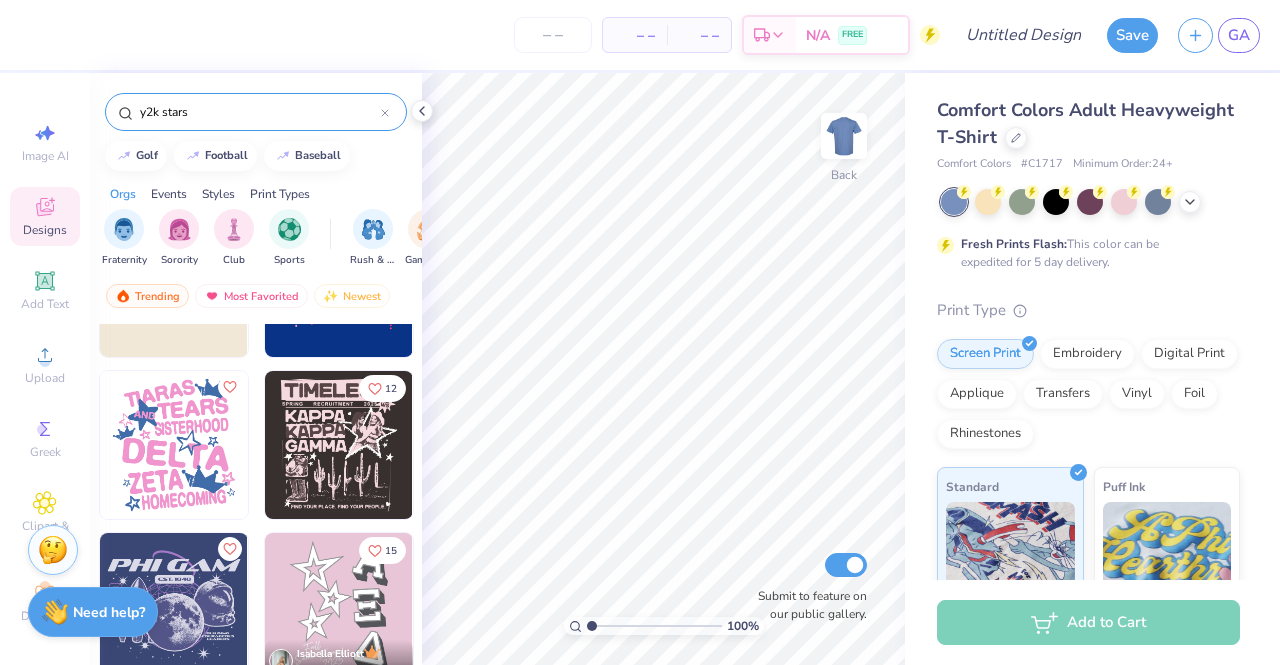 click on "9 12 15 [PERSON] [FRAT], [STATE]" at bounding box center [256, 531] 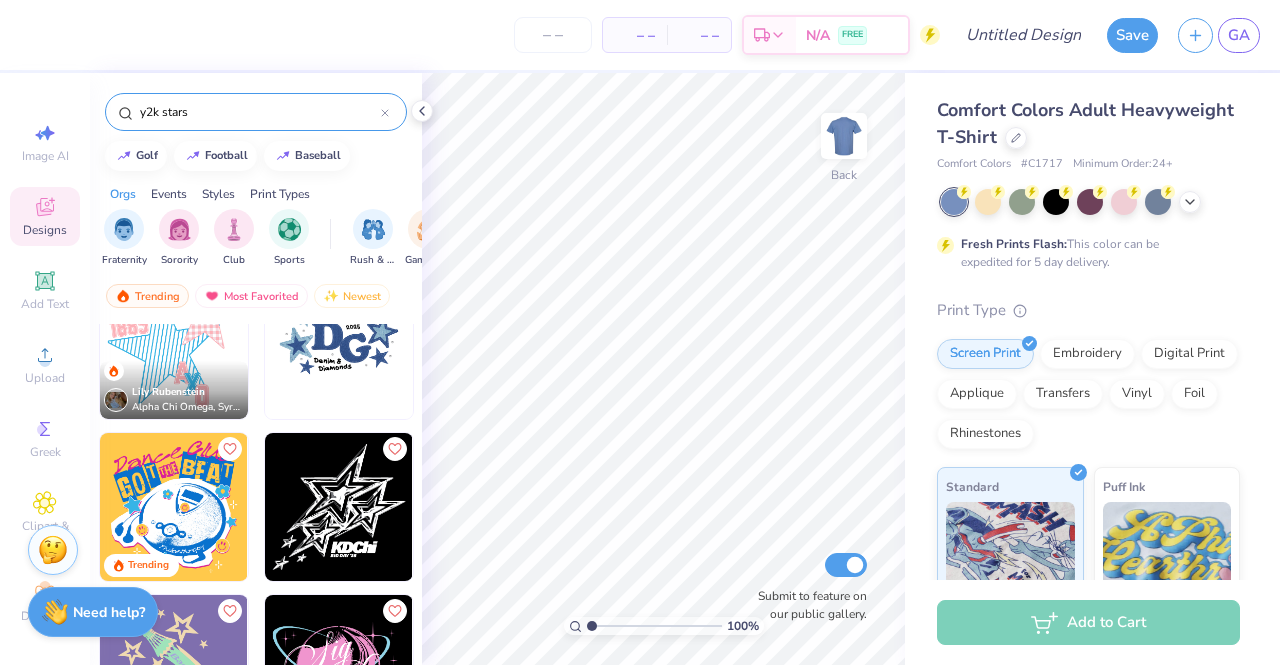 scroll, scrollTop: 2623, scrollLeft: 0, axis: vertical 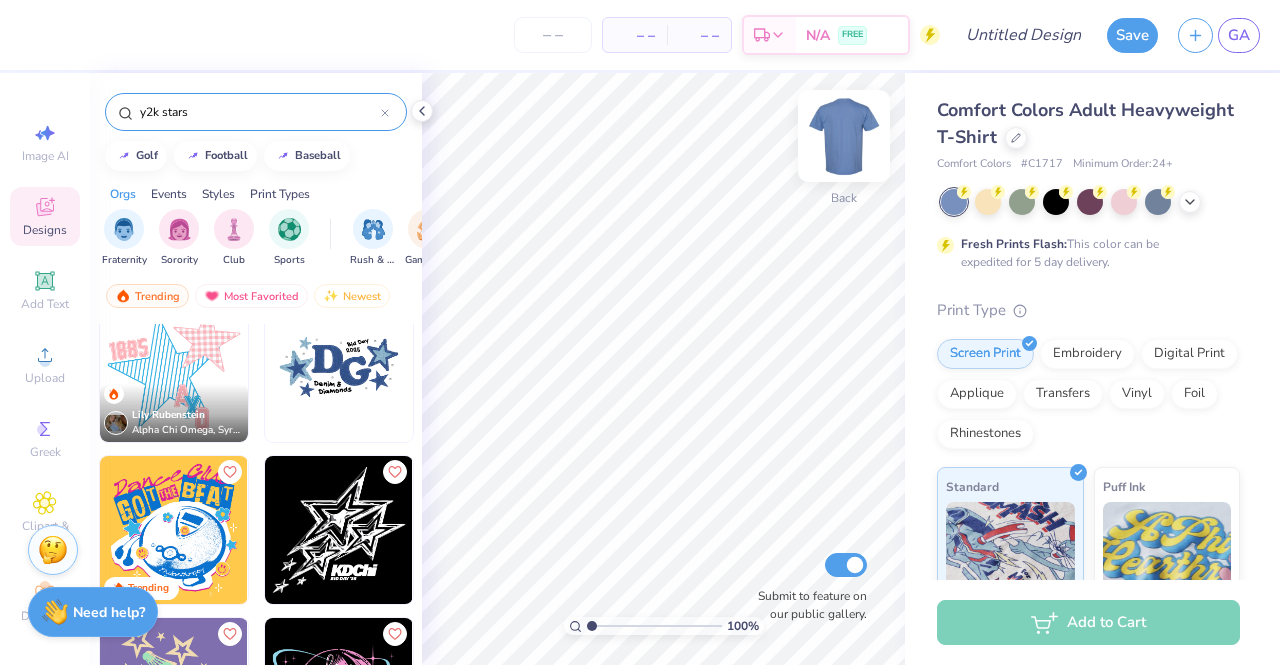 click at bounding box center (844, 136) 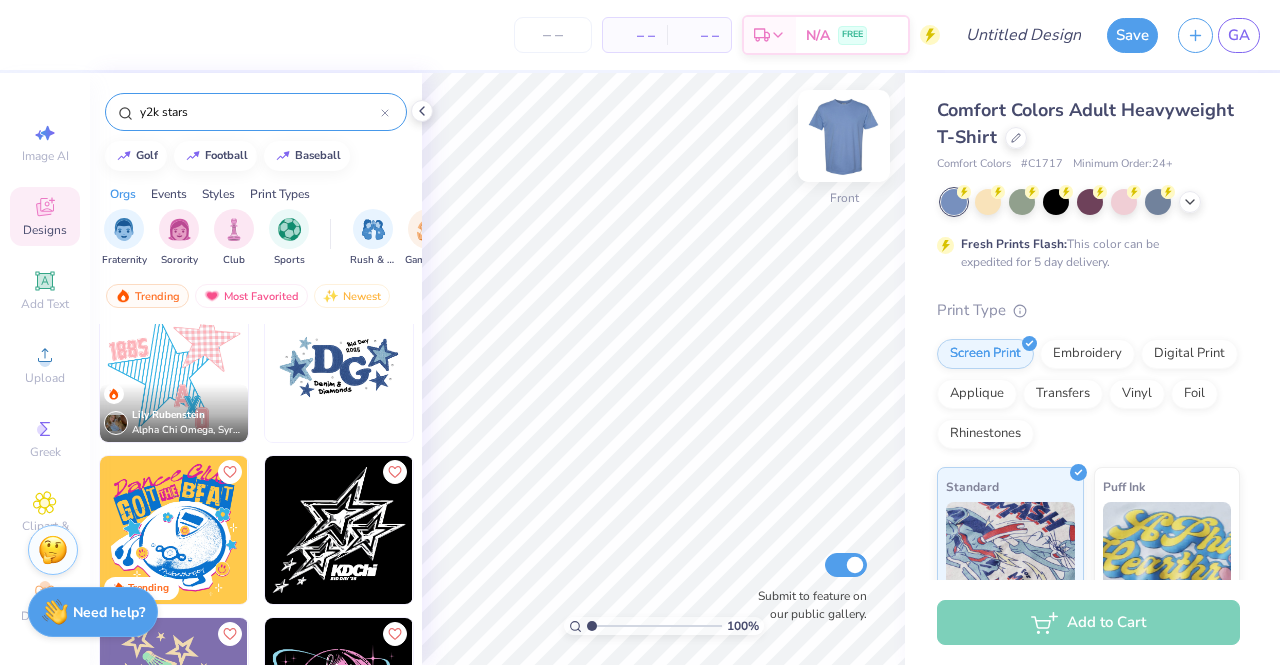 click at bounding box center [844, 136] 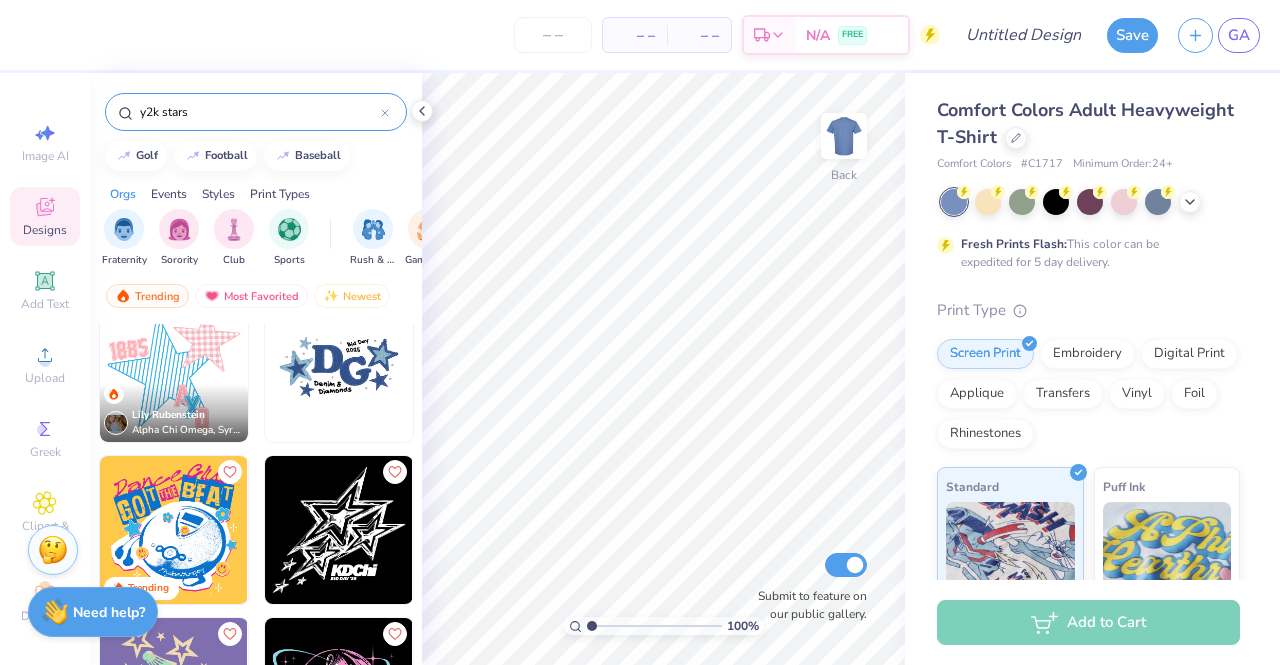 click at bounding box center (339, 530) 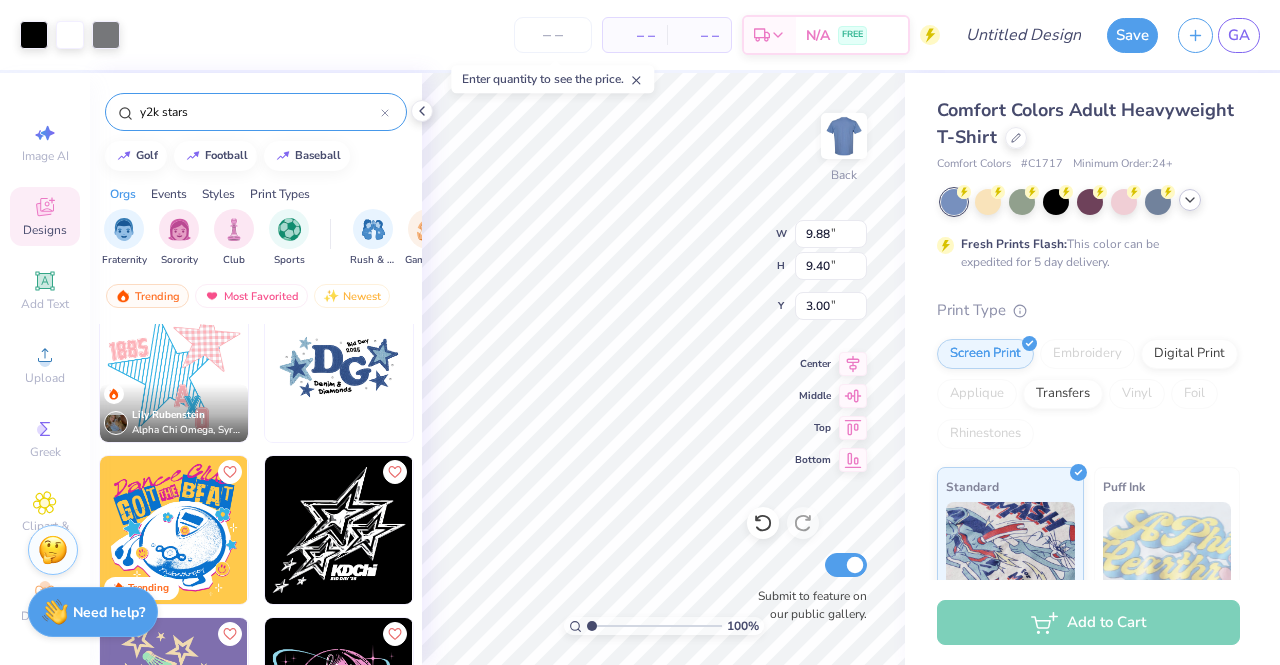 click at bounding box center [1190, 200] 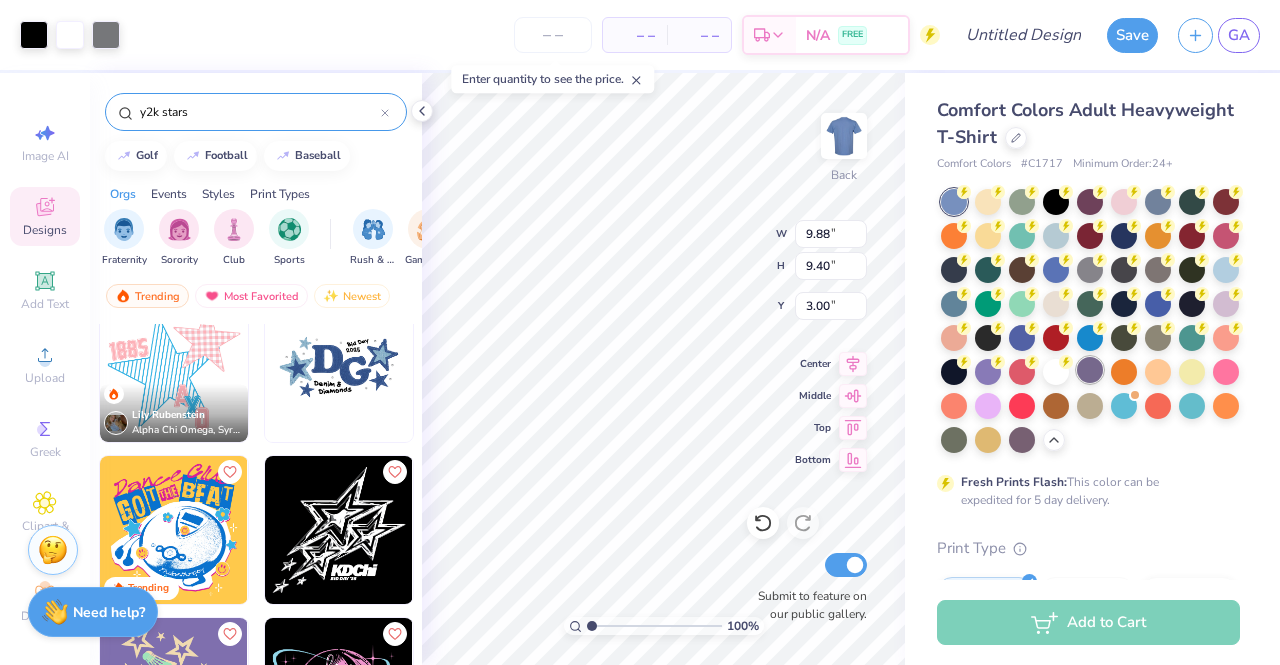 click at bounding box center (1090, 370) 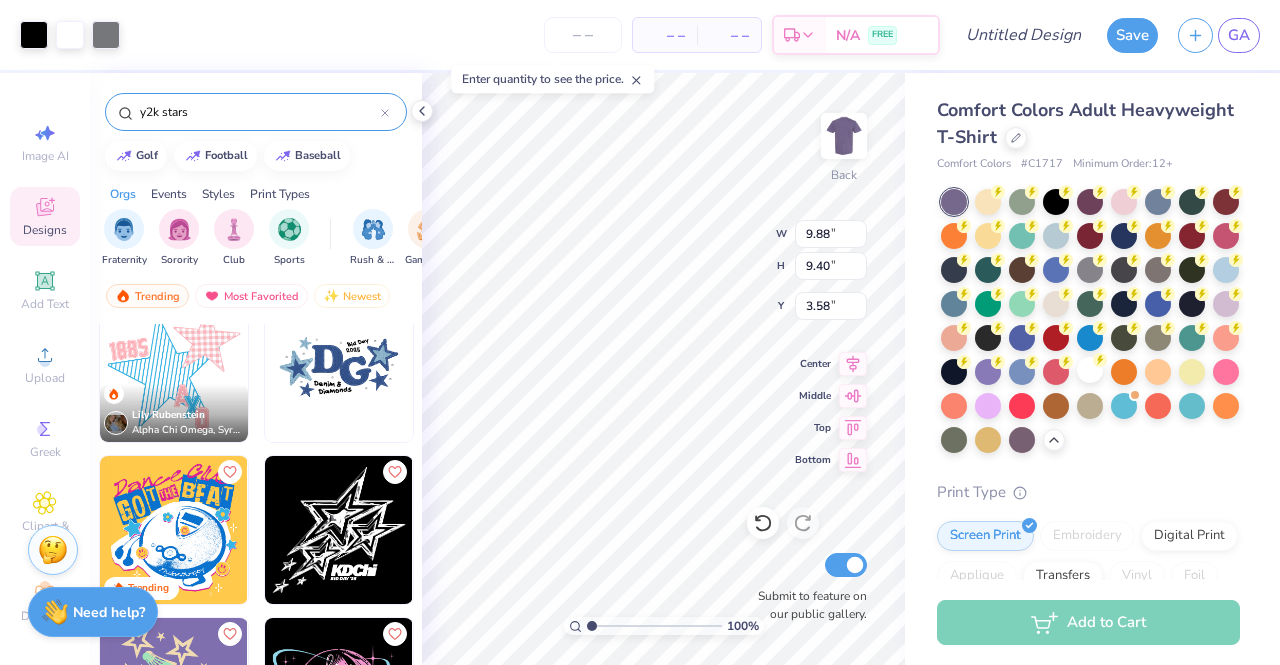 type on "3.58" 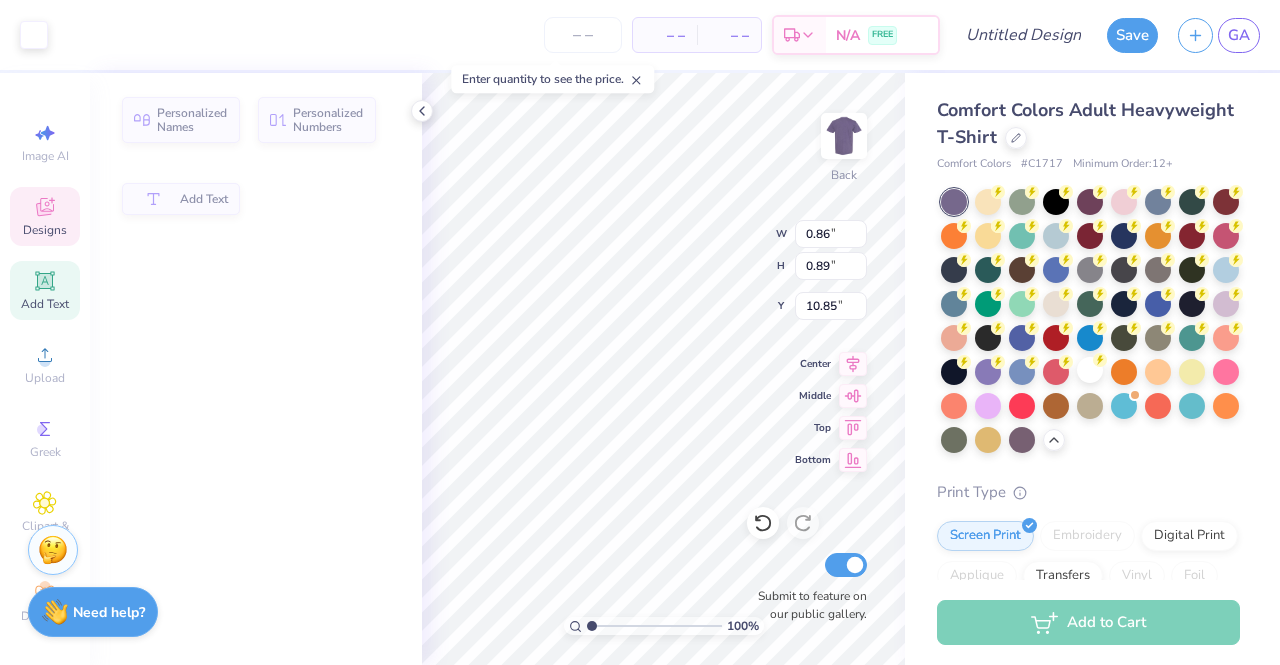 type on "0.86" 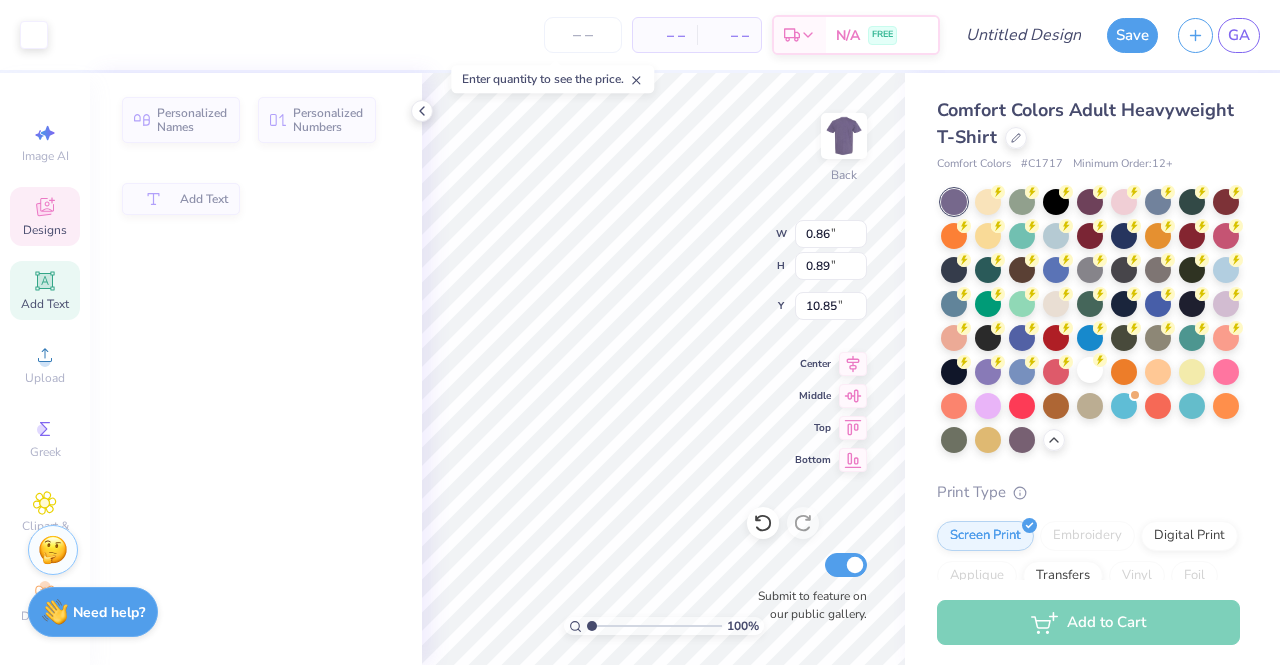 type on "0.89" 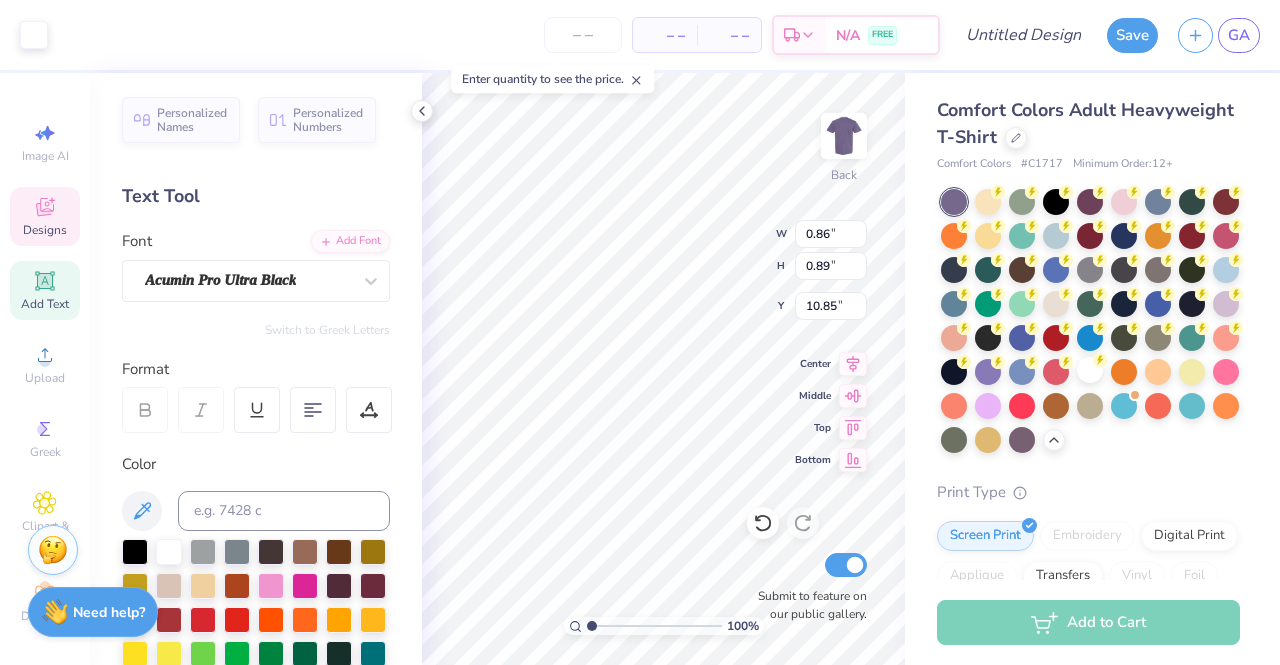 scroll, scrollTop: 16, scrollLeft: 2, axis: both 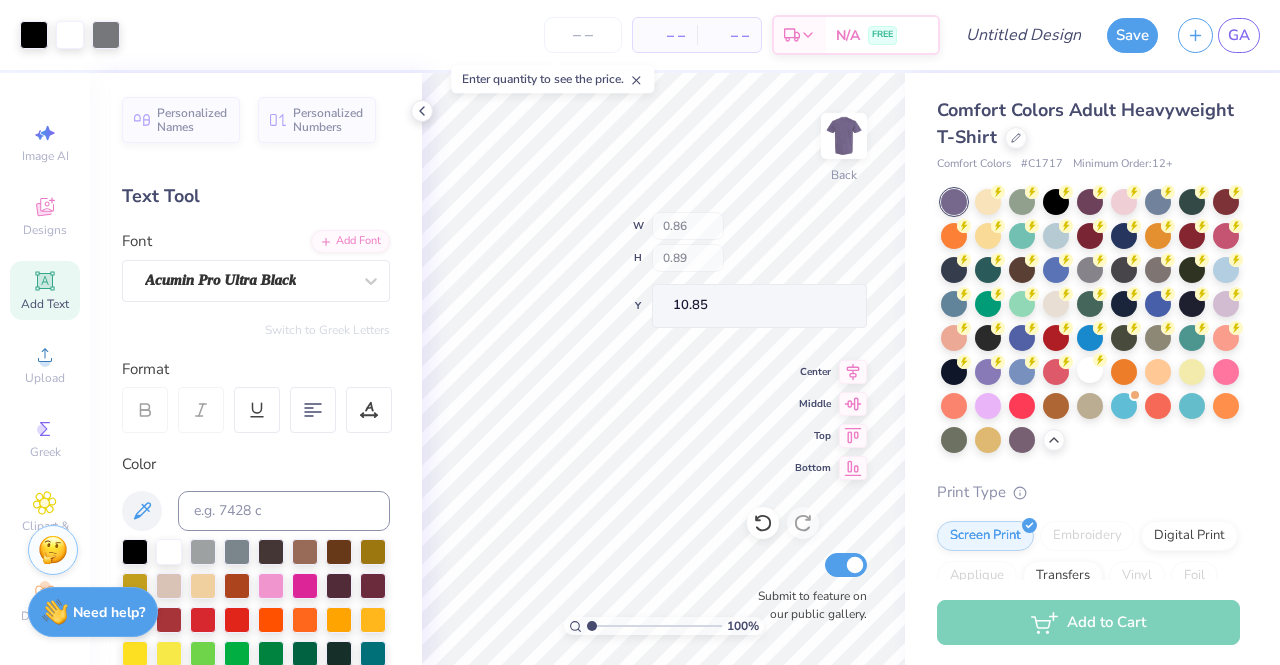 type on "1.94" 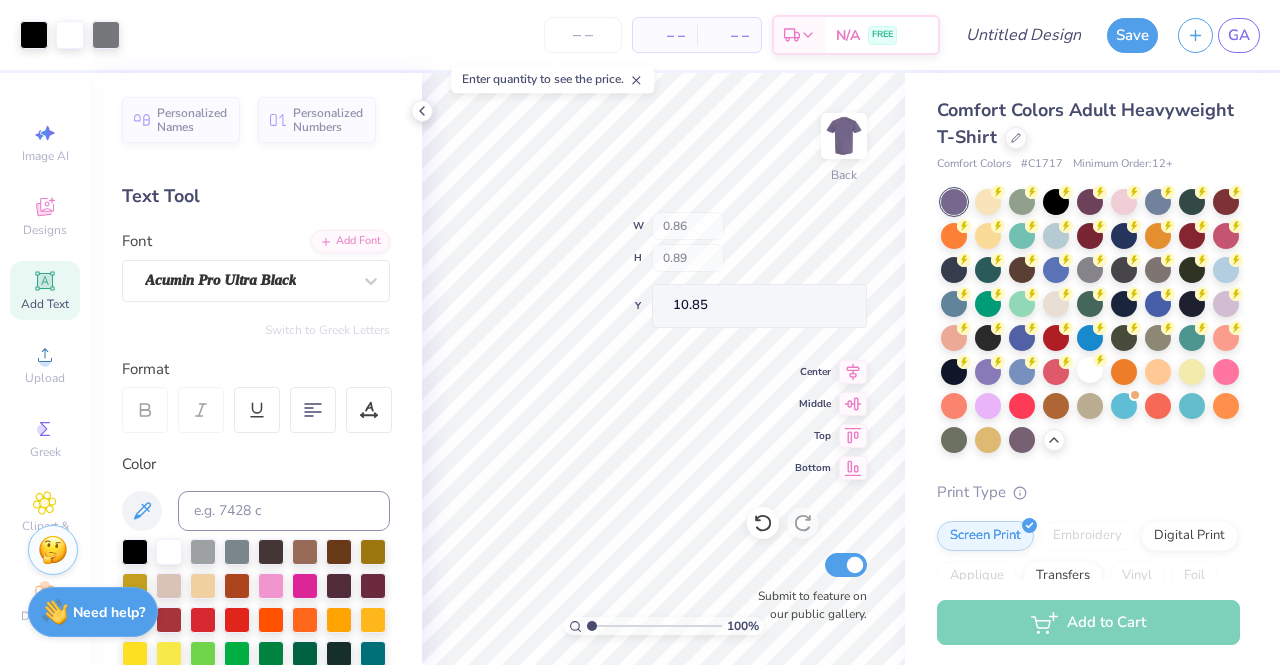 type on "0.24" 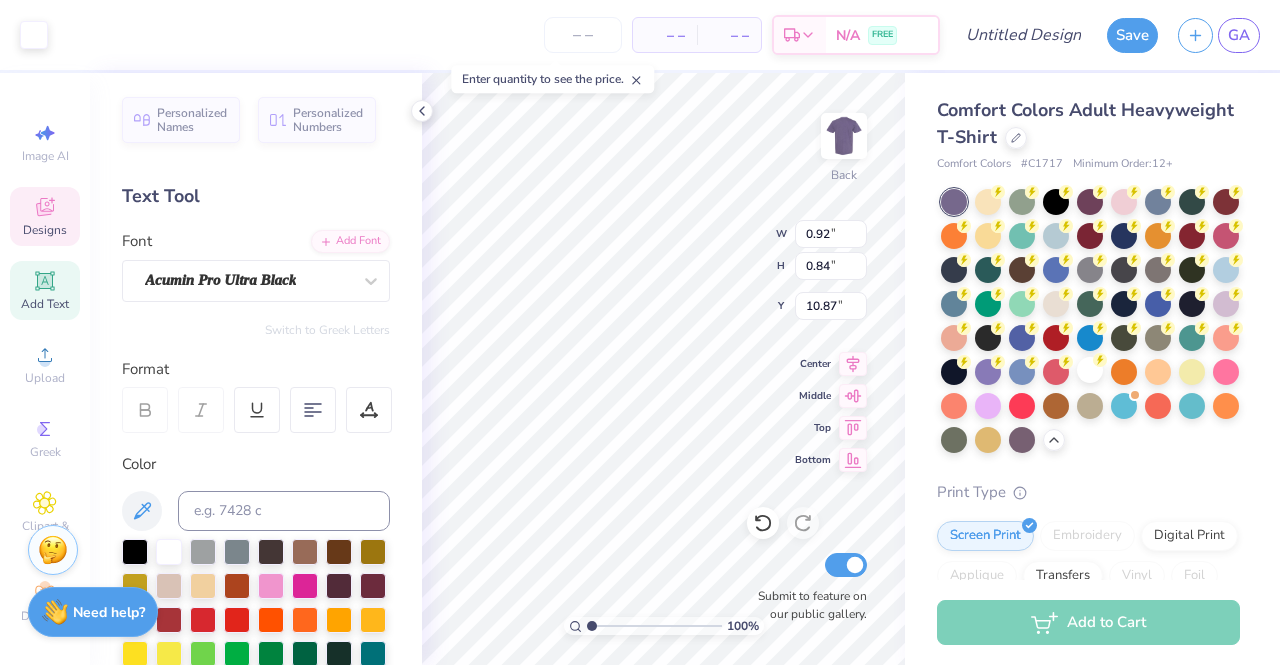 scroll, scrollTop: 16, scrollLeft: 2, axis: both 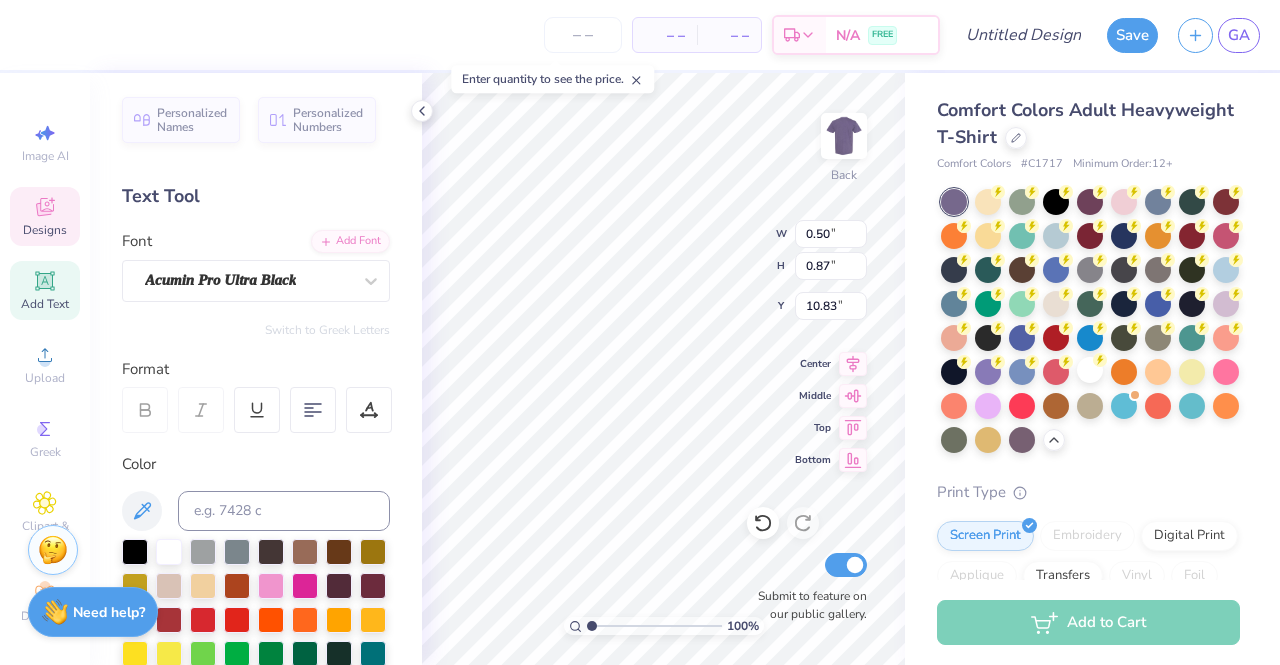 type on "0.50" 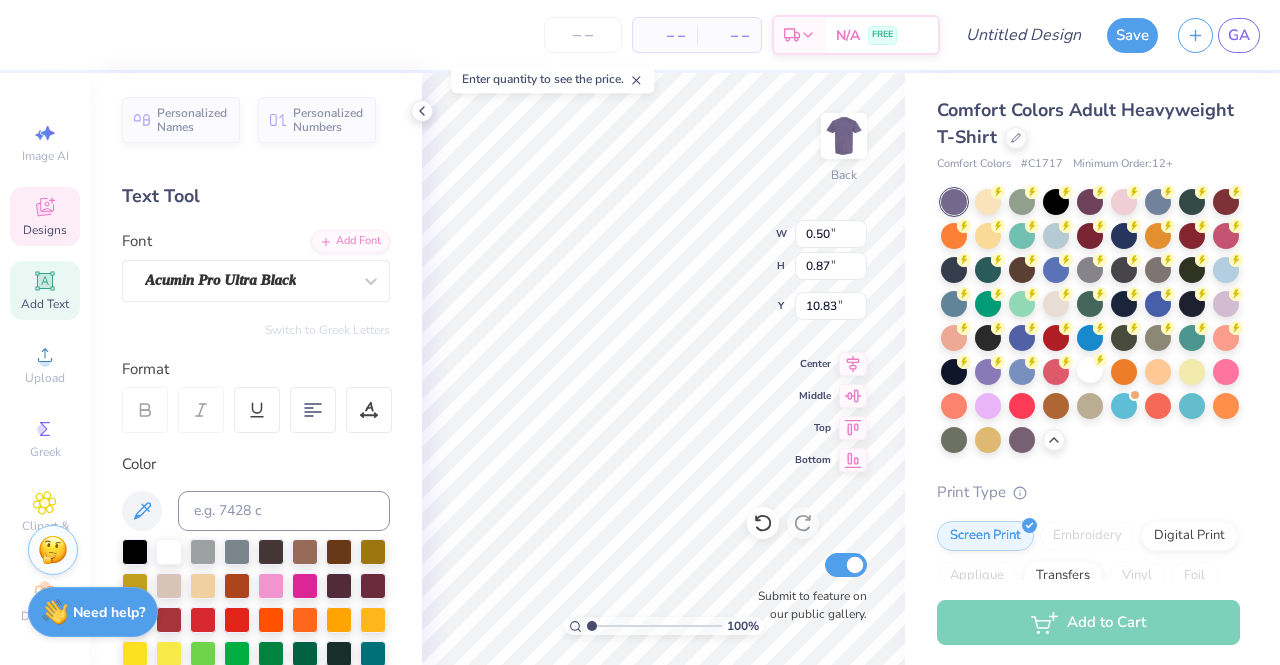 type on "0.87" 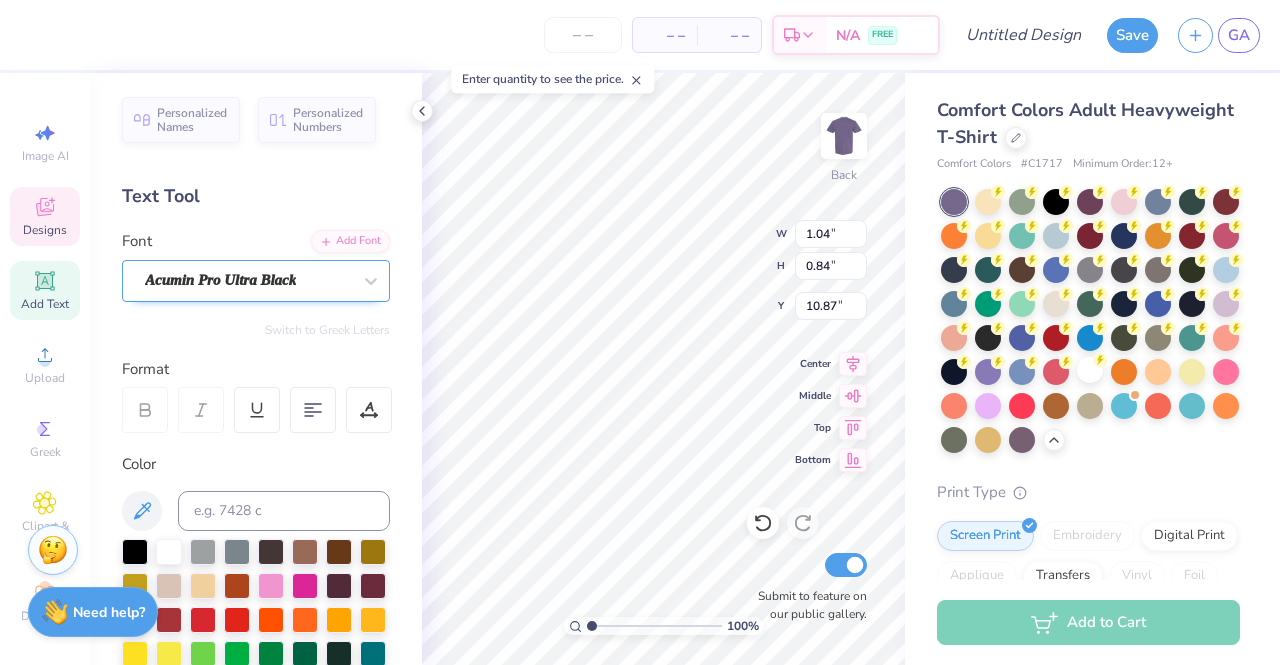 click on "Acumin Pro Ultra Black" at bounding box center [248, 280] 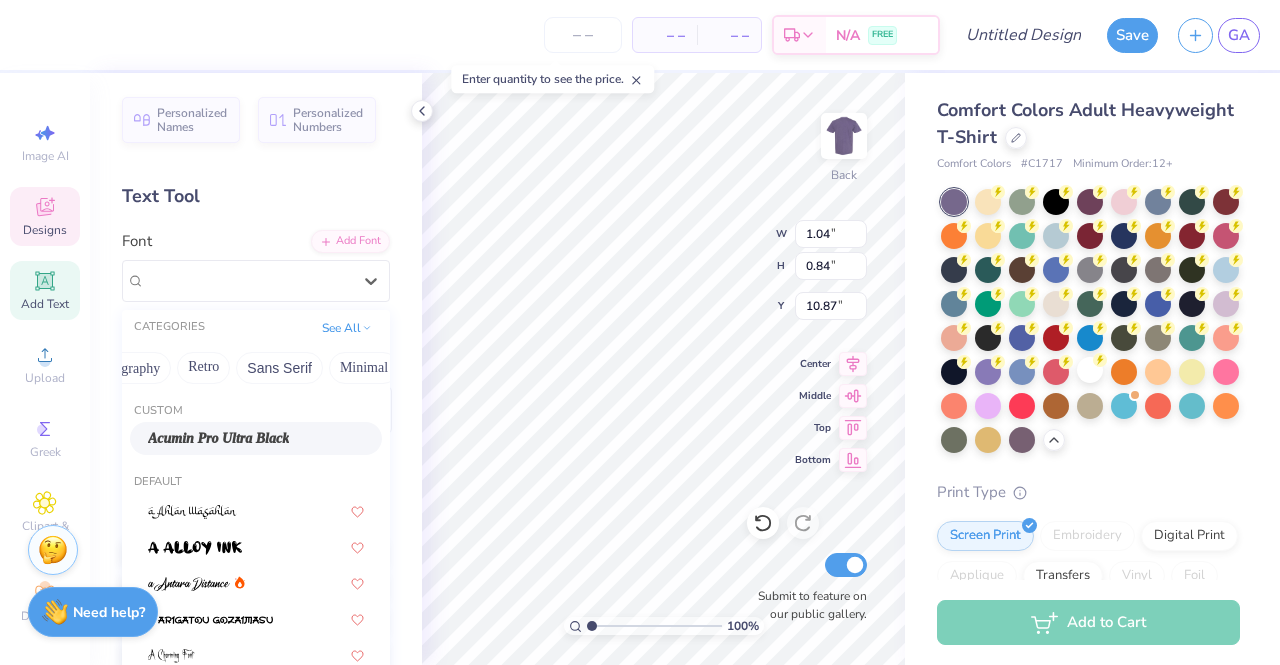 scroll, scrollTop: 0, scrollLeft: 370, axis: horizontal 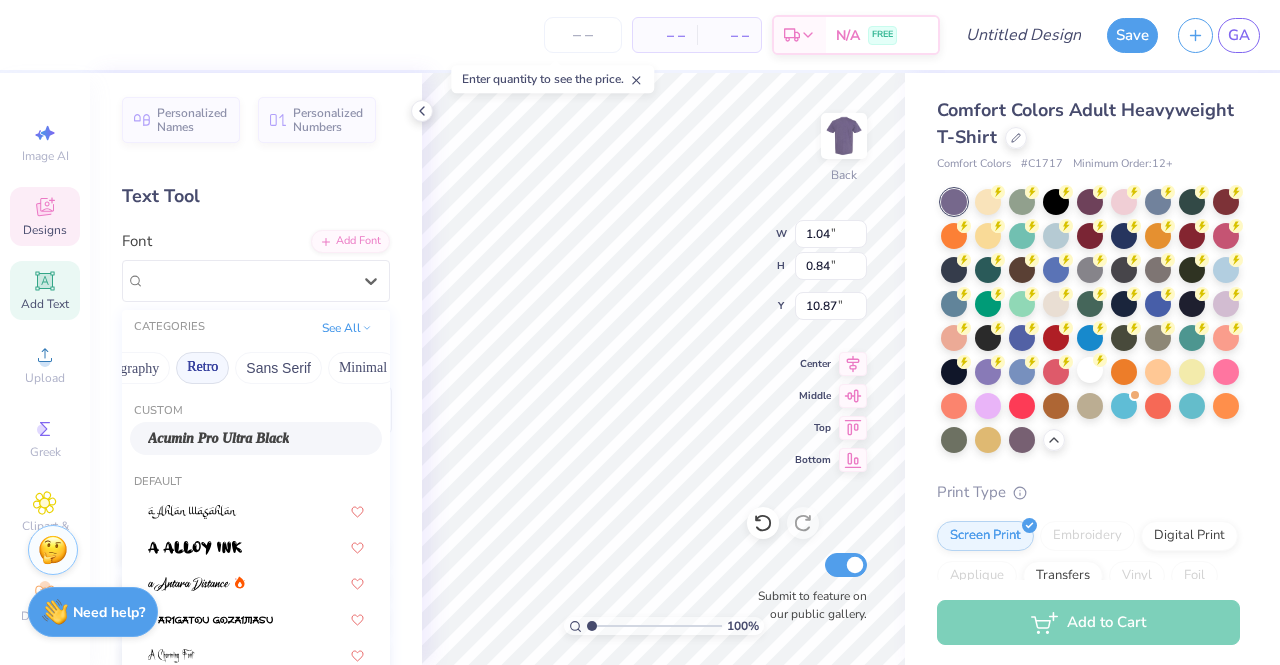 click on "Retro" at bounding box center (202, 368) 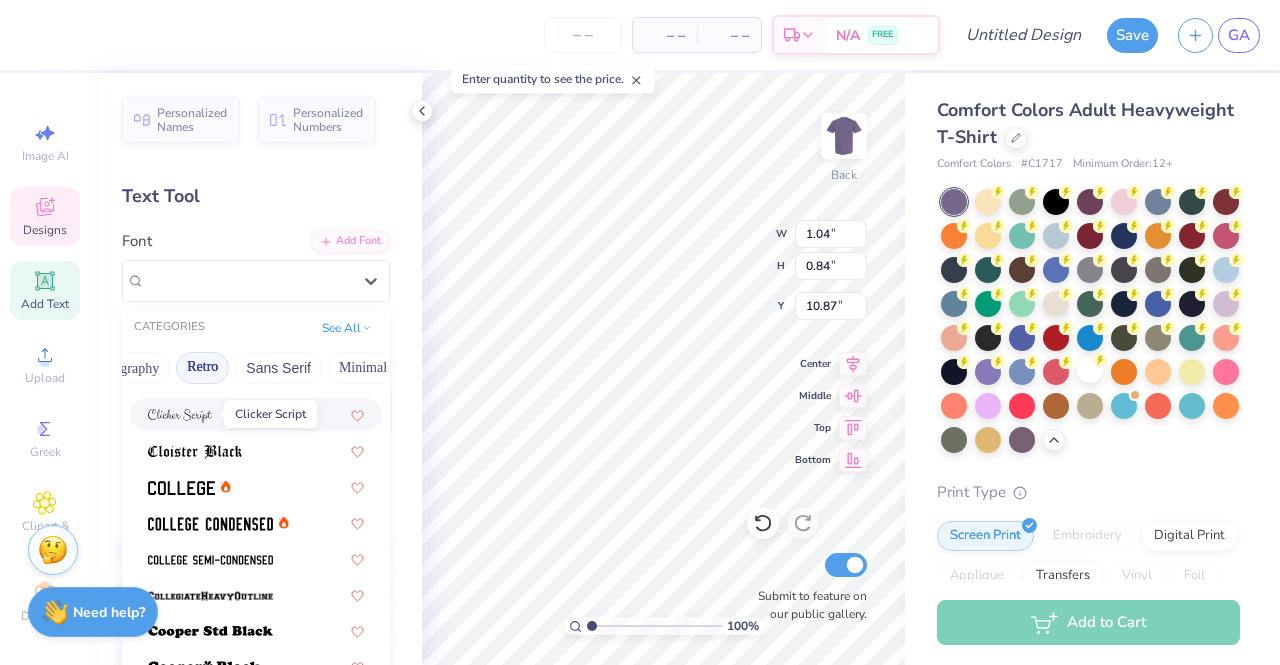 scroll, scrollTop: 745, scrollLeft: 0, axis: vertical 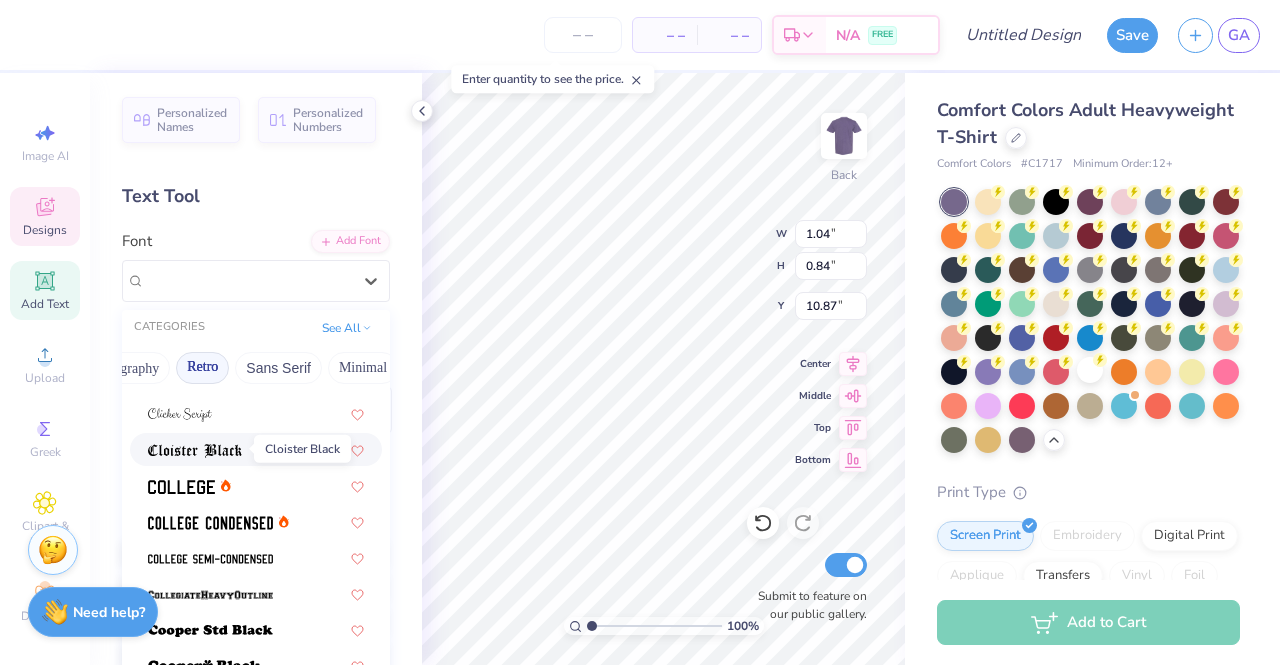 click at bounding box center (195, 449) 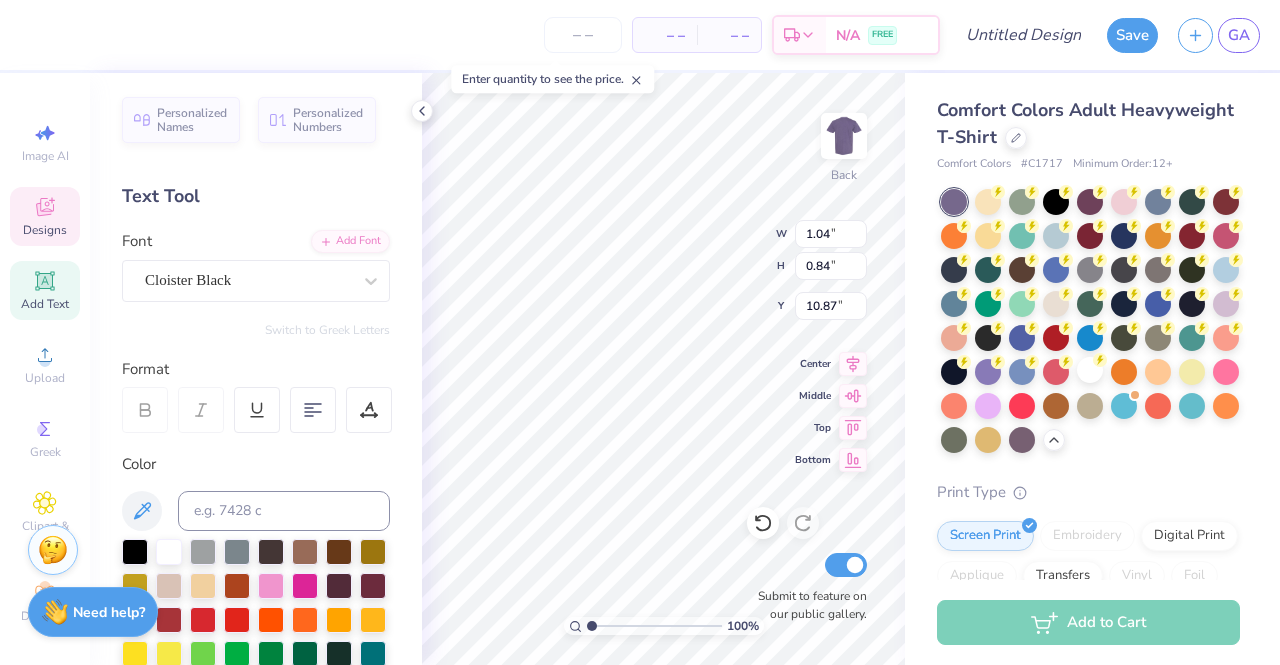 type on "0.86" 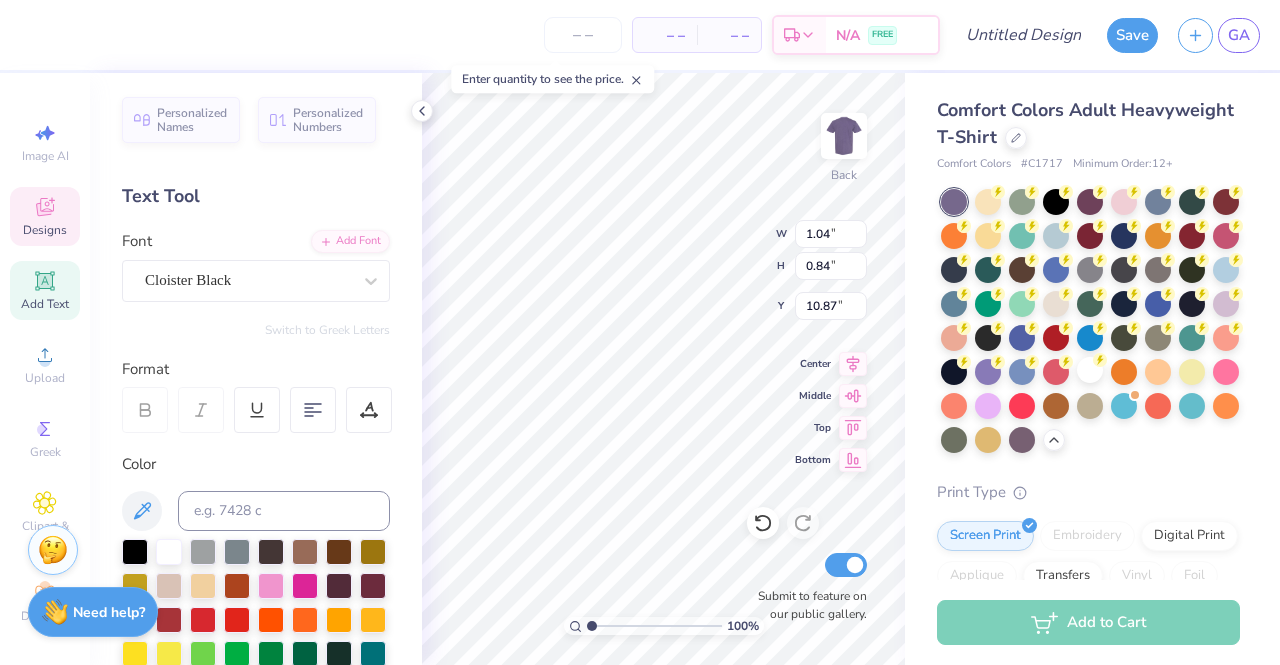 type on "0.85" 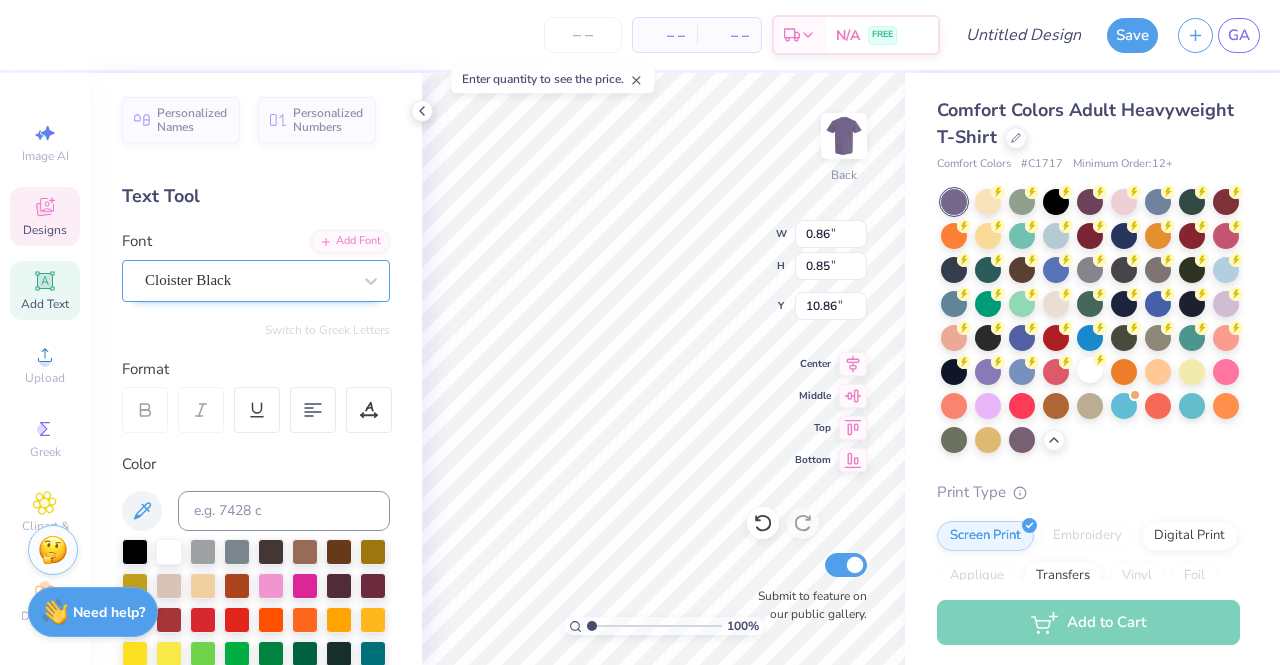 click on "Cloister Black" at bounding box center (248, 280) 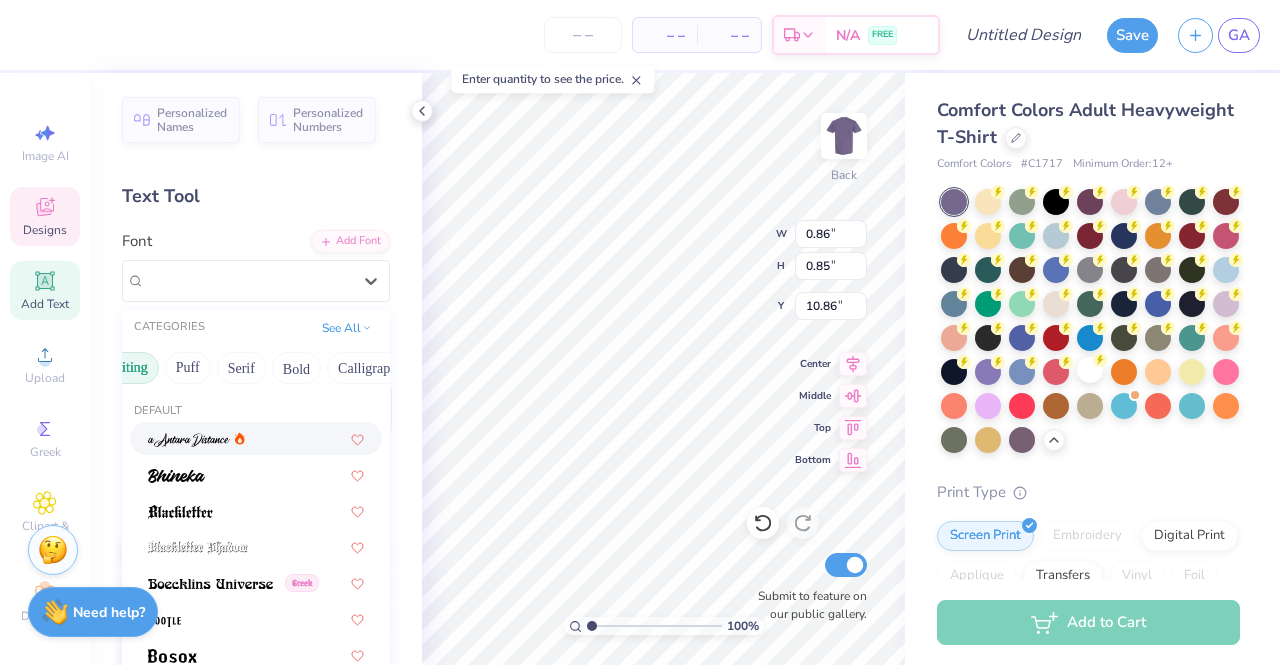scroll, scrollTop: 0, scrollLeft: 0, axis: both 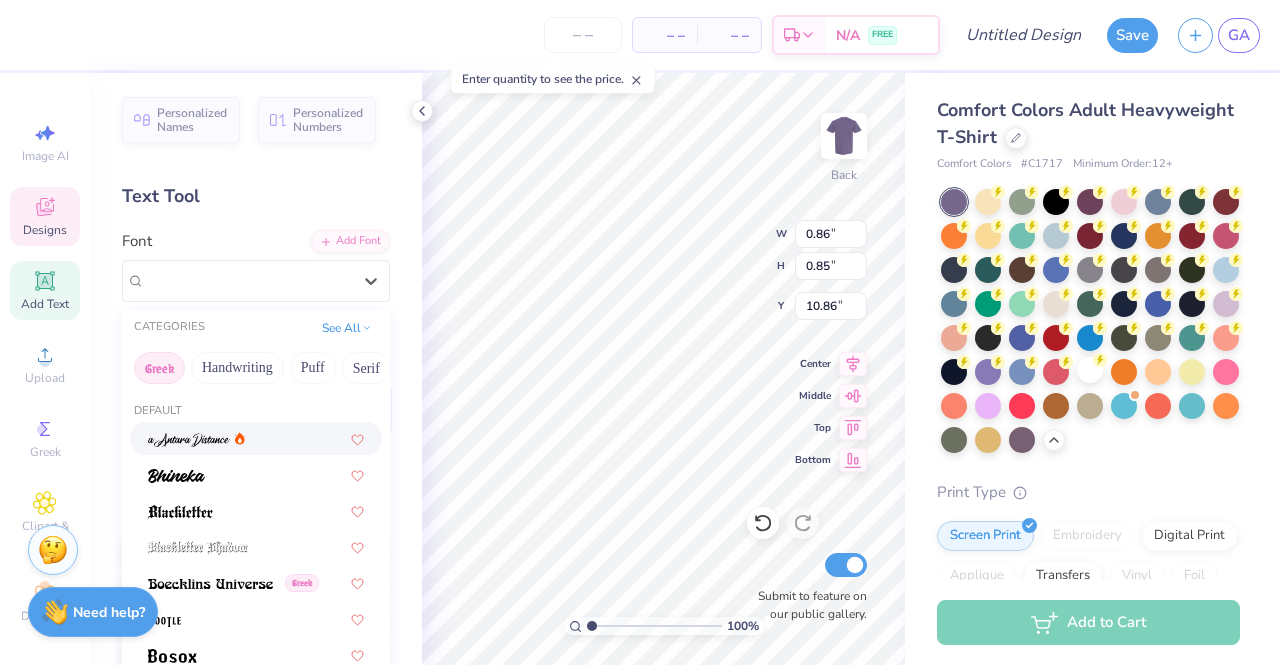 click on "Greek" at bounding box center [159, 368] 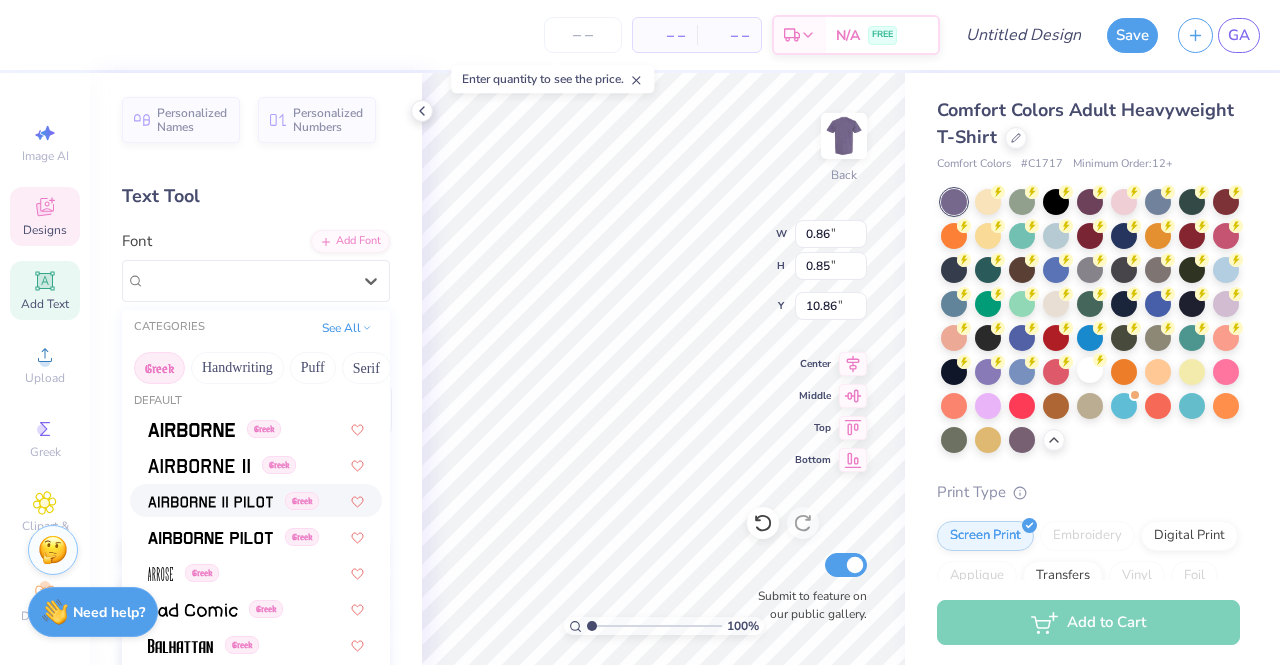 scroll, scrollTop: 0, scrollLeft: 0, axis: both 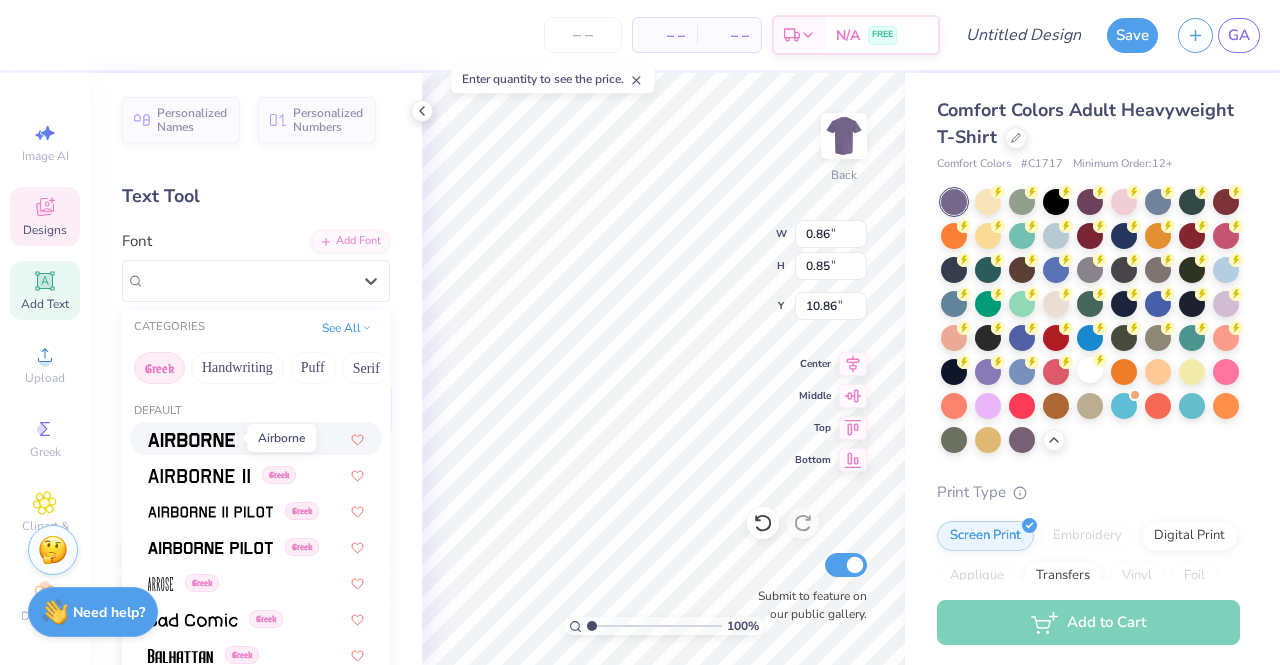 click at bounding box center (191, 440) 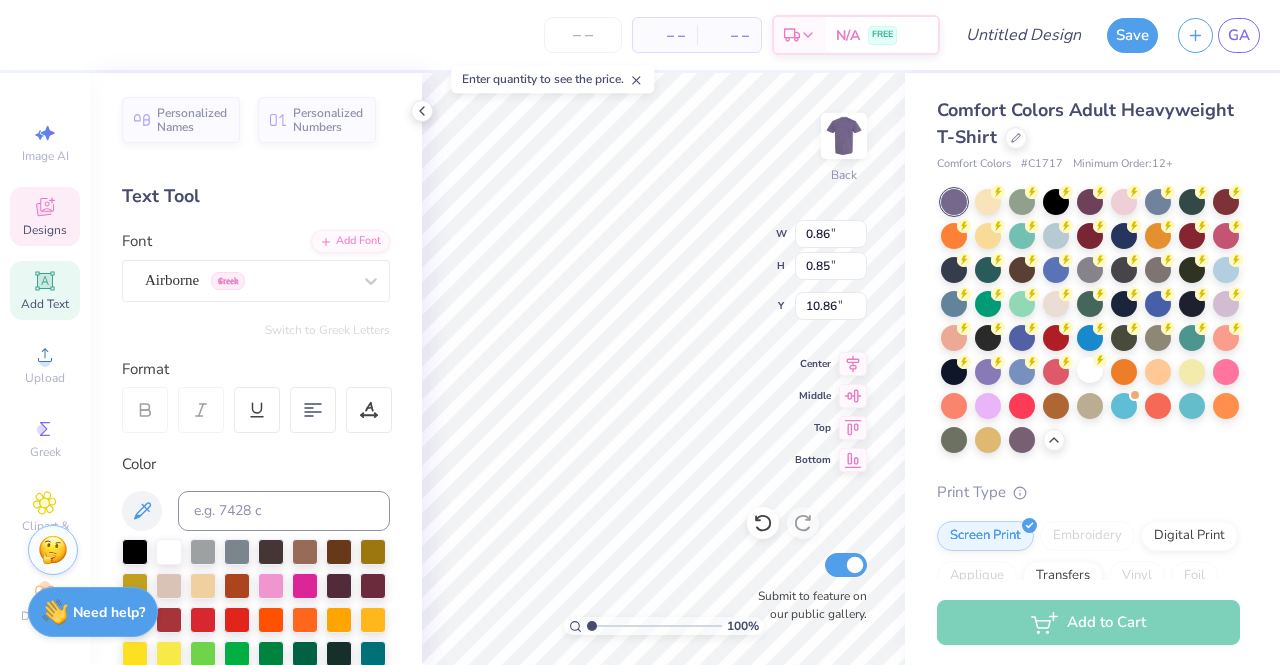 type on "0.67" 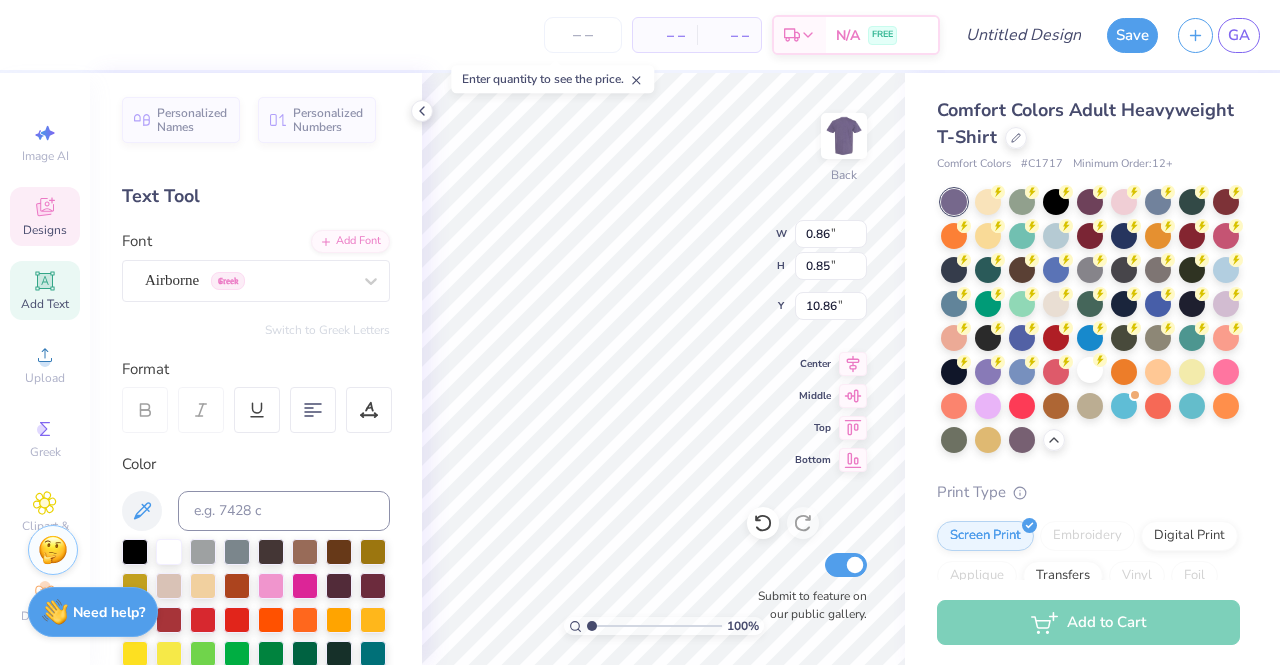 type on "0.89" 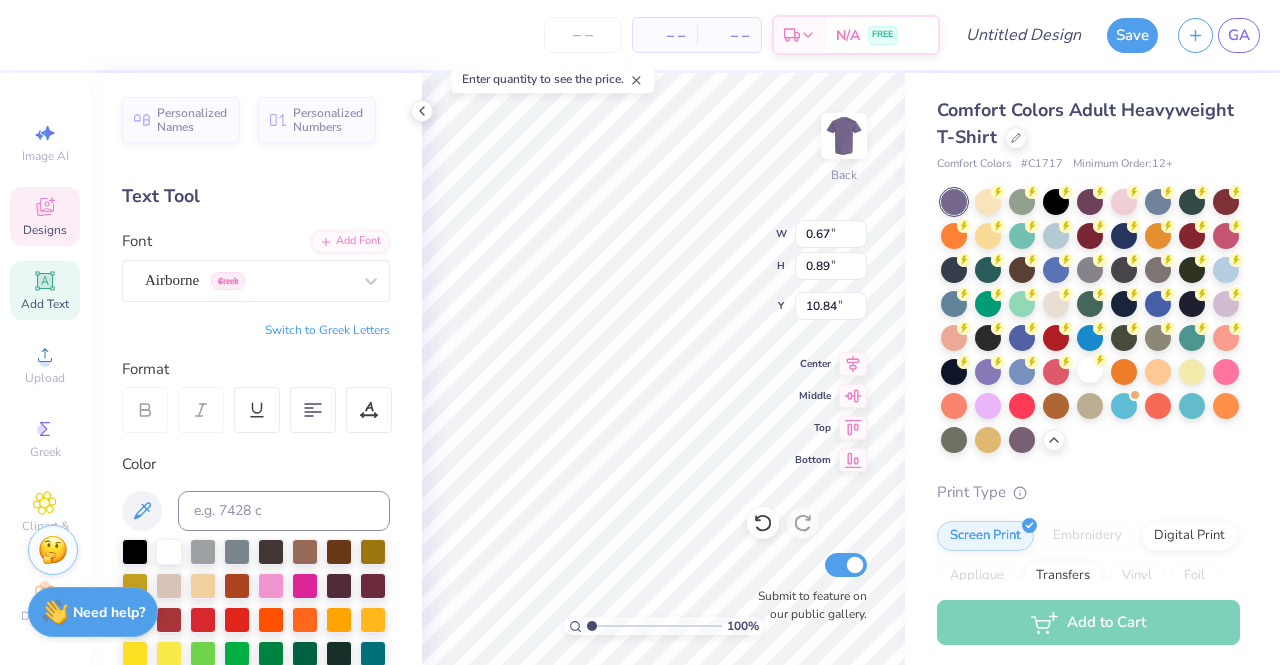 click on "Personalized Names Personalized Numbers Text Tool  Add Font Font Airborne Greek Switch to Greek Letters Format Color Styles Text Shape" at bounding box center (256, 369) 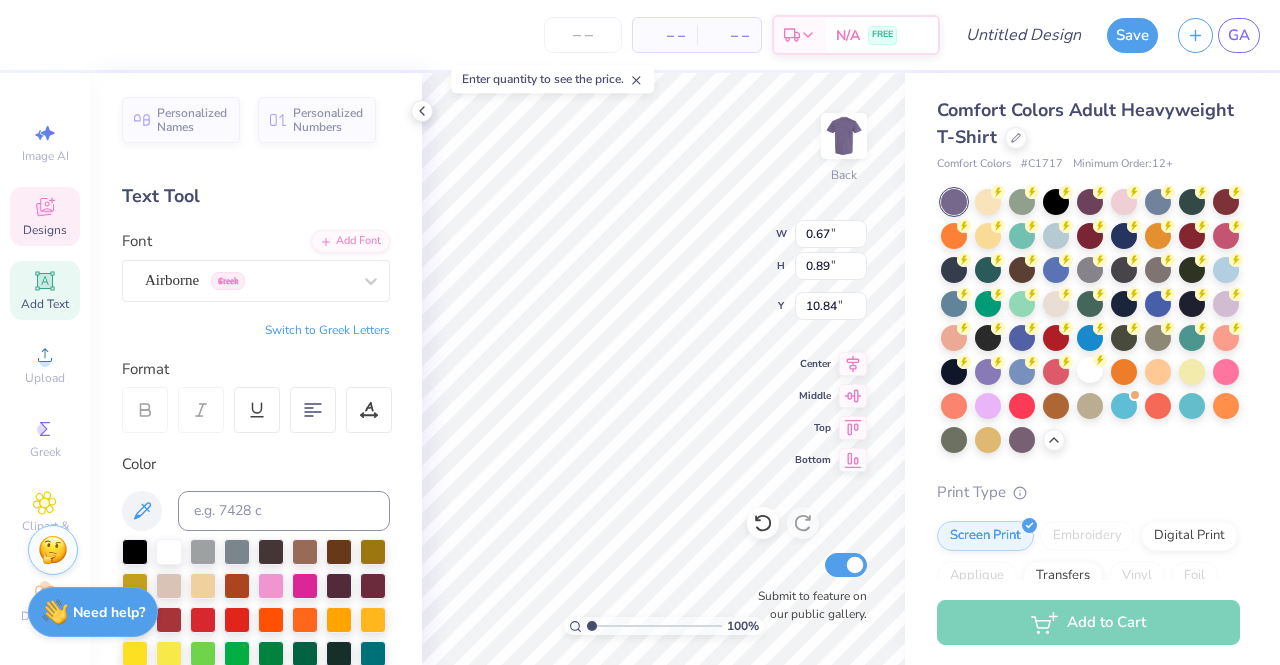 scroll, scrollTop: 16, scrollLeft: 2, axis: both 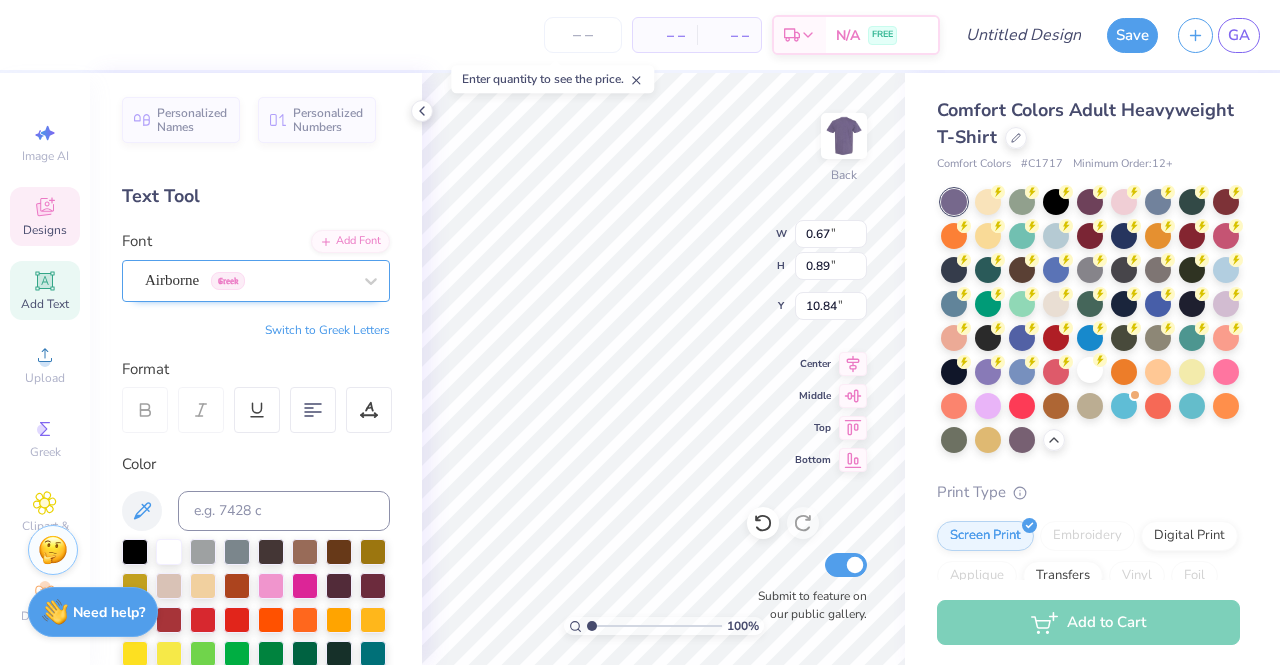 click on "Airborne Greek" at bounding box center [248, 280] 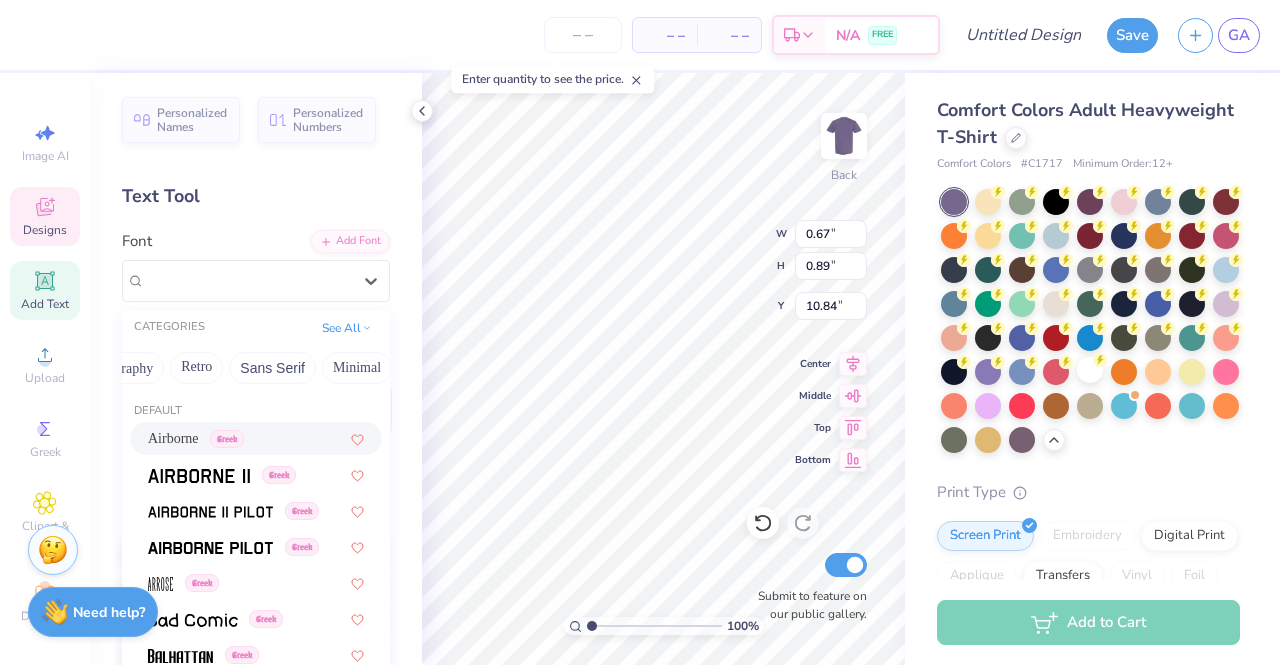 scroll, scrollTop: 0, scrollLeft: 380, axis: horizontal 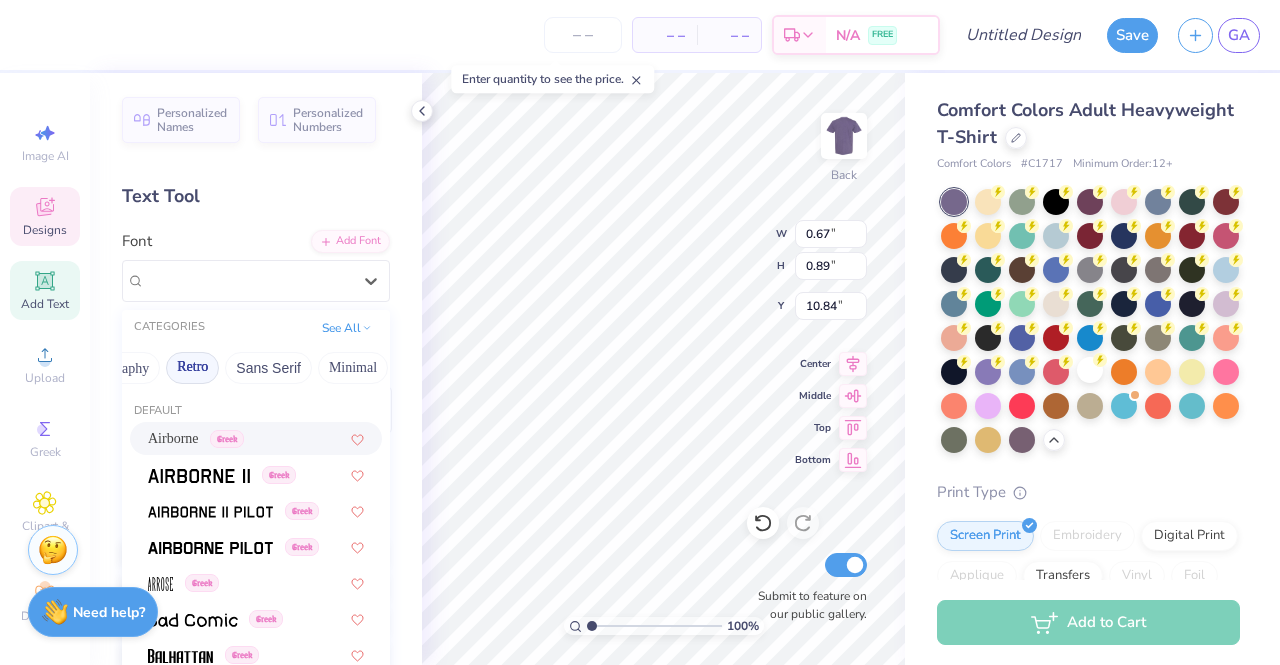click on "Retro" at bounding box center (192, 368) 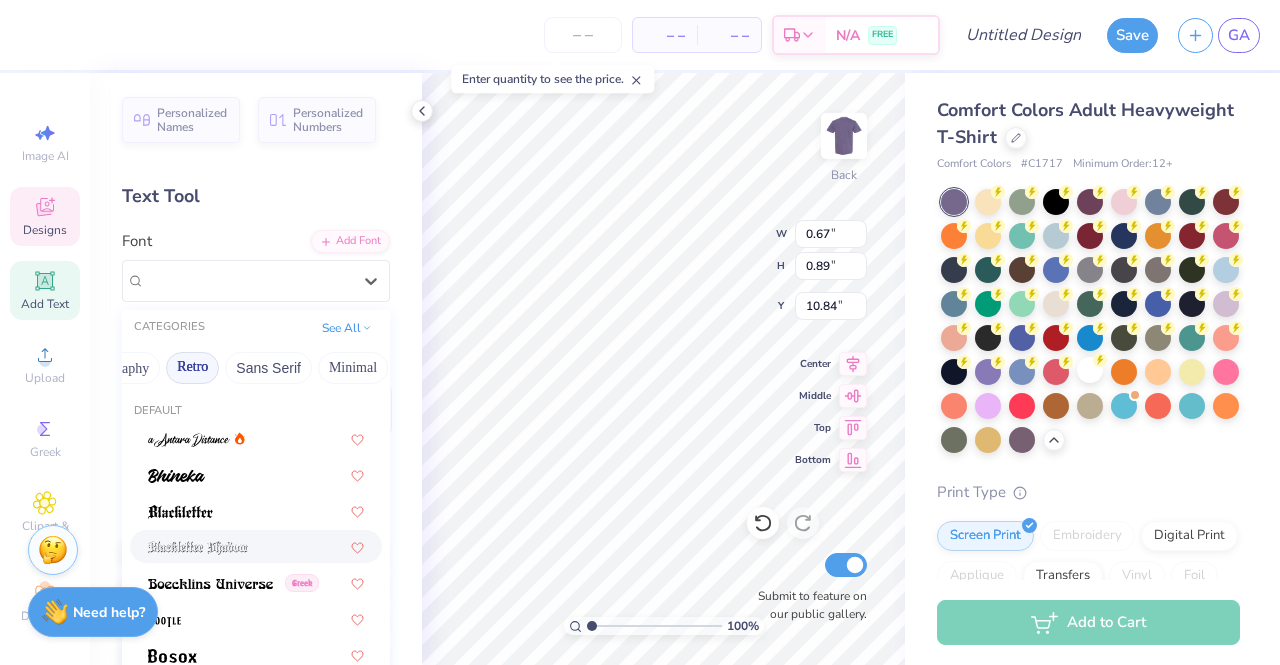 click at bounding box center (198, 548) 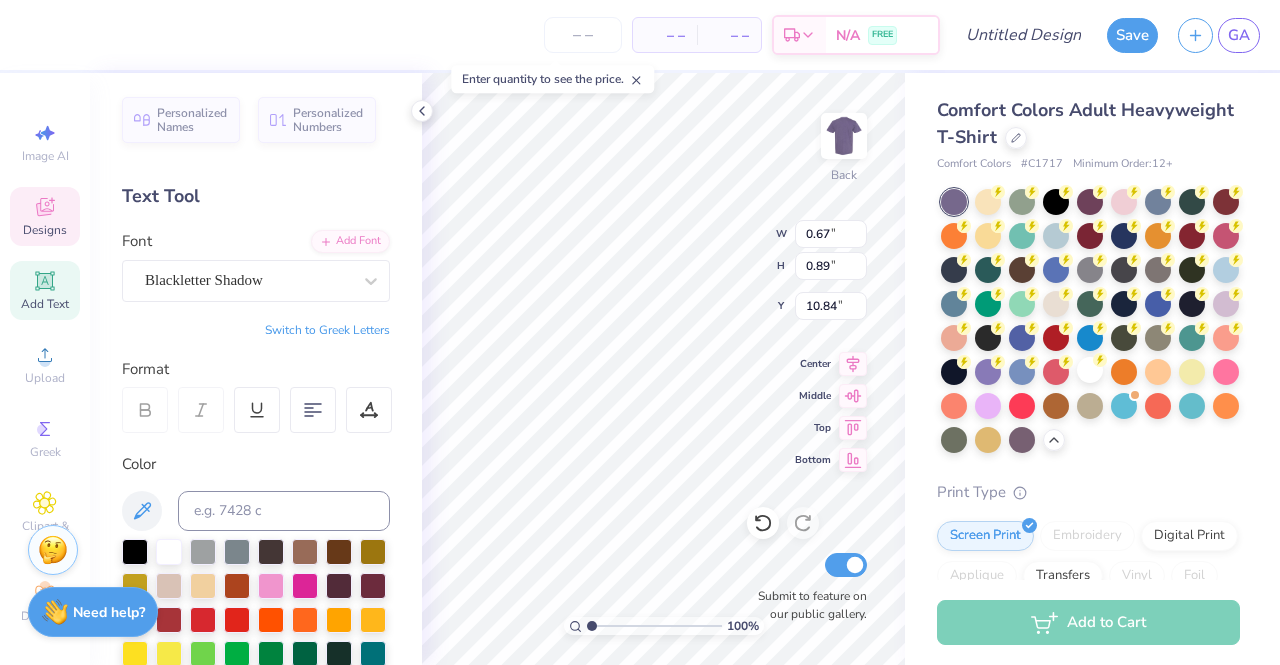 scroll, scrollTop: 16, scrollLeft: 2, axis: both 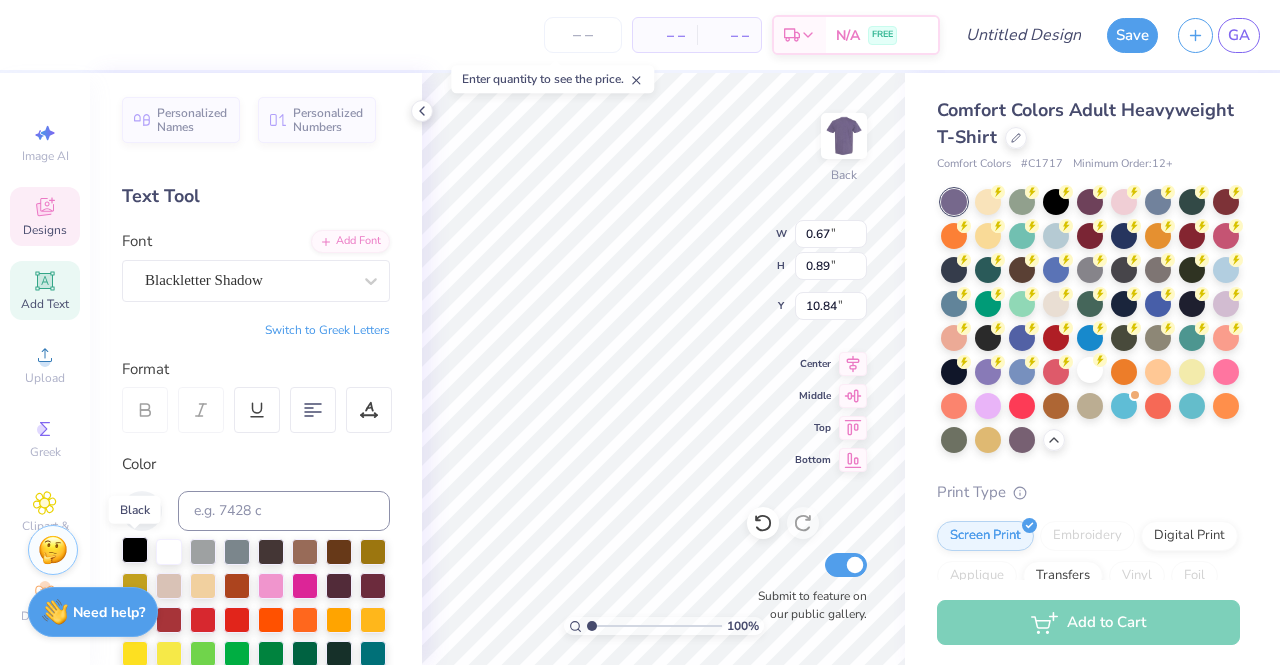 click at bounding box center (135, 550) 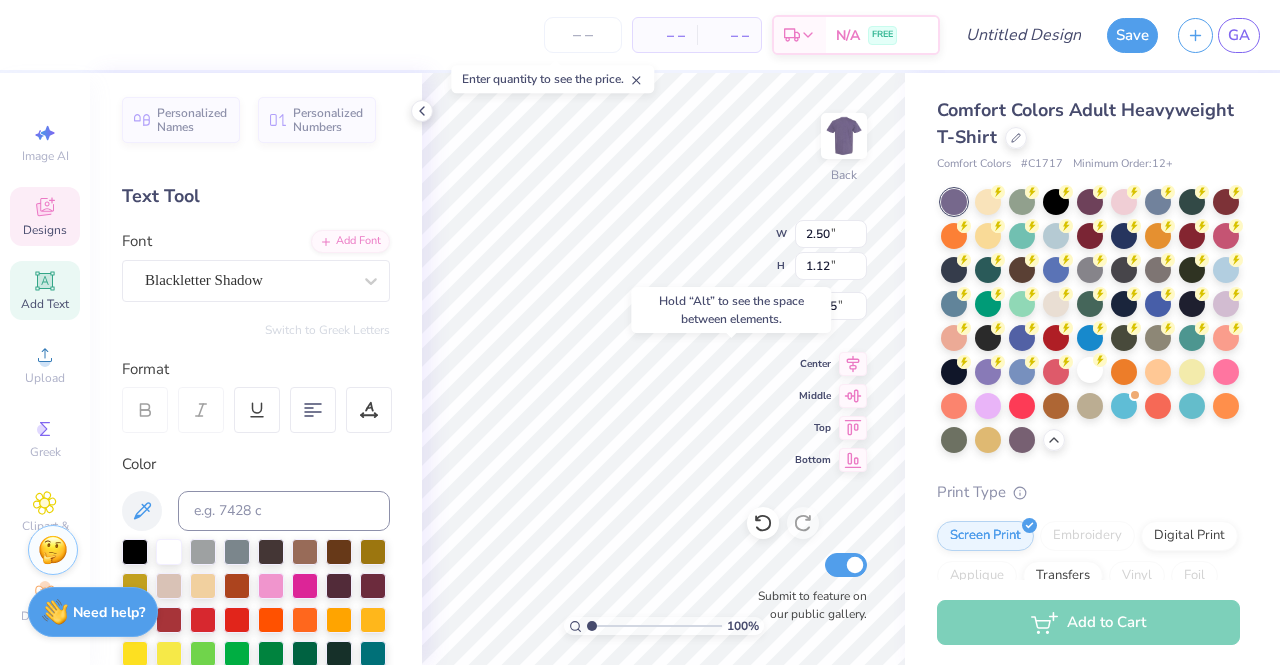 type on "10.65" 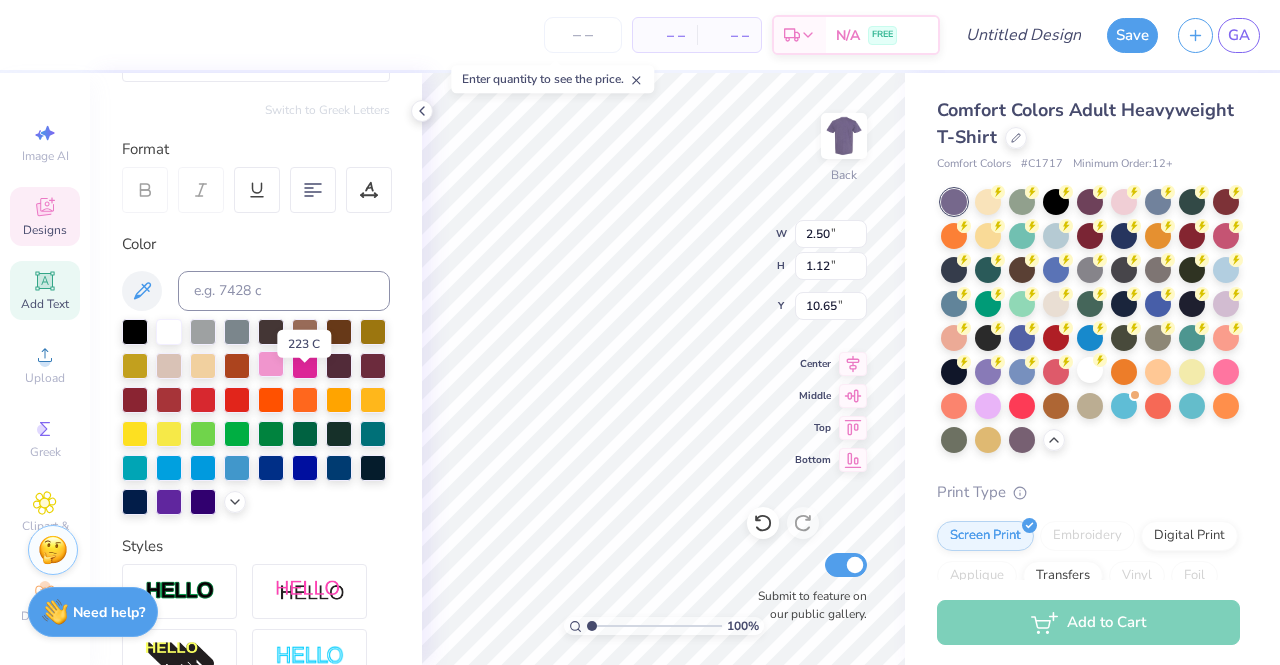 scroll, scrollTop: 222, scrollLeft: 0, axis: vertical 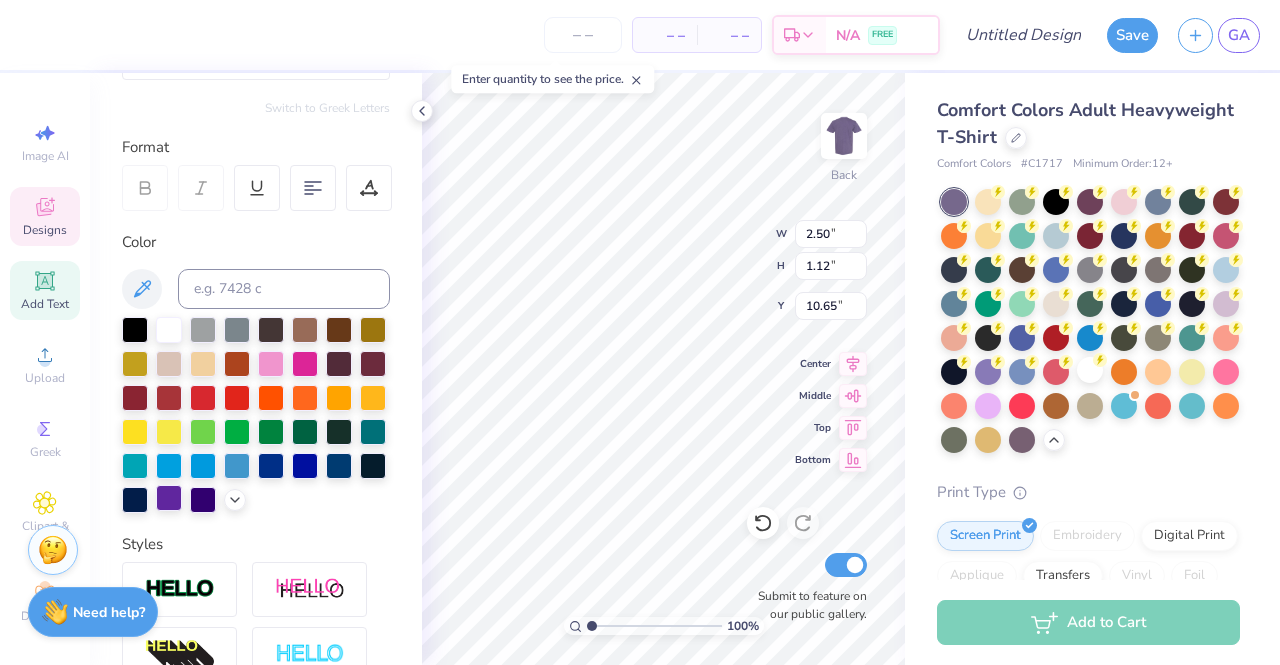 click at bounding box center (169, 498) 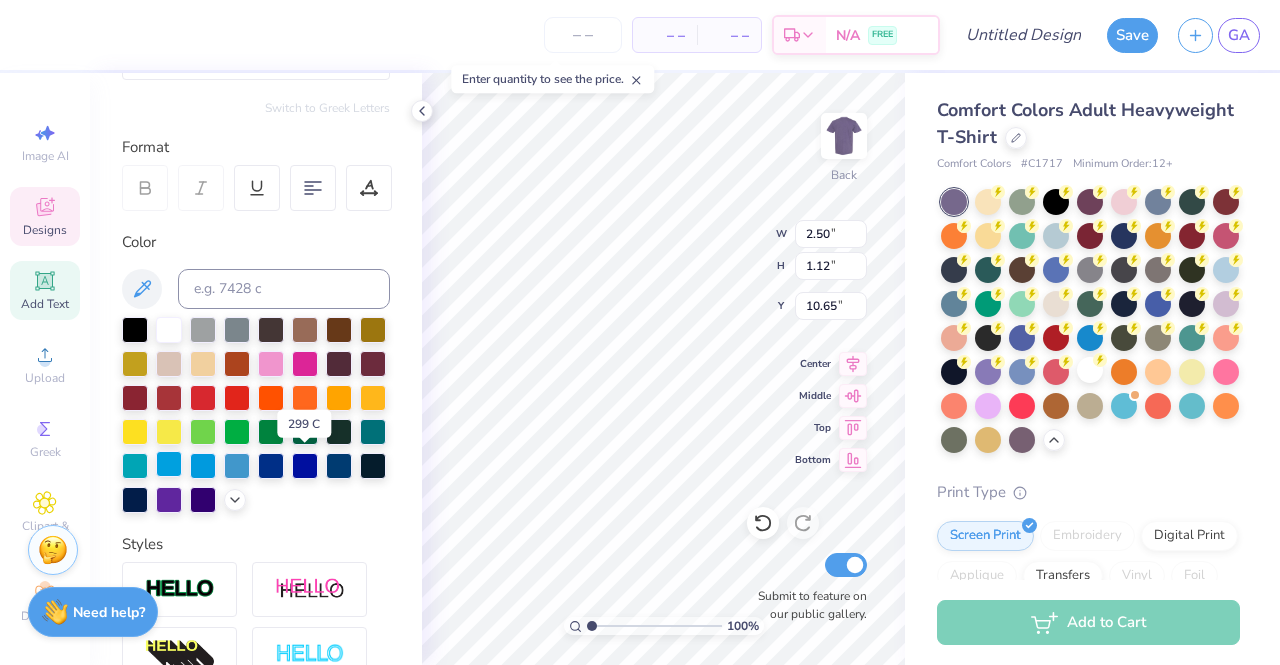 click at bounding box center [169, 464] 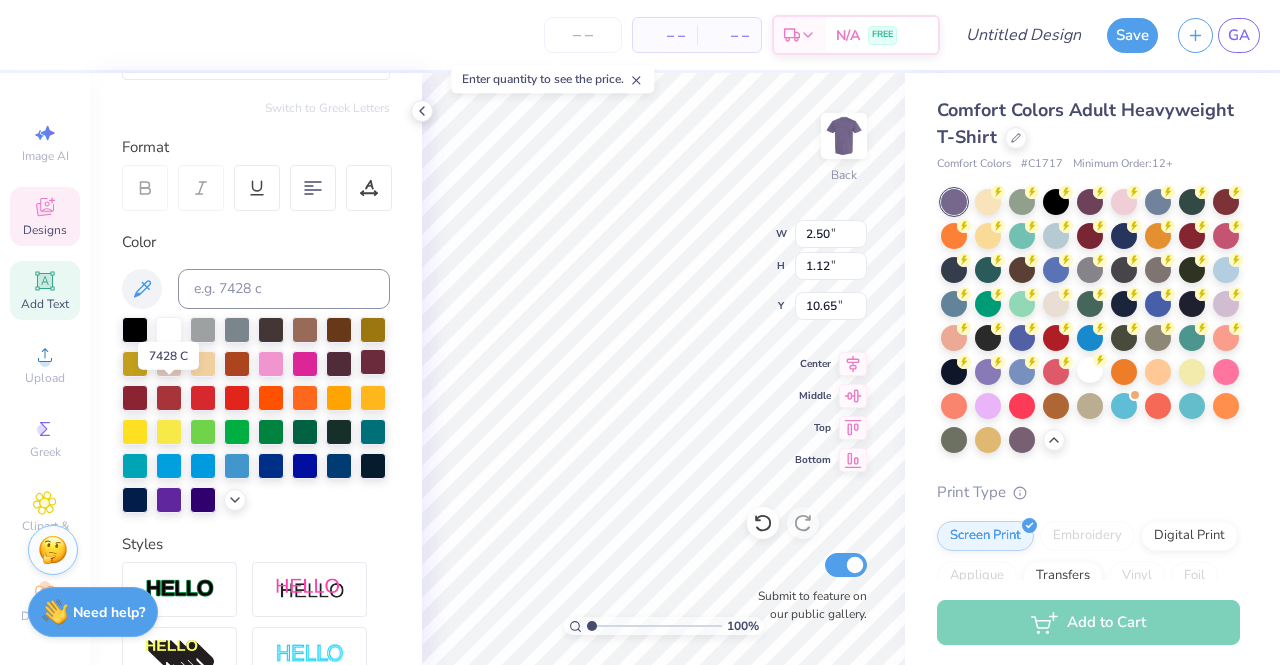 click at bounding box center [373, 362] 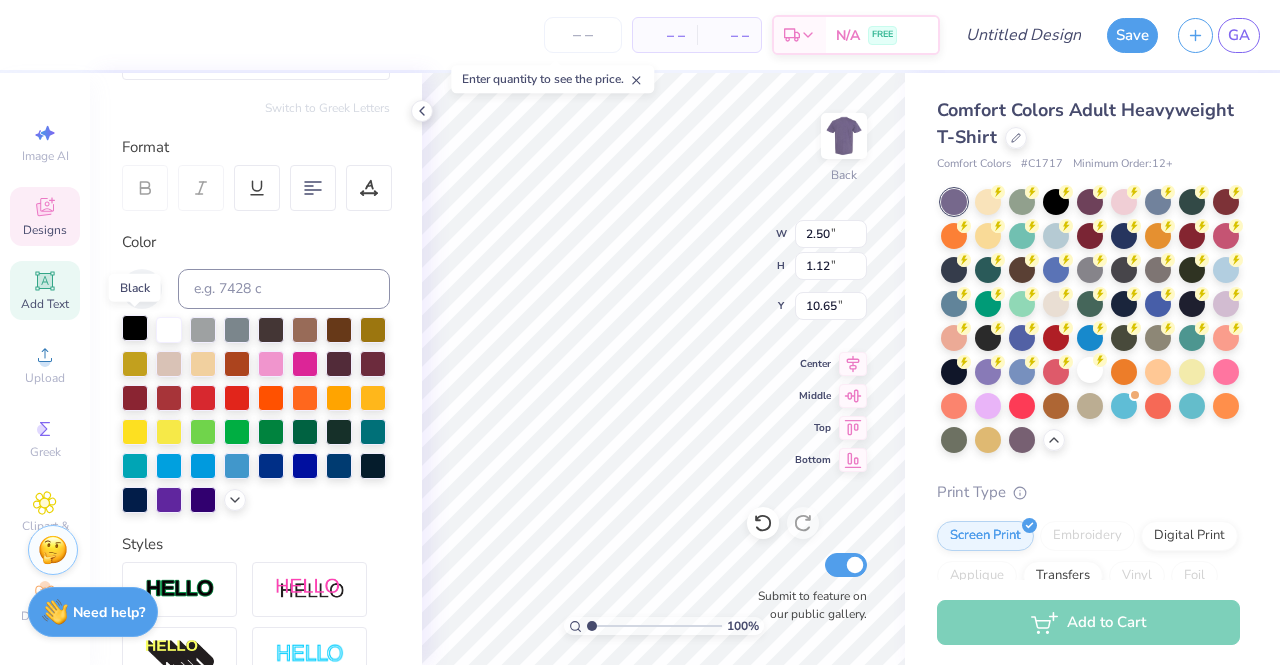 click at bounding box center (135, 328) 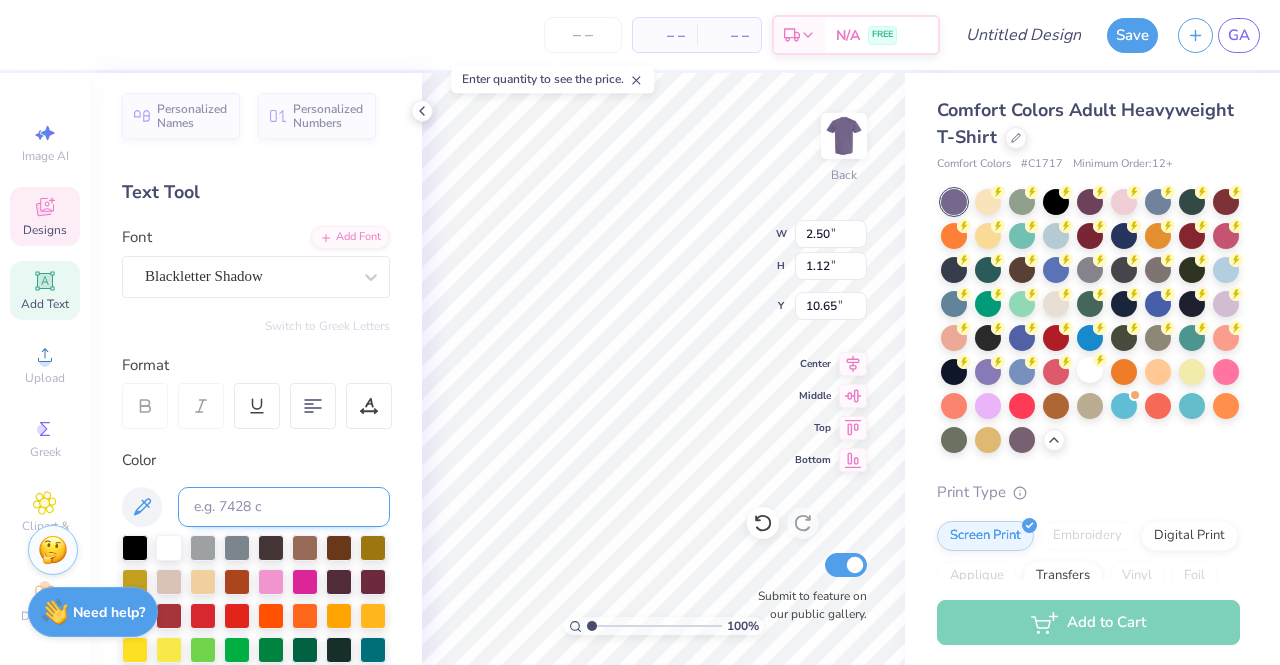scroll, scrollTop: 0, scrollLeft: 0, axis: both 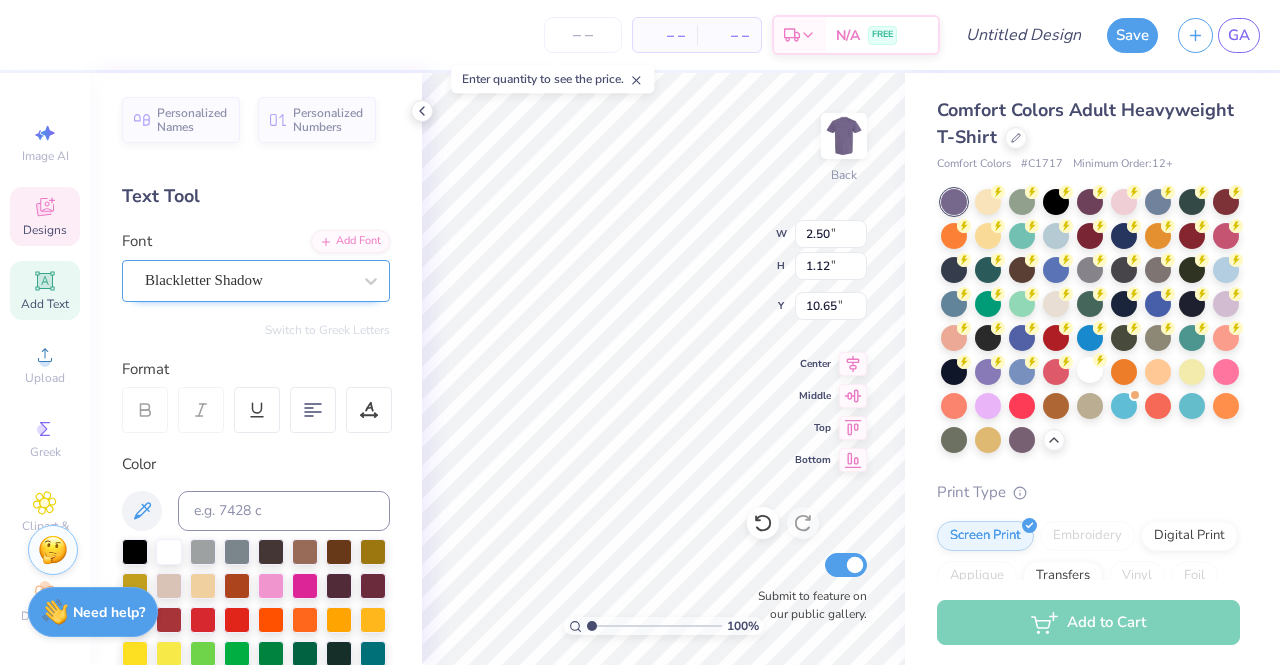 click on "Blackletter Shadow" at bounding box center (248, 280) 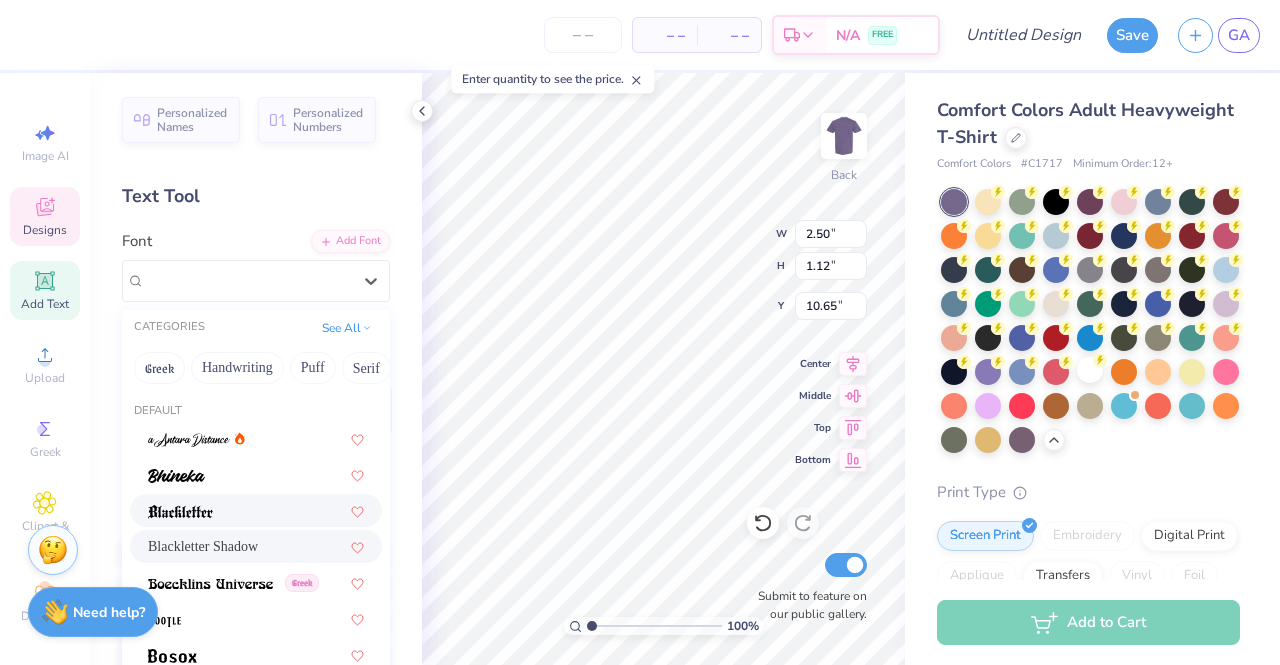 click at bounding box center (180, 512) 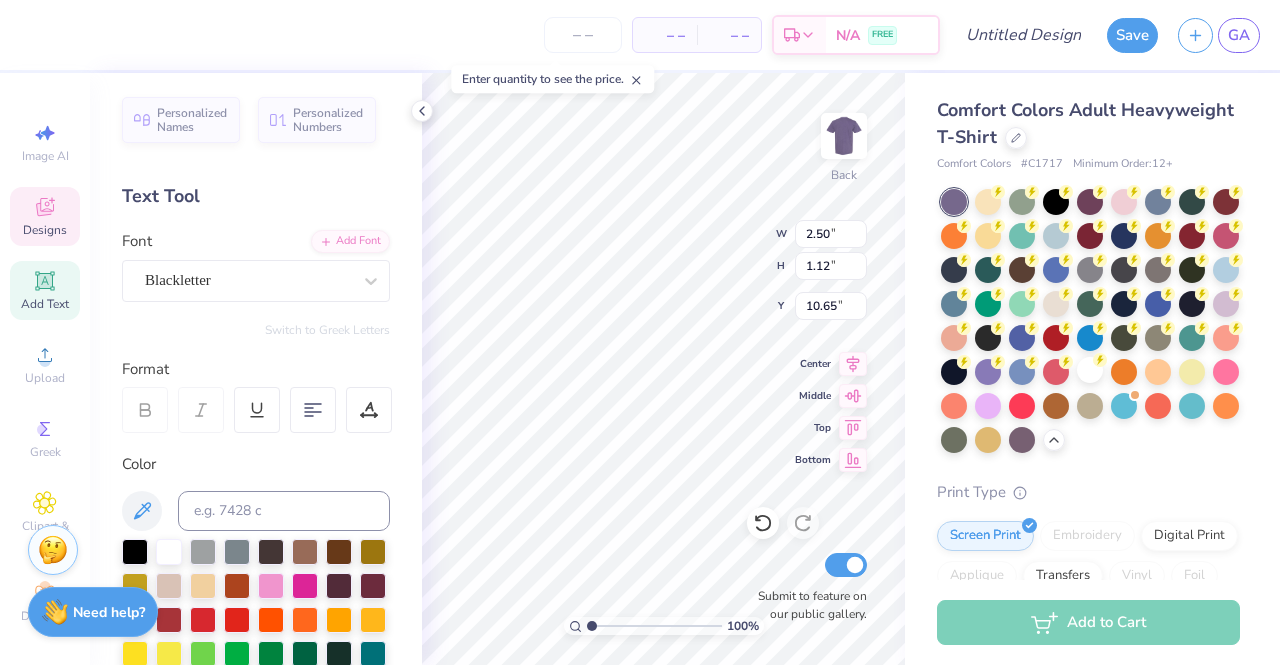 type on "2.45" 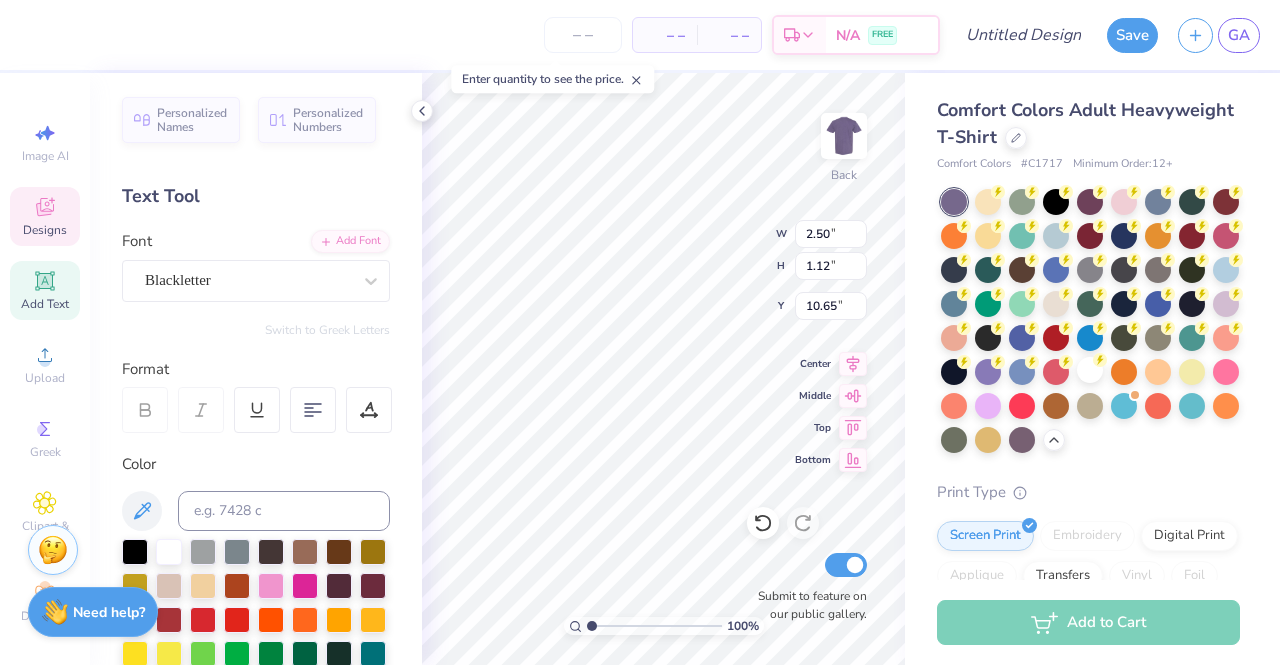 type on "1.07" 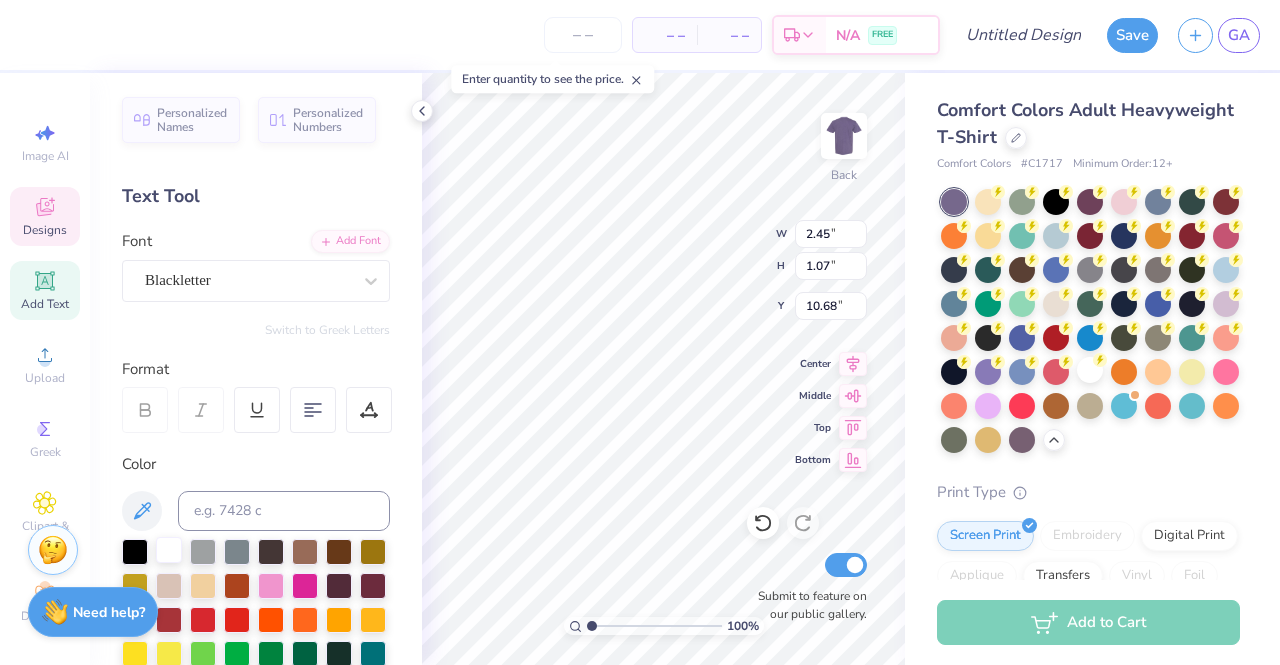 click at bounding box center [169, 550] 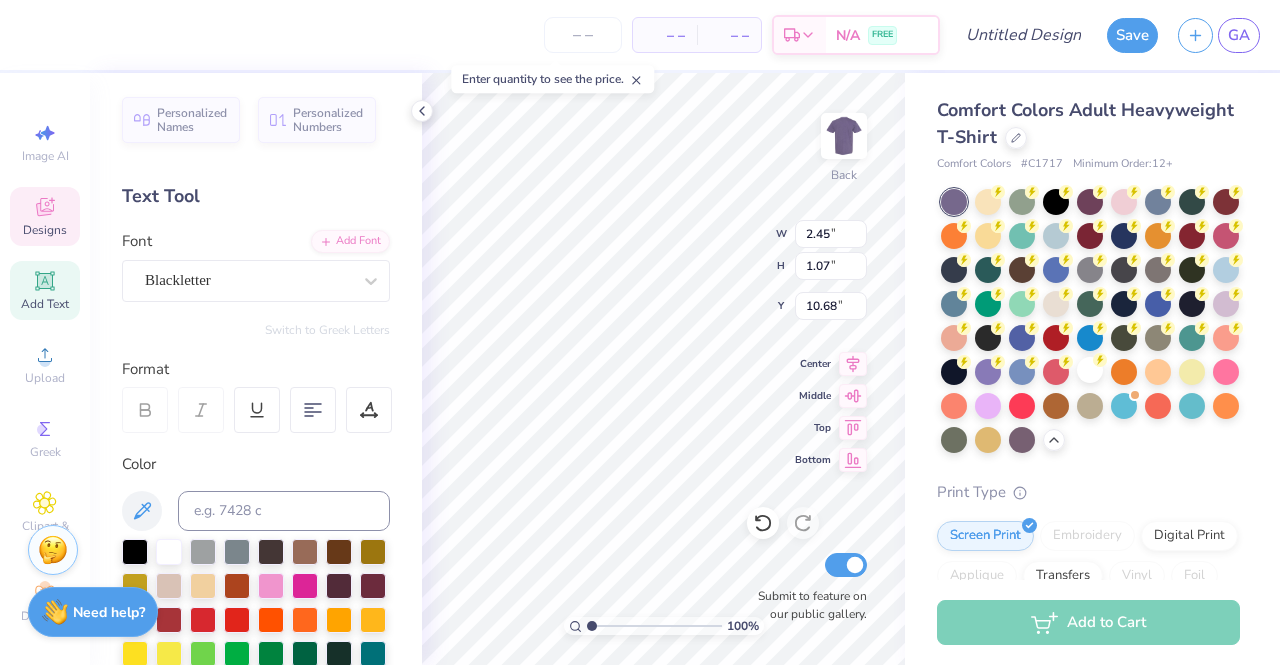 click on "Comfort Colors Adult Heavyweight T-Shirt Comfort Colors # C1717 Minimum Order:  12 +   Print Type Screen Print Embroidery Digital Print Applique Transfers Vinyl Foil Rhinestones Standard Puff Ink Neon Ink Metallic & Glitter Ink Glow in the Dark Ink Water based Ink" at bounding box center (1092, 587) 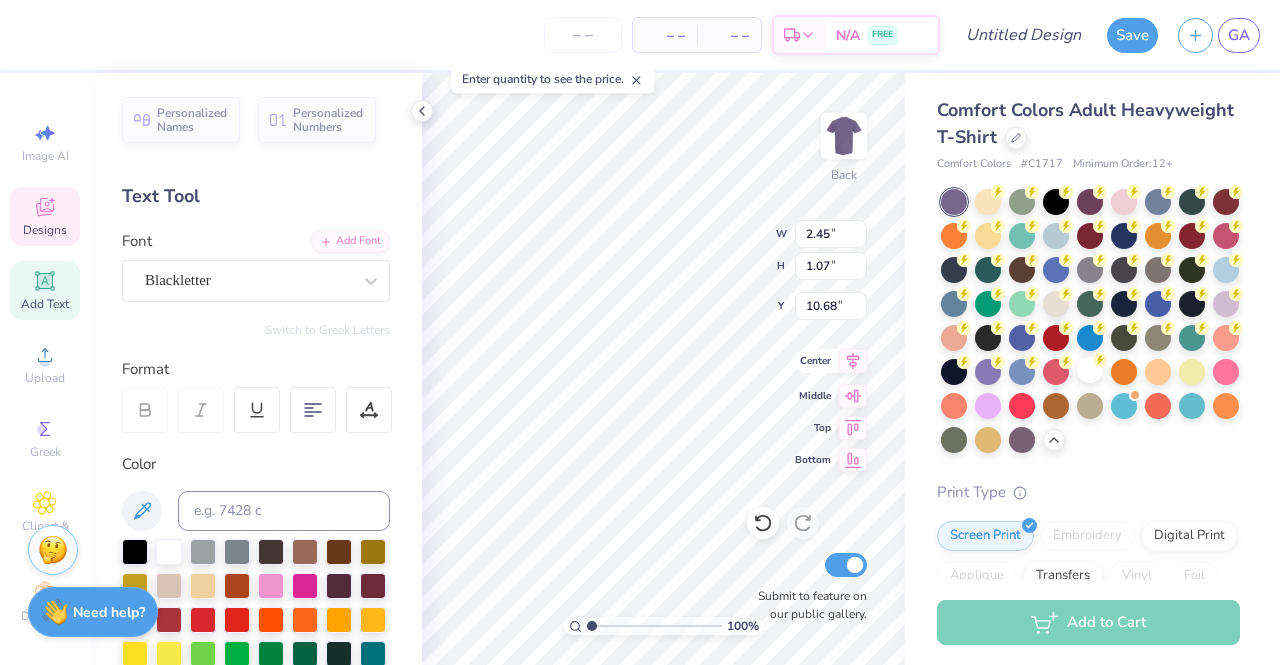 scroll, scrollTop: 16, scrollLeft: 2, axis: both 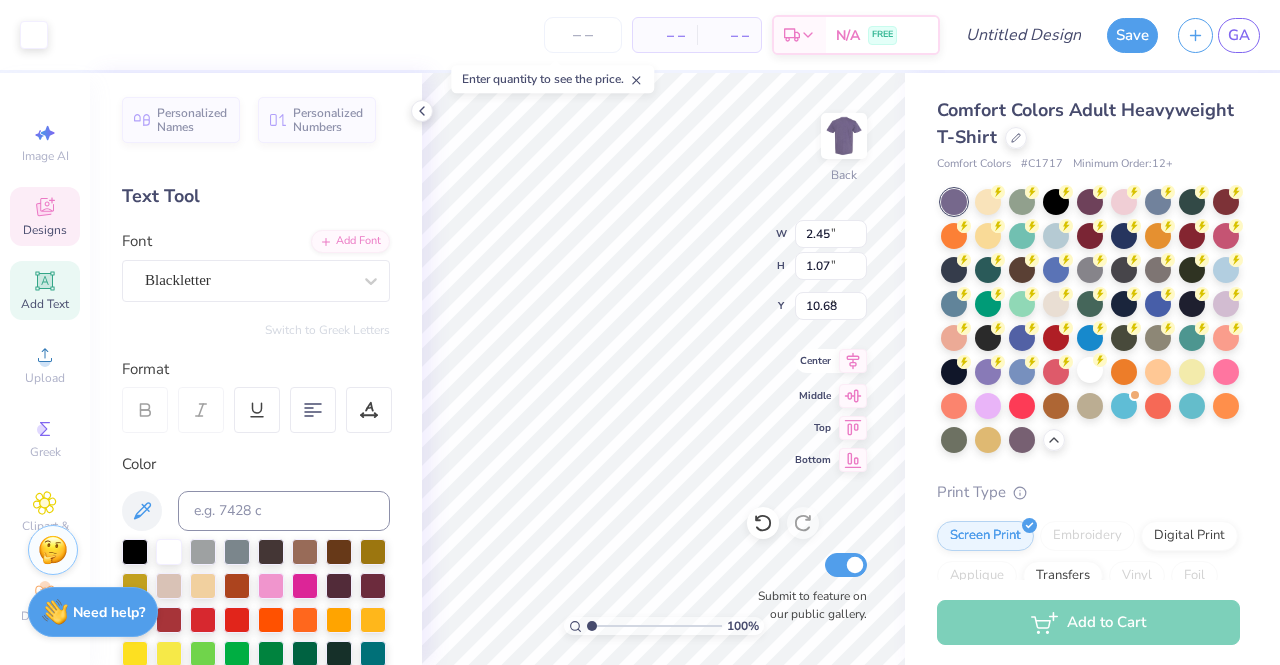 type on "8.82" 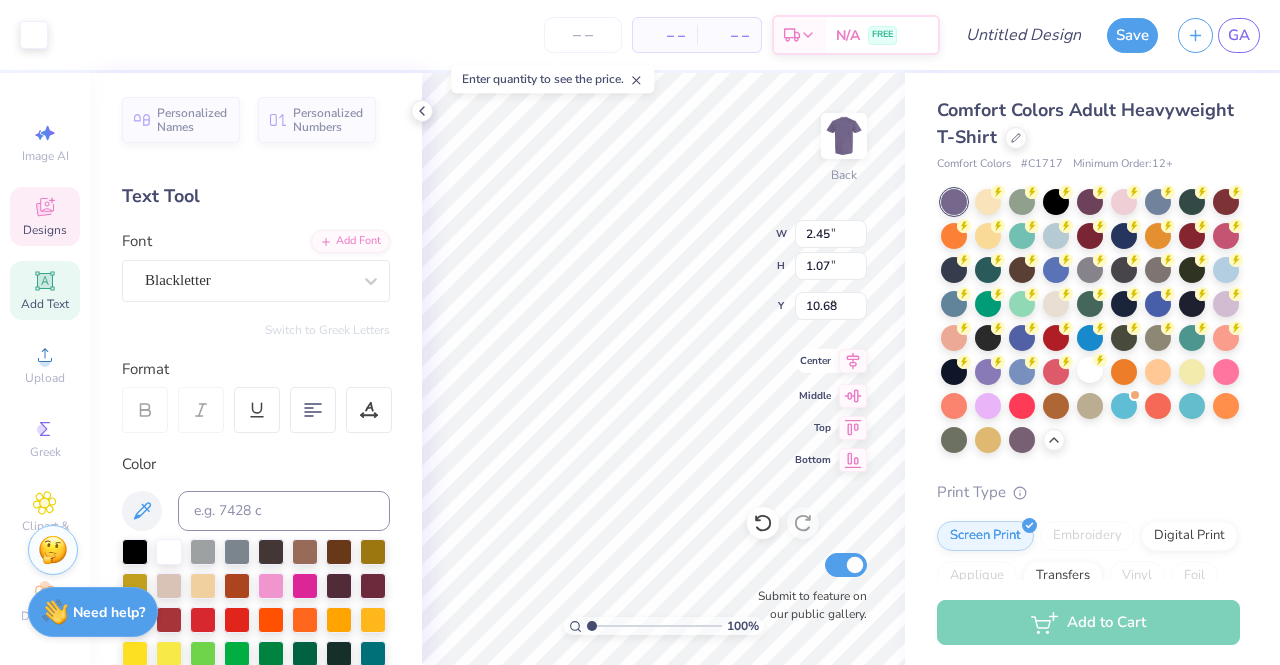 type on "8.44" 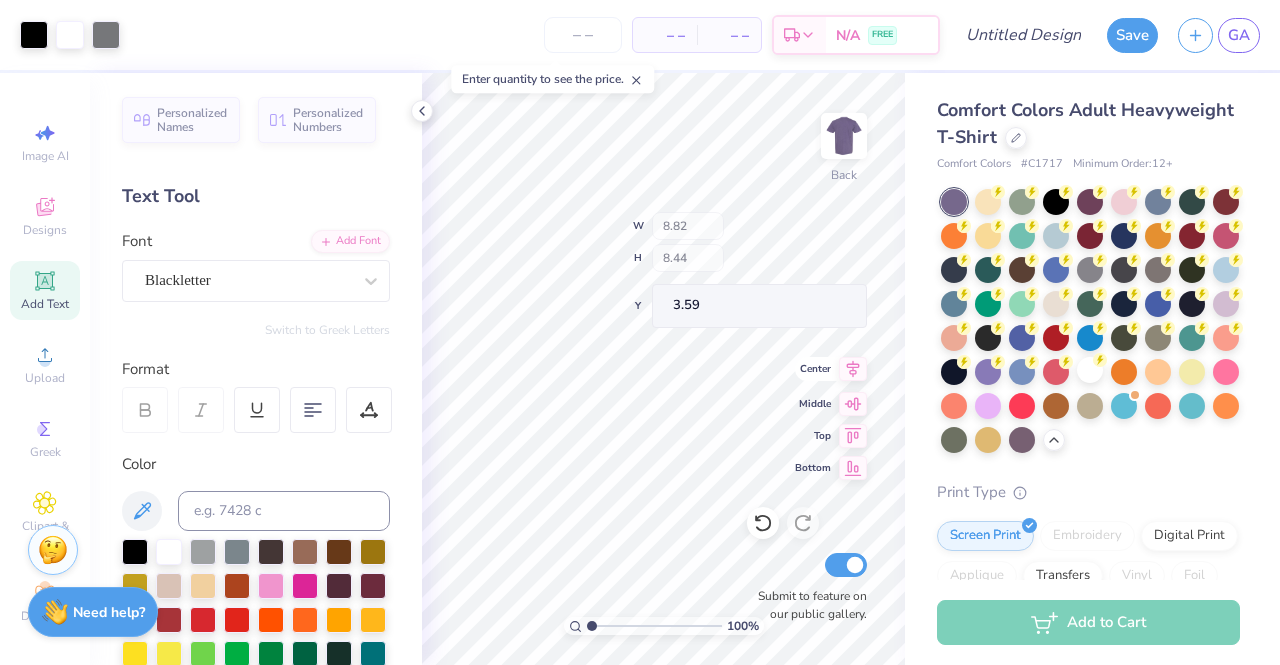 type on "9.47" 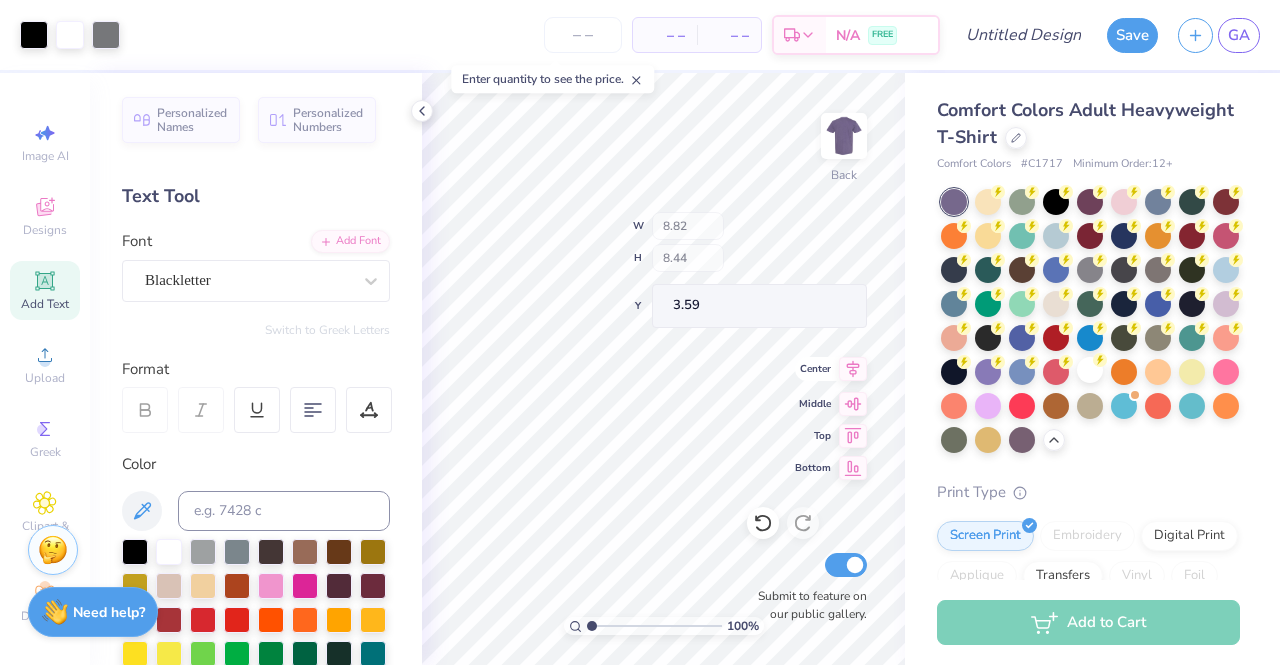 type on "9.06" 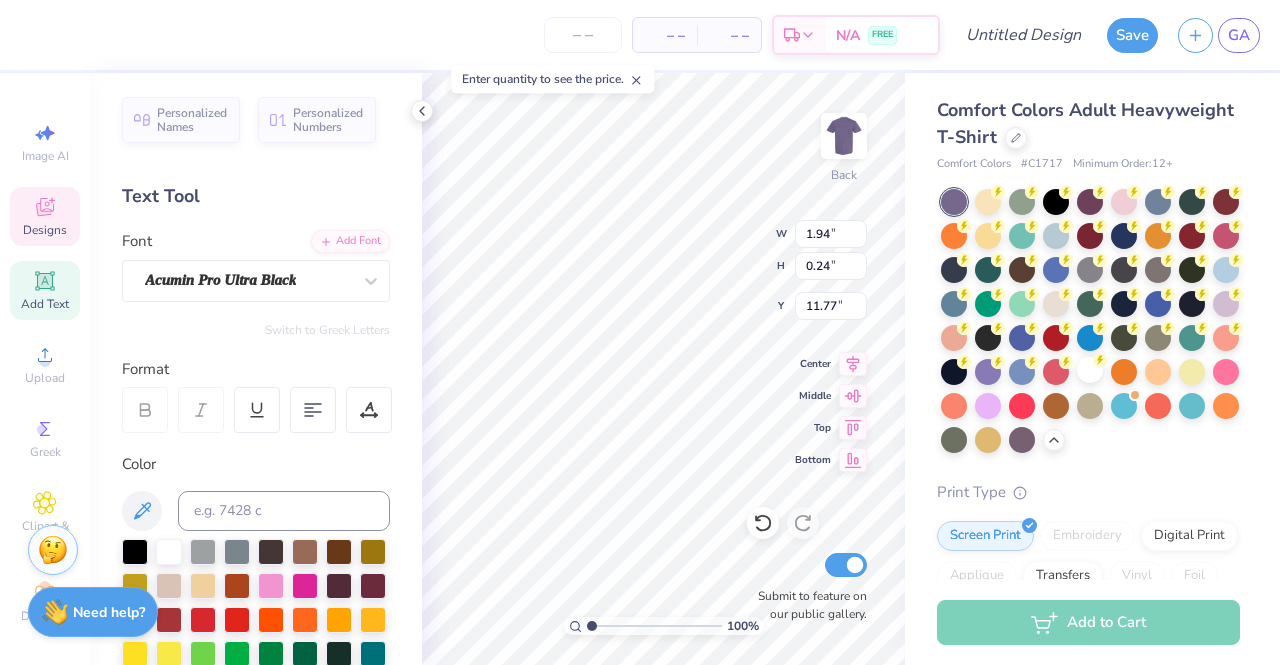 type on "1.94" 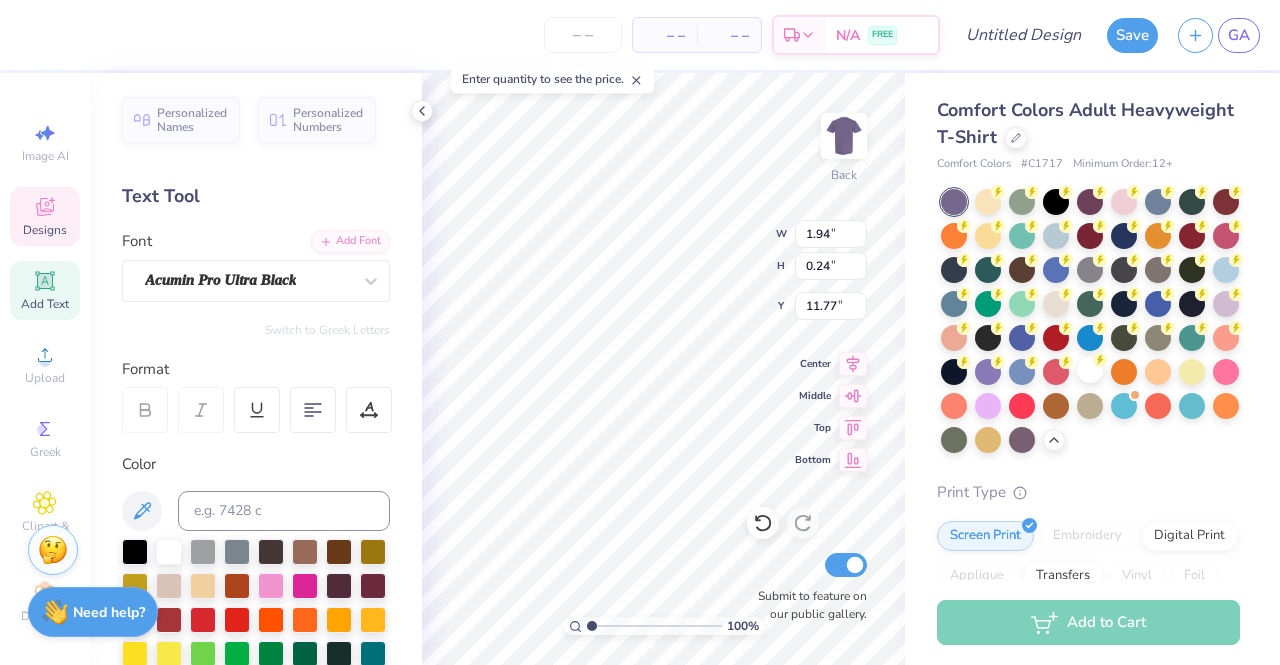 type on "0.24" 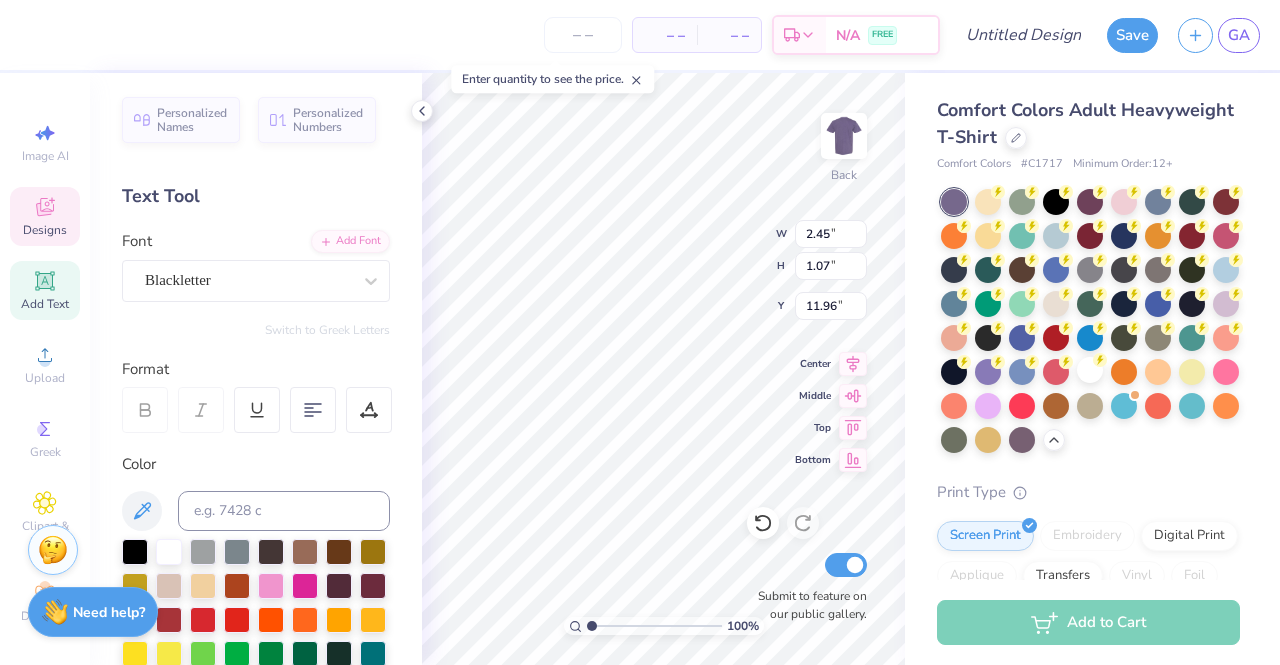 scroll, scrollTop: 16, scrollLeft: 2, axis: both 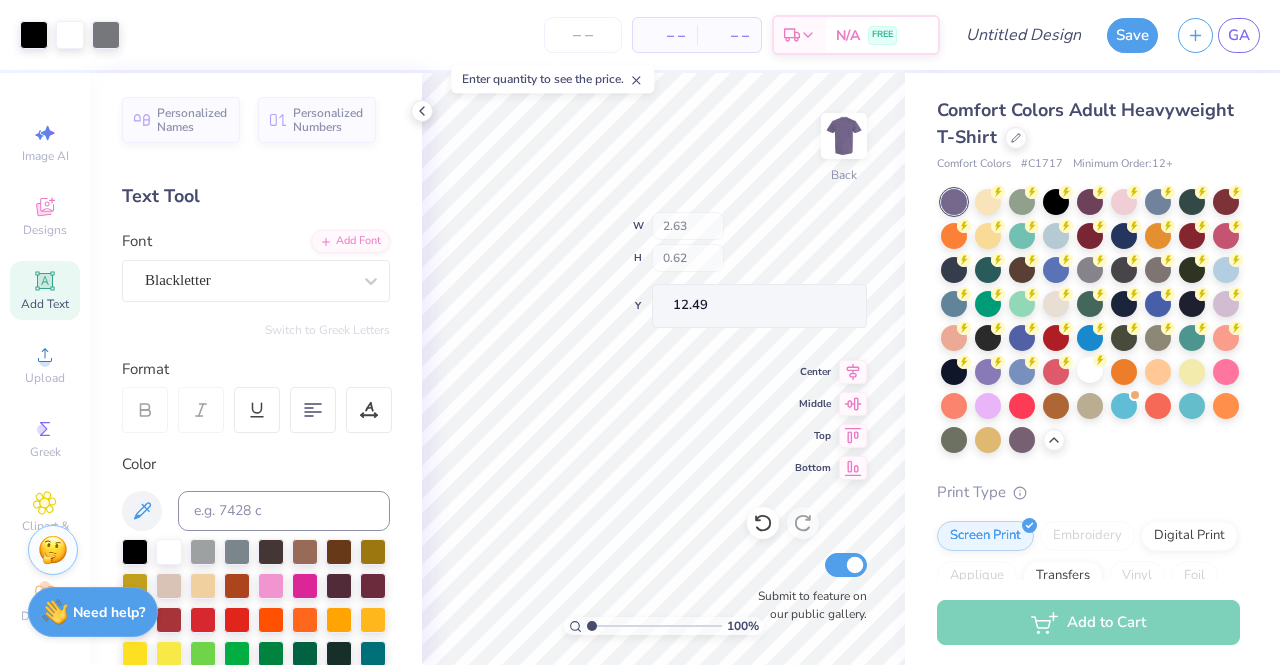 type on "2.63" 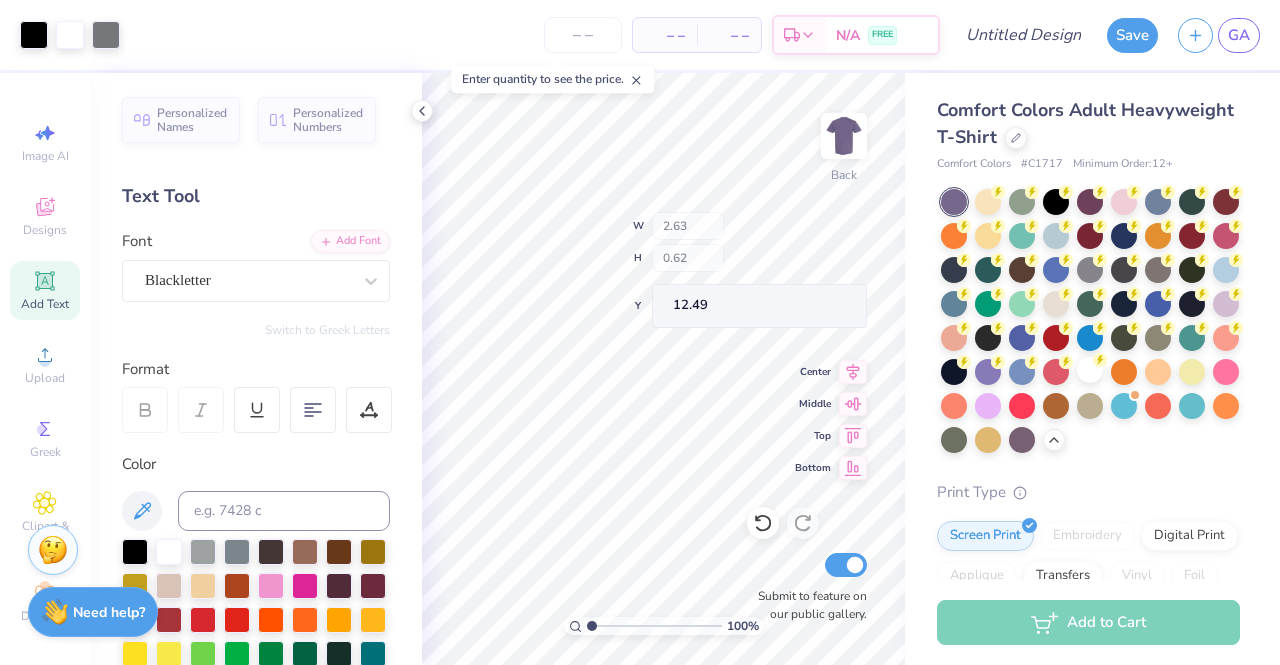 type on "0.62" 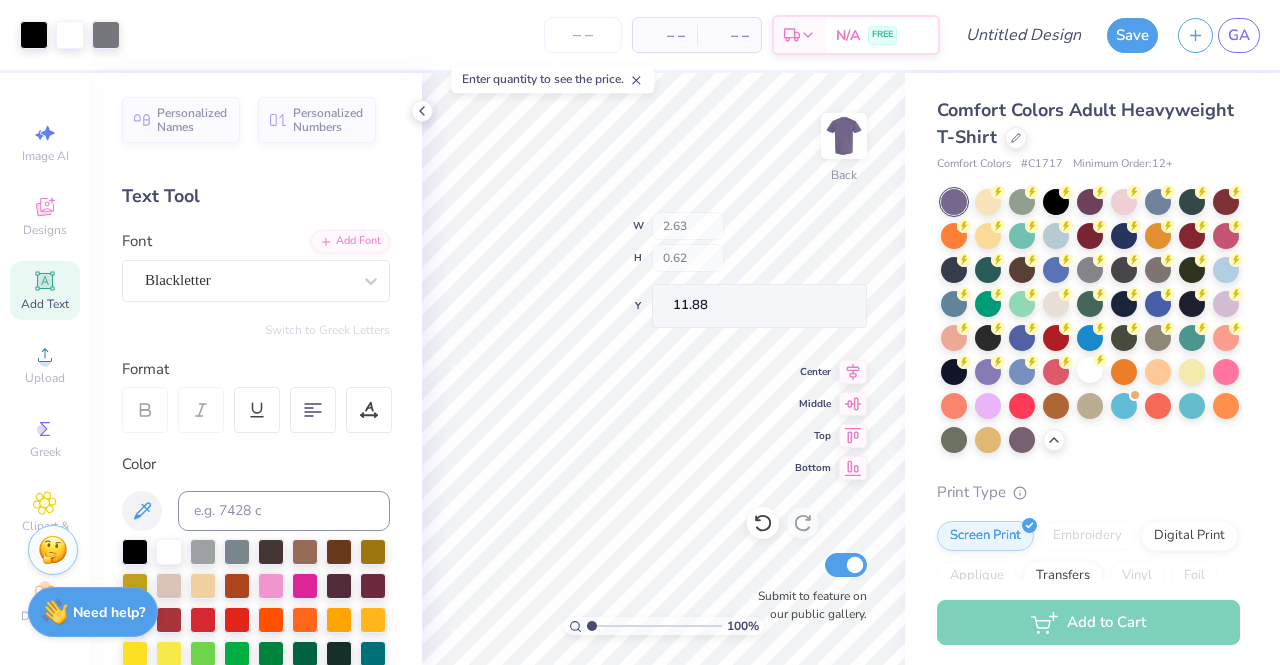 type on "11.88" 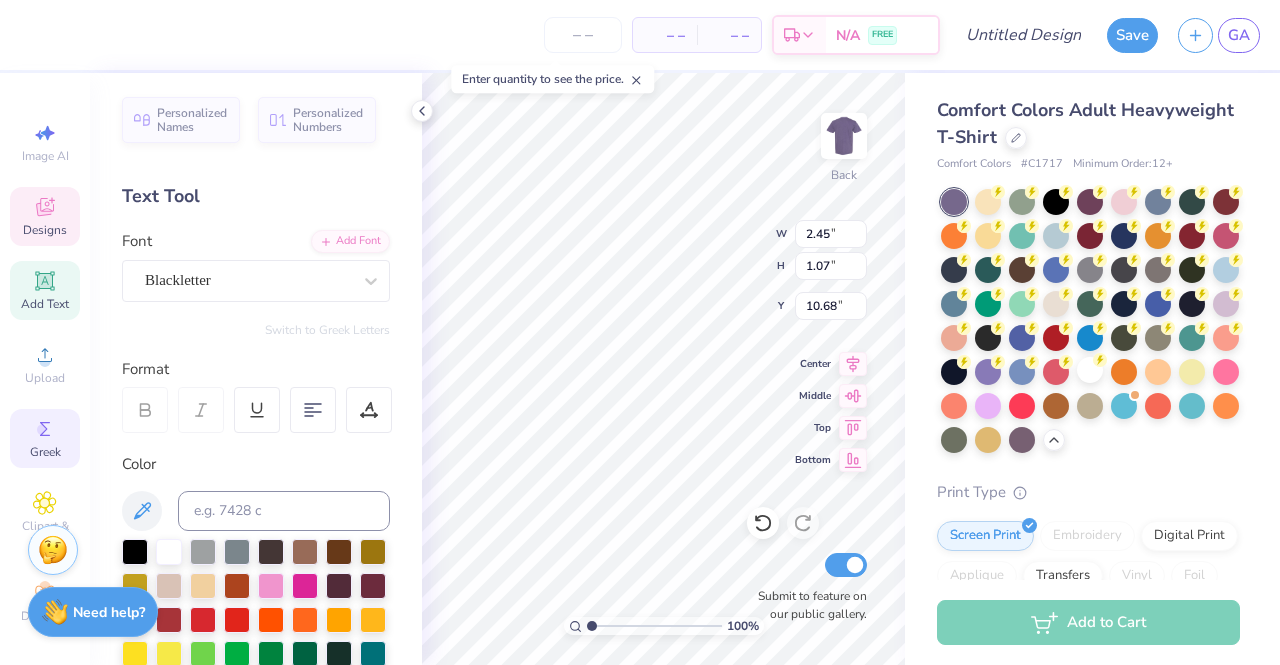 click on "Greek" at bounding box center [45, 452] 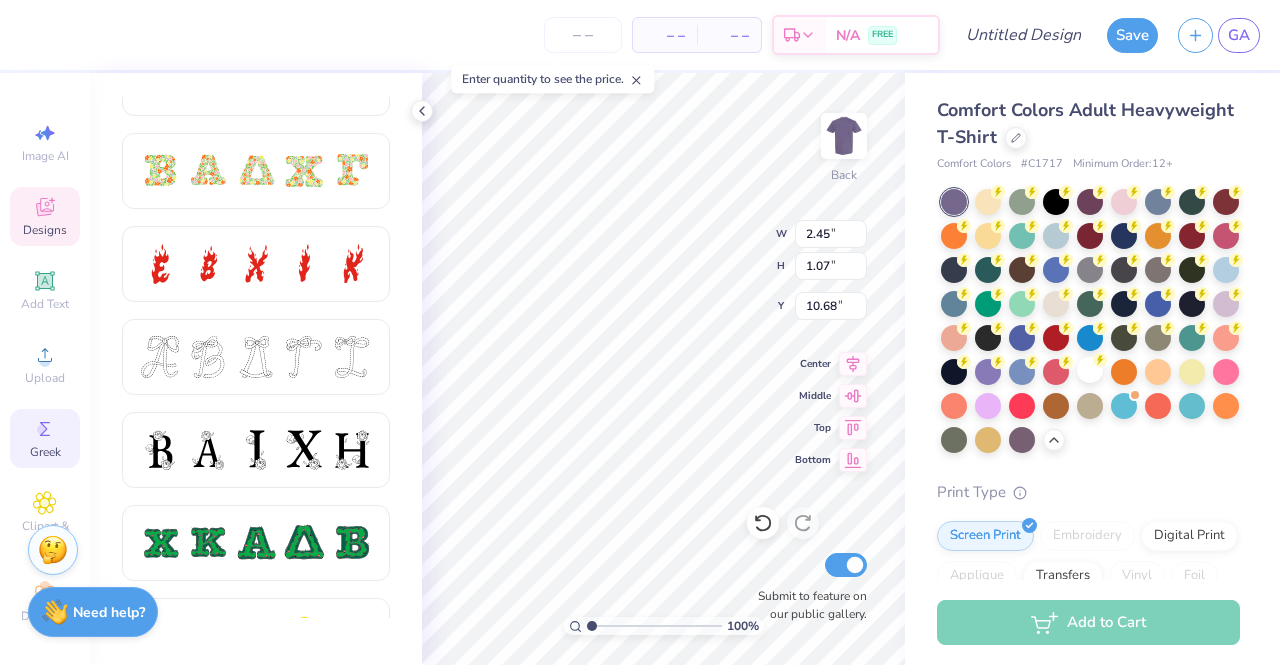 scroll, scrollTop: 585, scrollLeft: 0, axis: vertical 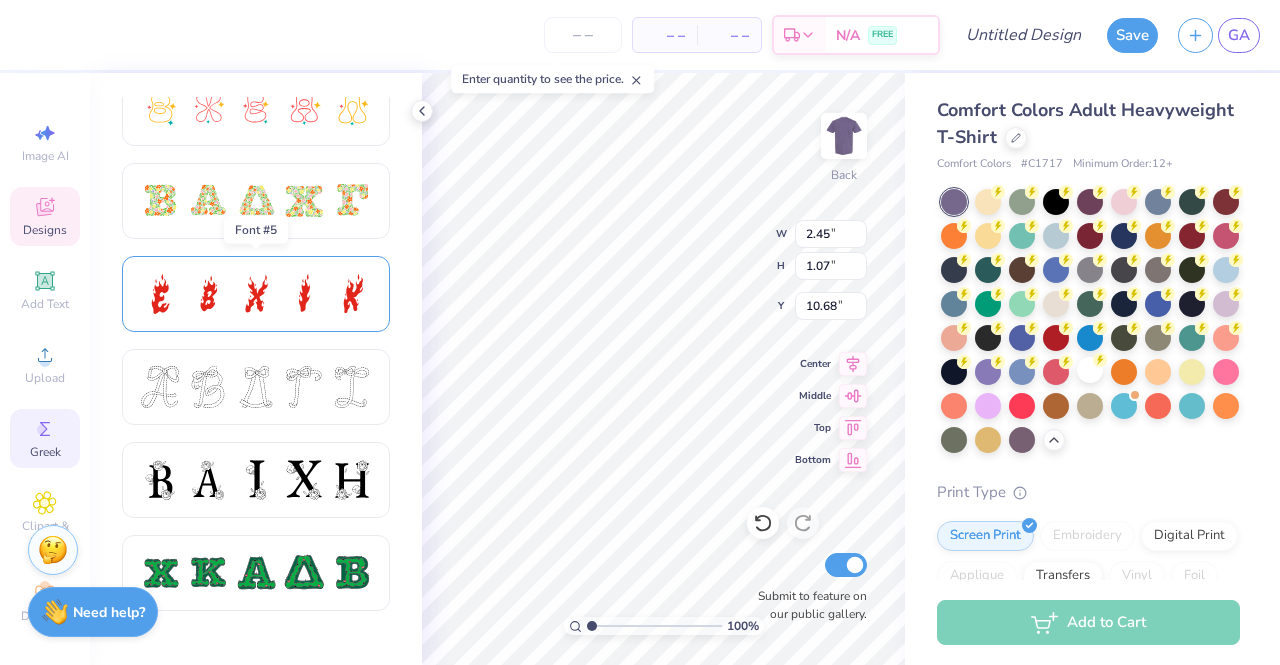 click at bounding box center [208, 294] 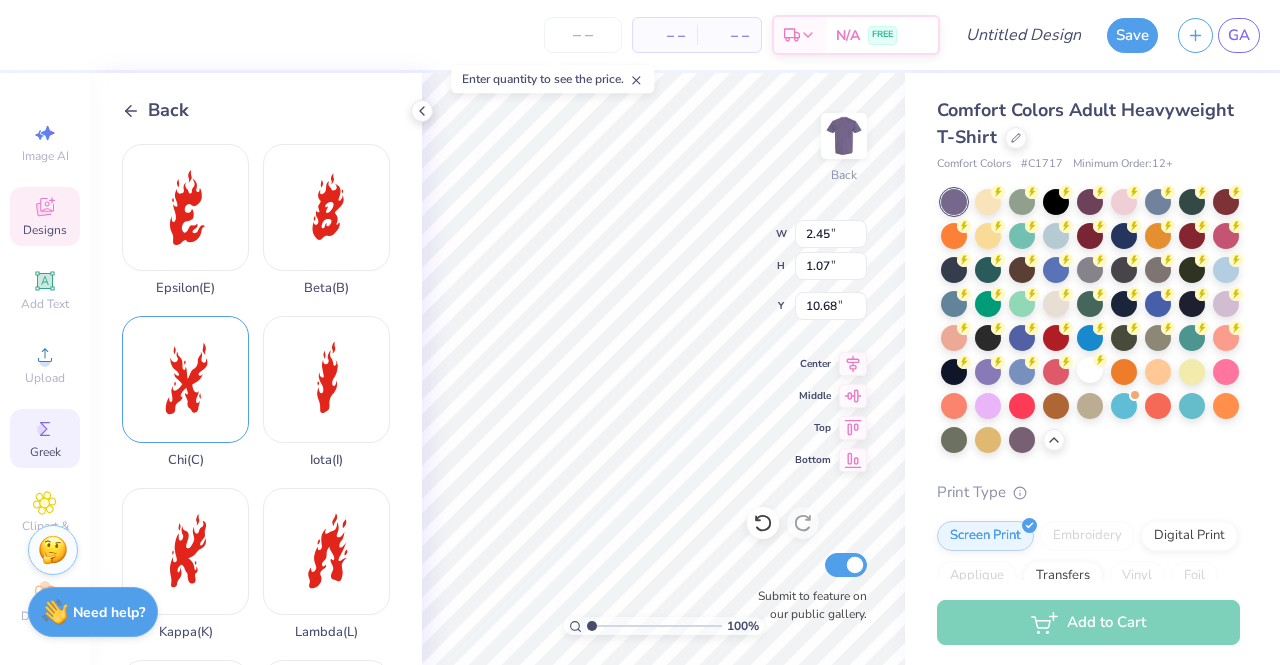 click on "Chi  ( C )" at bounding box center [185, 392] 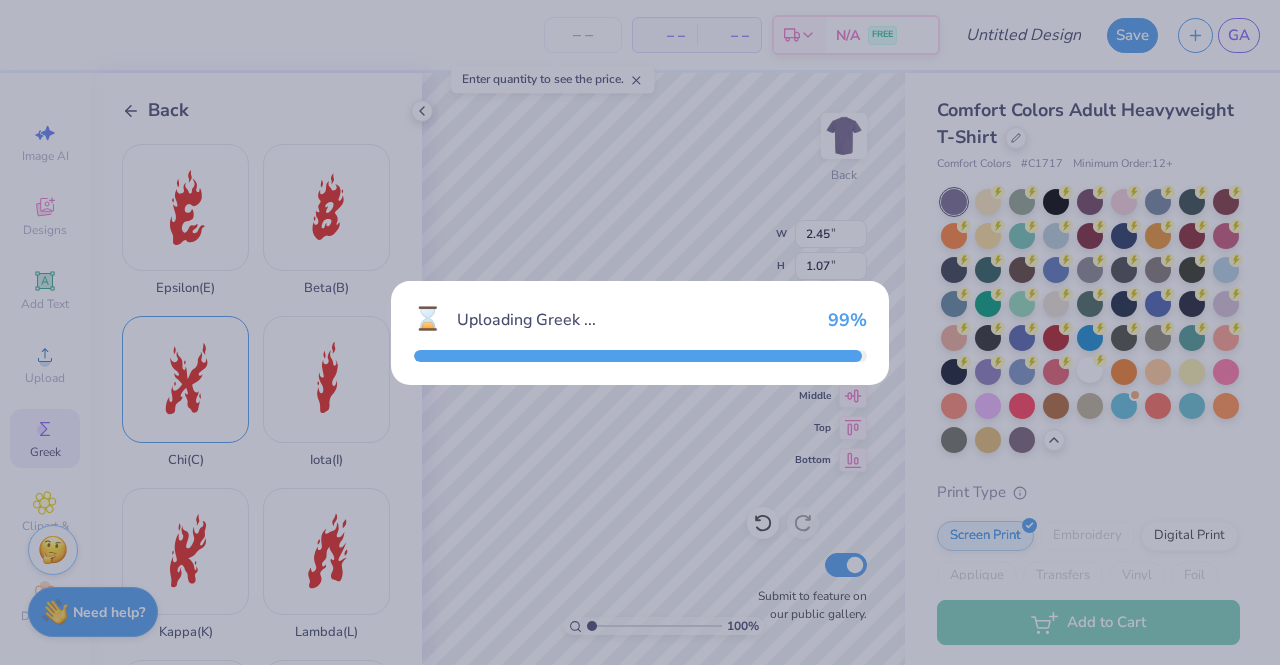 type on "10.58" 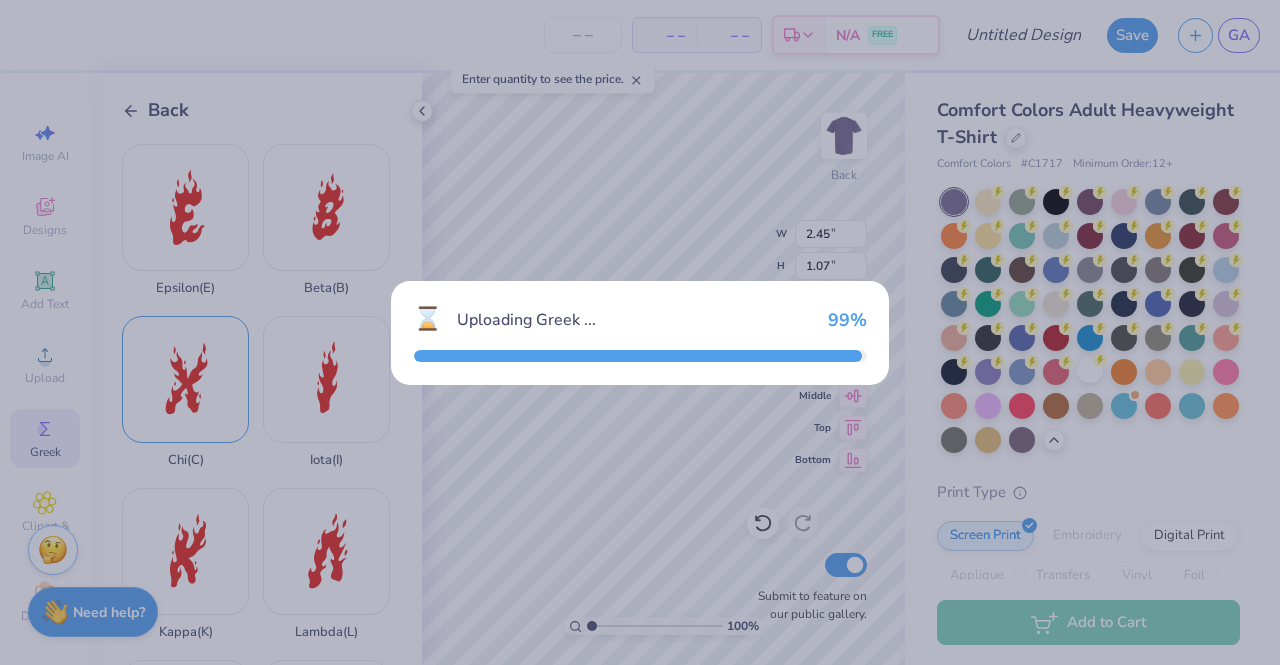 type on "18.00" 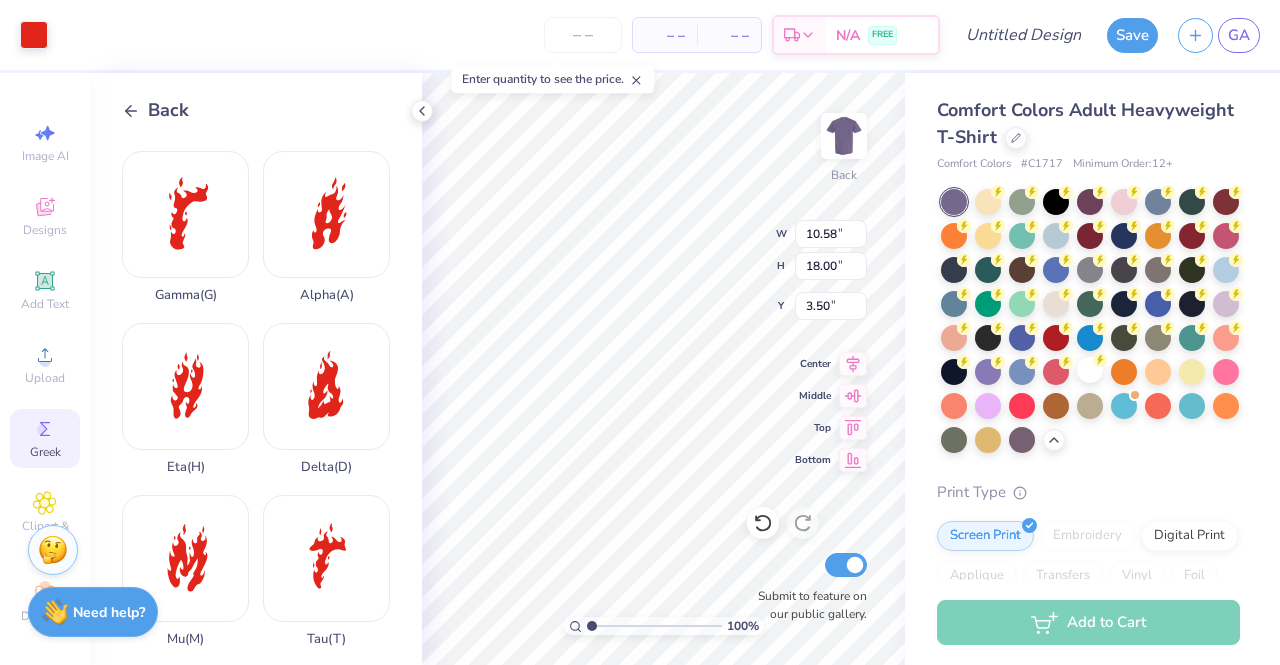 scroll, scrollTop: 510, scrollLeft: 0, axis: vertical 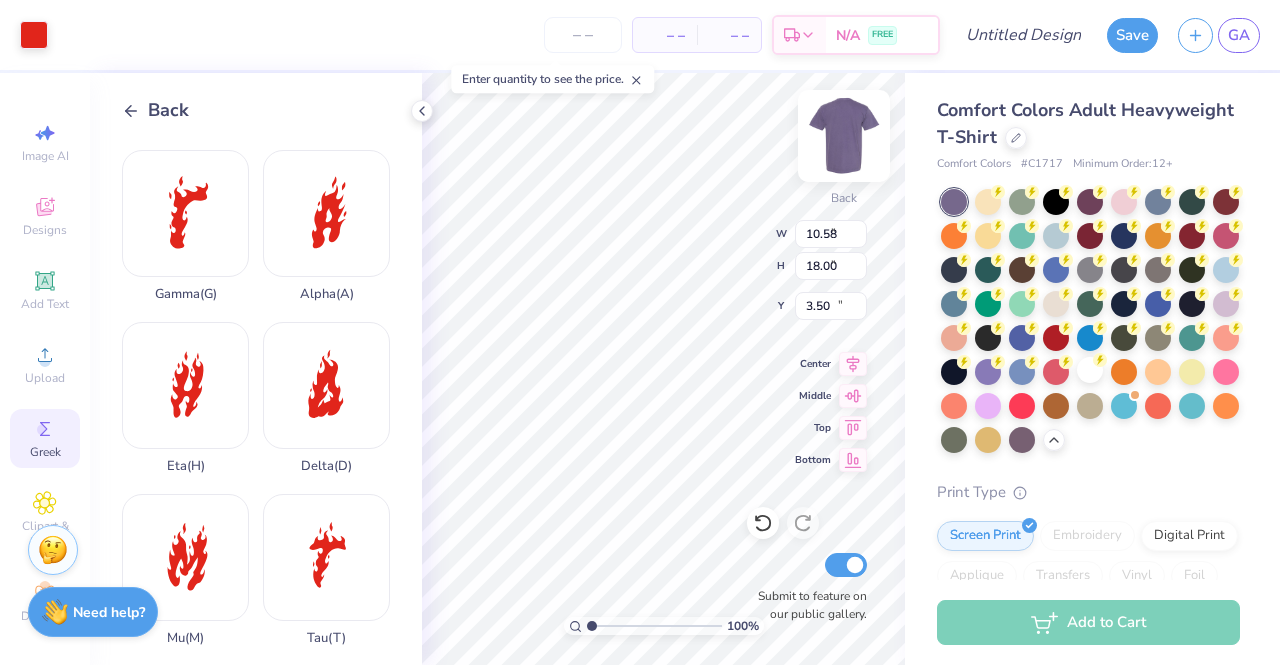 type on "1.15" 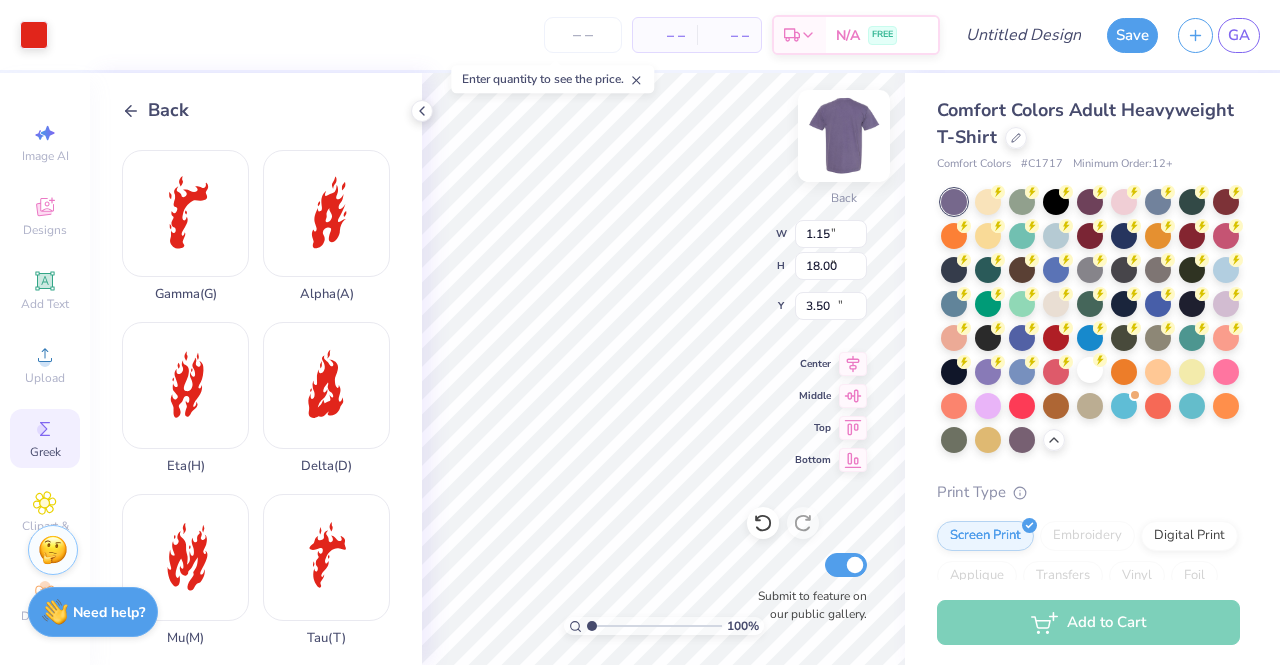 type on "1.96" 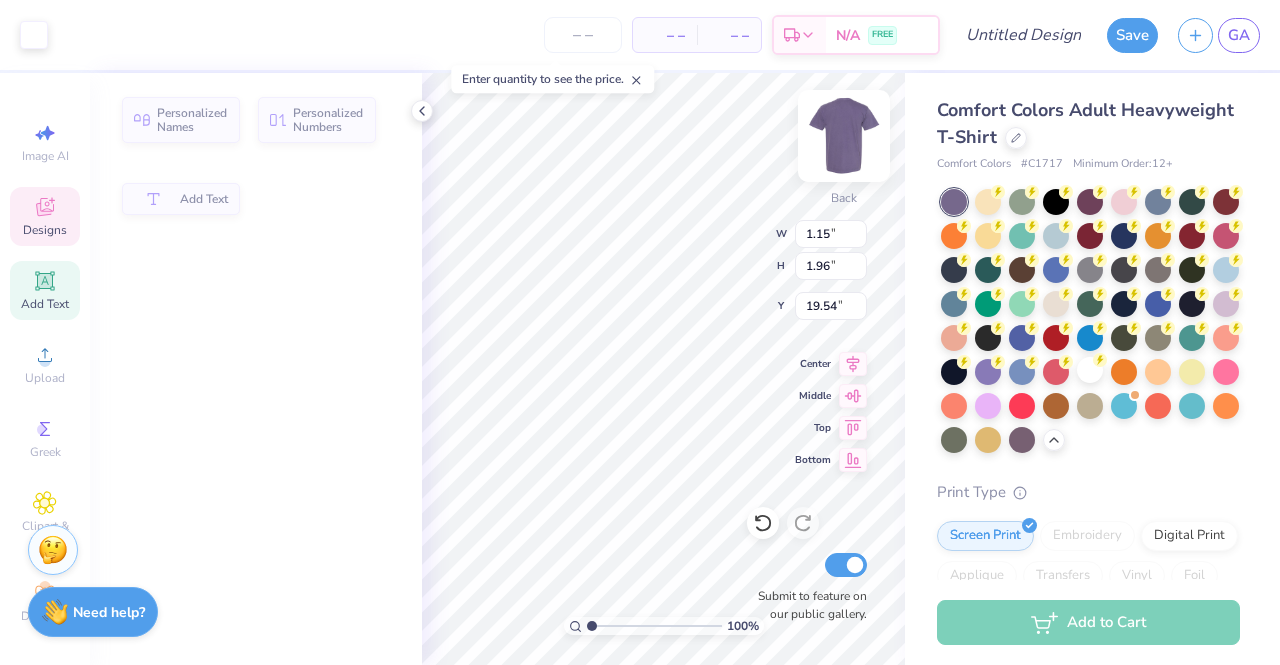type on "2.45" 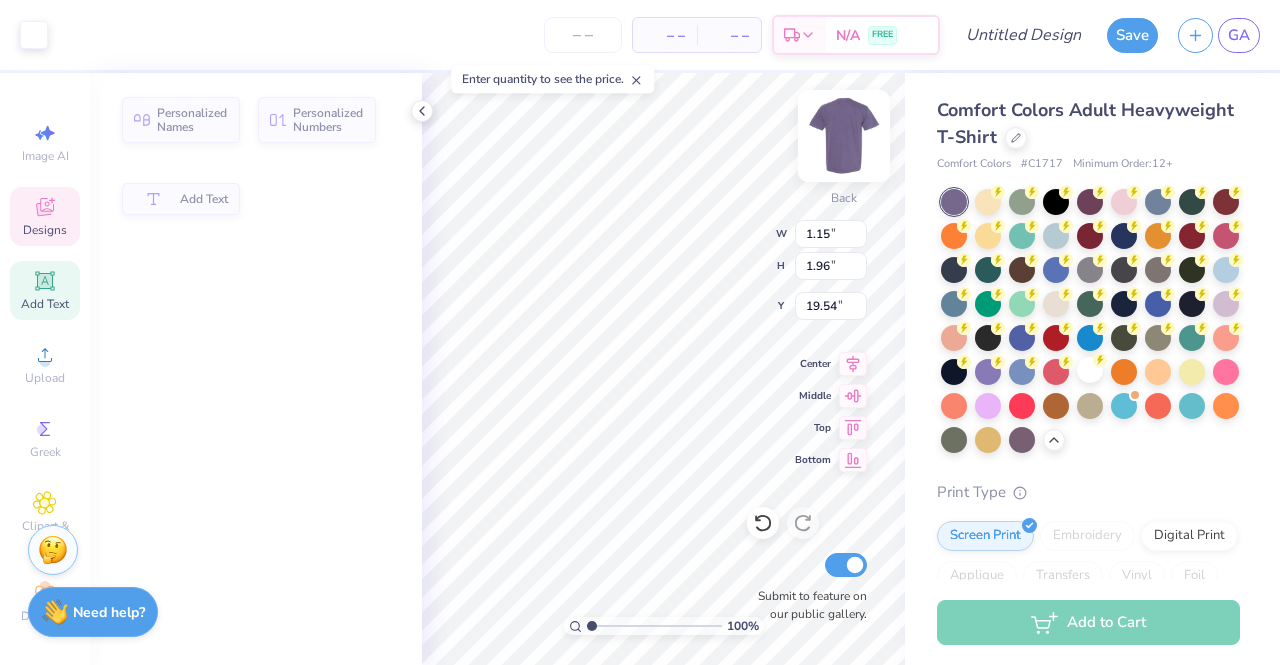 type on "1.07" 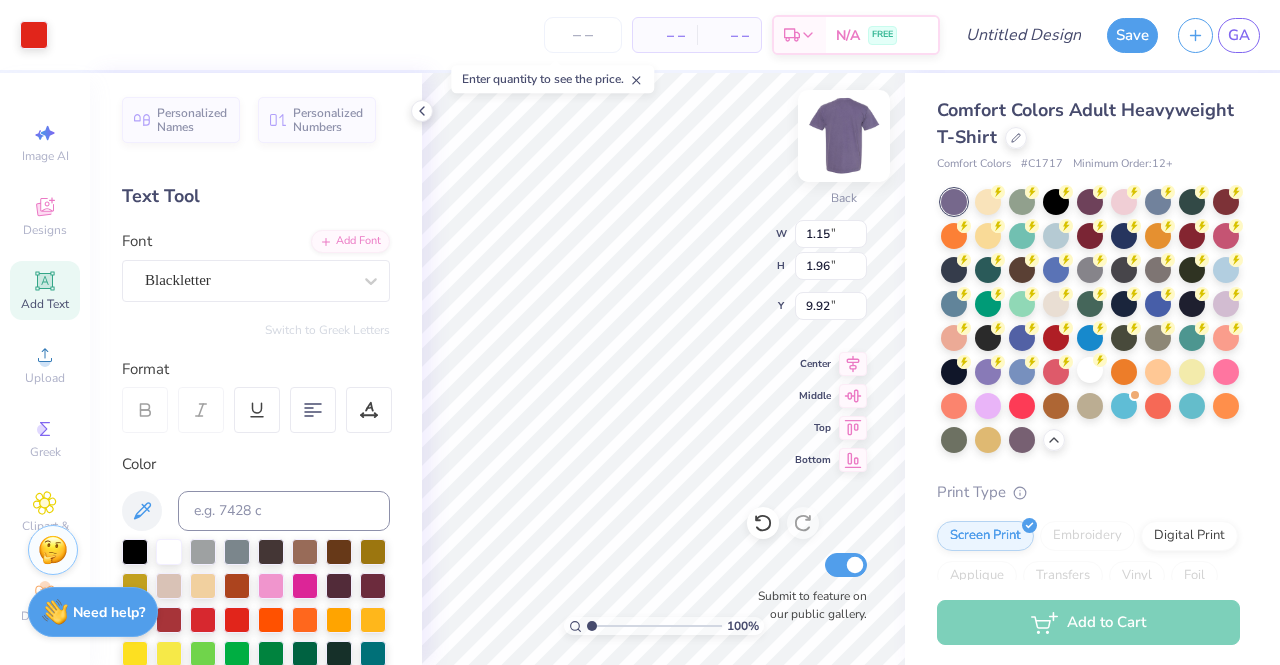 type on "9.92" 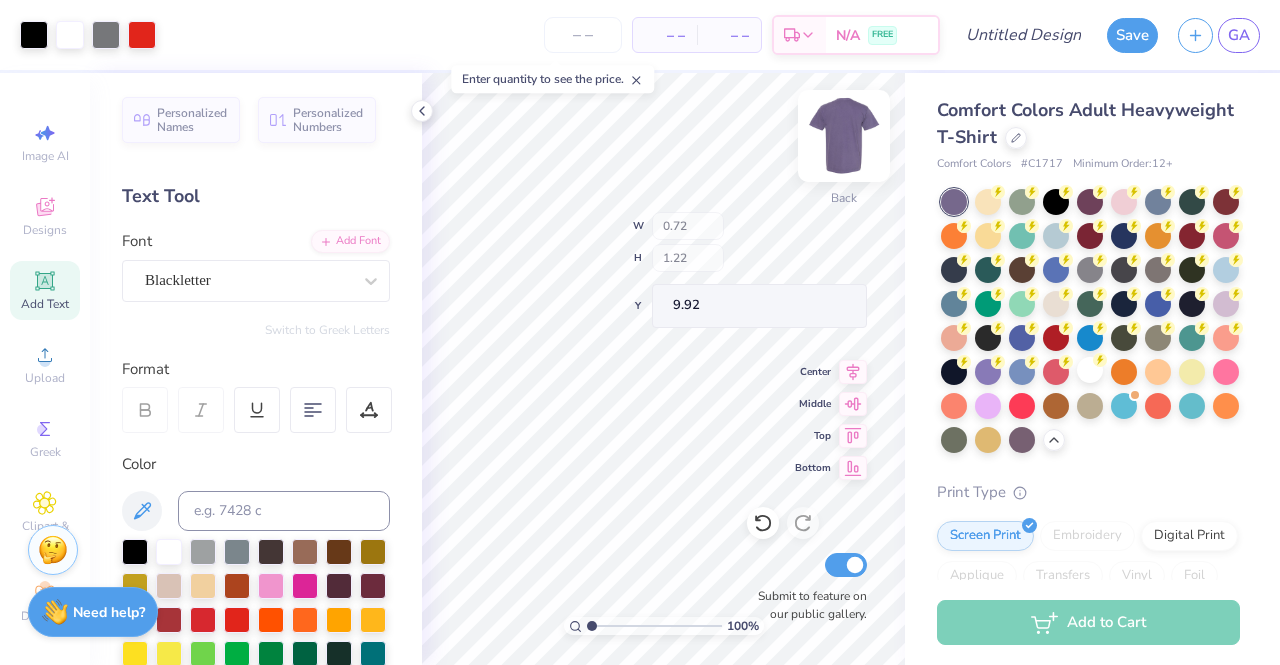 type on "0.72" 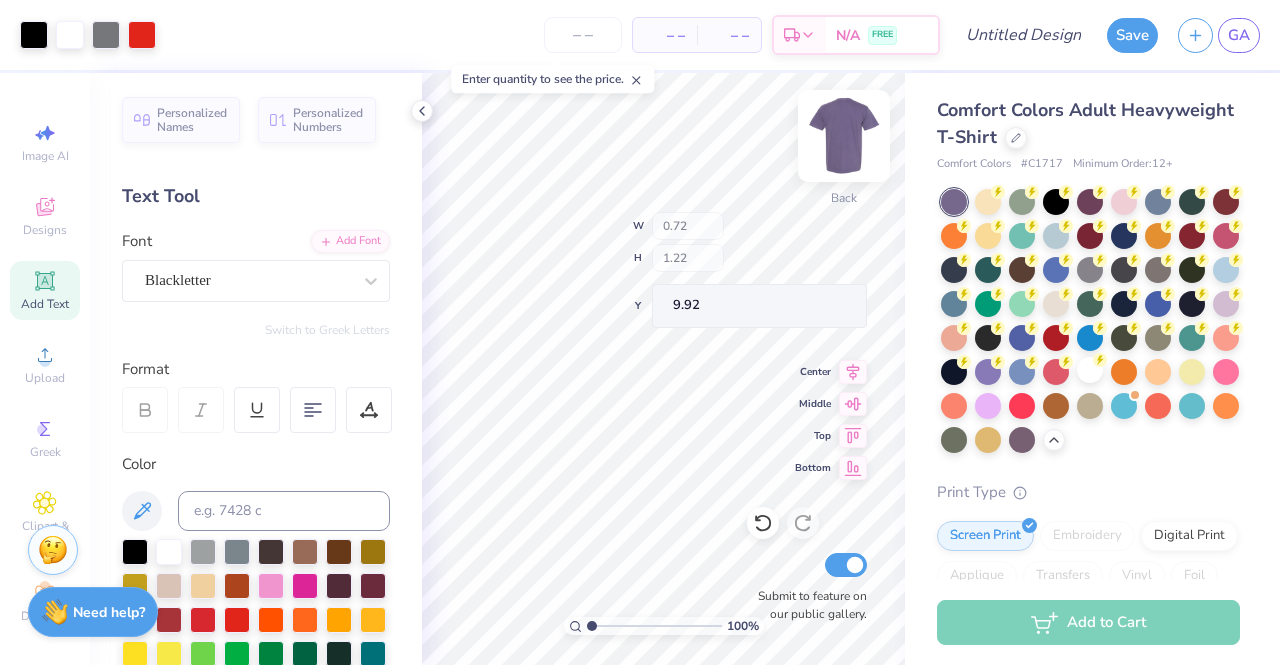 type on "1.22" 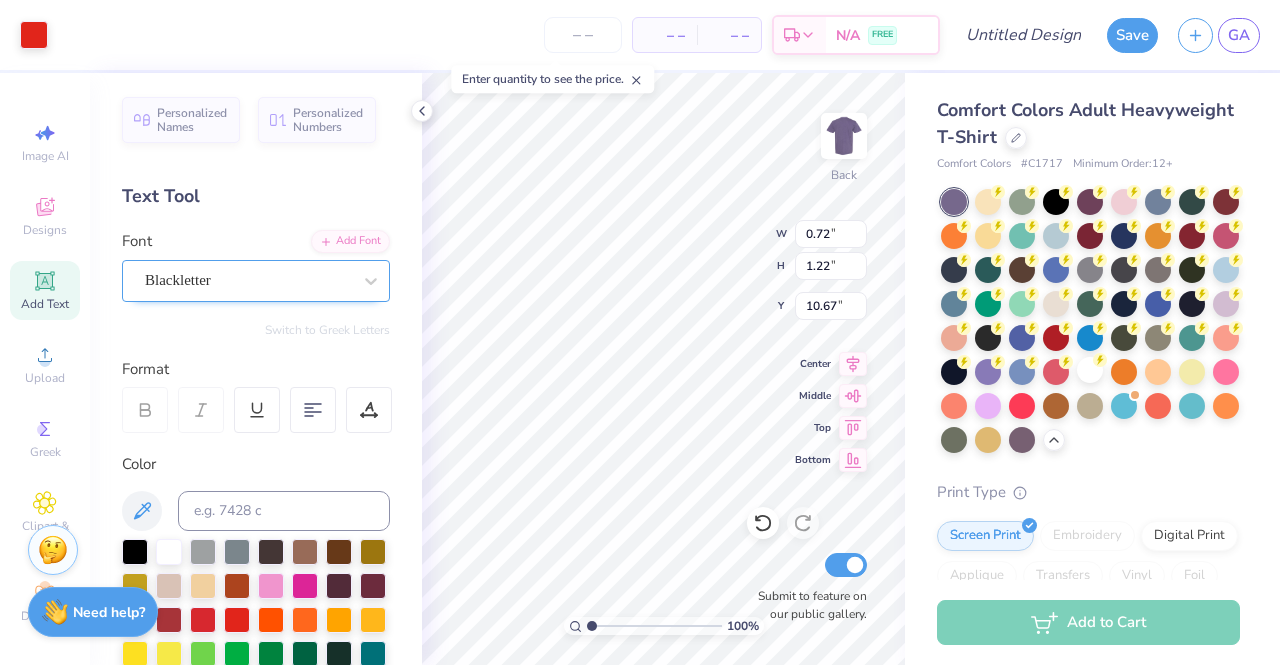 click on "Blackletter" at bounding box center [248, 280] 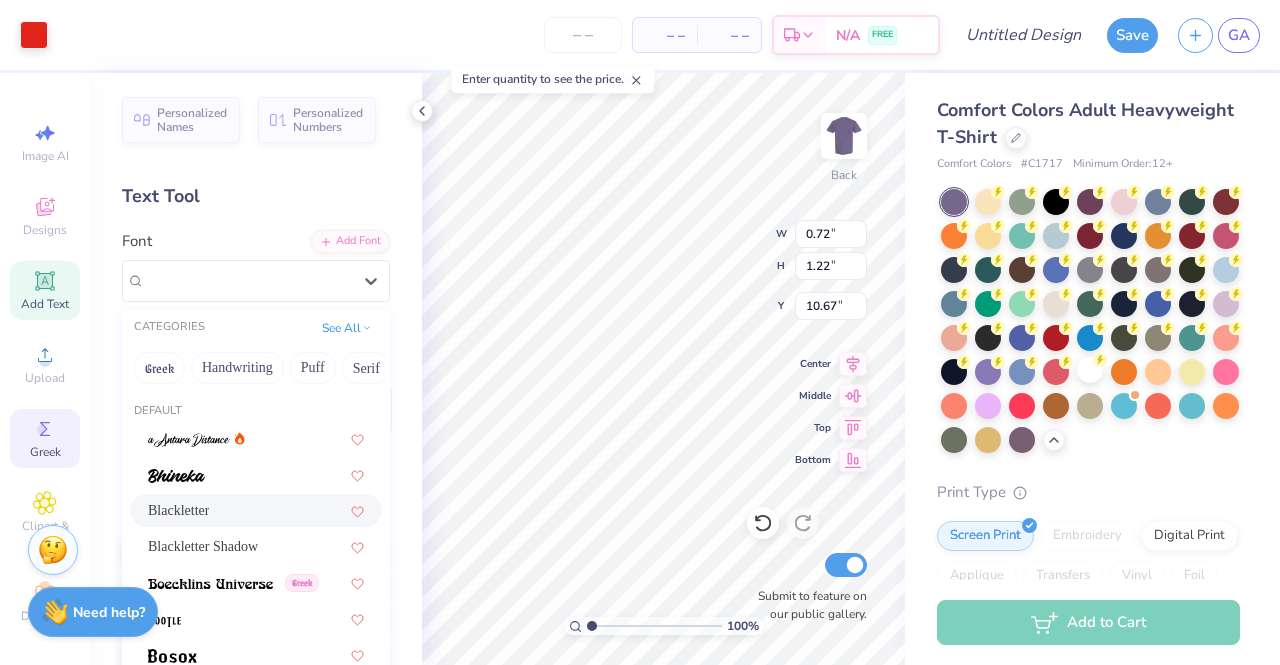 click on "Greek" at bounding box center (45, 452) 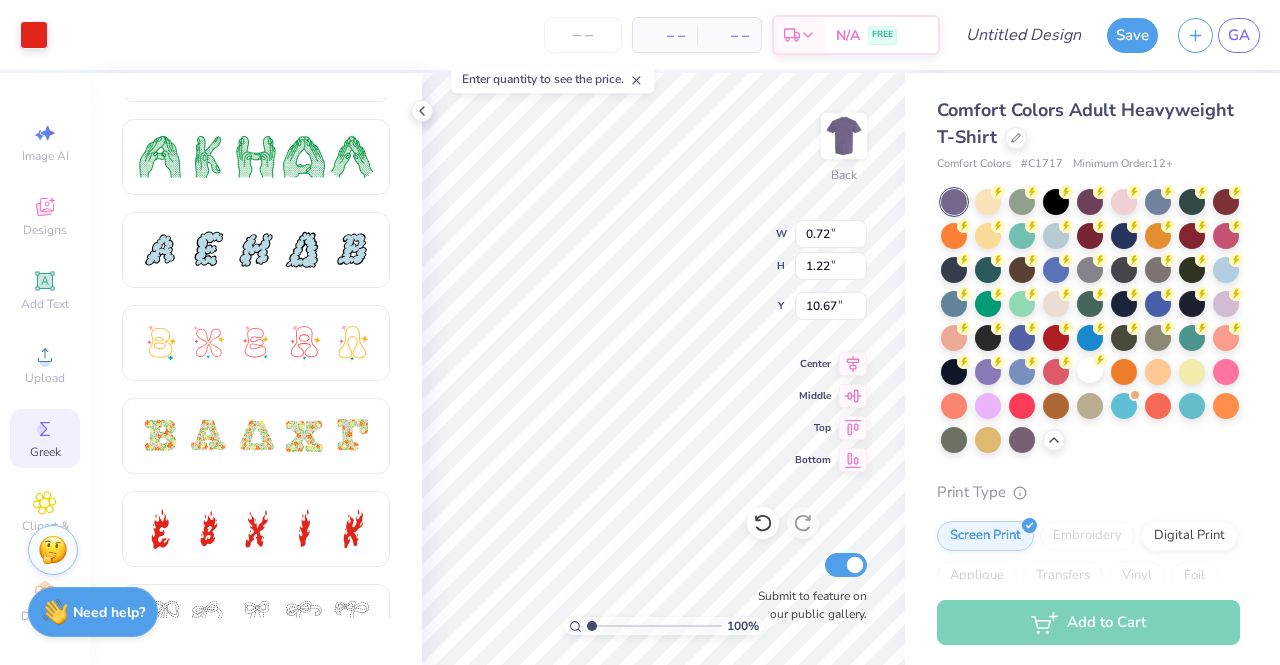scroll, scrollTop: 354, scrollLeft: 0, axis: vertical 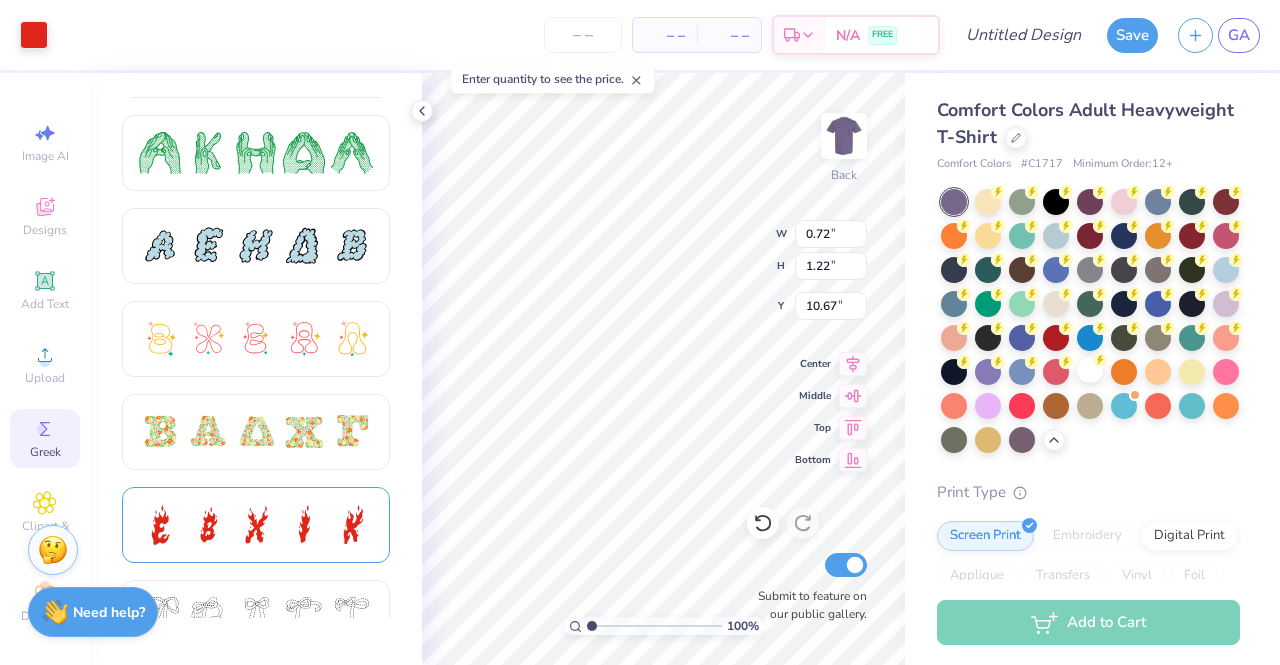 click at bounding box center [256, 525] 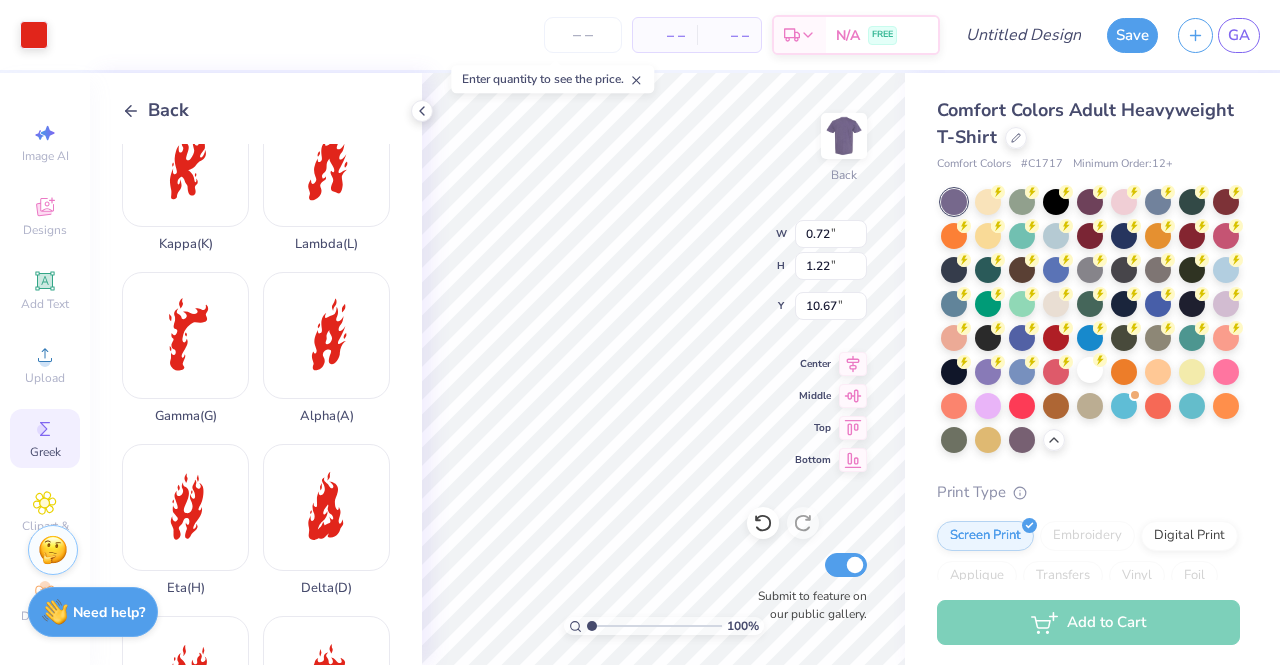 scroll, scrollTop: 403, scrollLeft: 0, axis: vertical 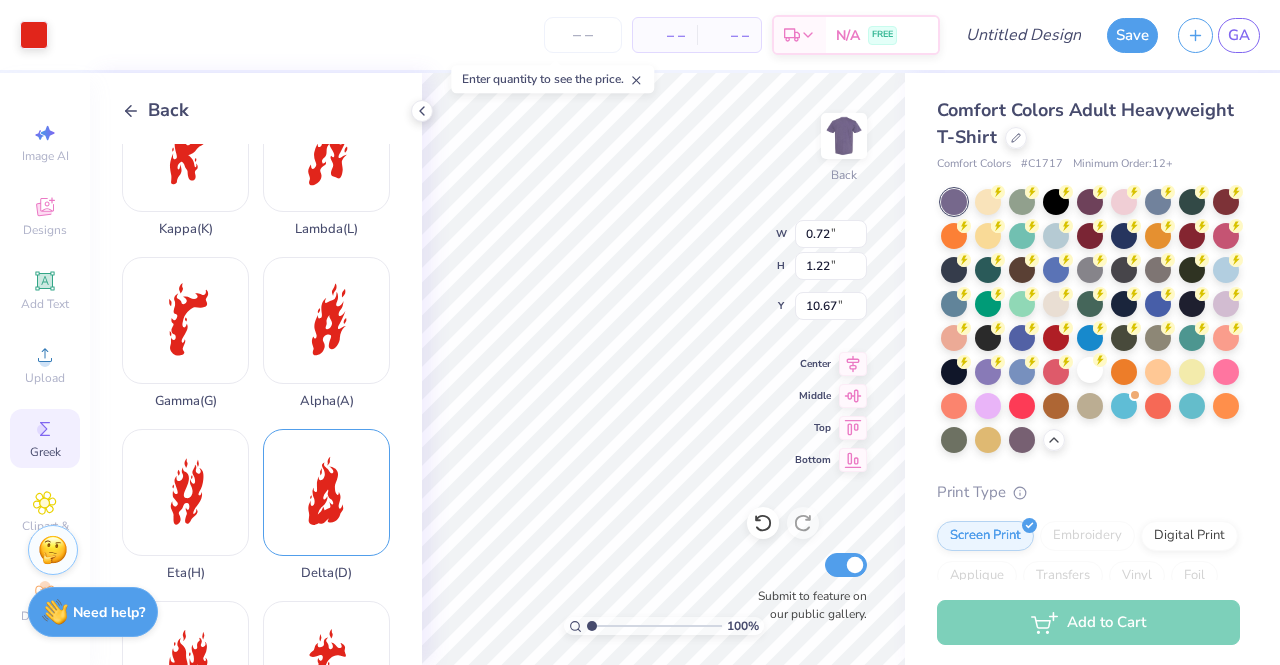 click on "Delta  ( D )" at bounding box center [326, 505] 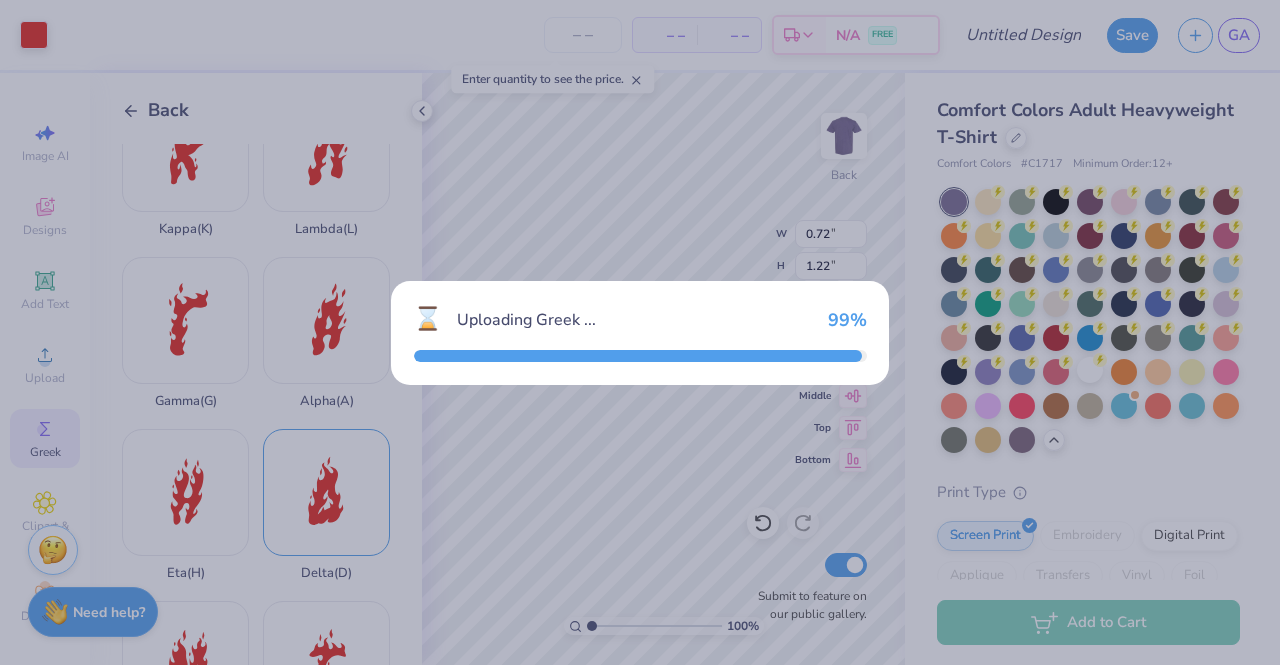 type on "9.22" 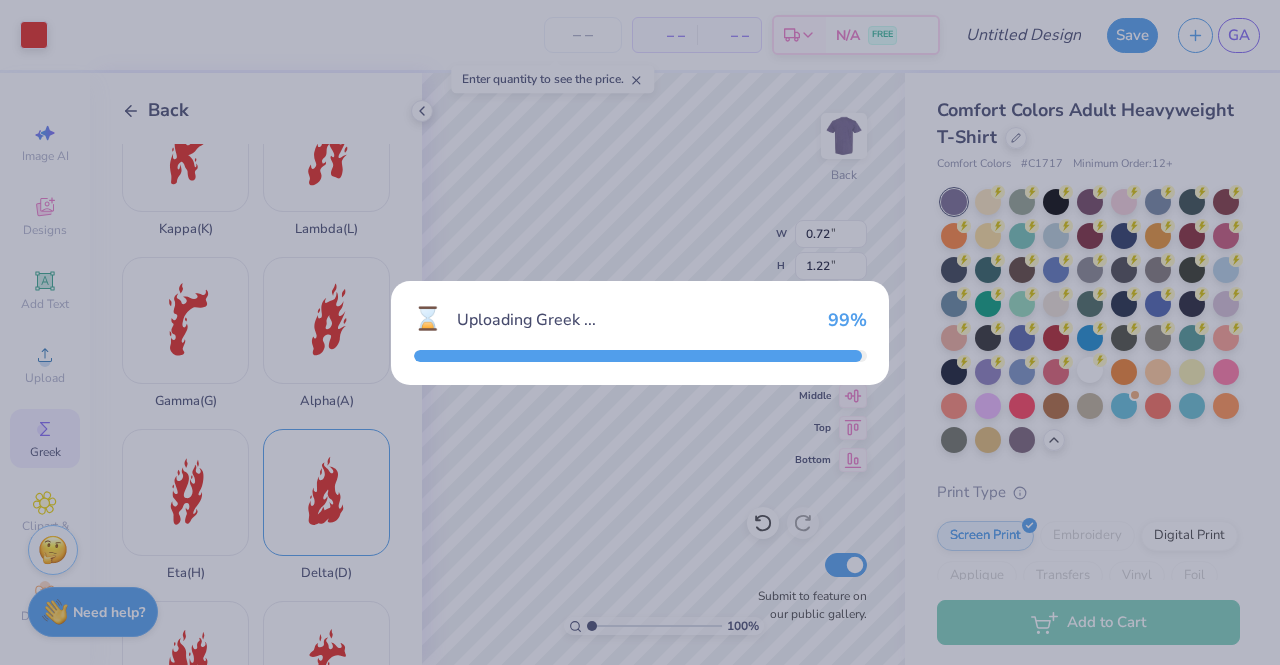 type on "18.00" 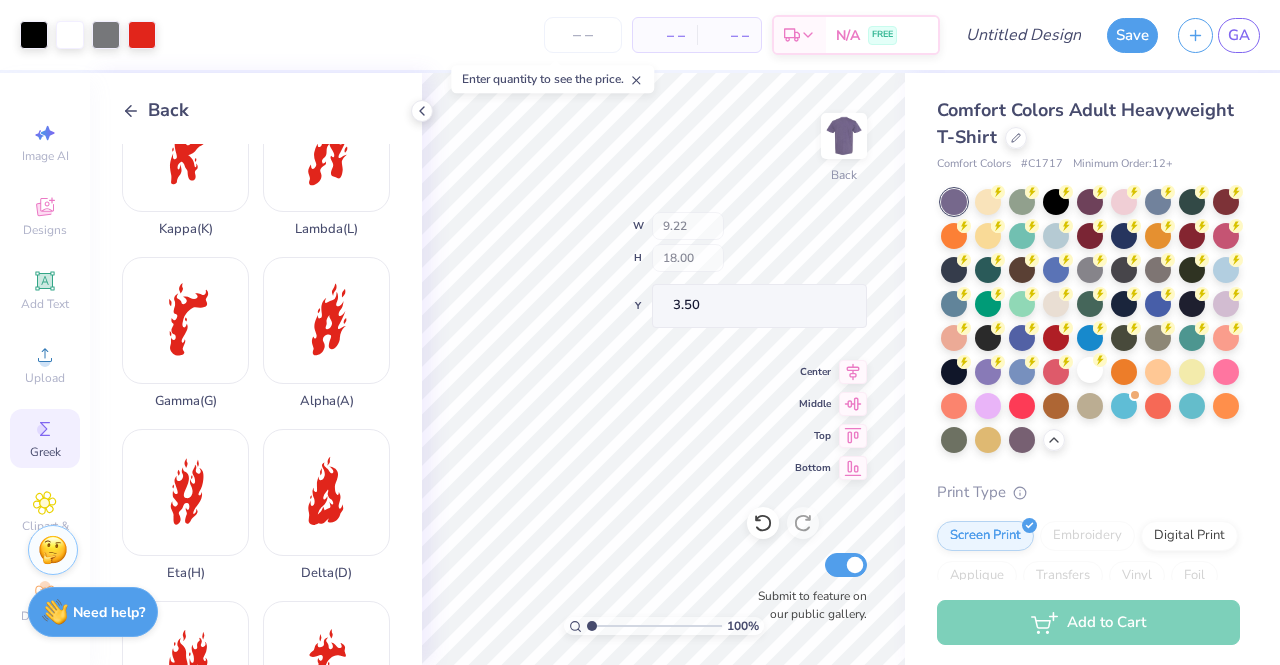 type on "0.70" 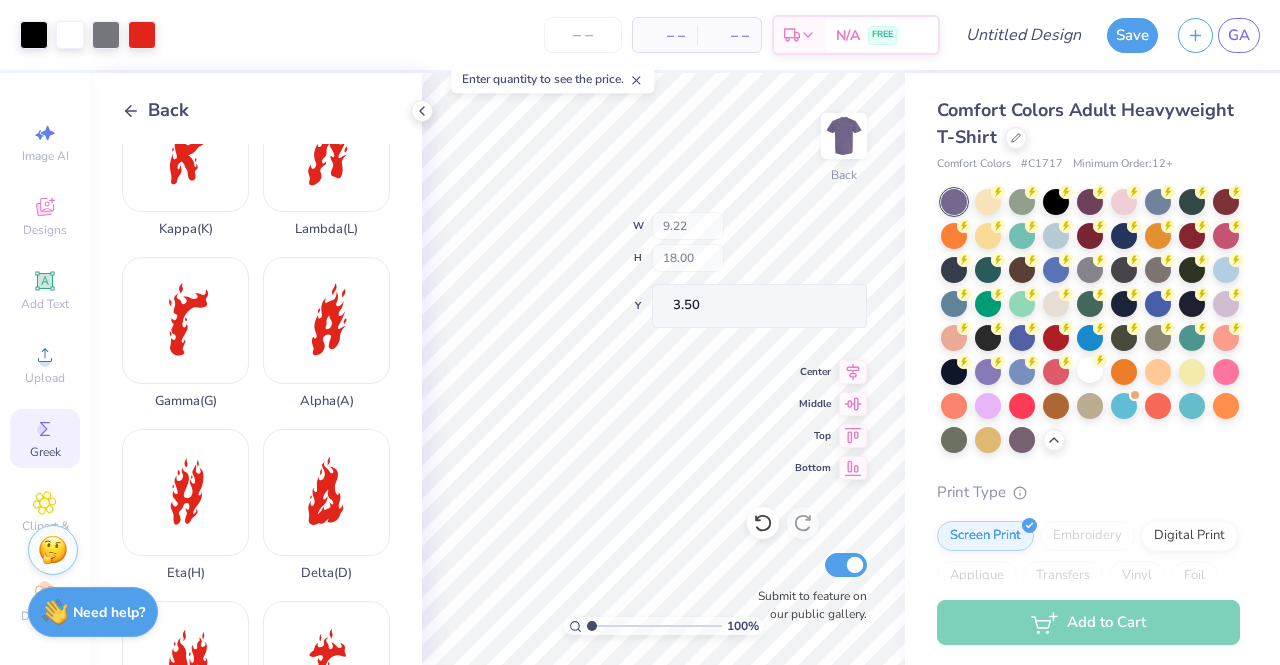 type on "1.36" 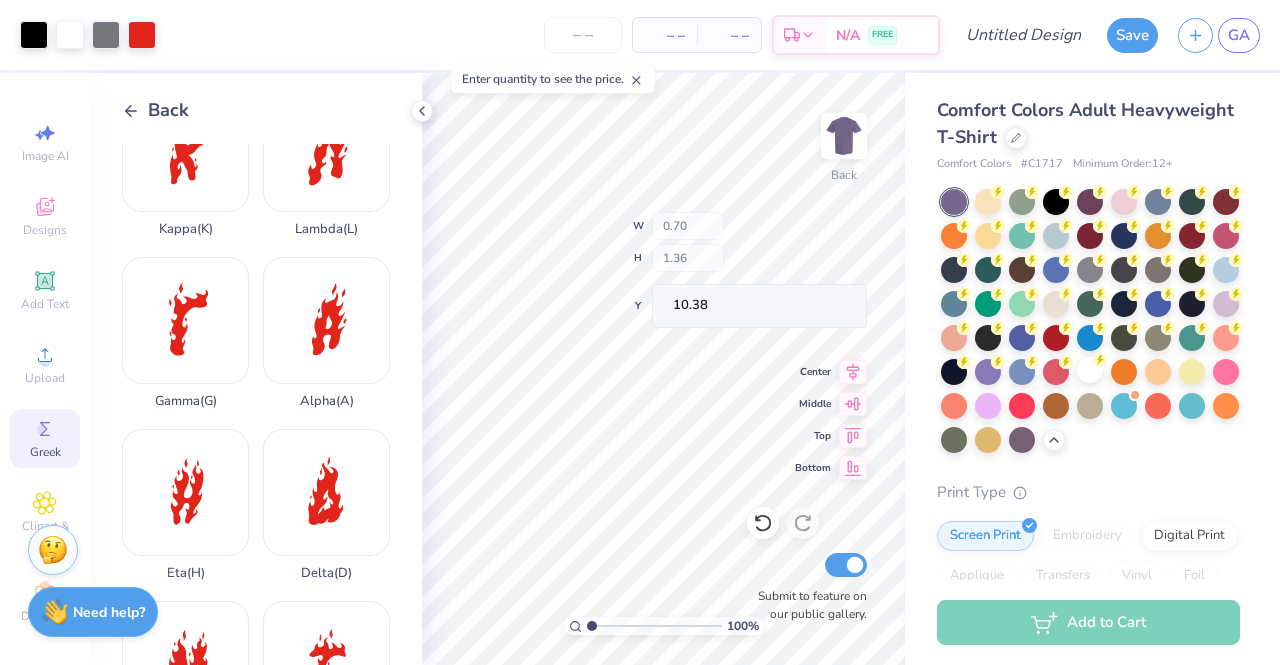 type on "10.38" 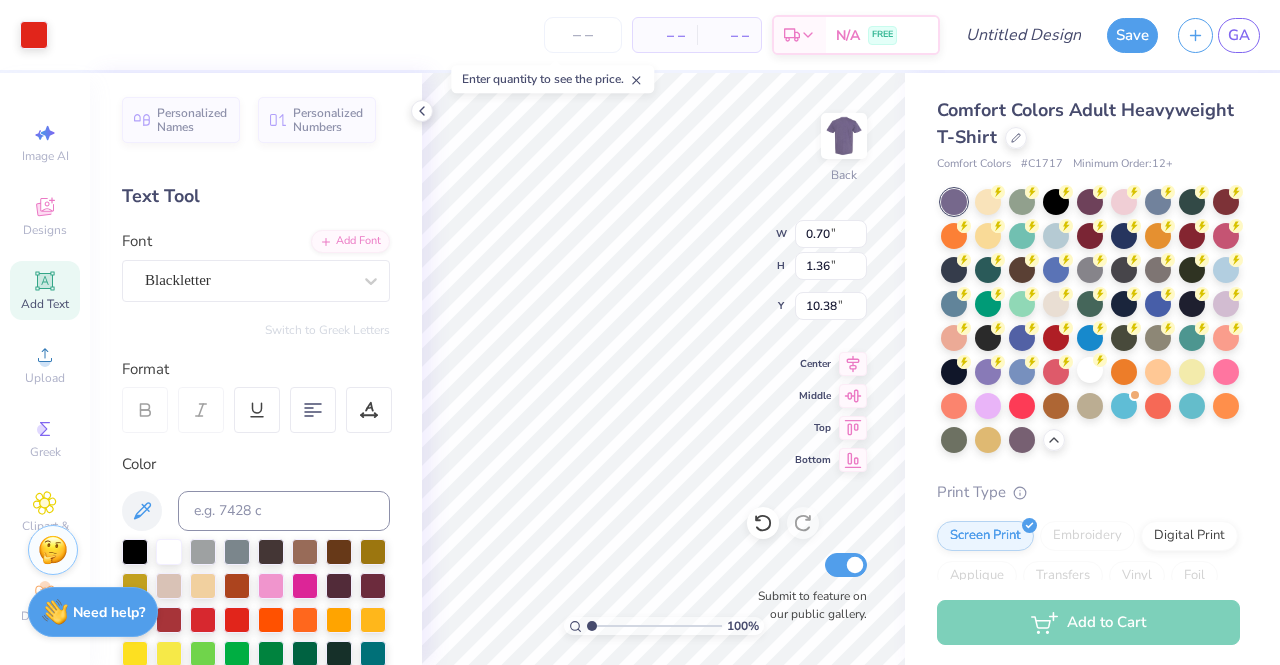 type on "0.70" 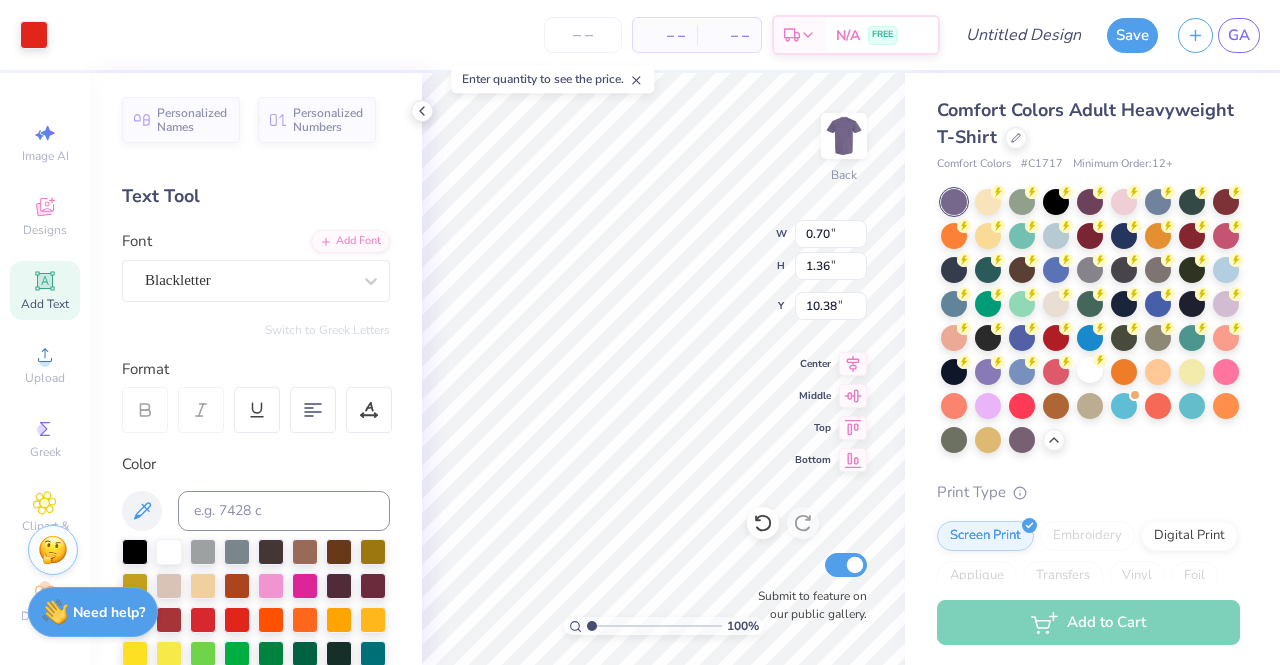 type on "1.36" 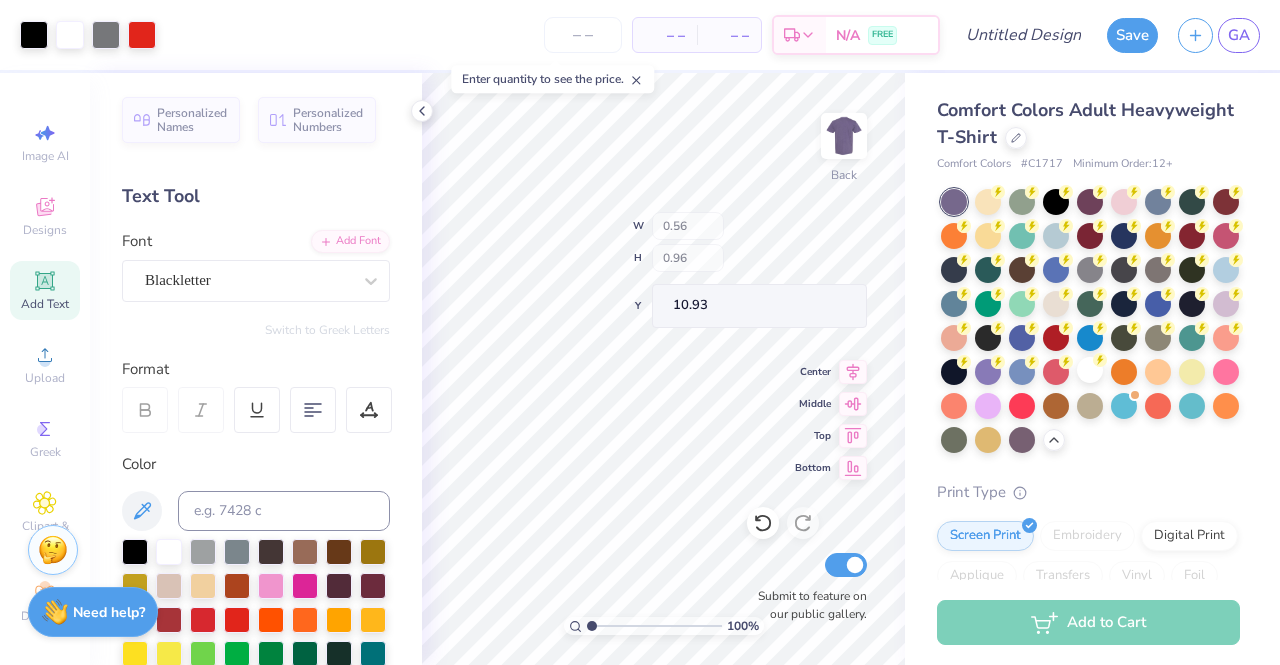 type on "0.56" 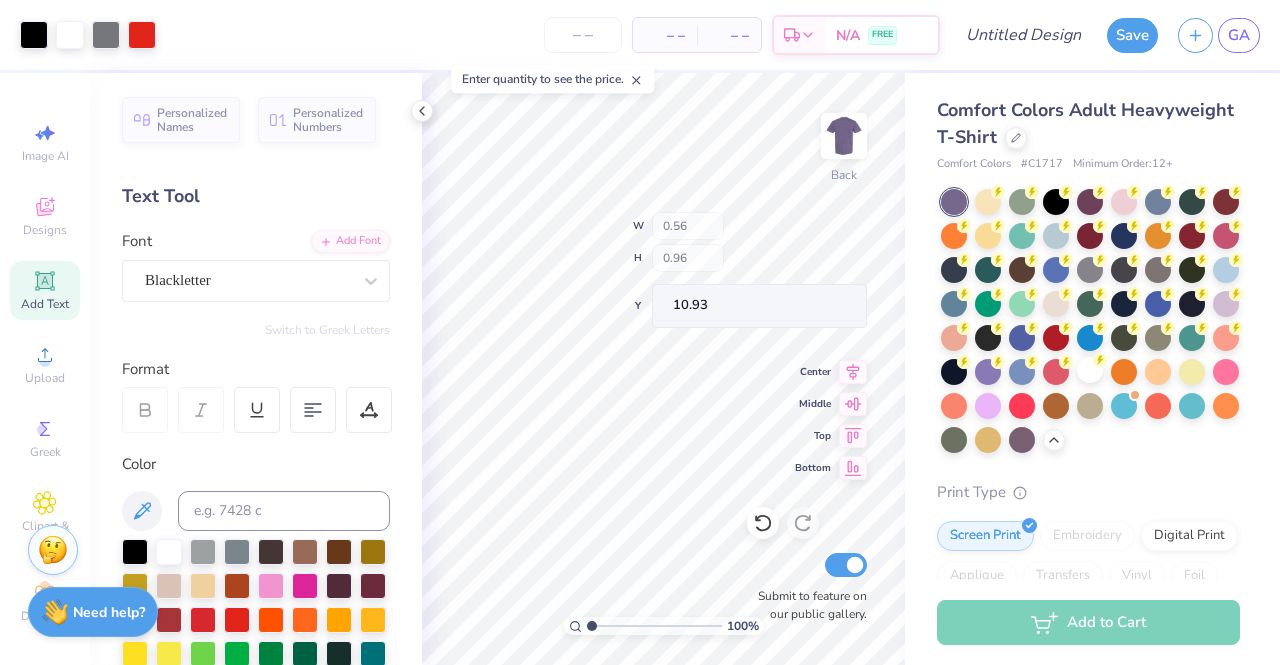 type on "0.96" 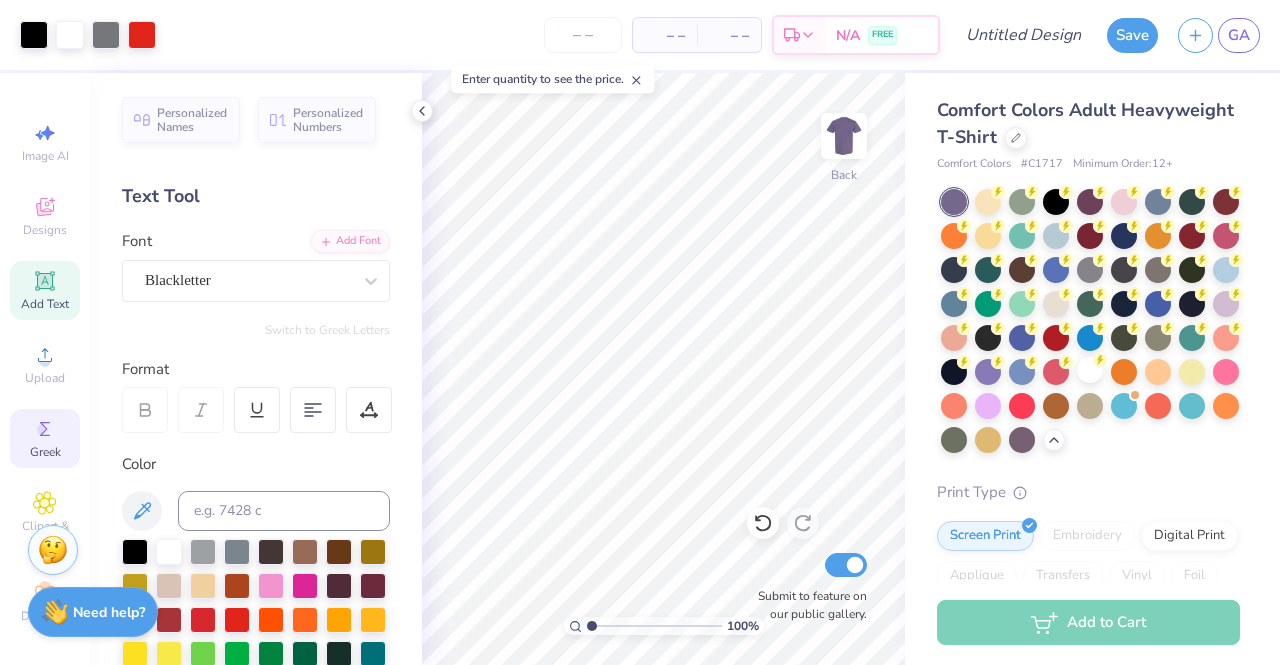 click 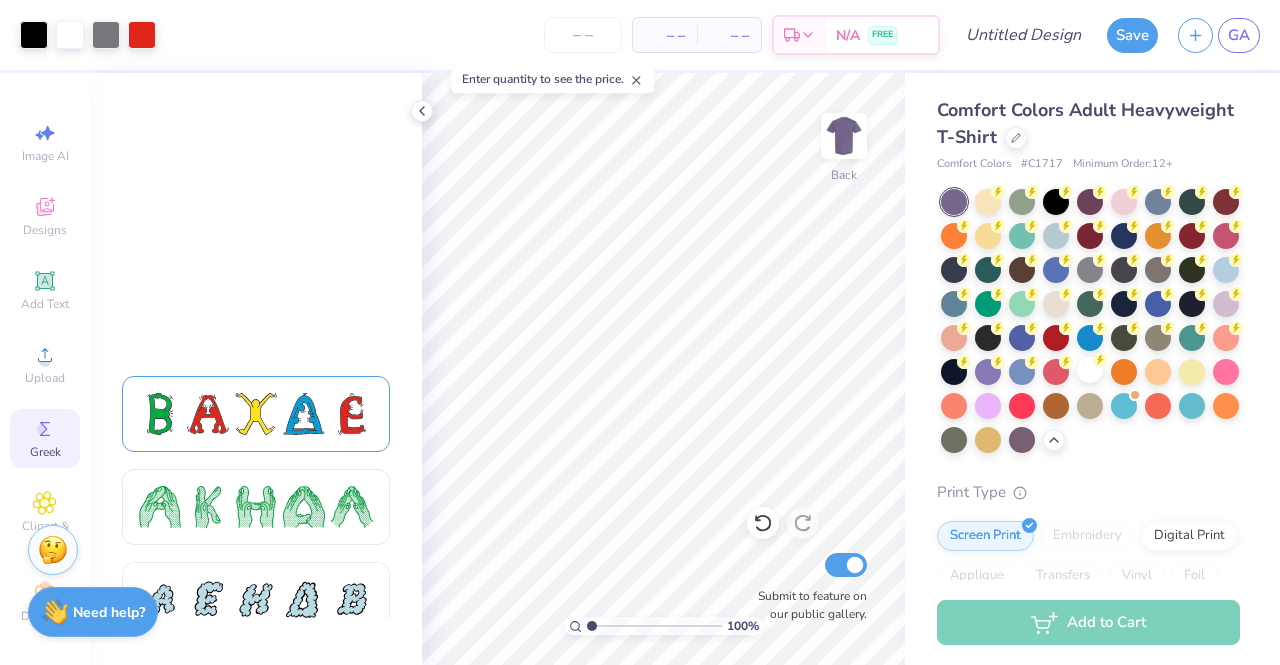 scroll, scrollTop: 450, scrollLeft: 0, axis: vertical 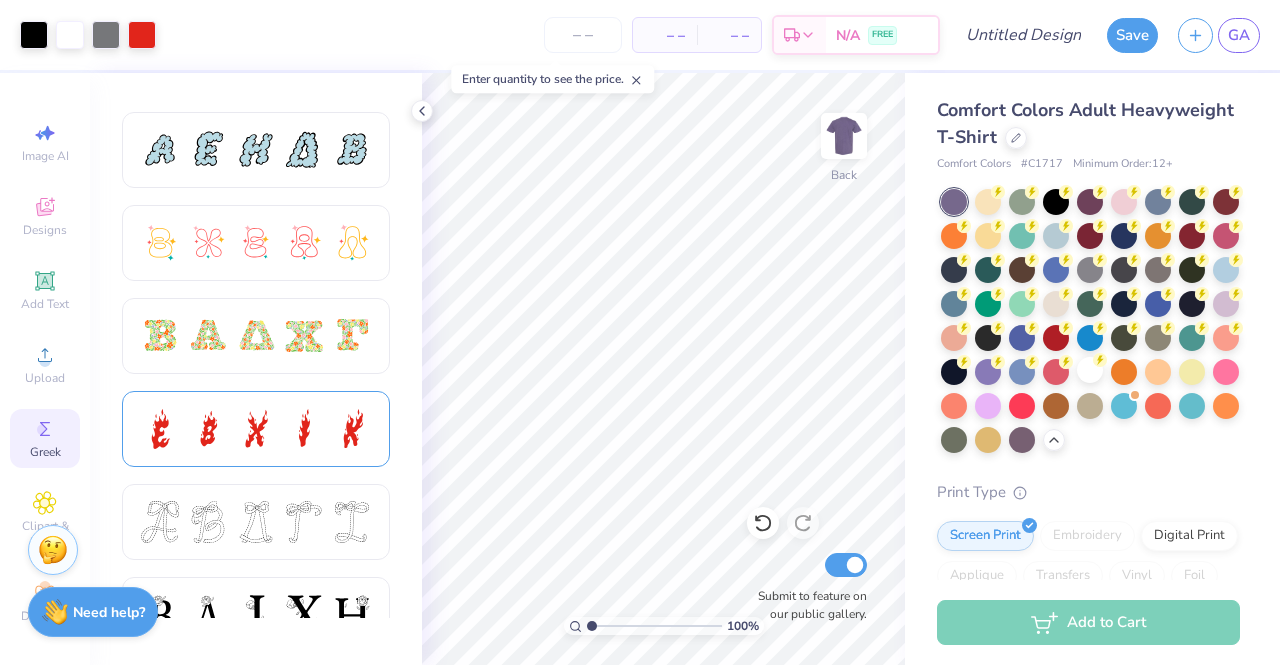 click at bounding box center [208, 429] 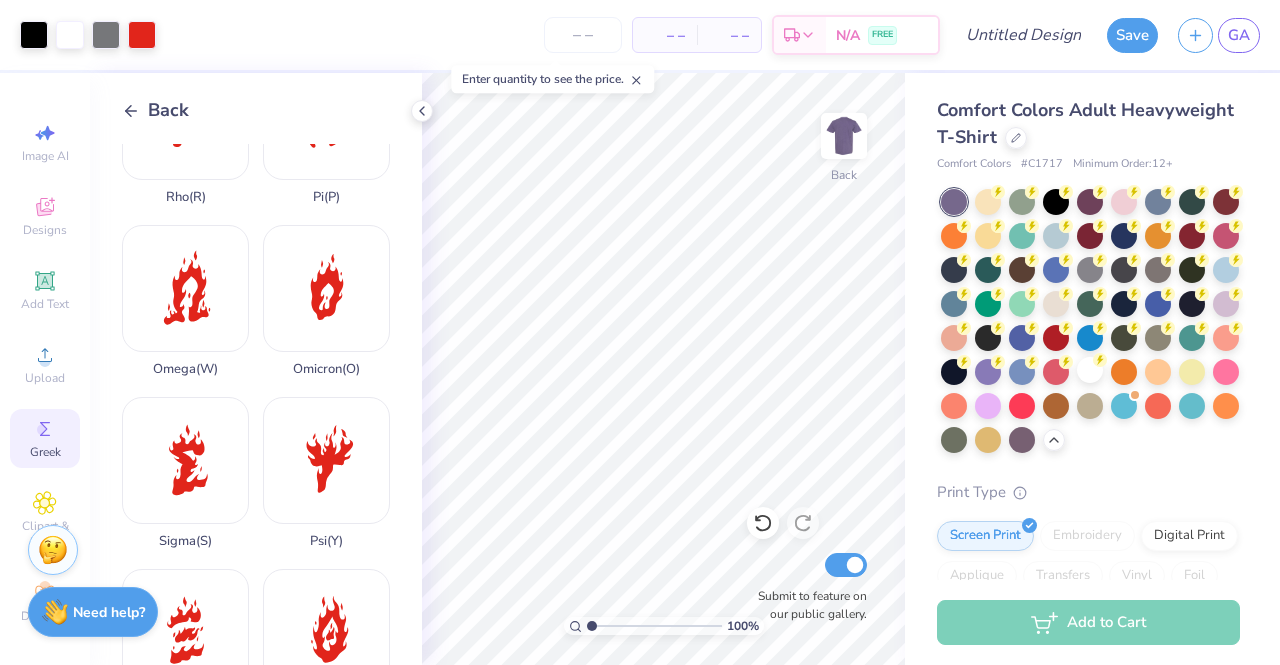 scroll, scrollTop: 1296, scrollLeft: 0, axis: vertical 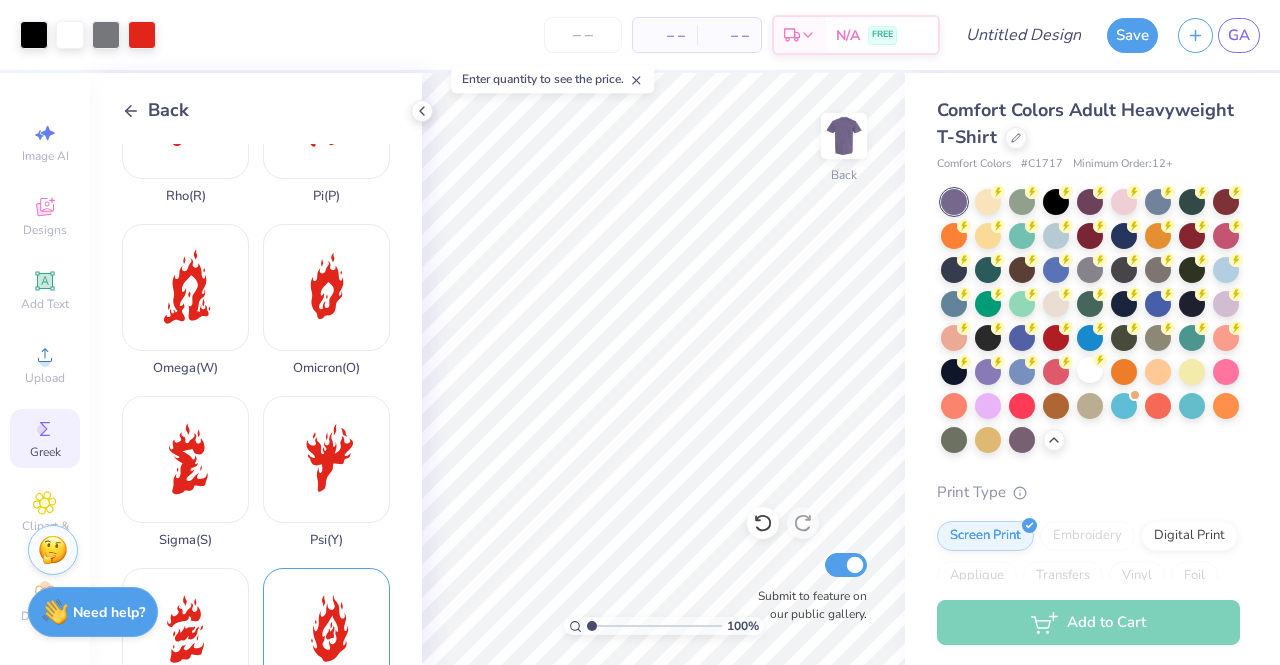 click on "Theta  ( Q )" at bounding box center (326, 644) 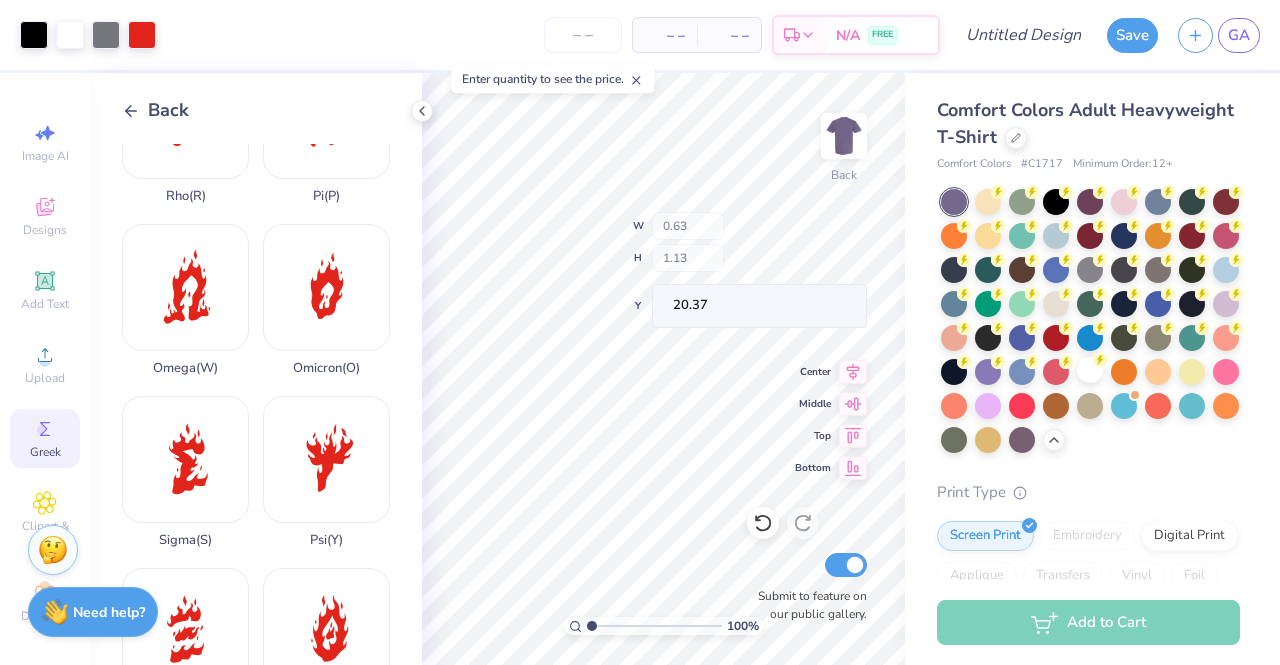 type on "0.63" 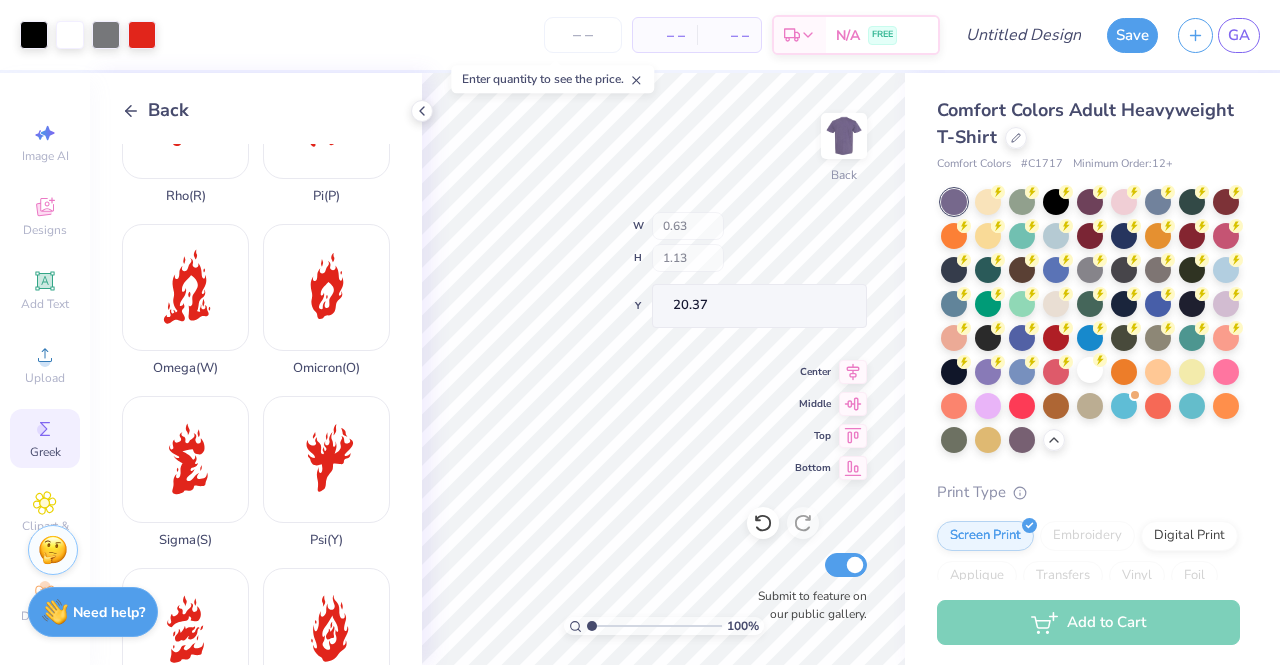 type on "1.13" 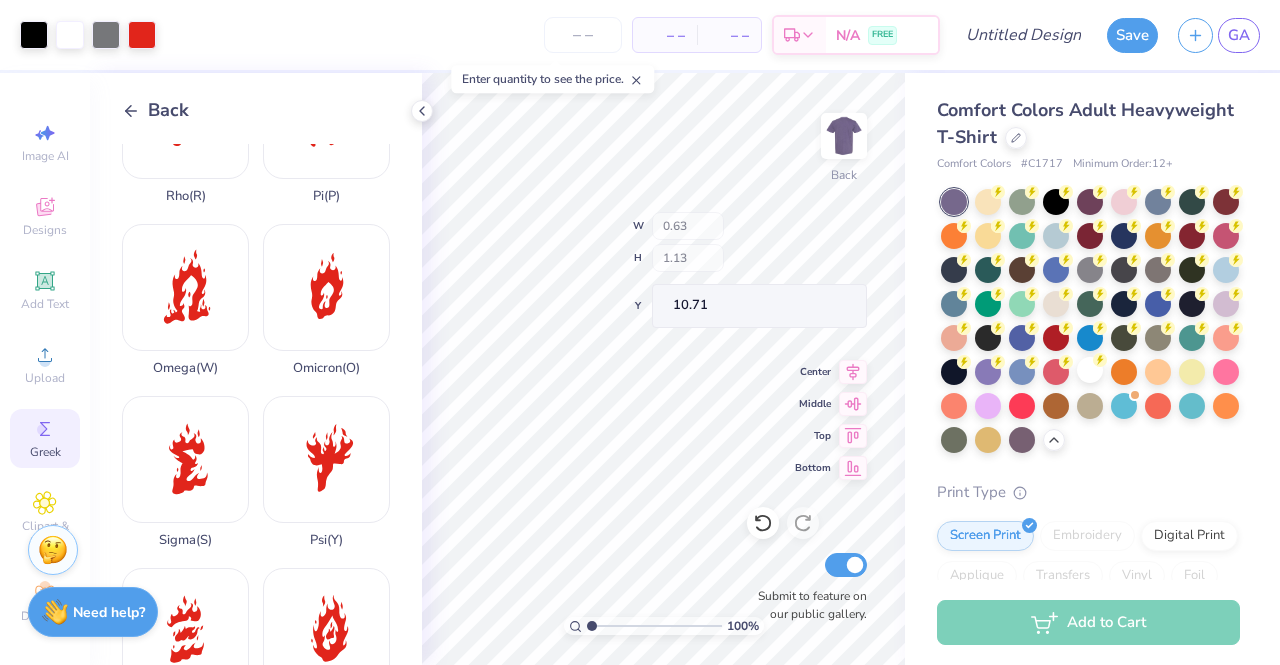 type on "10.71" 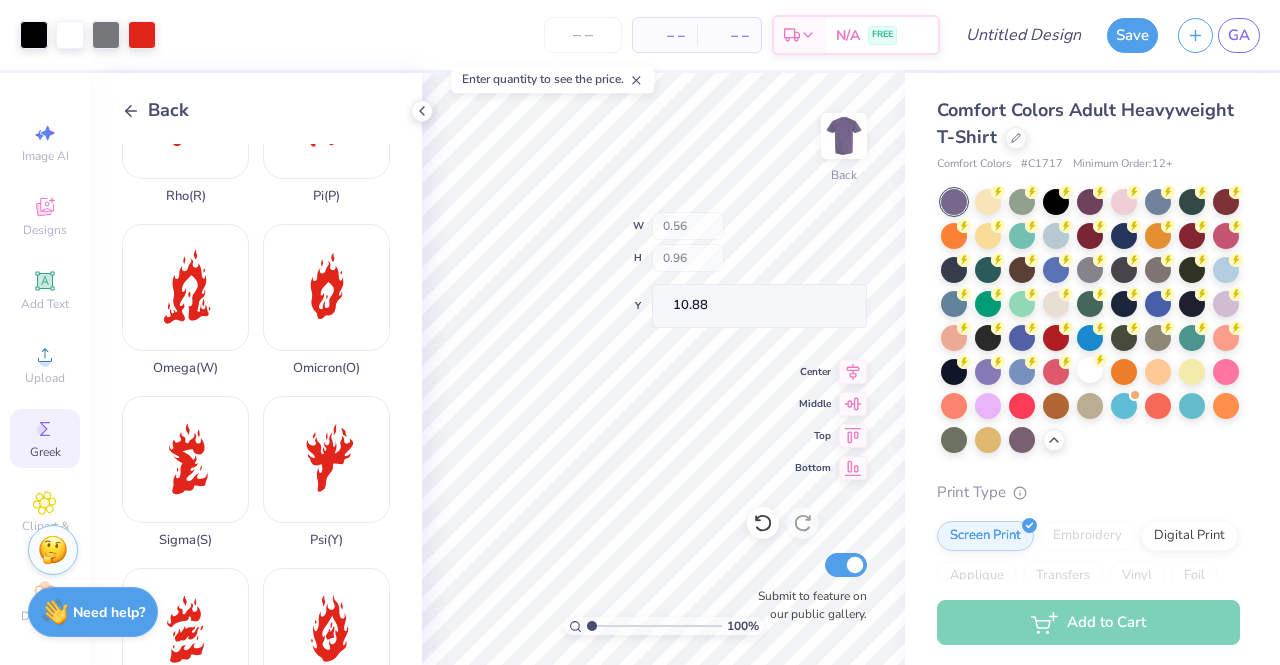 type on "10.88" 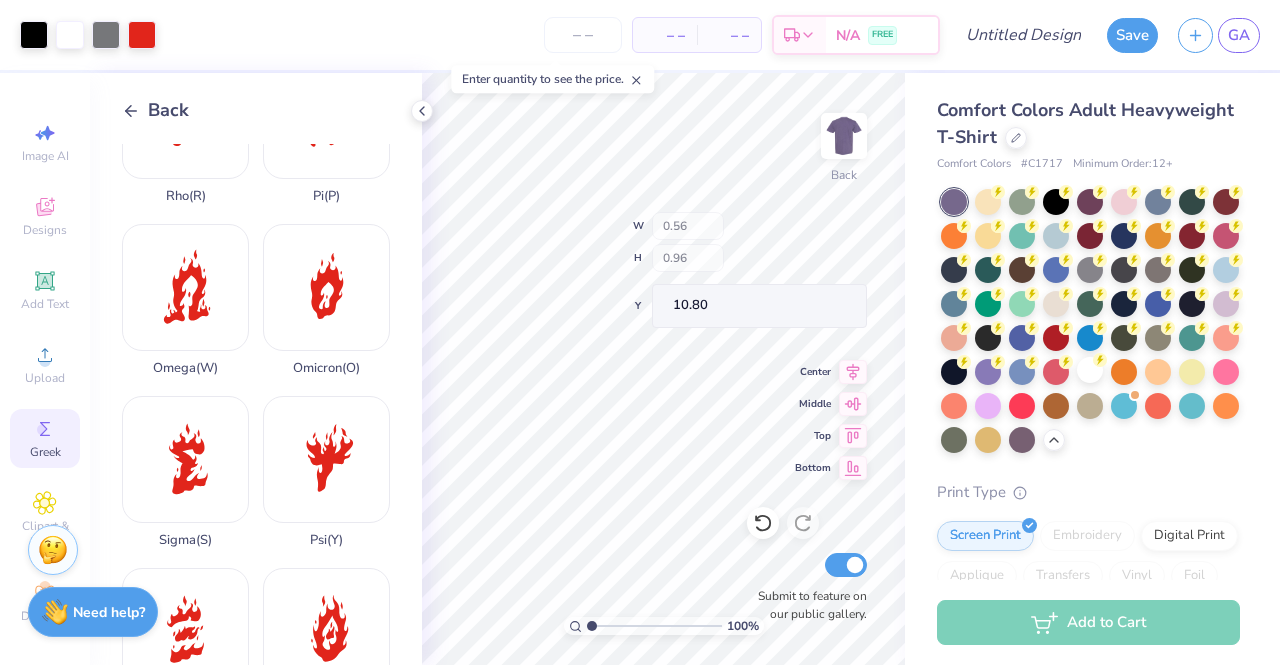 type on "10.80" 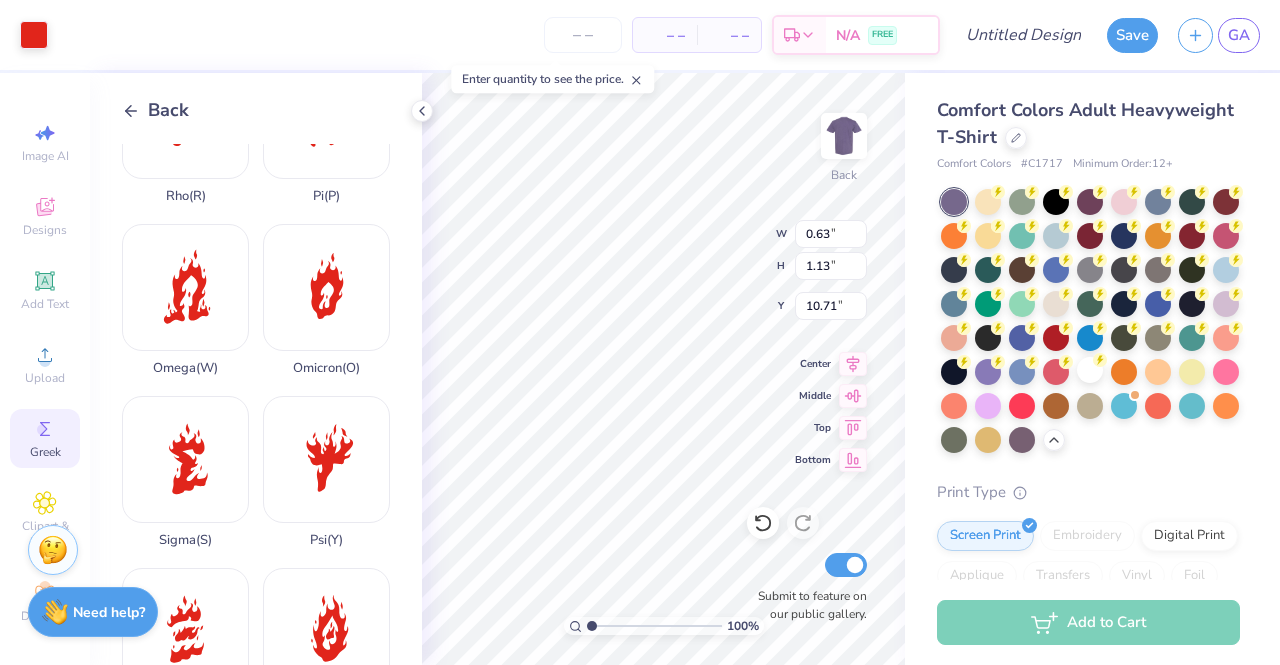 type on "0.63" 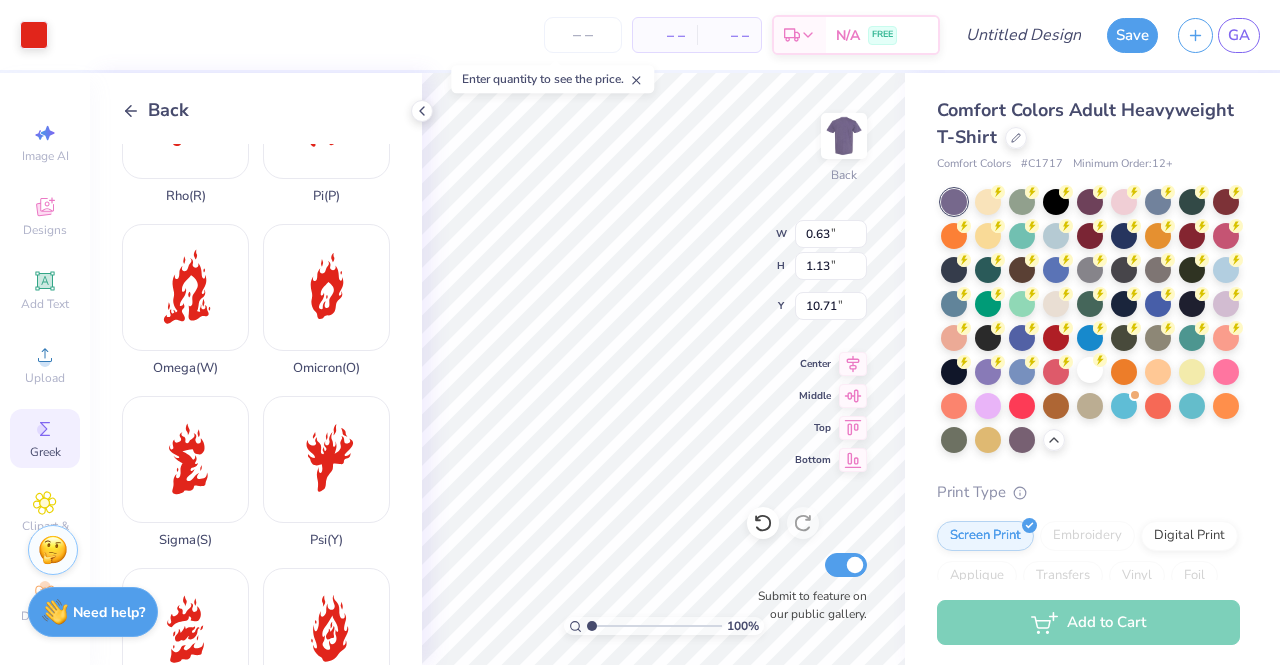 type on "1.13" 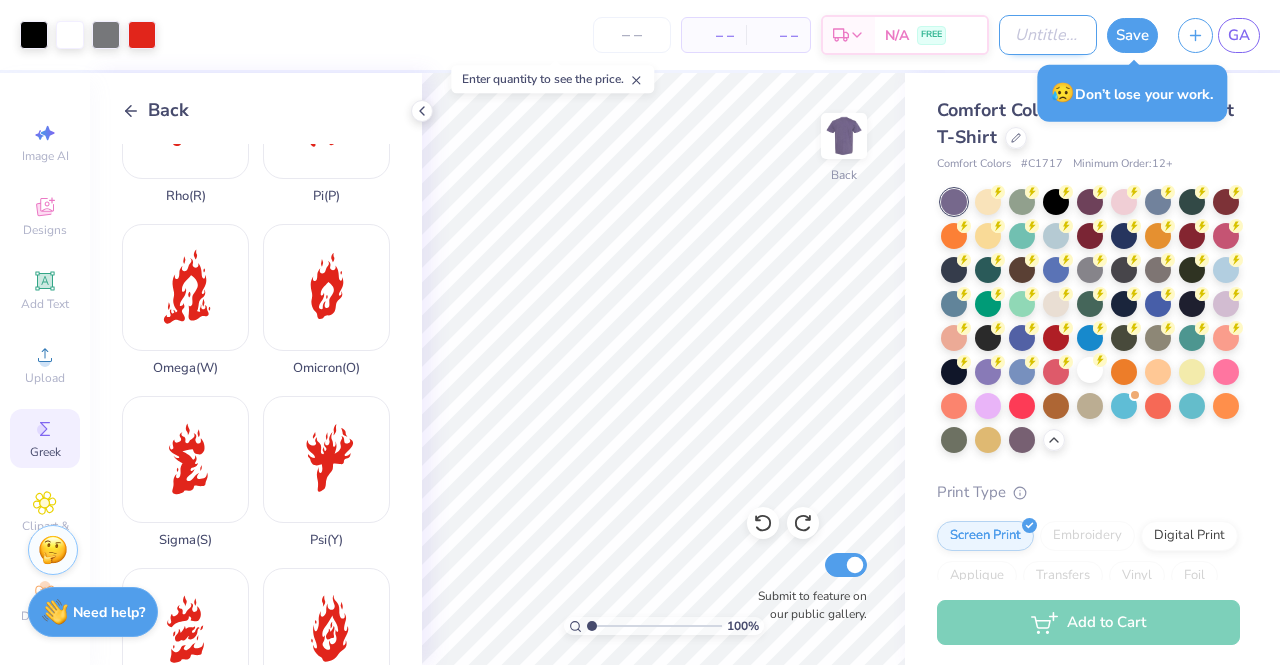 click on "Design Title" at bounding box center (1048, 35) 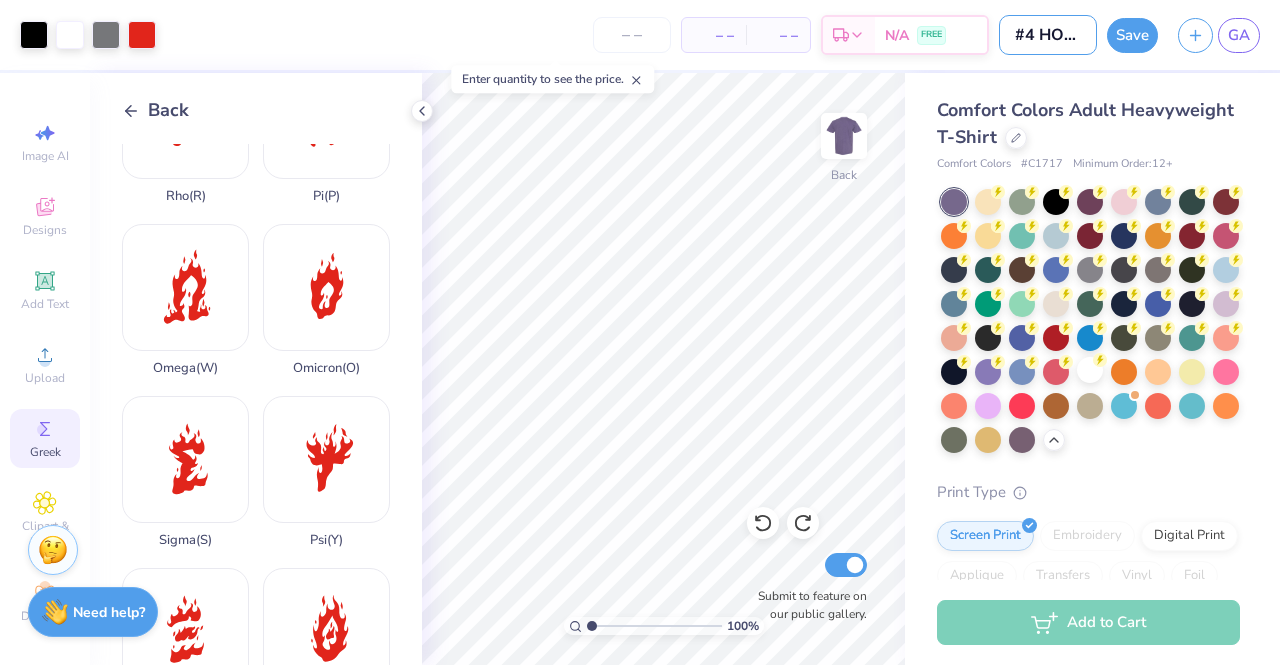 scroll, scrollTop: 0, scrollLeft: 4, axis: horizontal 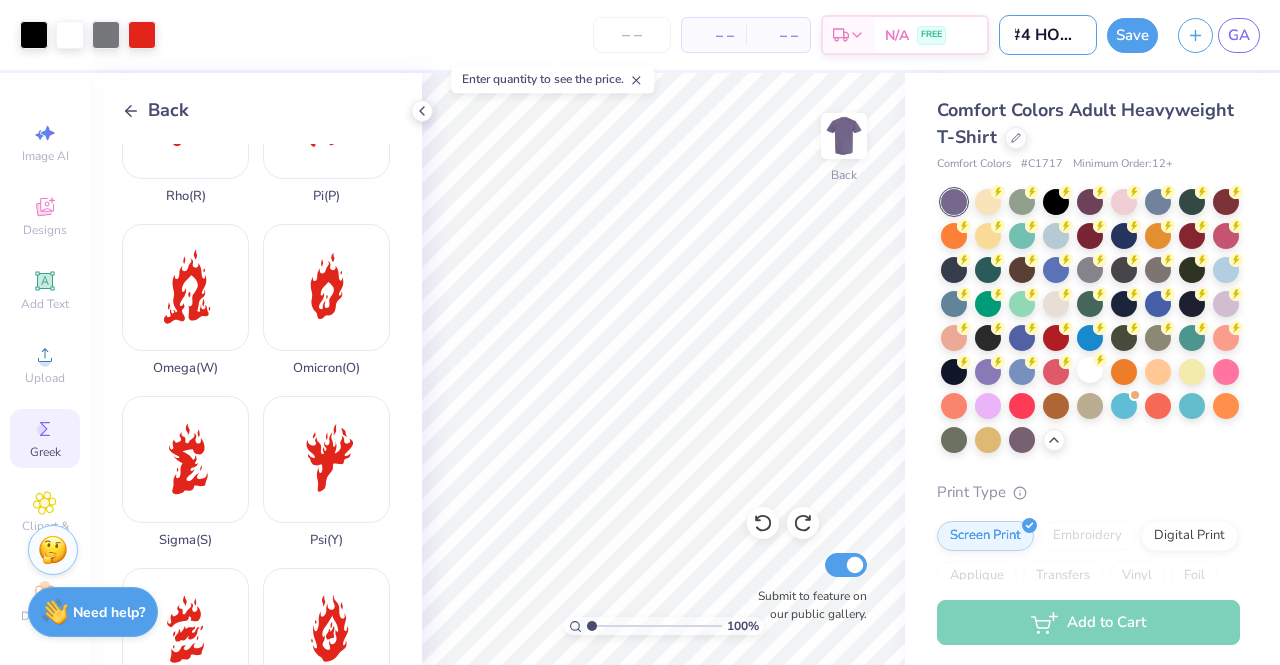 type on "#4 HOCO" 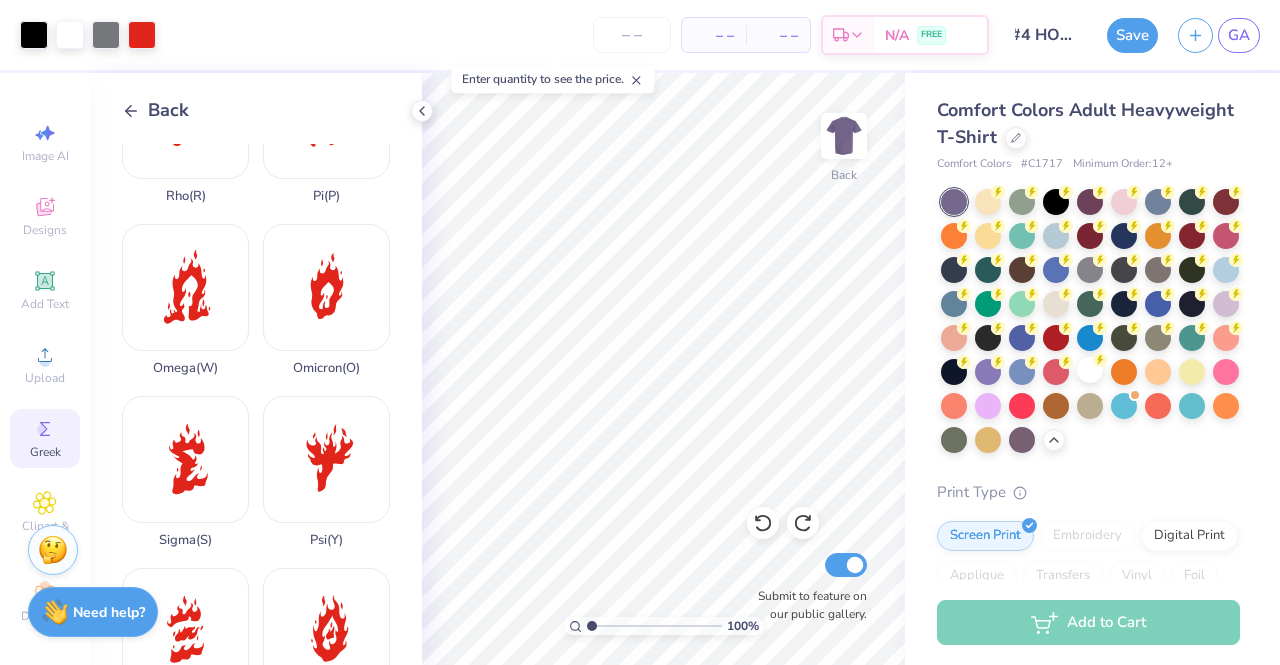 click on "Comfort Colors Adult Heavyweight T-Shirt" at bounding box center (1088, 124) 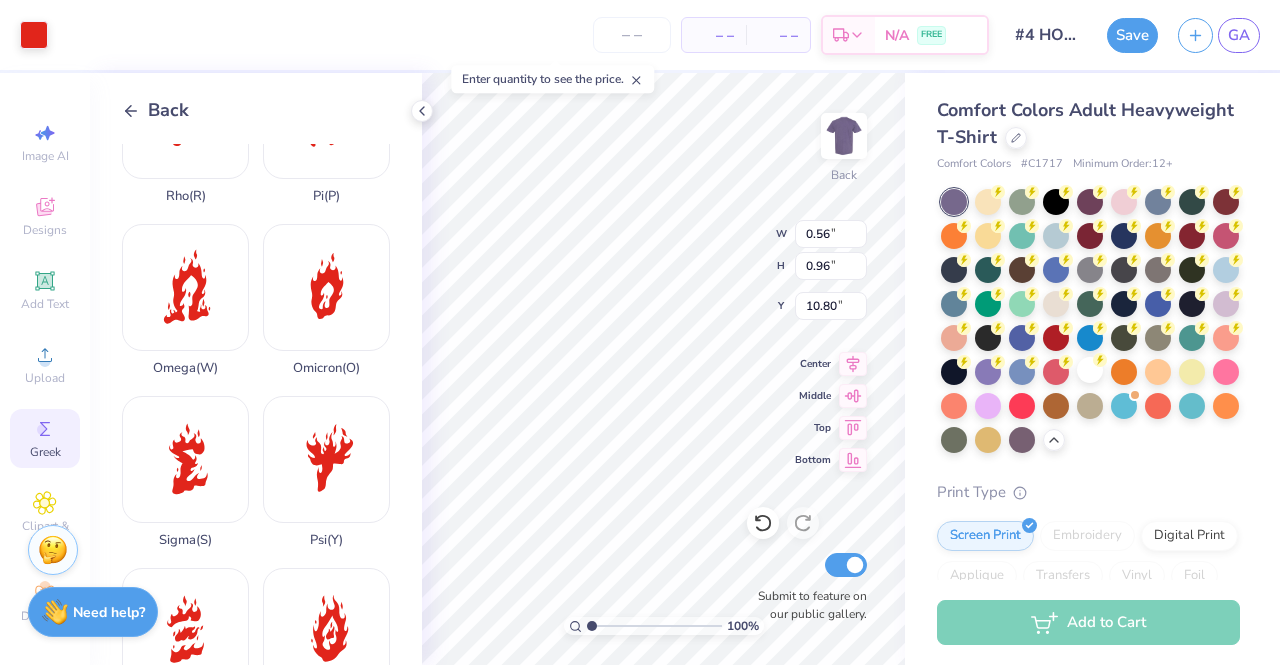 type on "0.56" 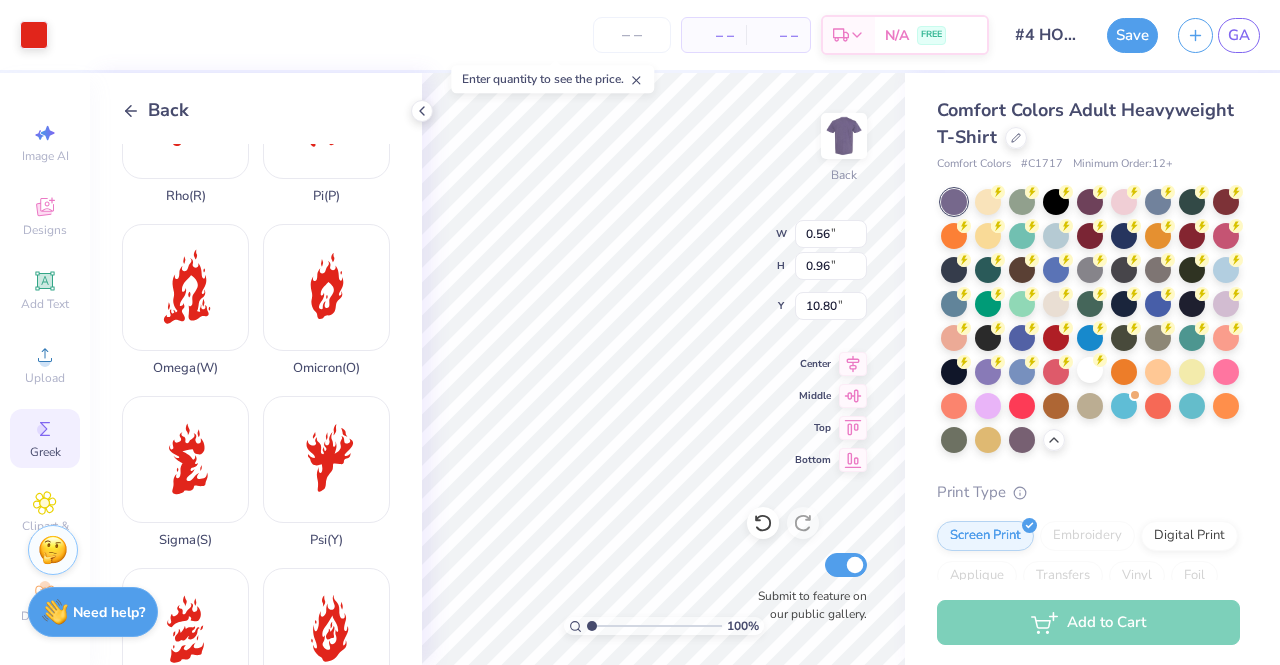 type on "0.96" 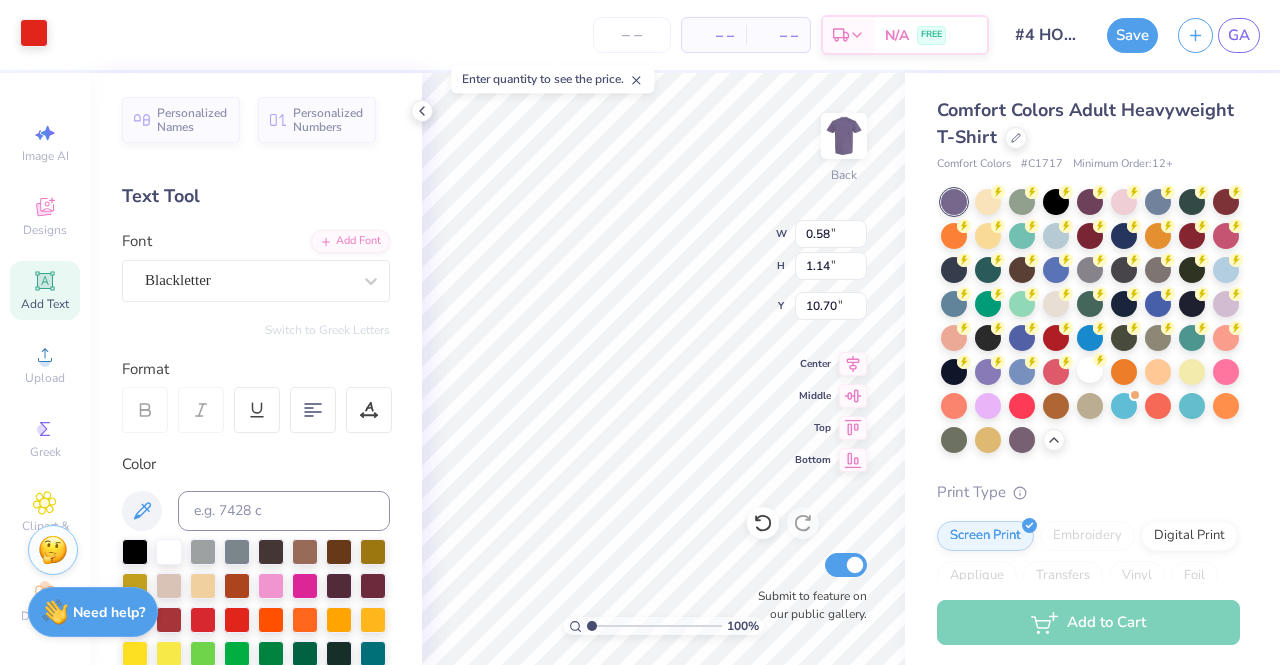 click at bounding box center [34, 33] 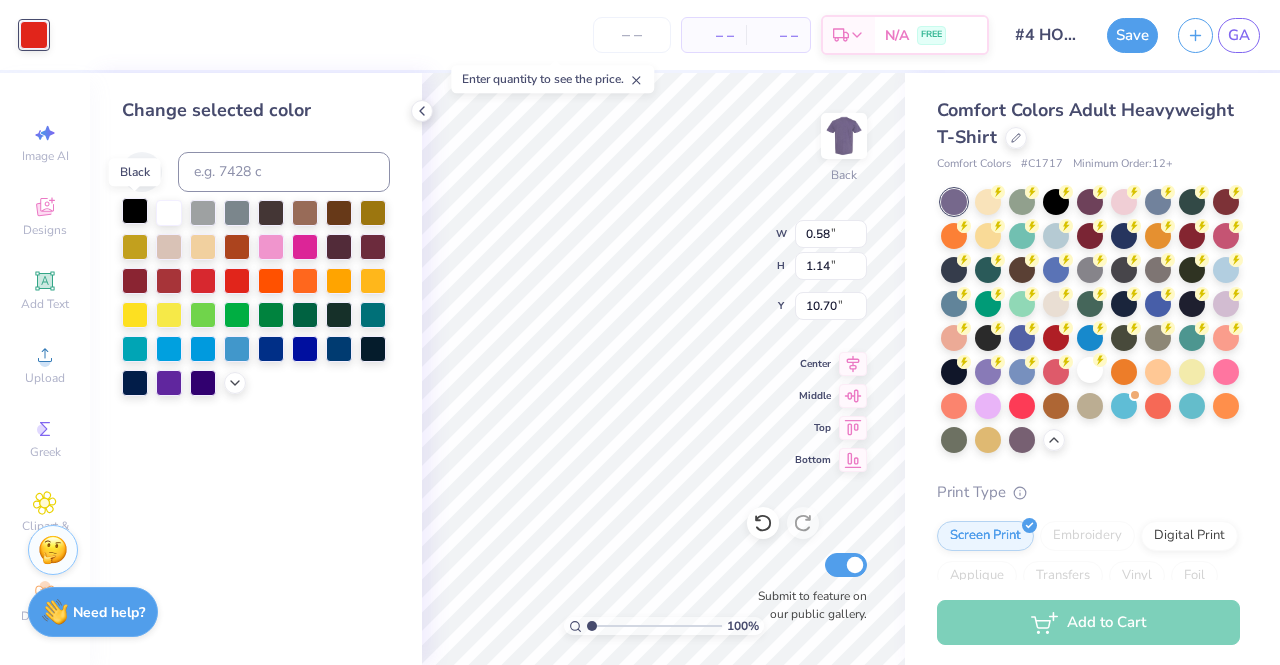 click at bounding box center (135, 211) 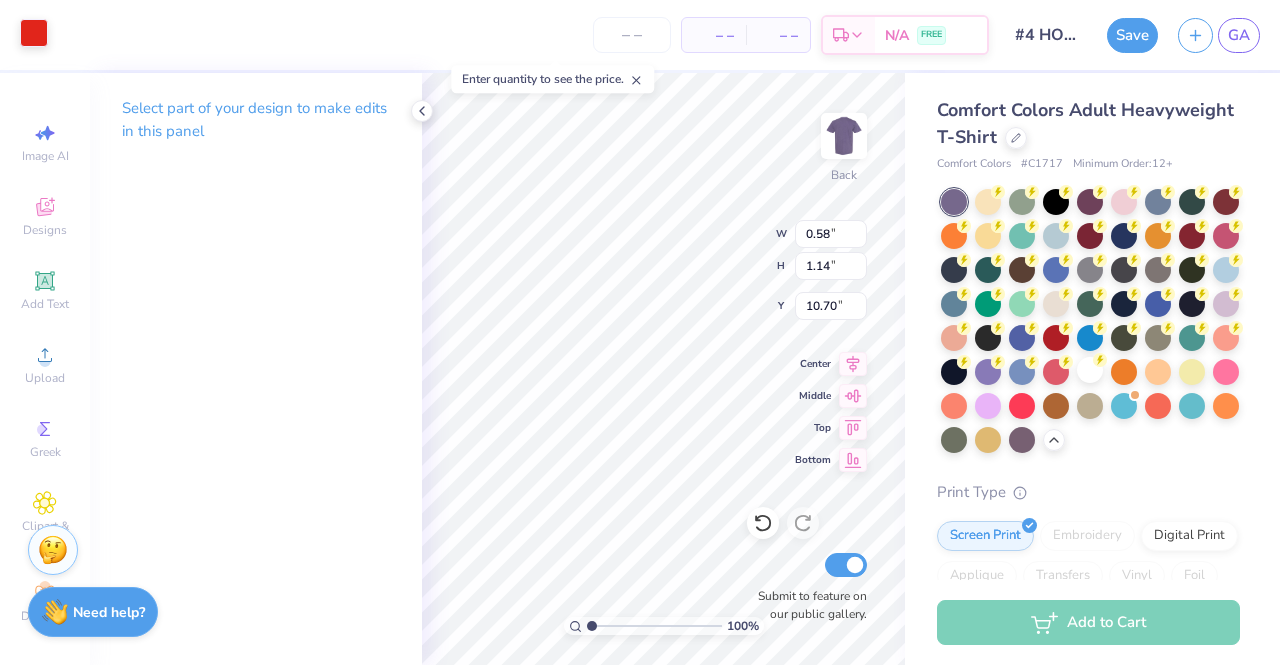 click at bounding box center [34, 33] 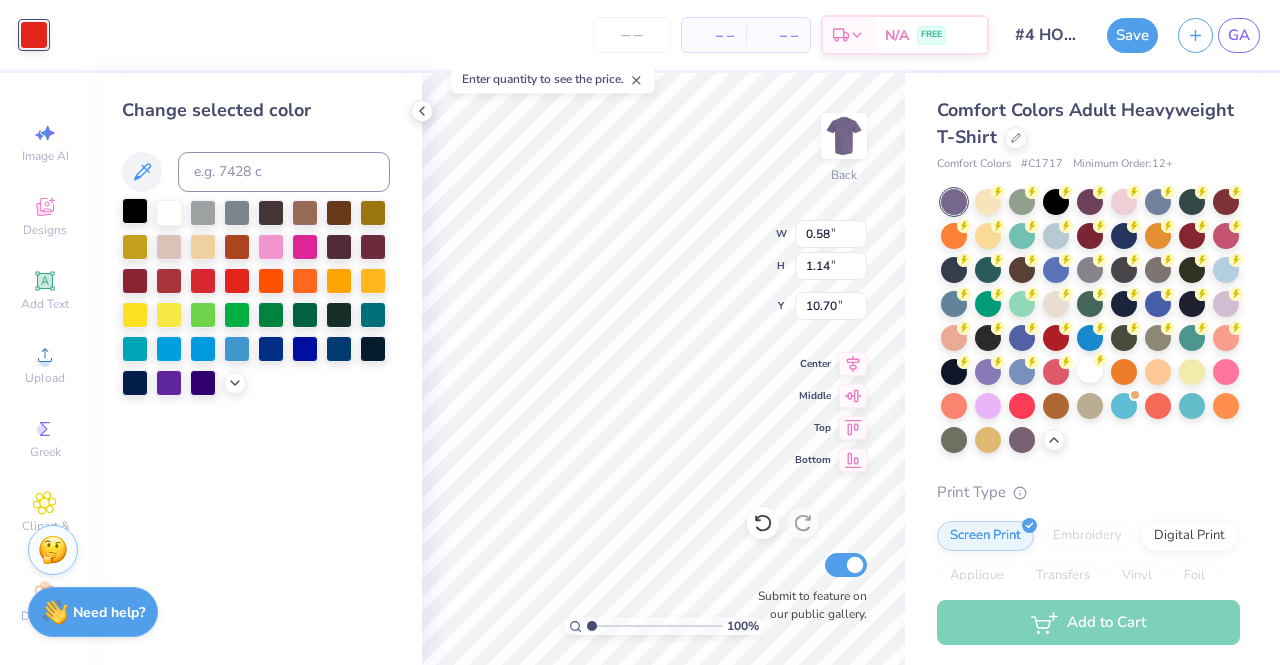 click at bounding box center (135, 211) 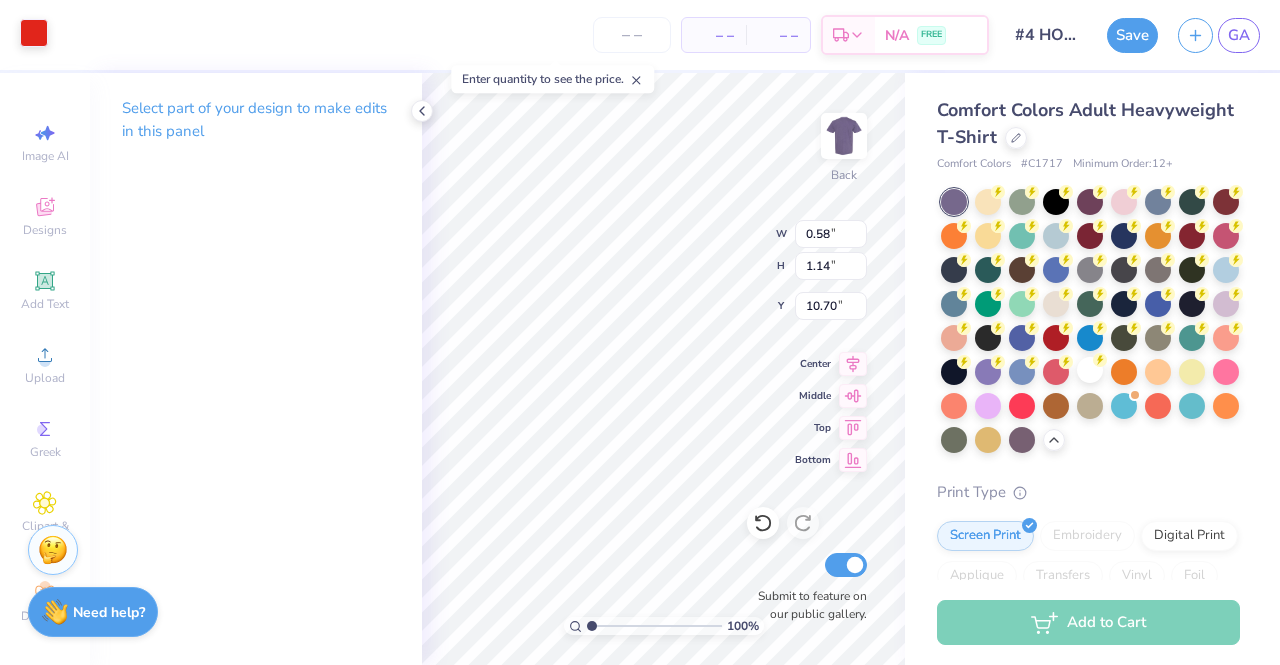click at bounding box center [34, 33] 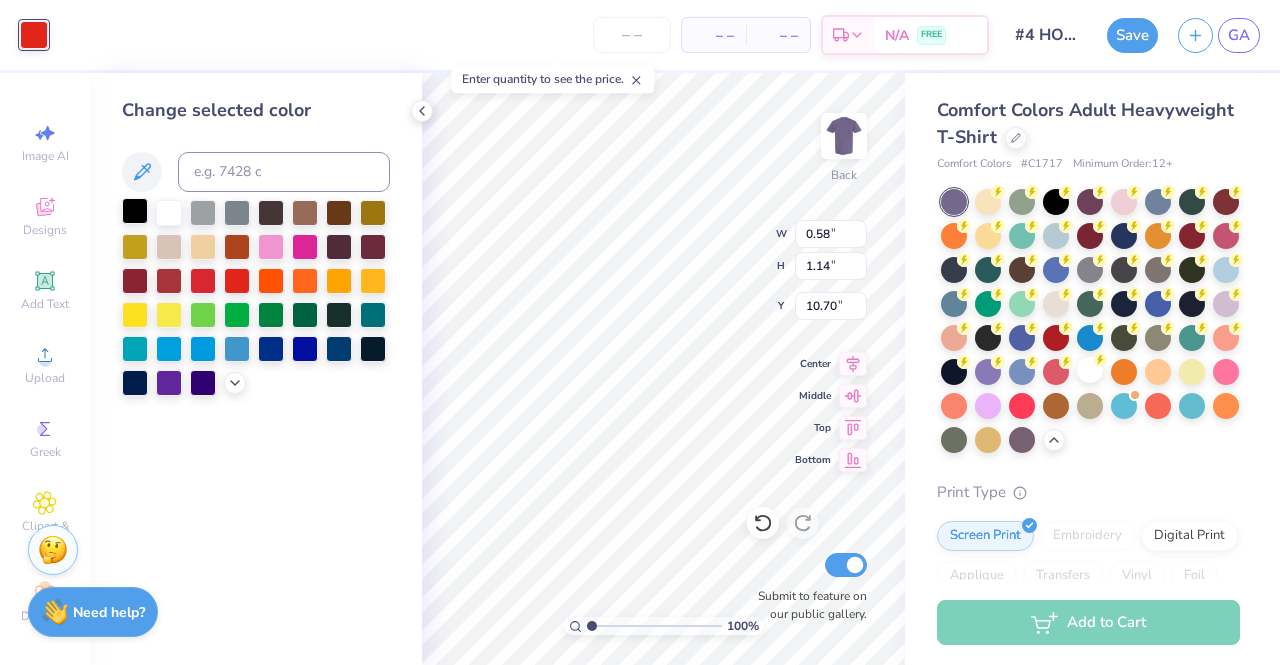 click at bounding box center [135, 211] 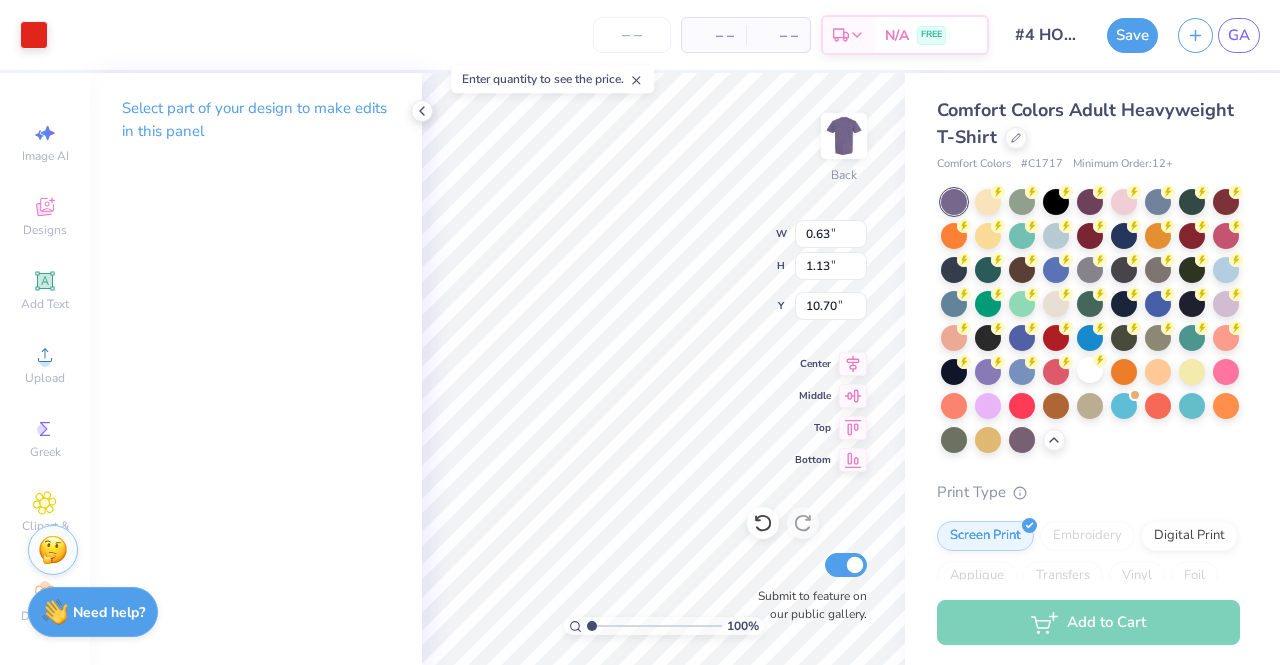 type on "0.63" 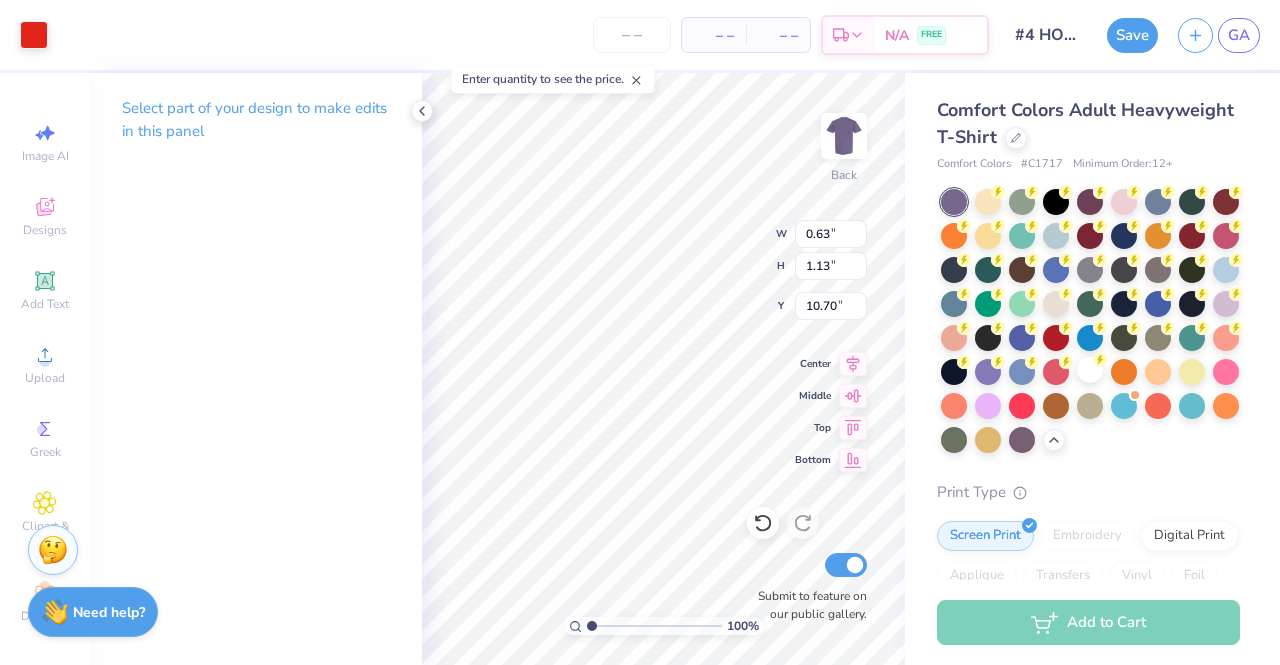 type on "1.13" 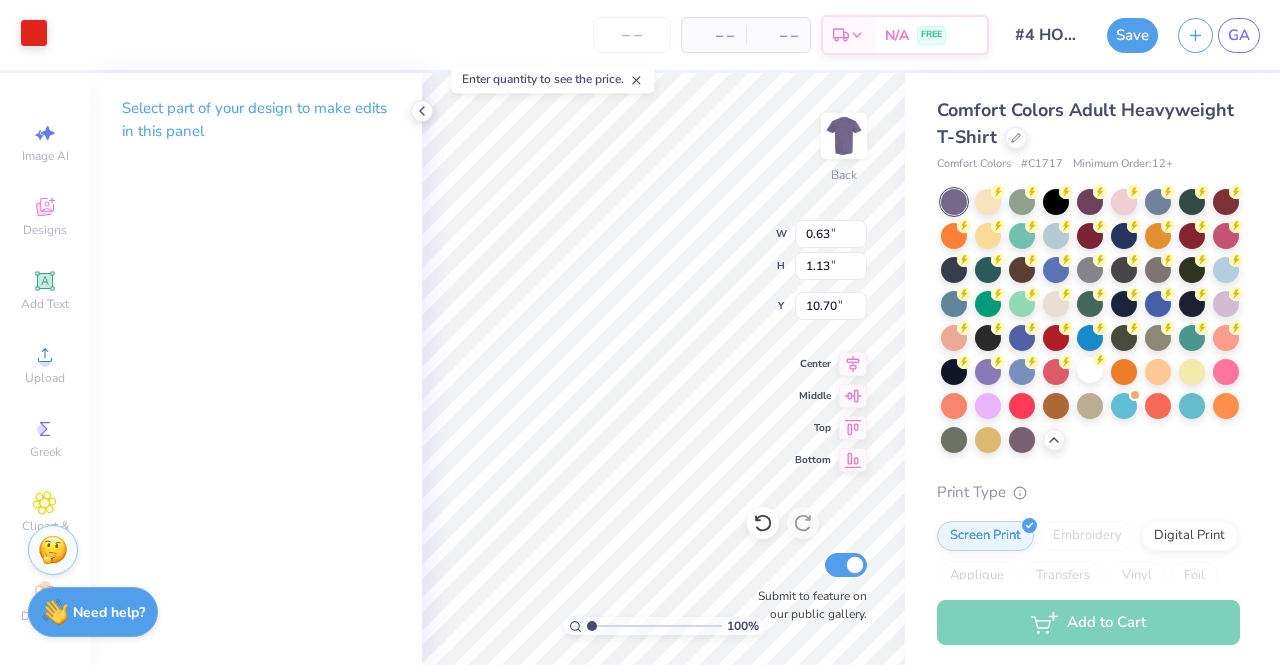 click at bounding box center [34, 33] 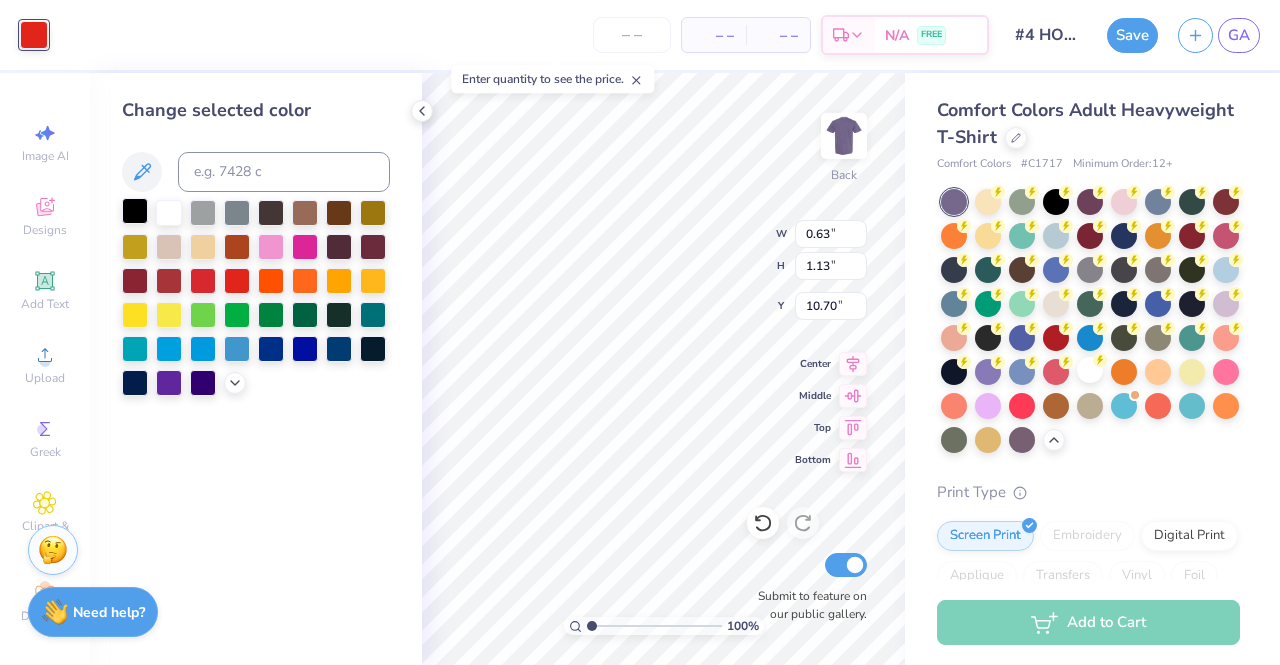 click at bounding box center (135, 211) 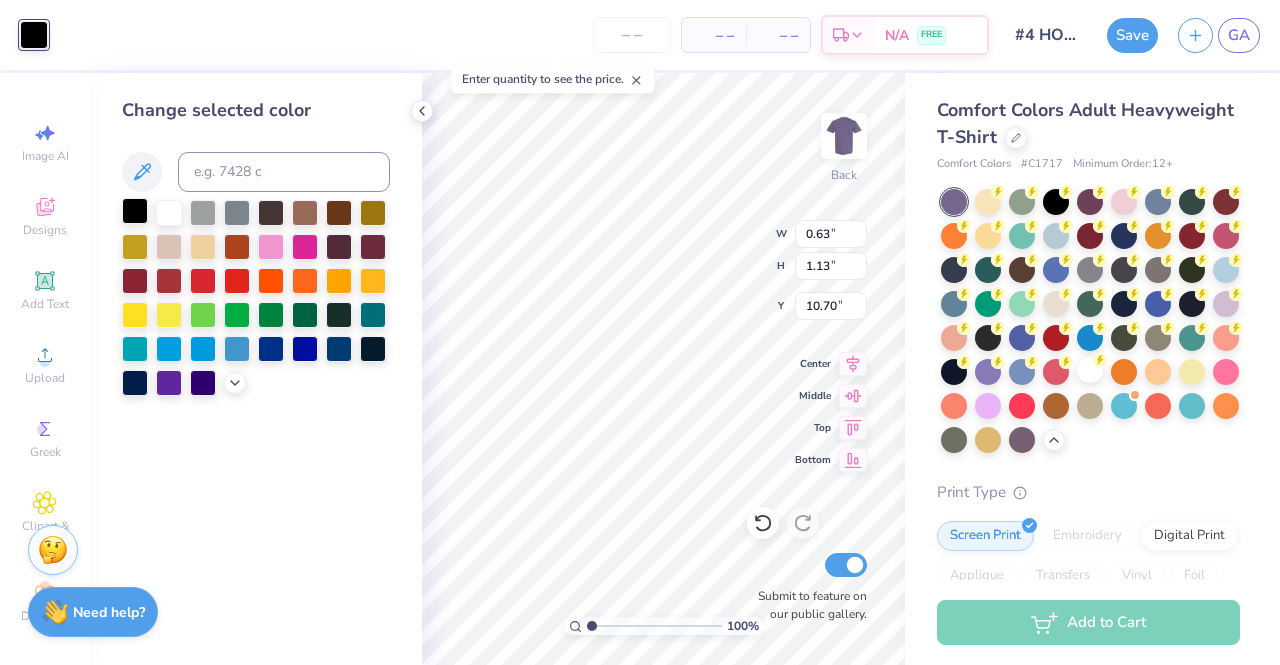 type on "0.56" 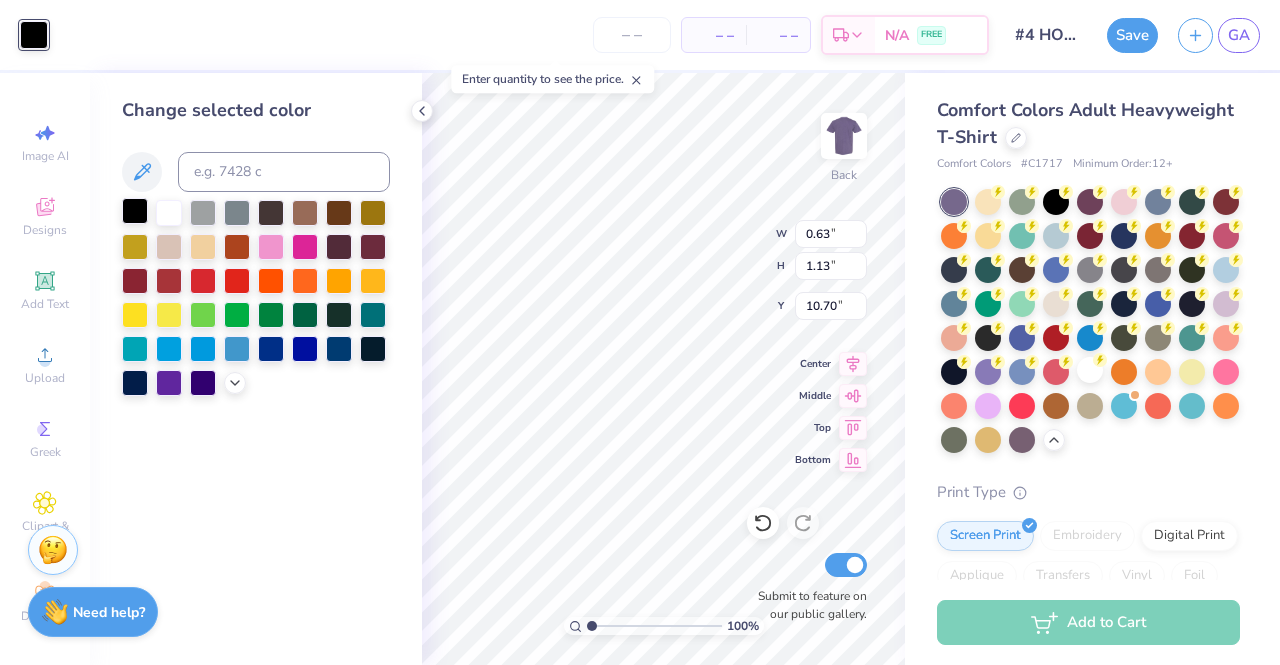type on "0.96" 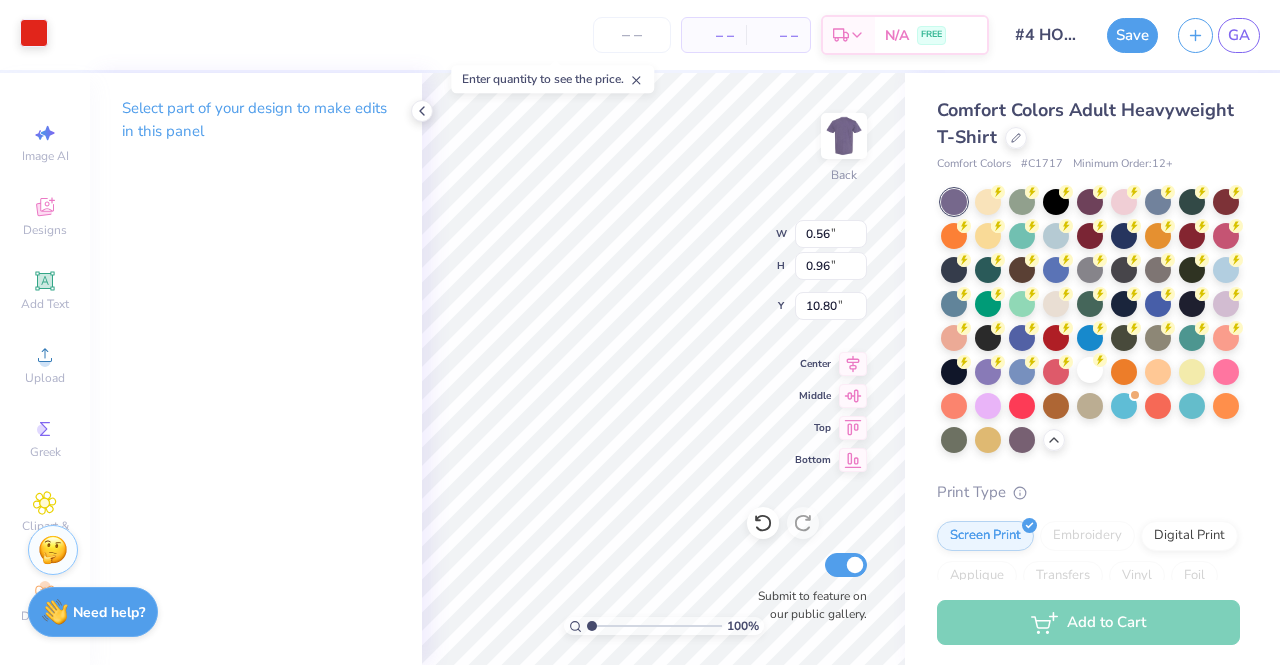 click at bounding box center [34, 33] 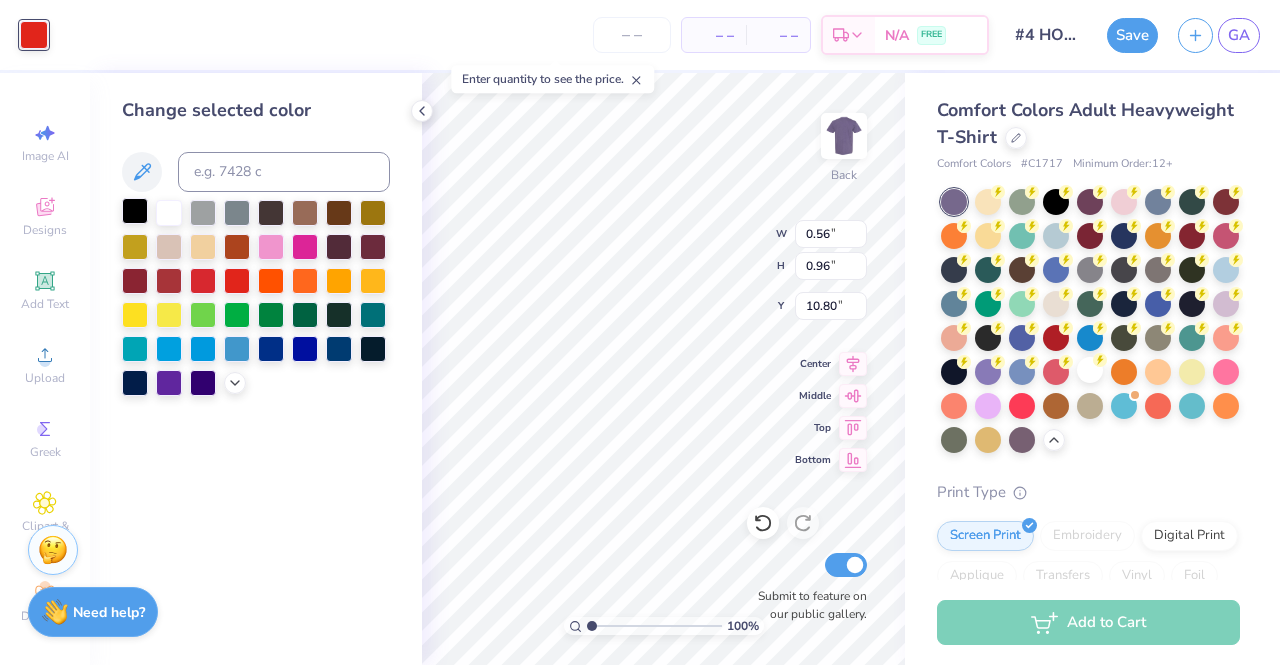 click at bounding box center (135, 211) 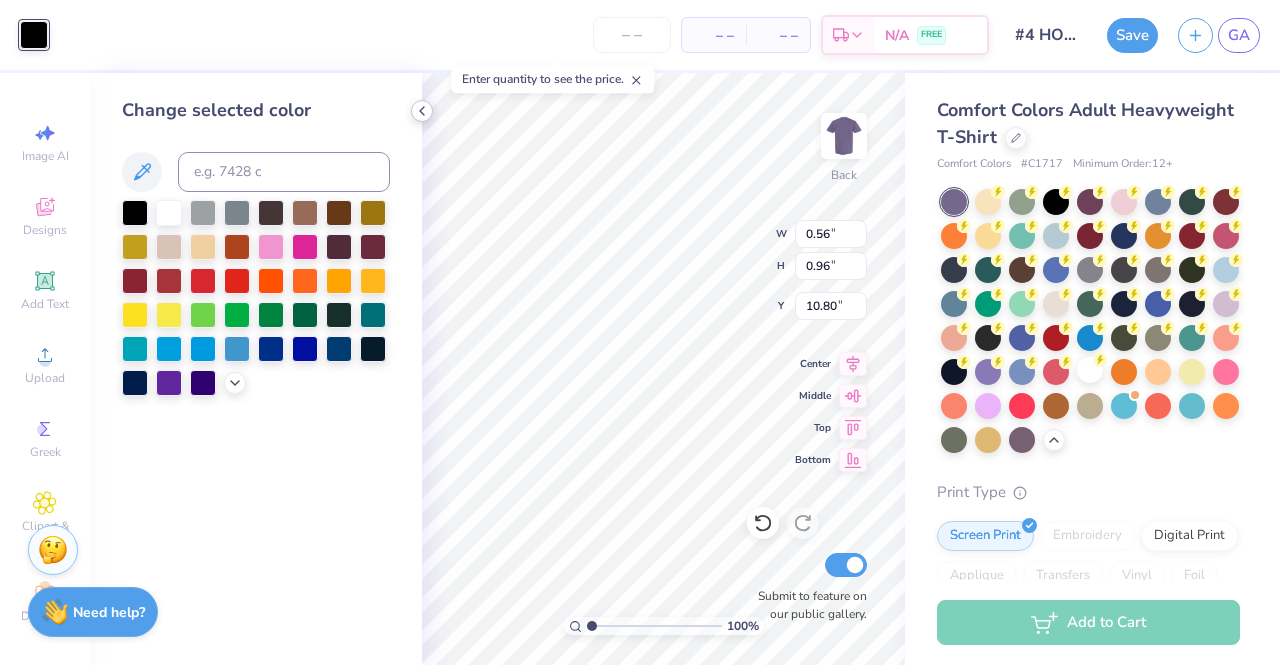click 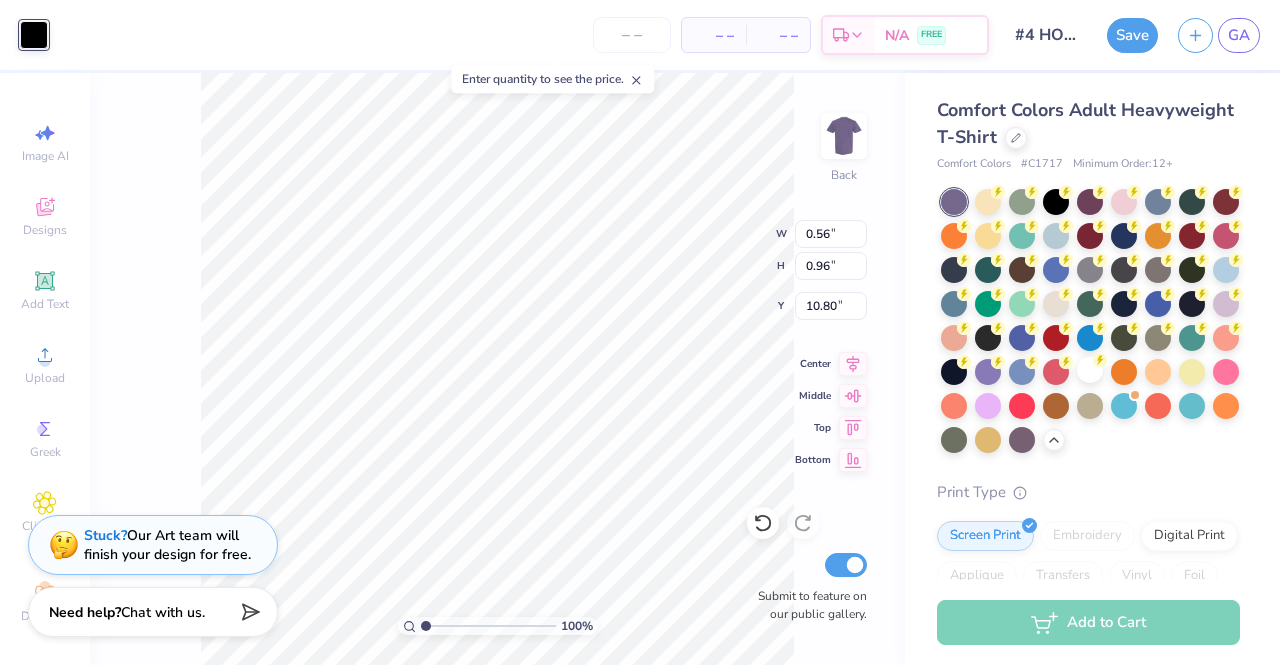 click 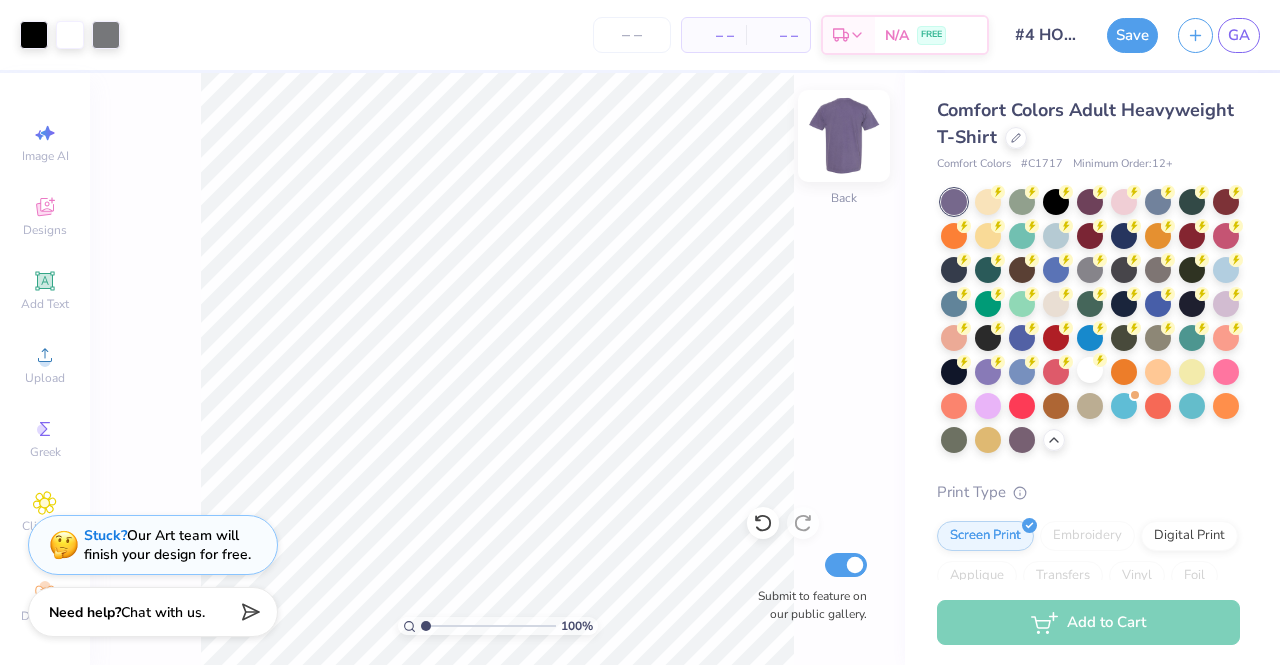 click at bounding box center (844, 136) 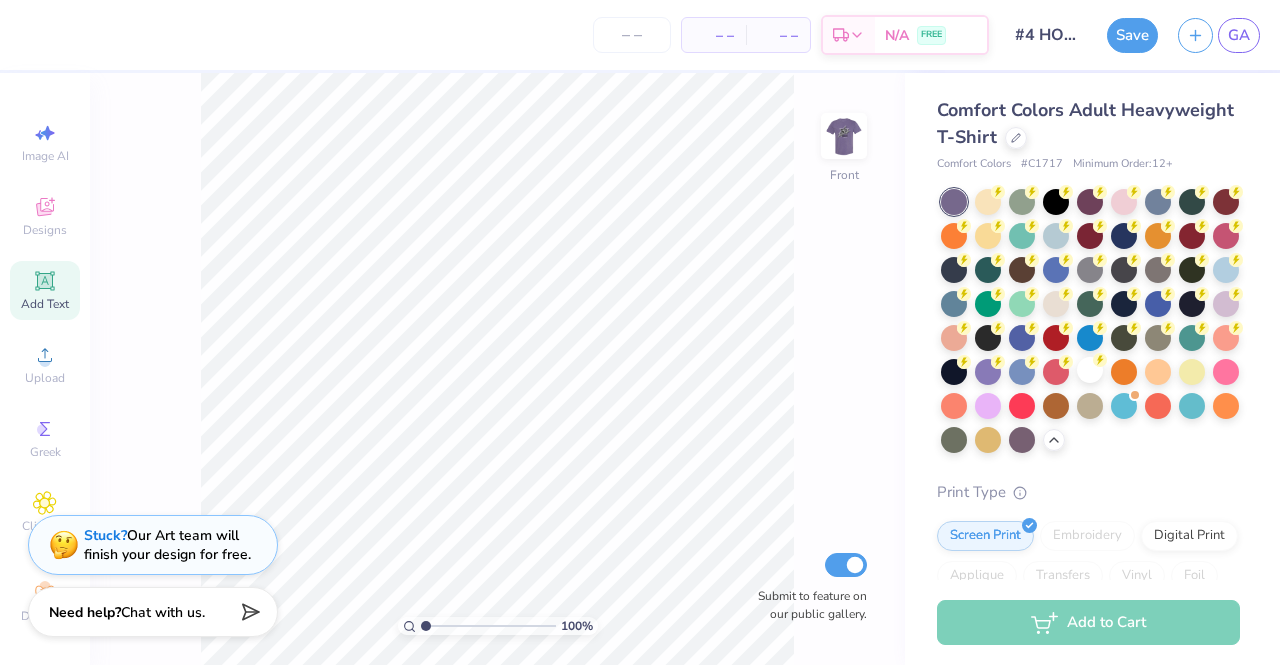 click 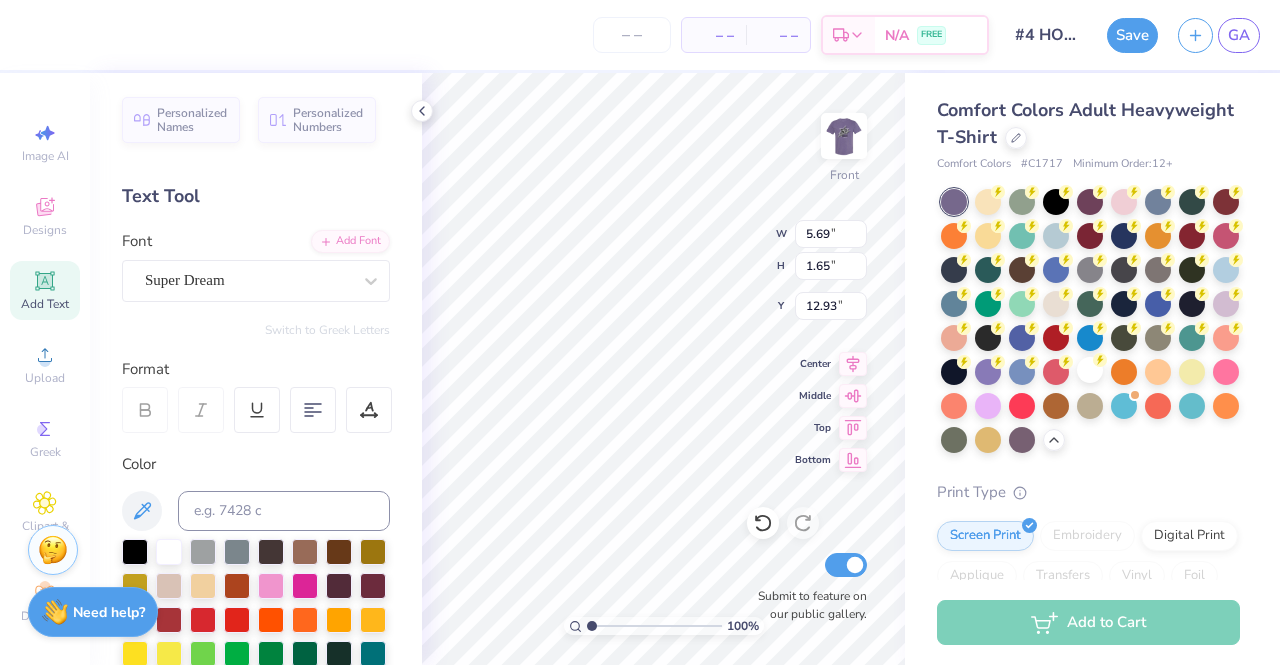 type on "6.63" 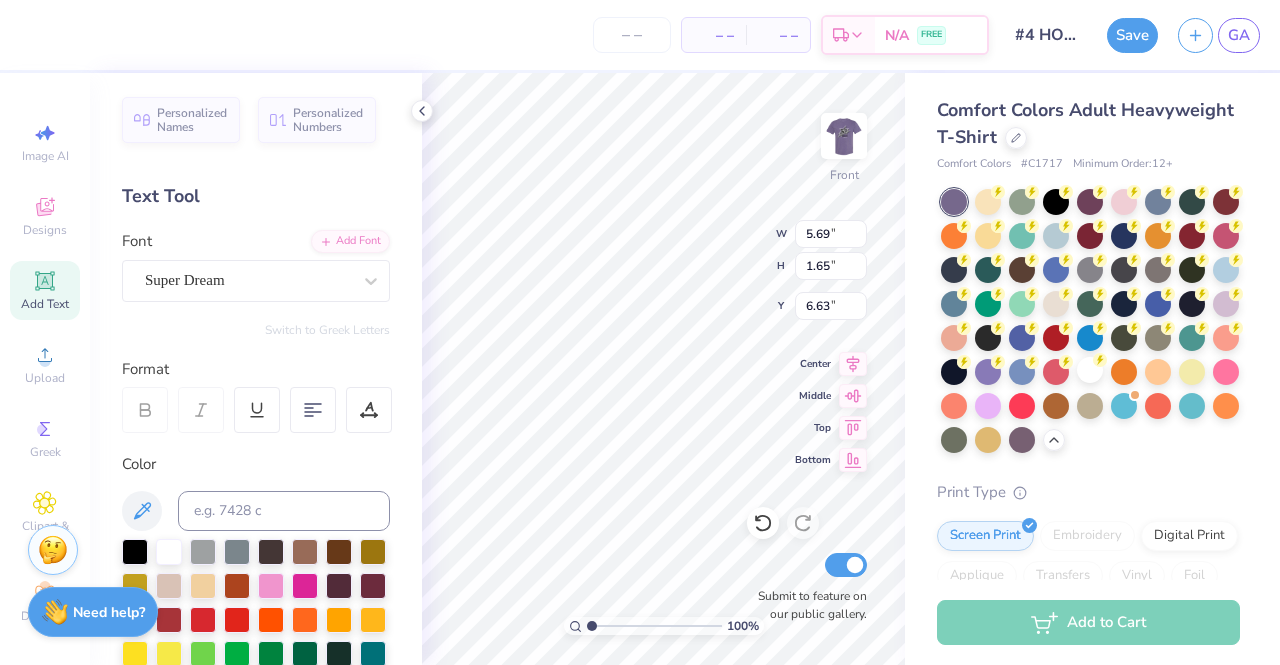 scroll, scrollTop: 16, scrollLeft: 2, axis: both 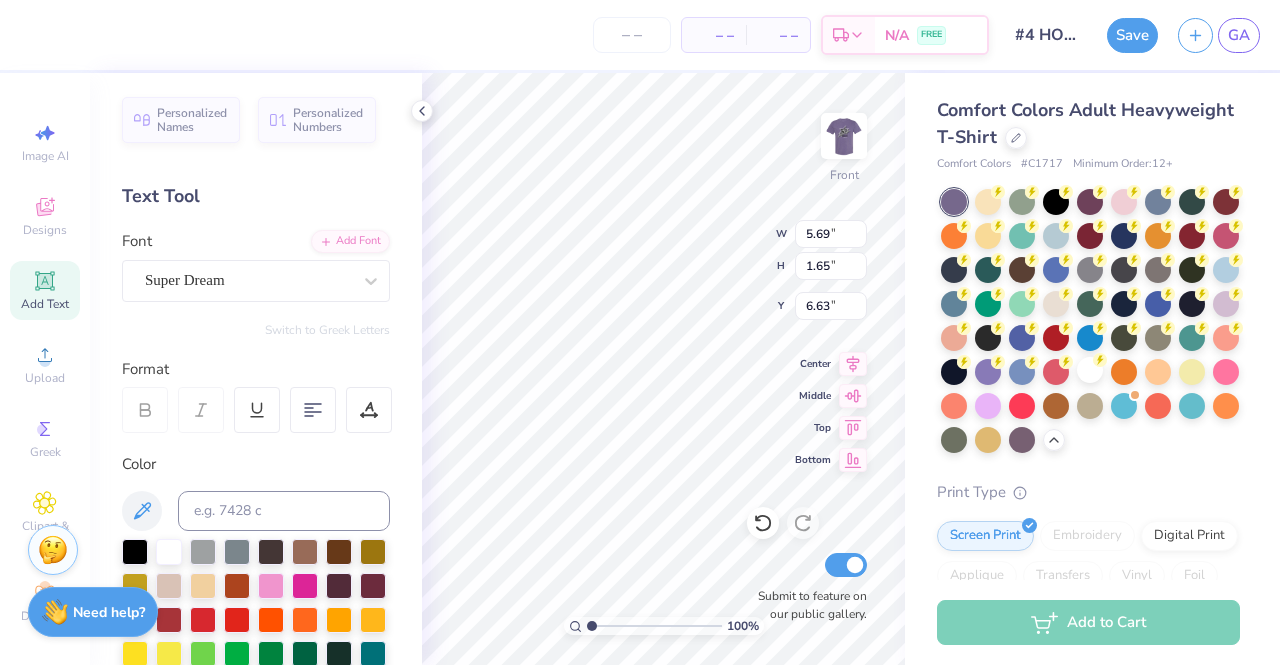 type on "DELTA DELTA DELTA" 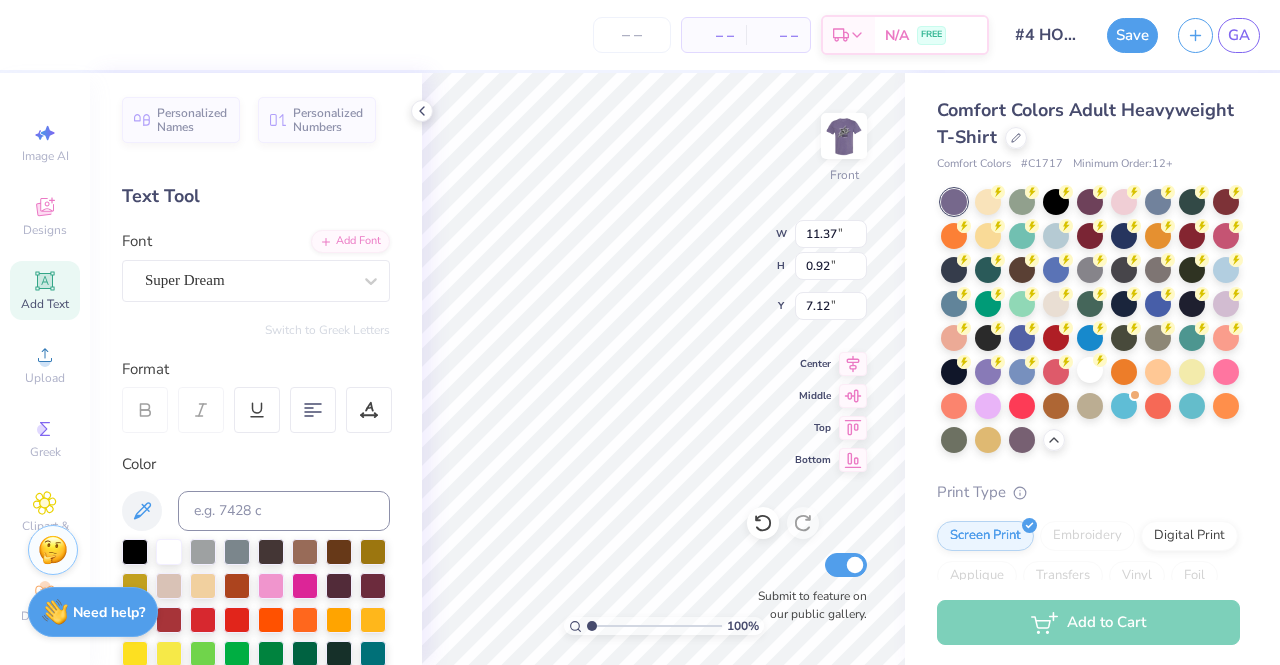 type on "11.37" 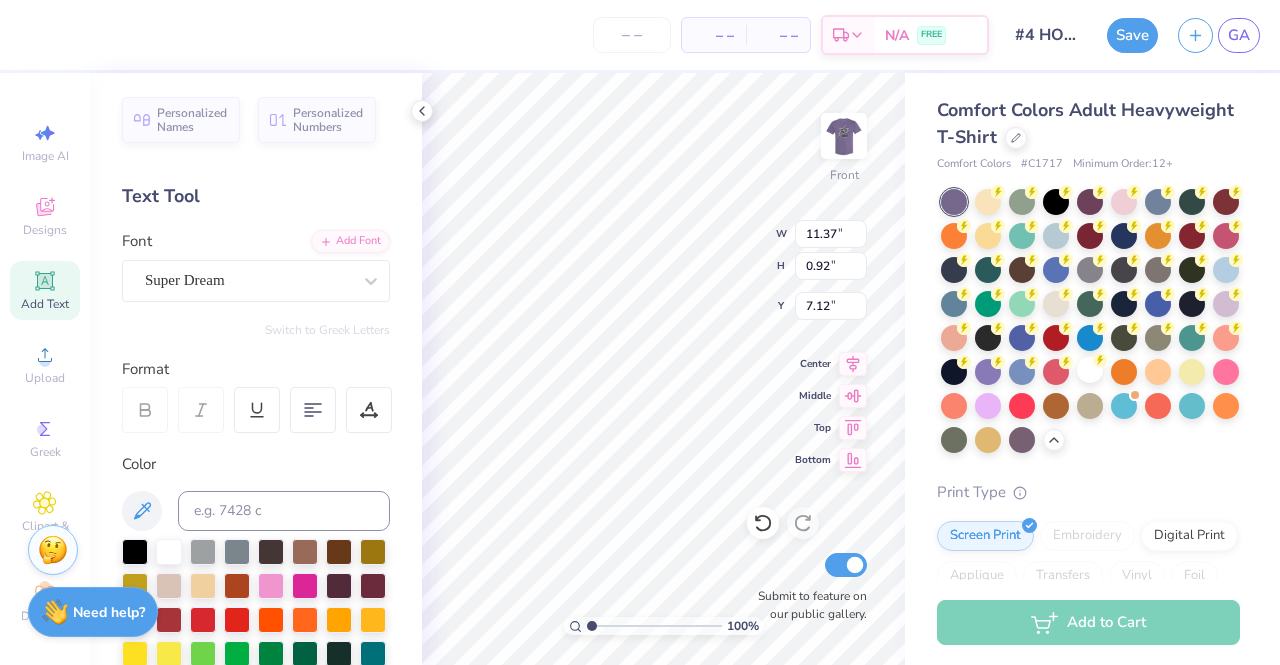 type on "0.92" 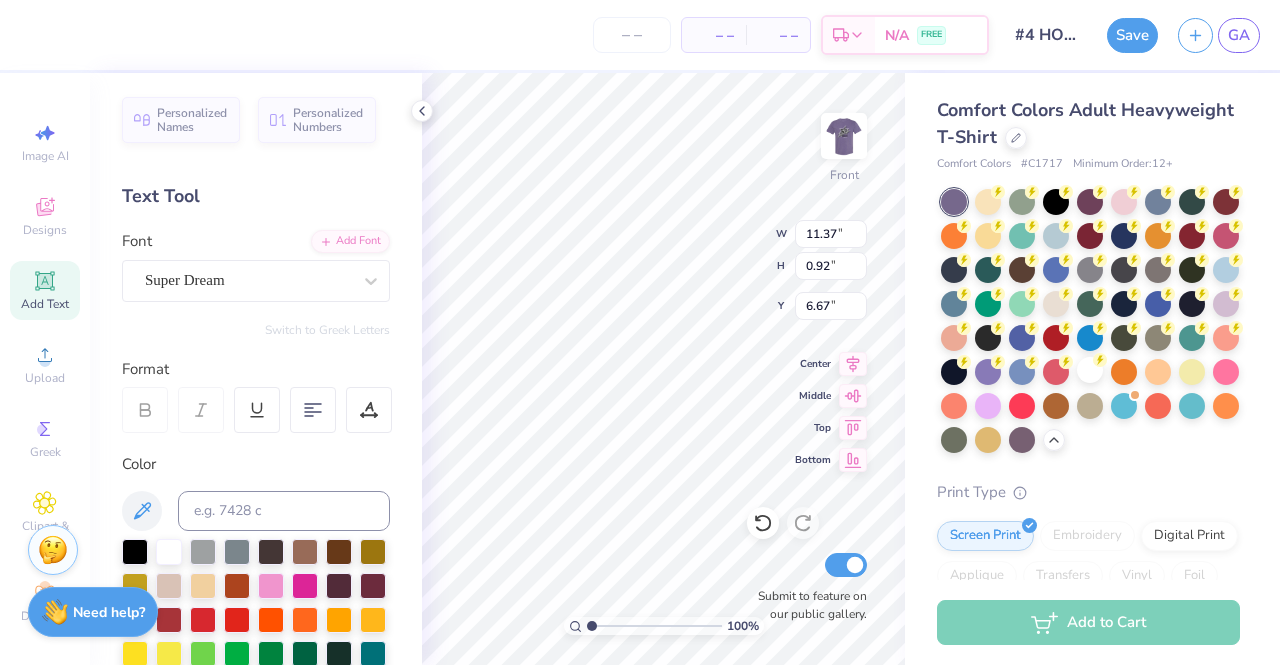 type on "6.67" 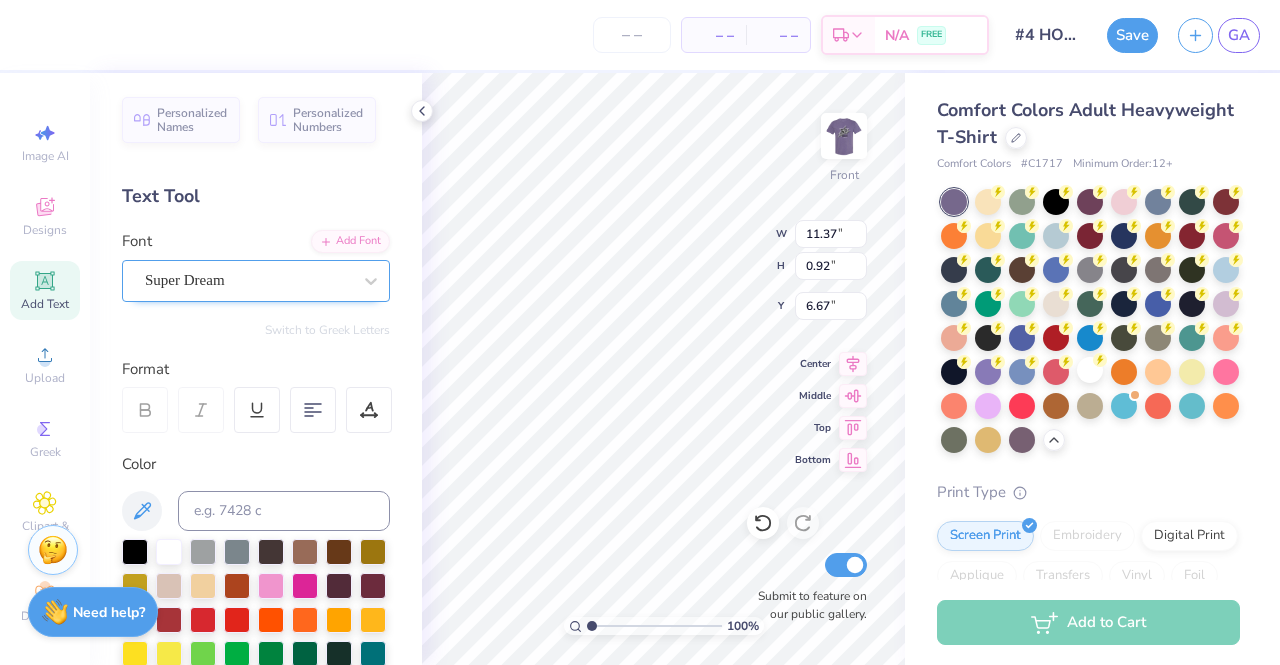 click on "Super Dream" at bounding box center [248, 280] 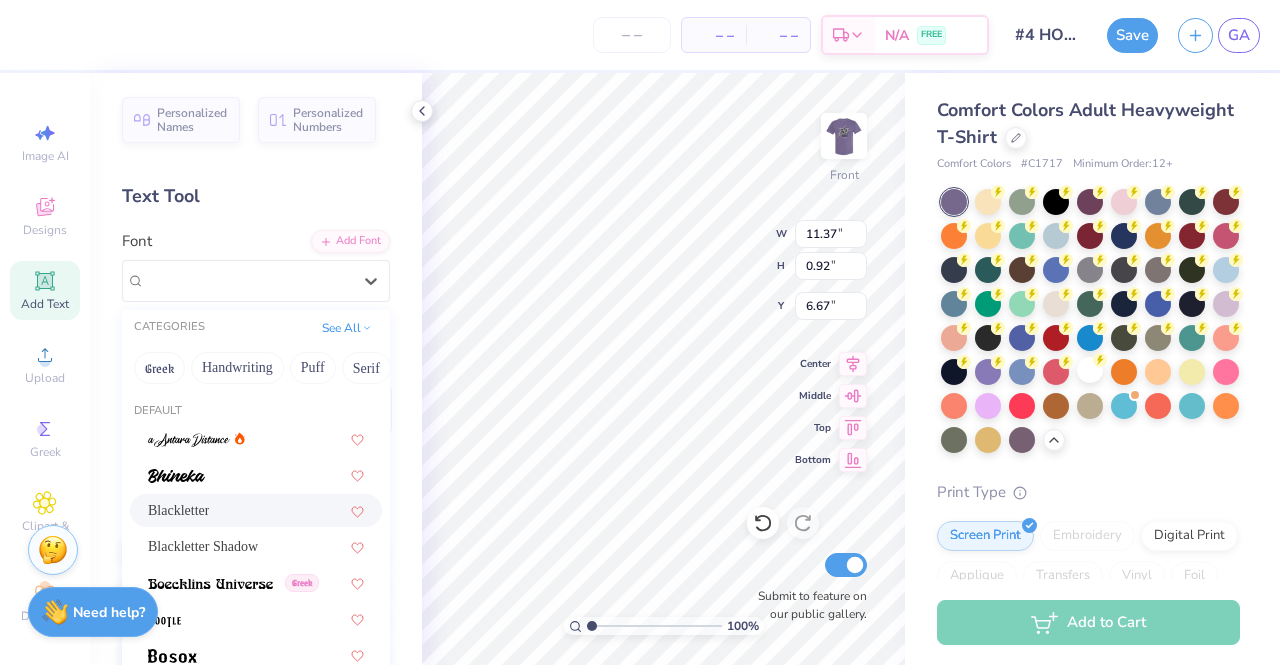 click on "Blackletter" at bounding box center [178, 510] 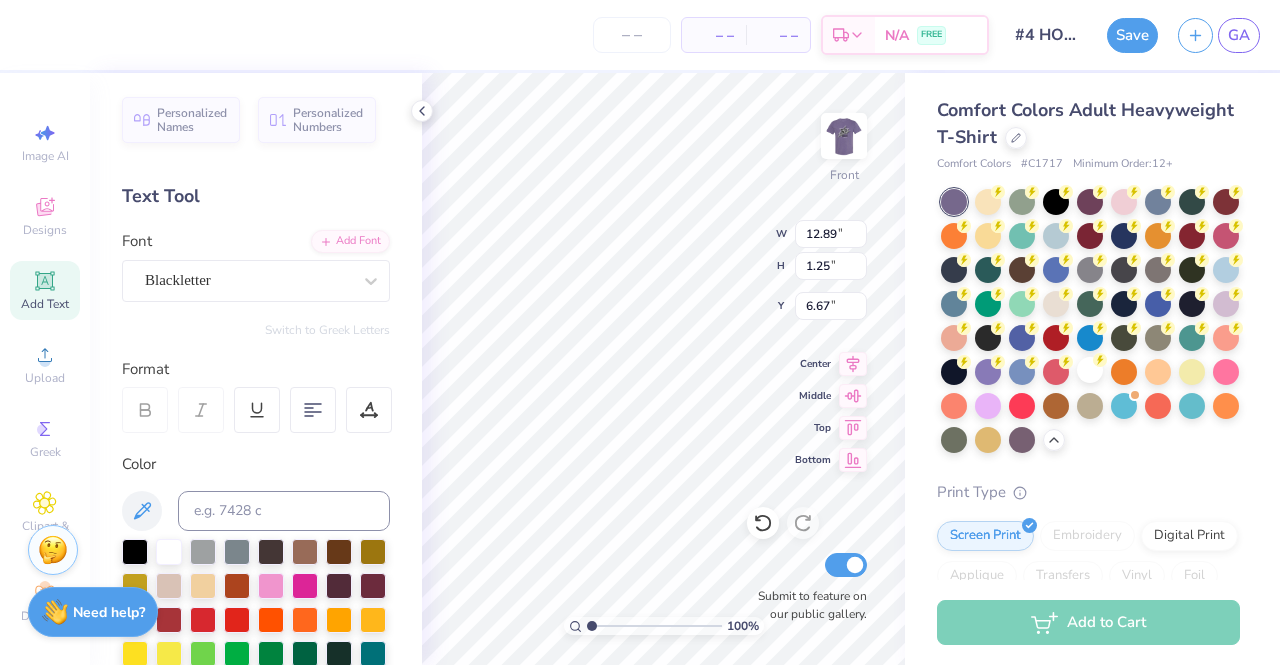 type on "12.89" 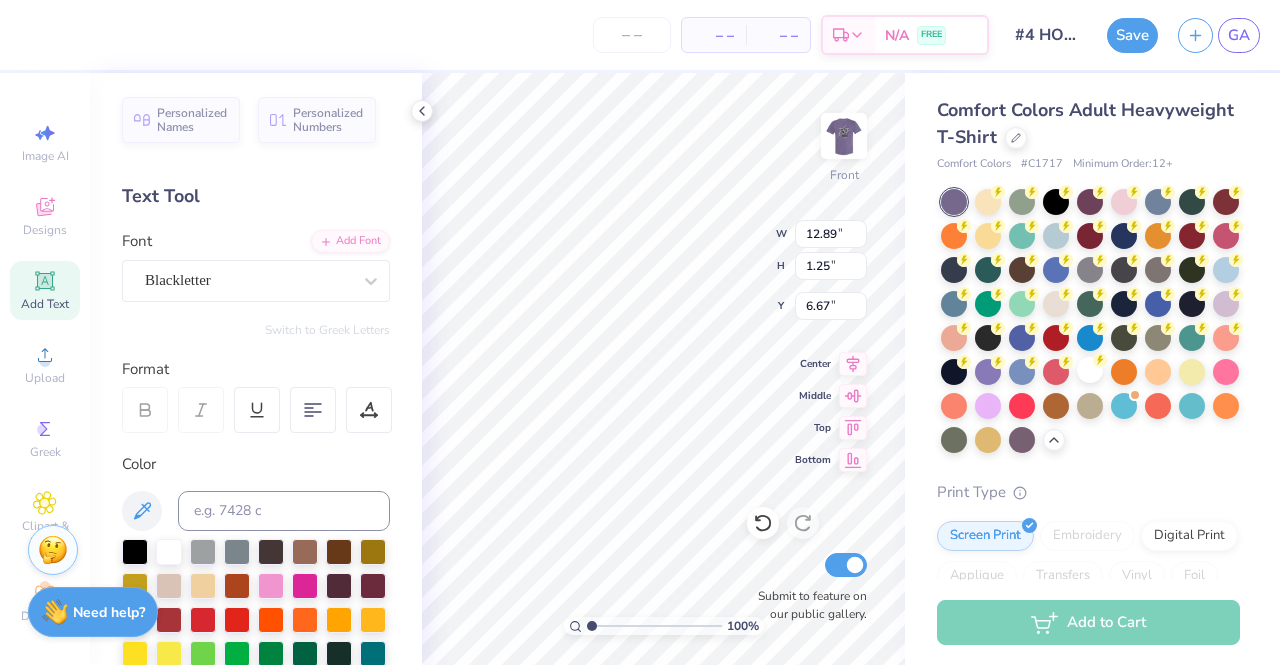 type on "1.25" 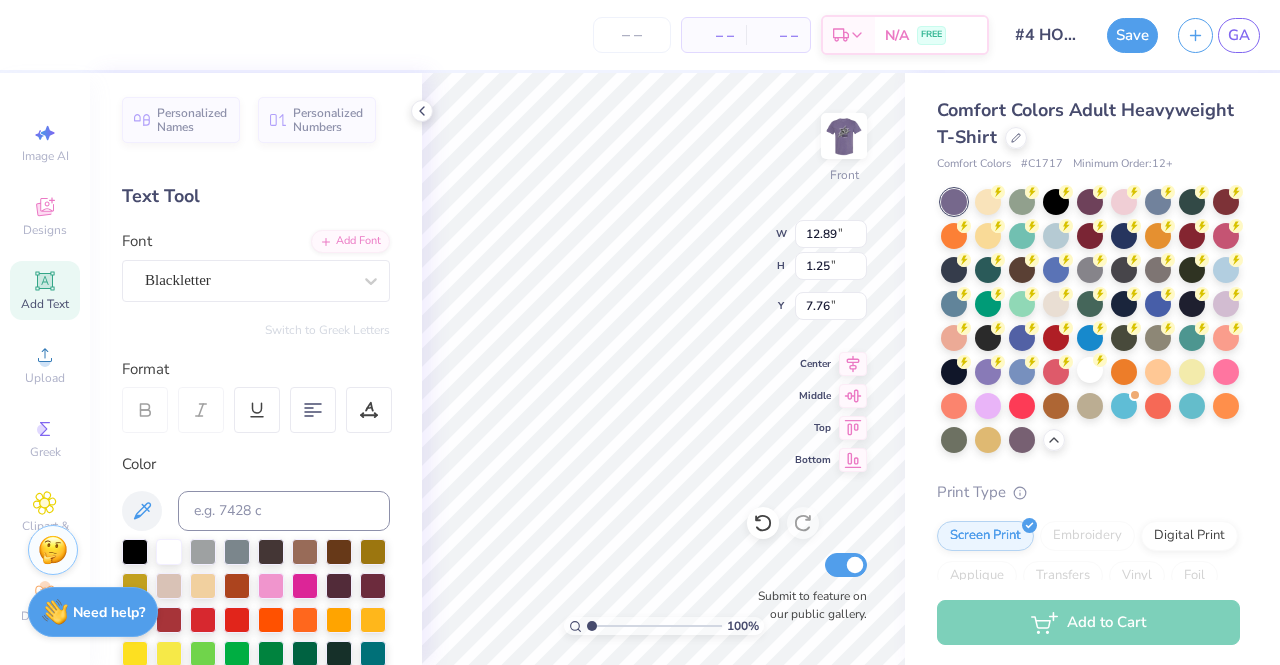 type on "7.76" 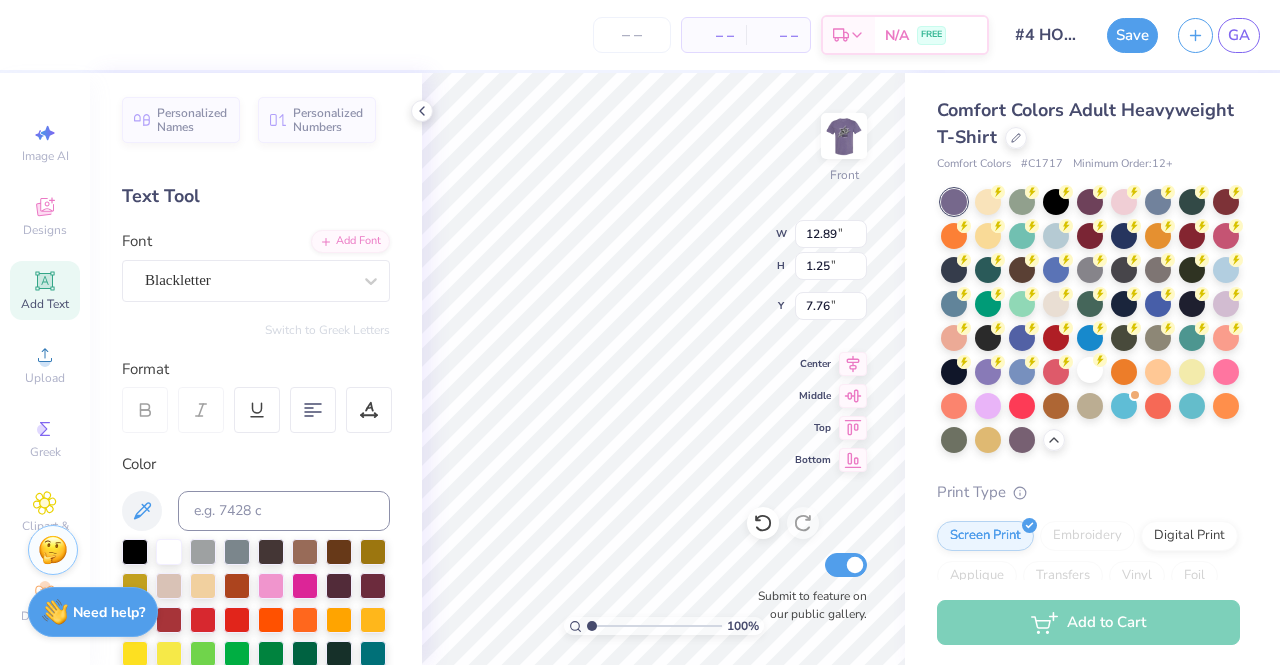 scroll, scrollTop: 16, scrollLeft: 5, axis: both 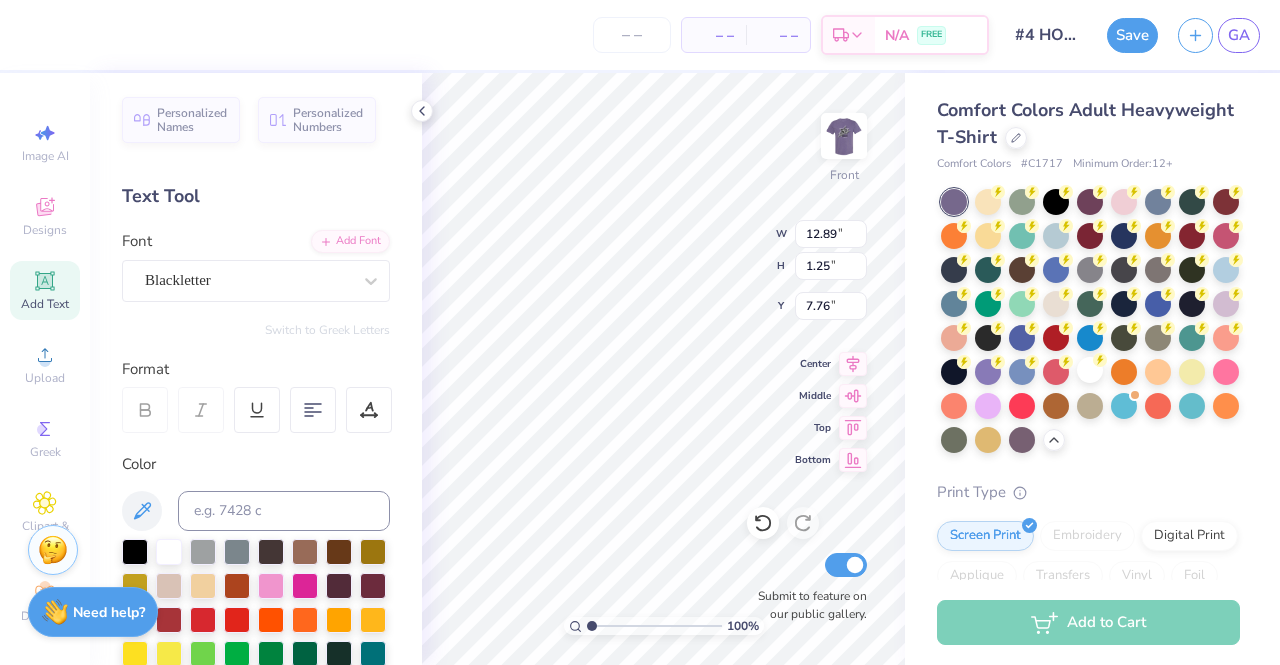 type on "DELTA X" 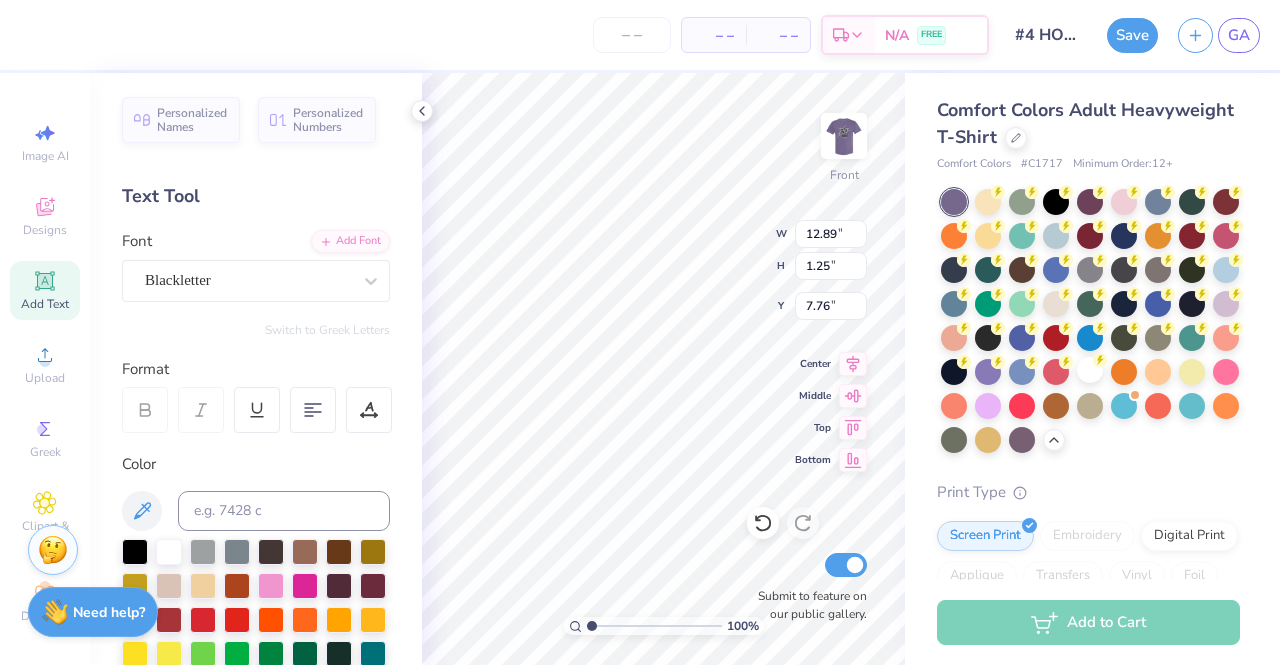 click on "100  % Front W 12.89 12.89 " H 1.25 1.25 " Y 7.76 7.76 " Center Middle Top Bottom Submit to feature on our public gallery." at bounding box center [663, 369] 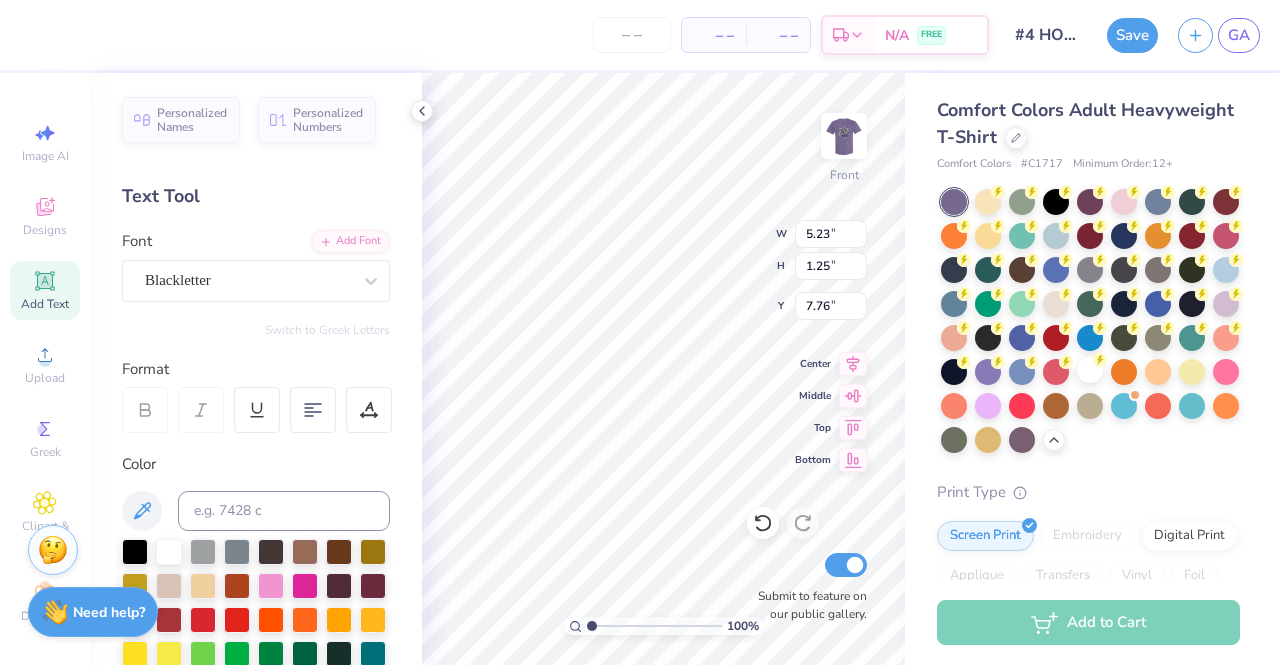 type on "5.23" 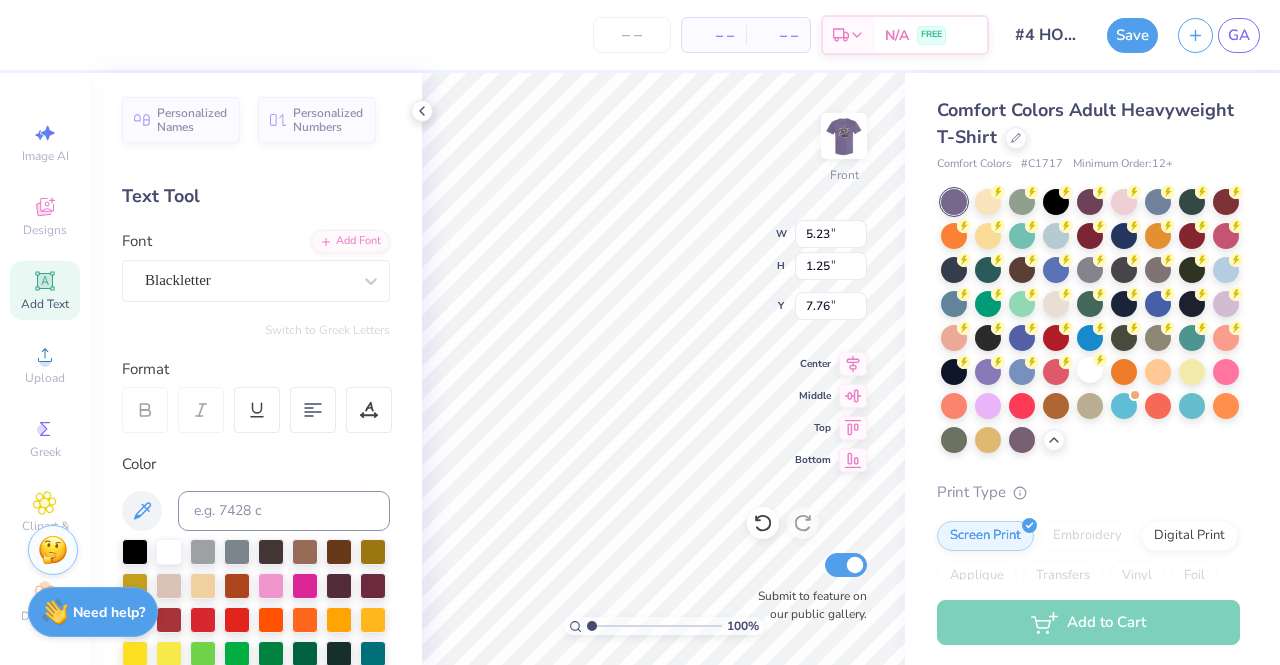scroll, scrollTop: 16, scrollLeft: 2, axis: both 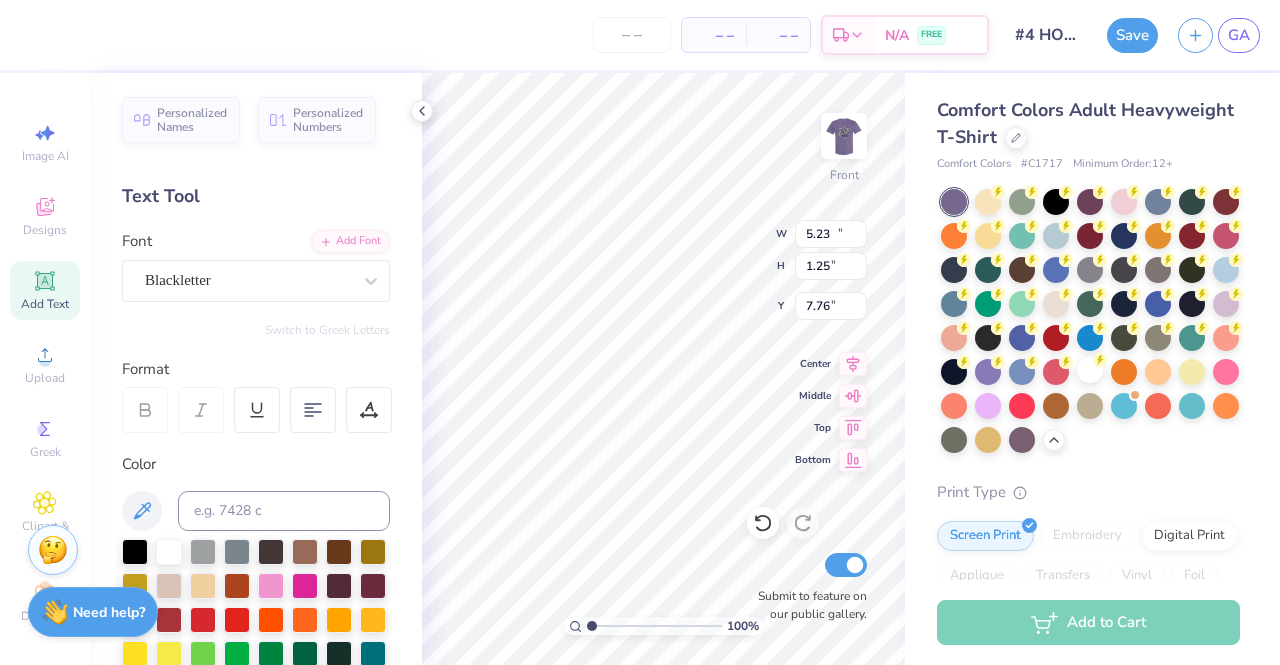 type on "12.89" 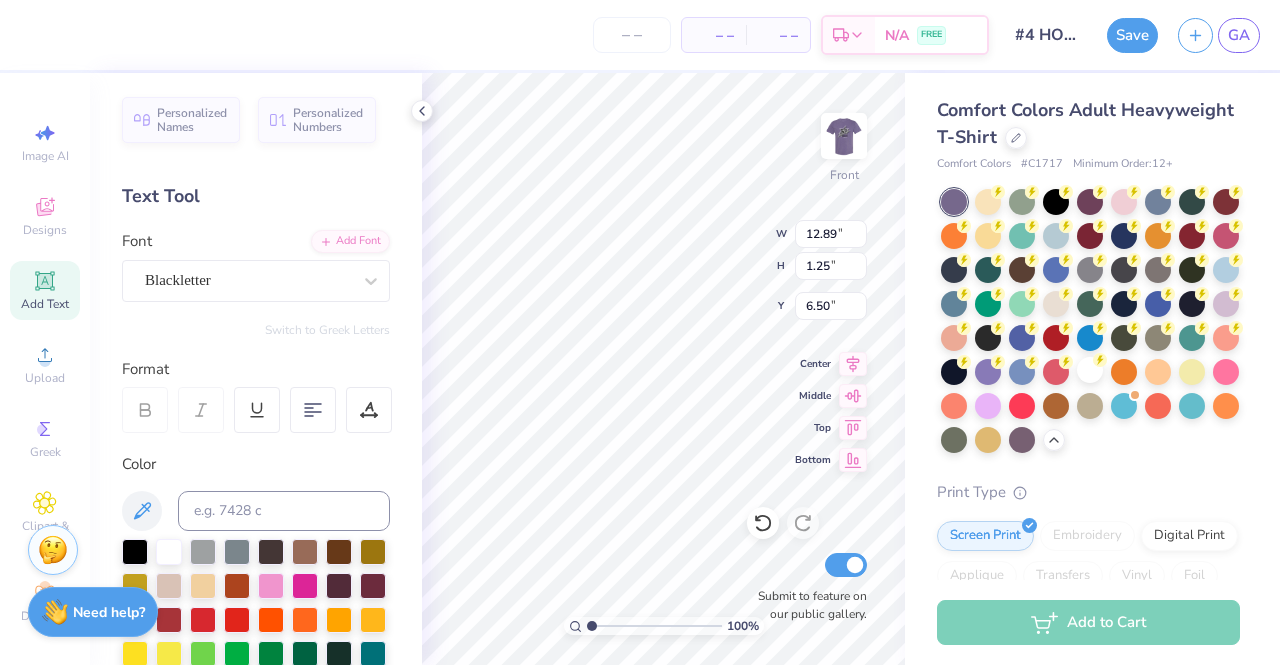 type on "8.97" 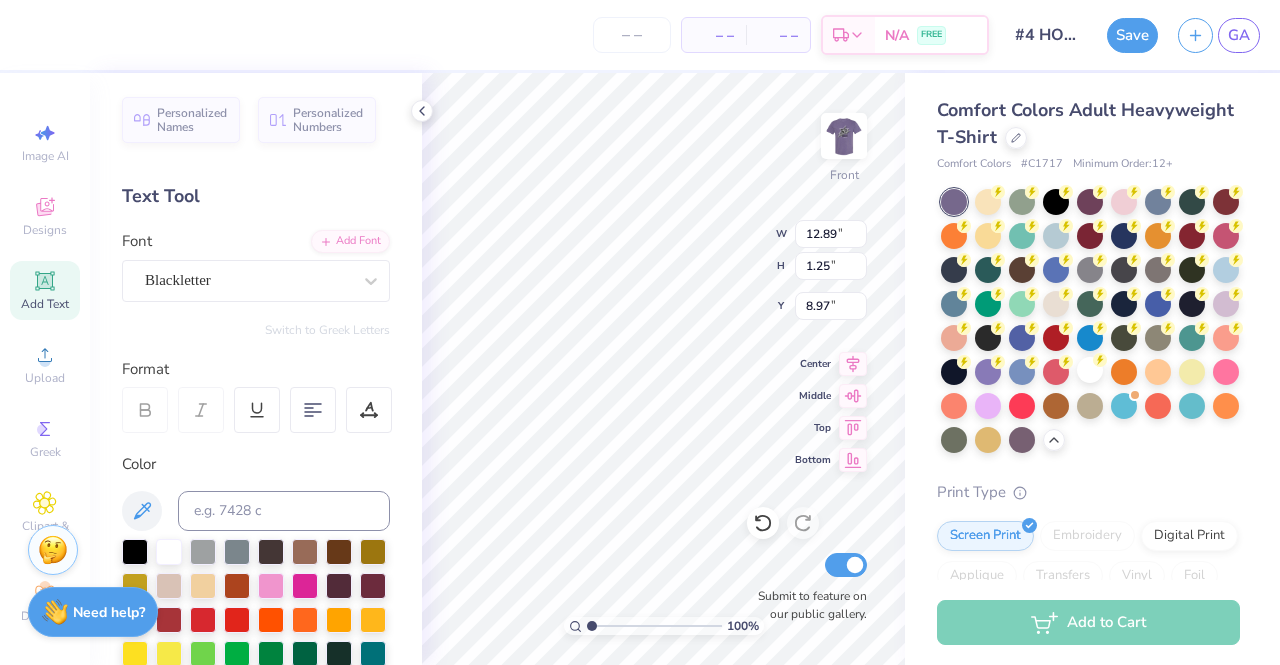 scroll, scrollTop: 16, scrollLeft: 9, axis: both 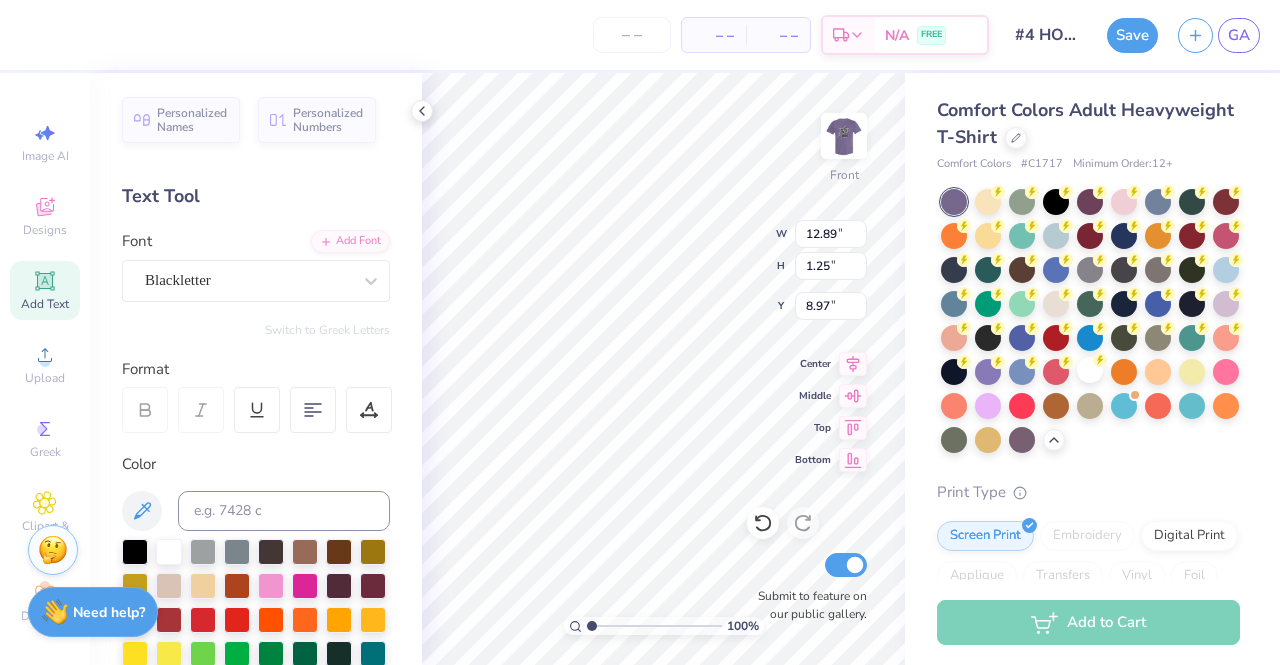 type on "DELTA THETA CHI" 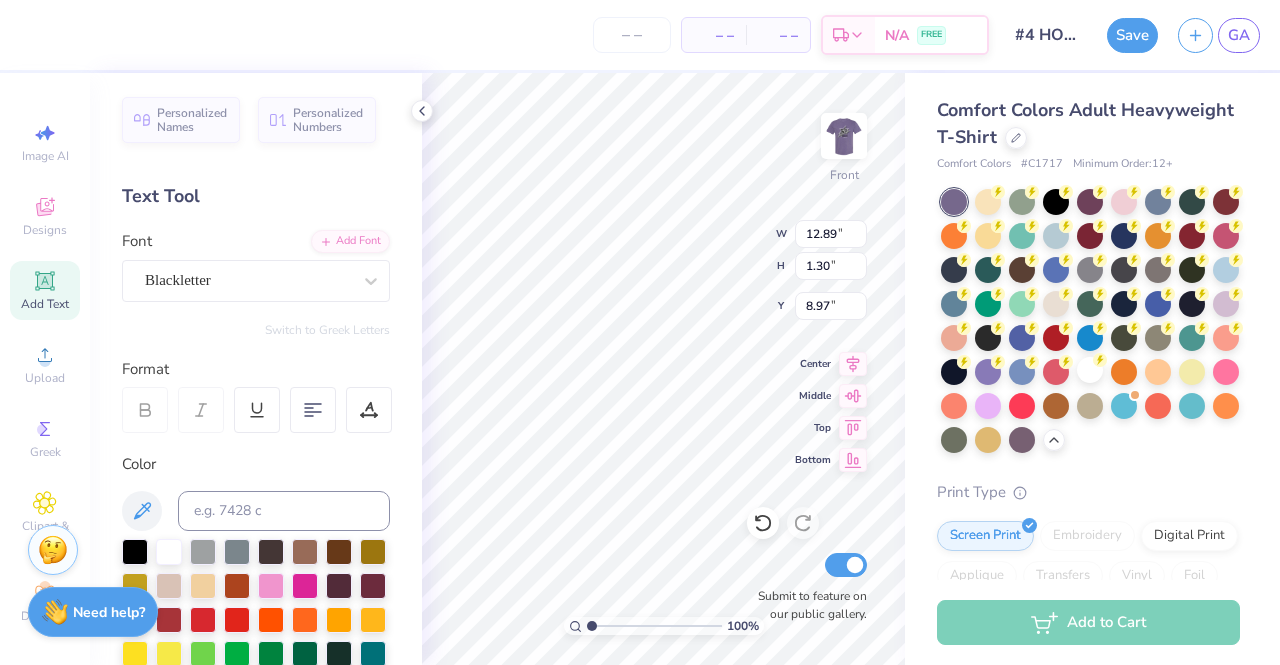 type on "11.12" 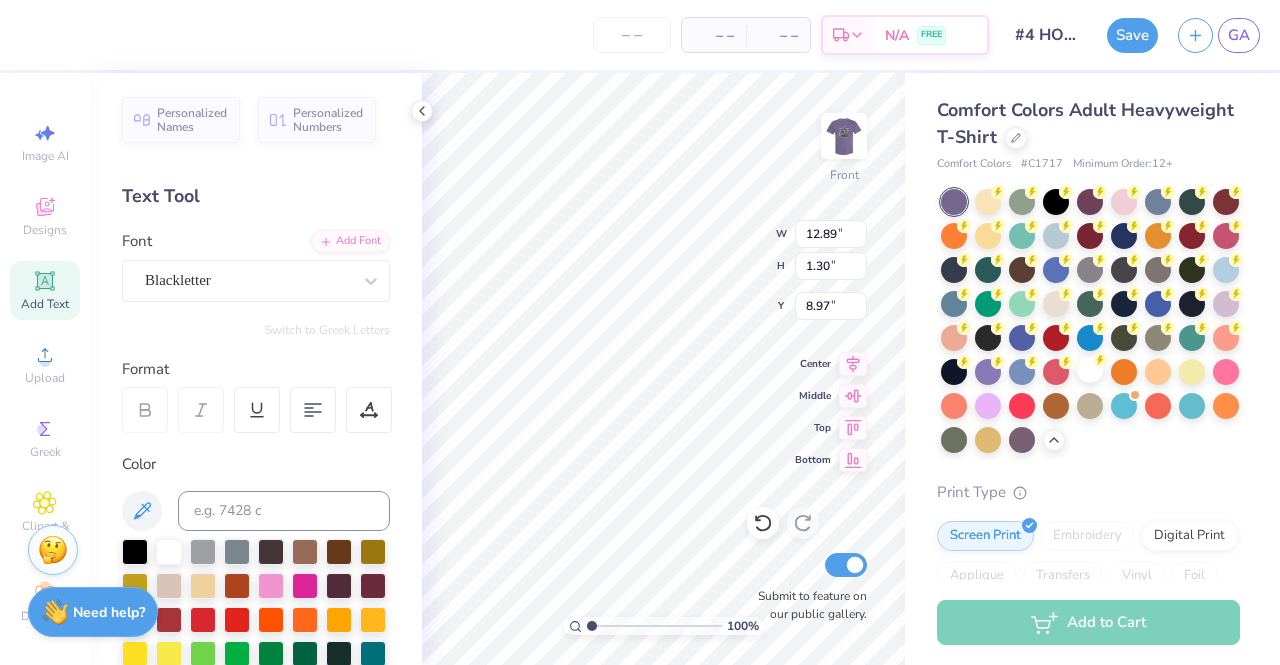 type on "1.30" 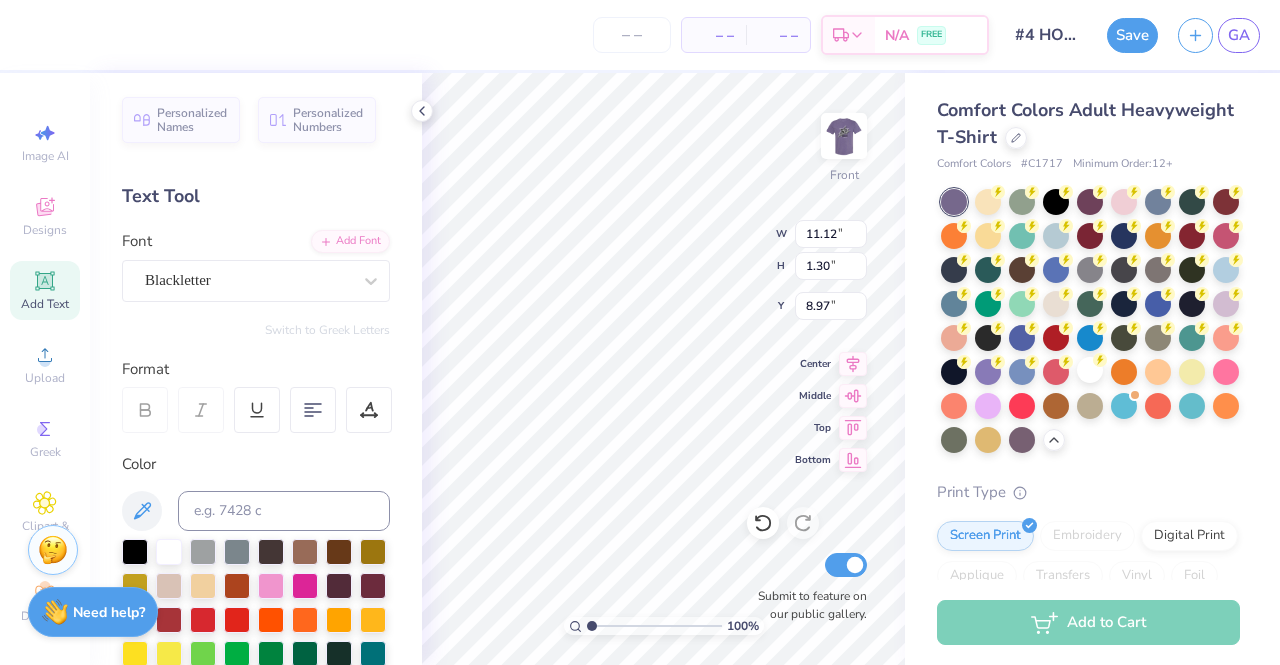 type on "8.95" 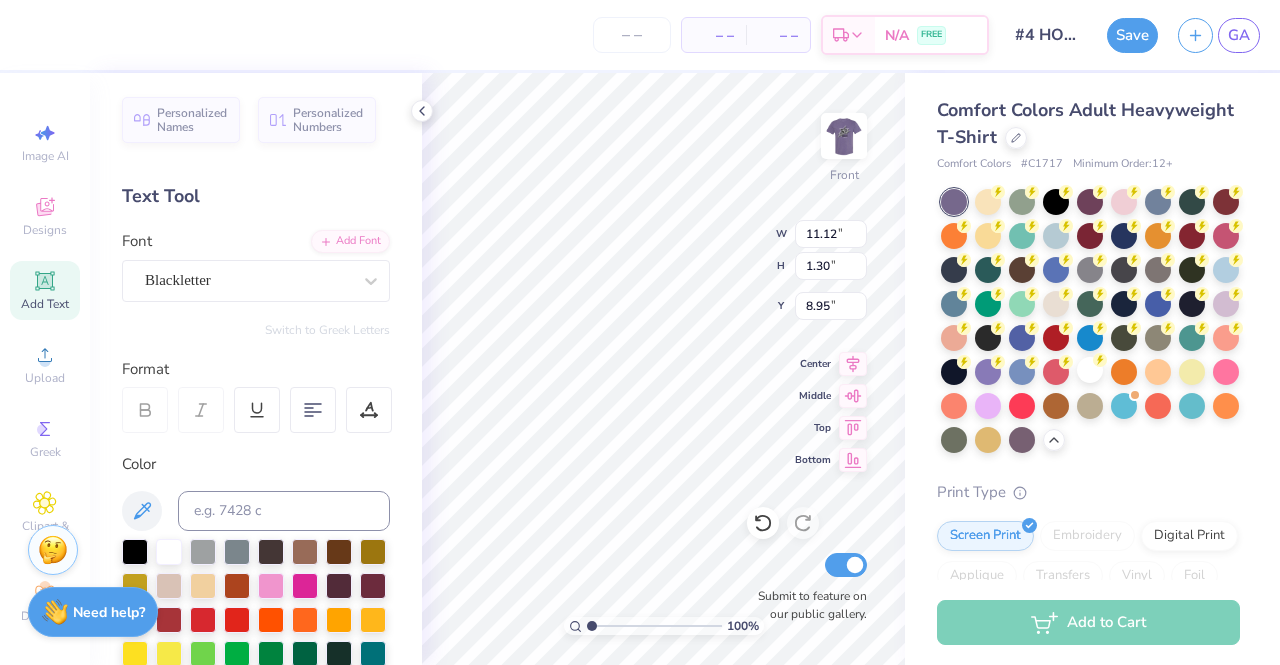 scroll, scrollTop: 16, scrollLeft: 2, axis: both 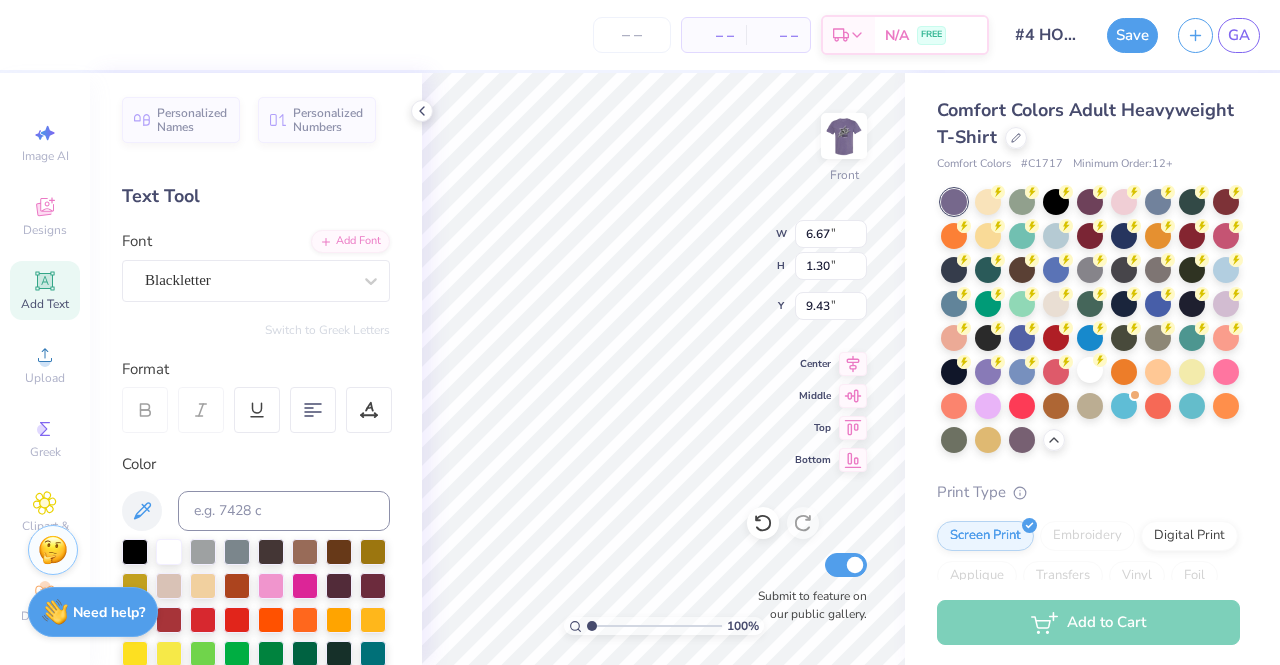 type on "9.43" 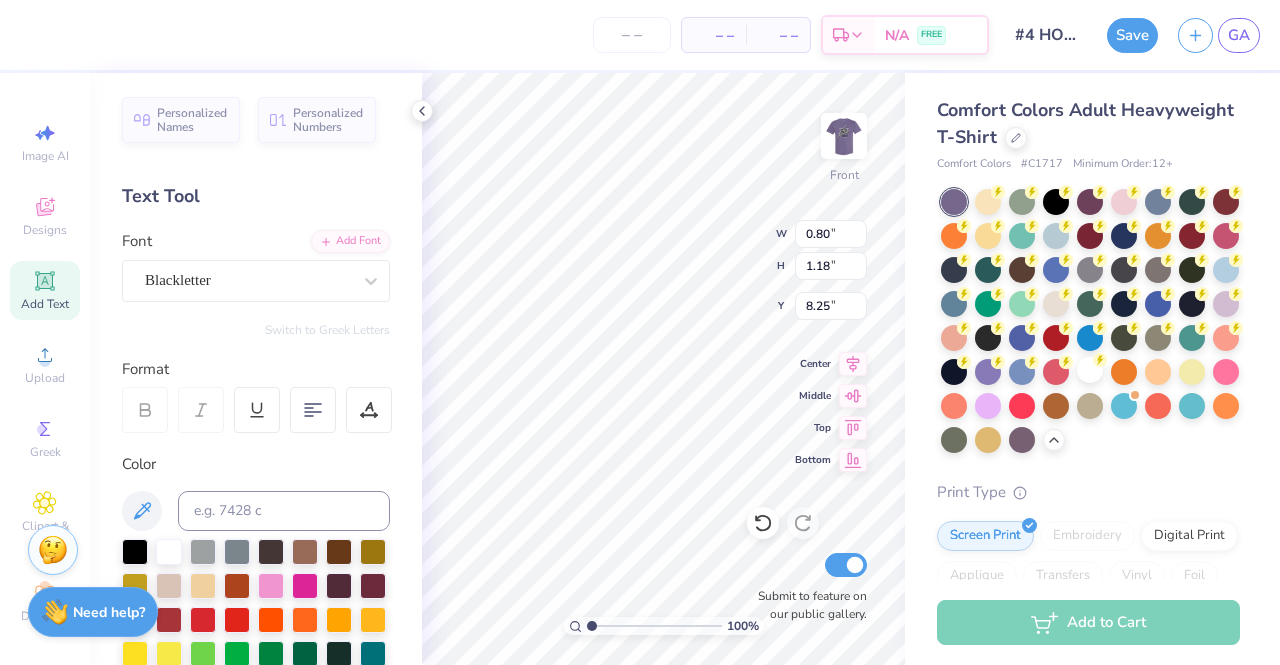 type on "8.25" 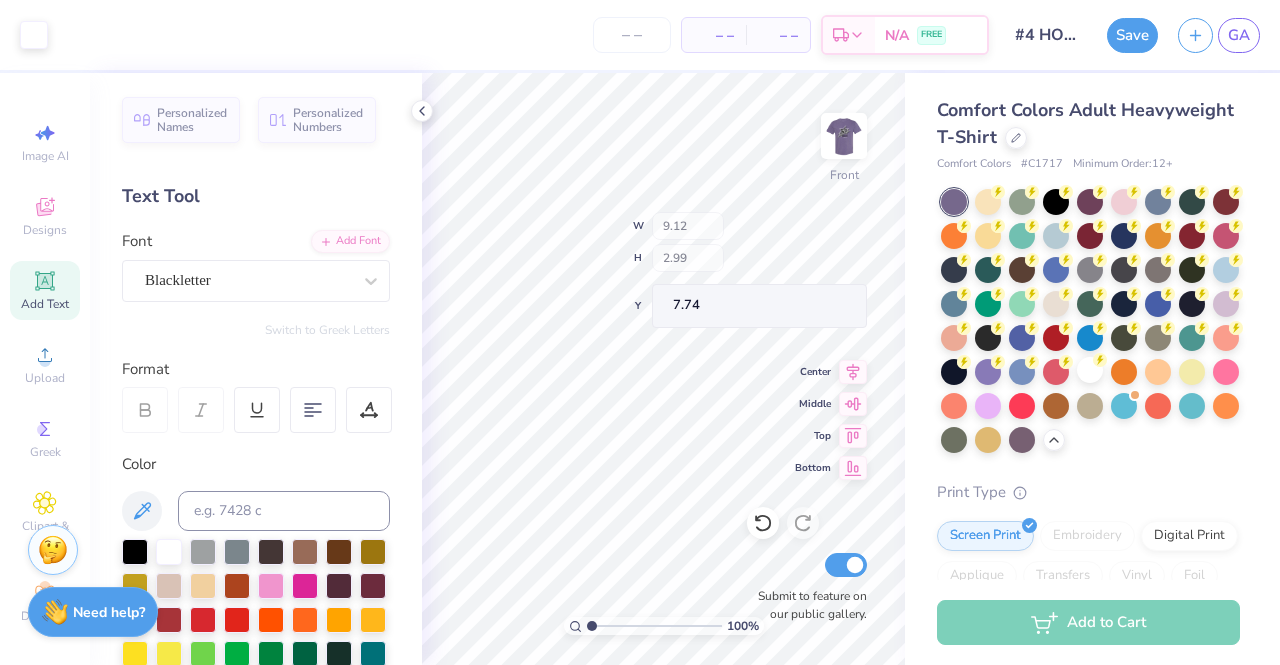 type on "9.12" 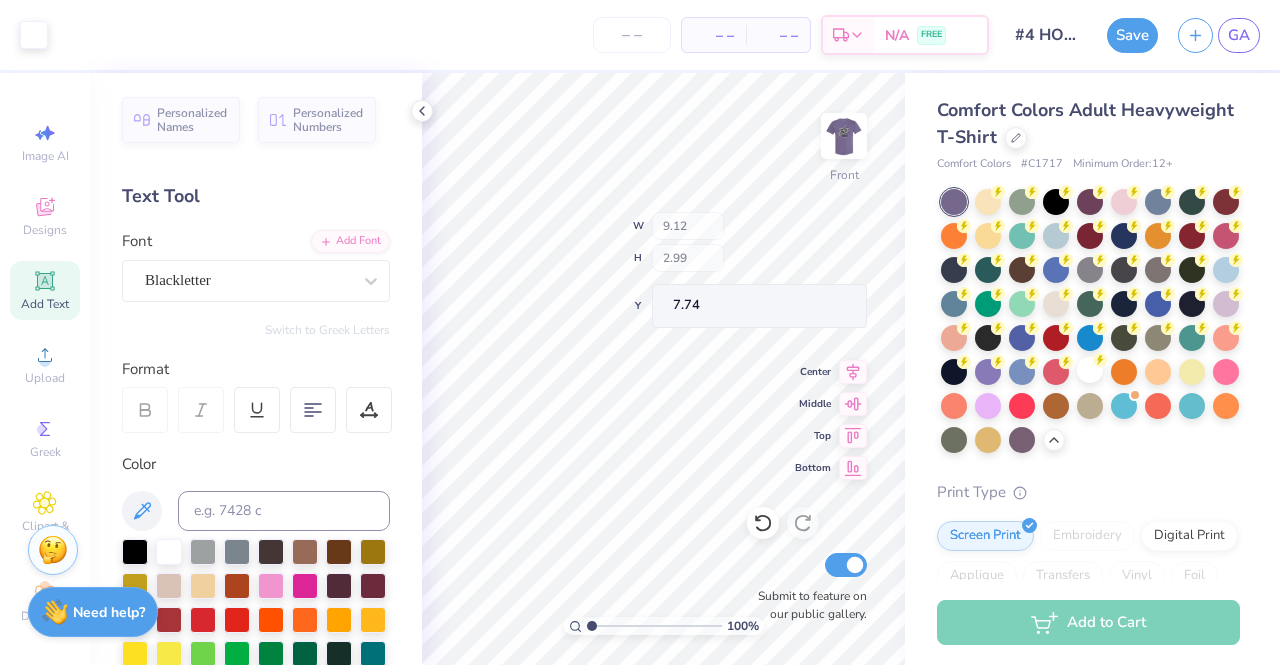 type on "2.99" 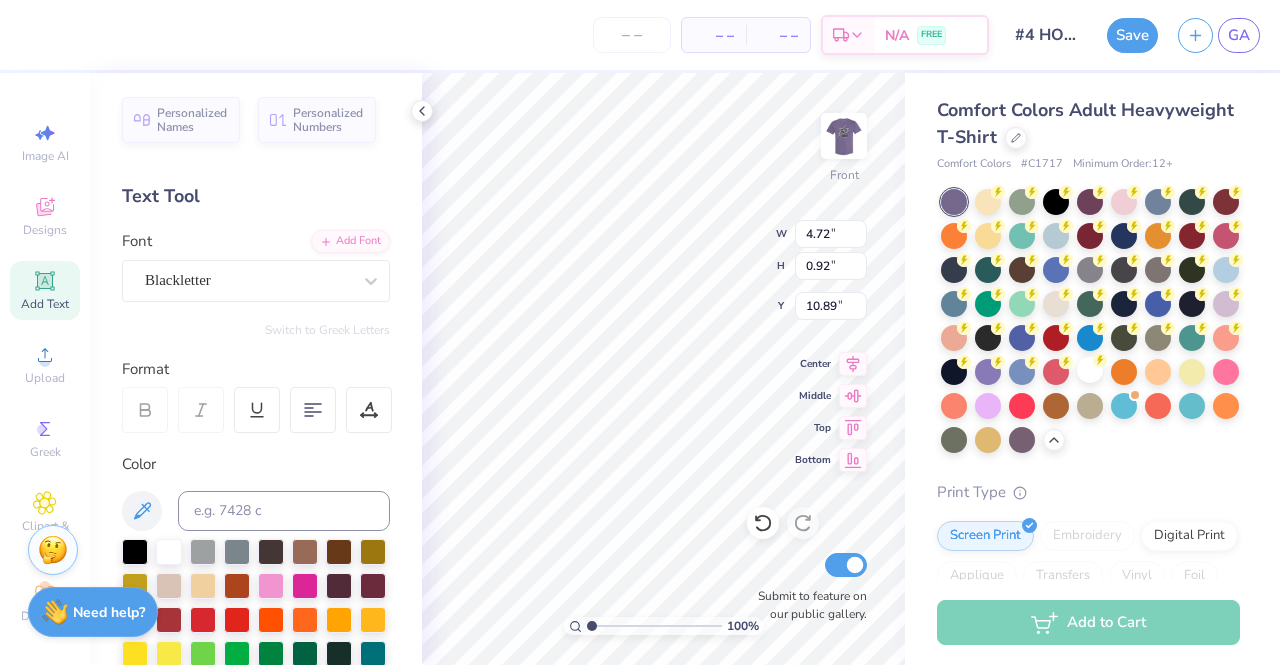 type on "10.89" 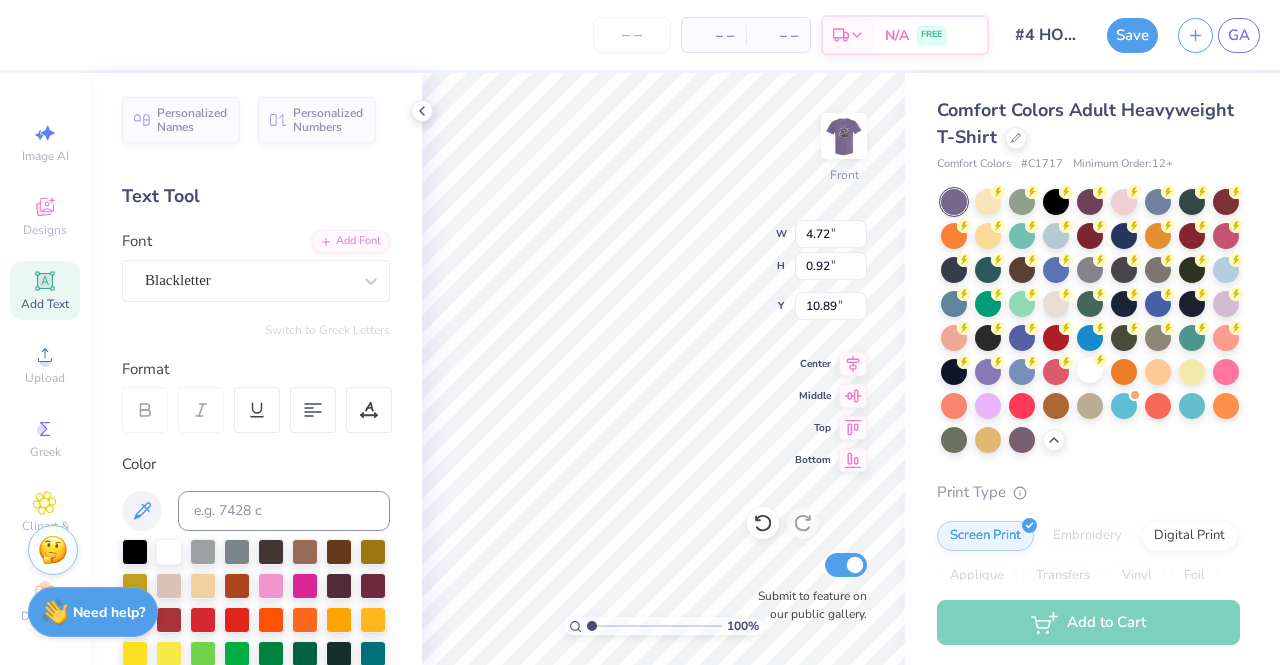 scroll, scrollTop: 16, scrollLeft: 5, axis: both 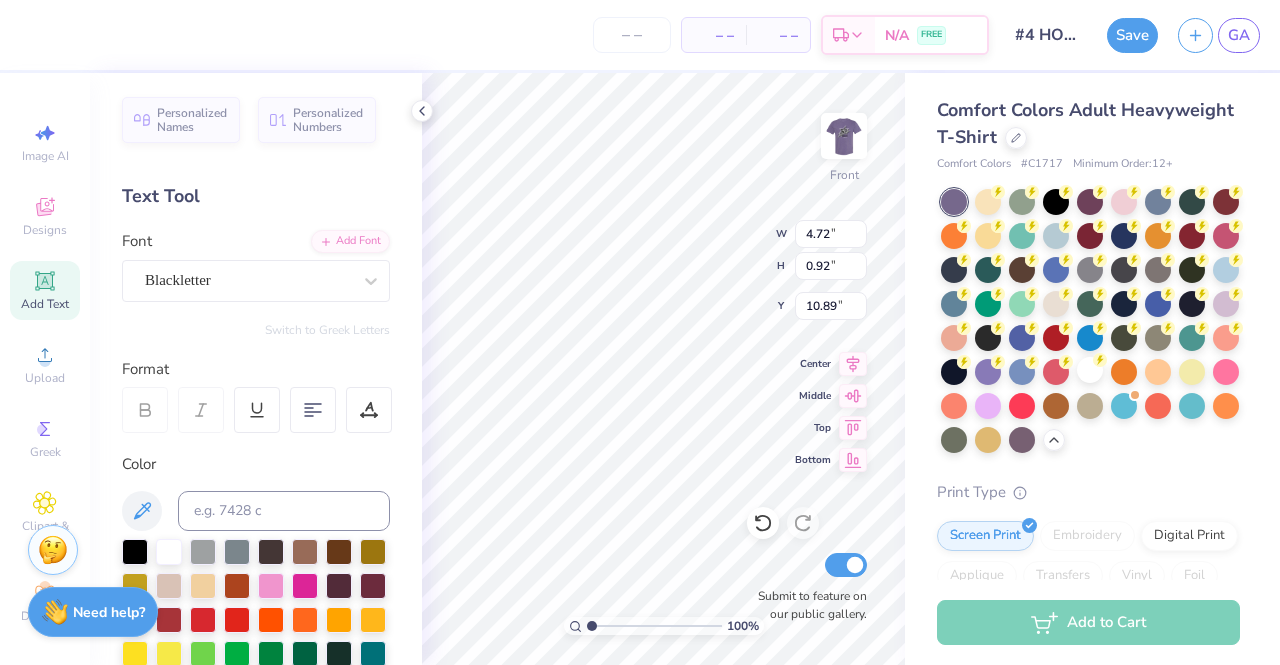 type on "T" 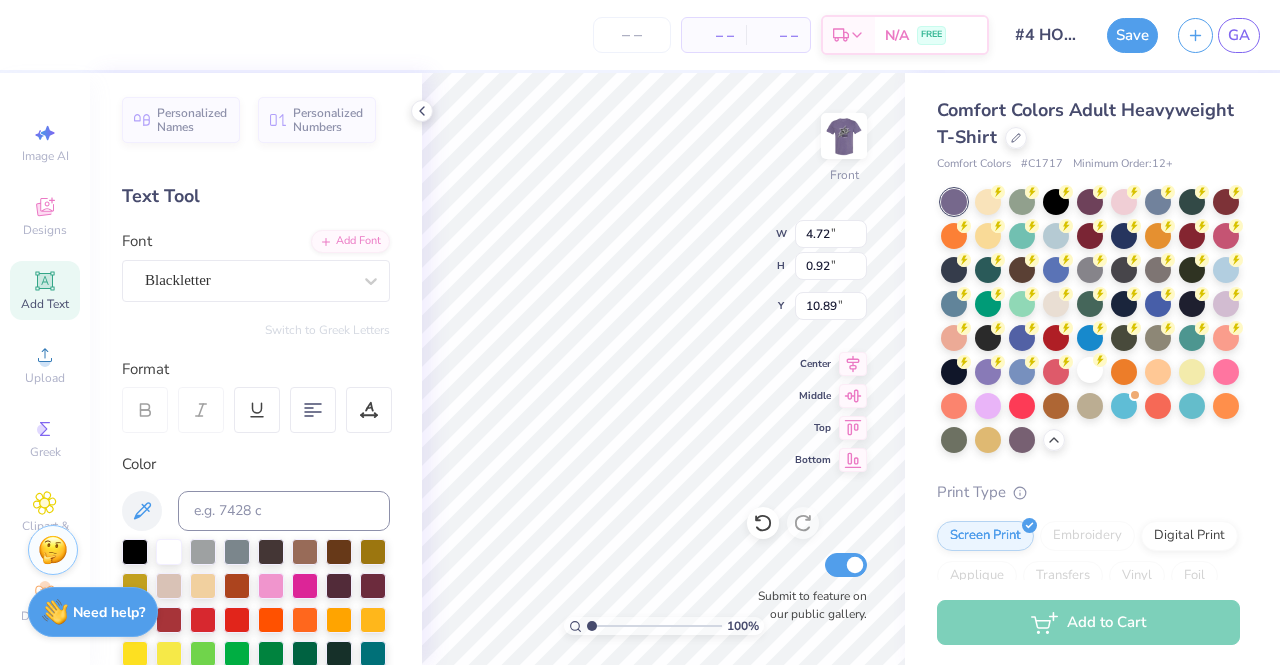 scroll, scrollTop: 16, scrollLeft: 2, axis: both 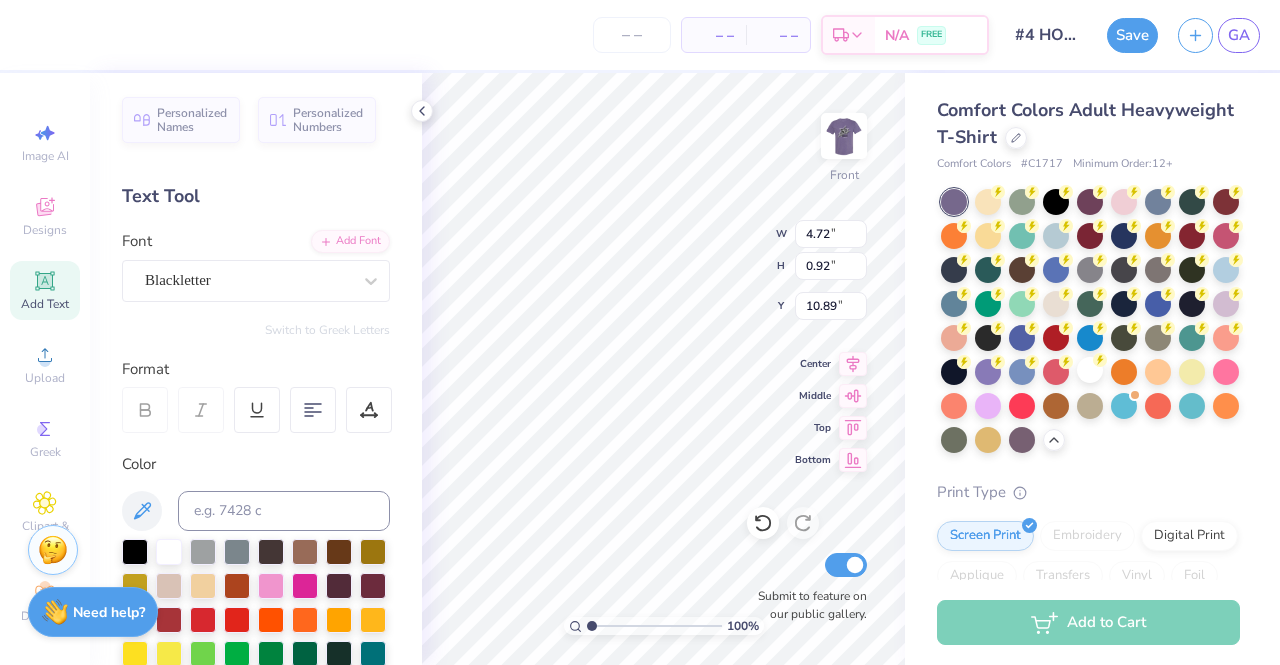 type on "25" 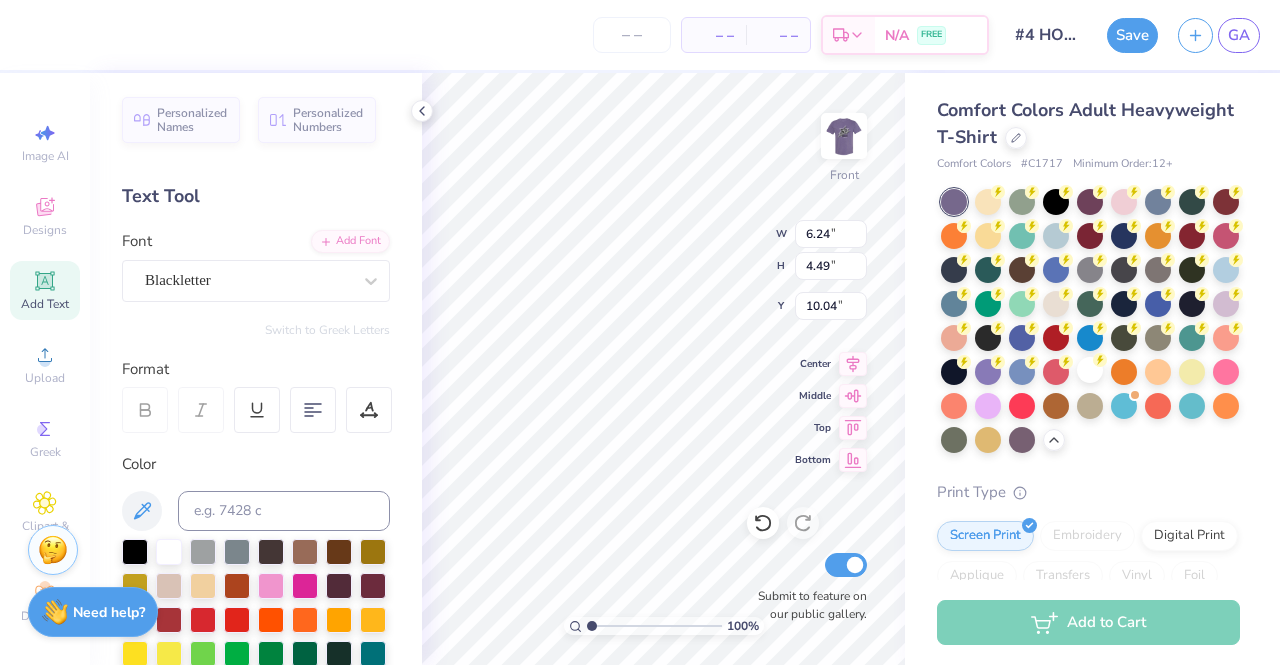type on "10.04" 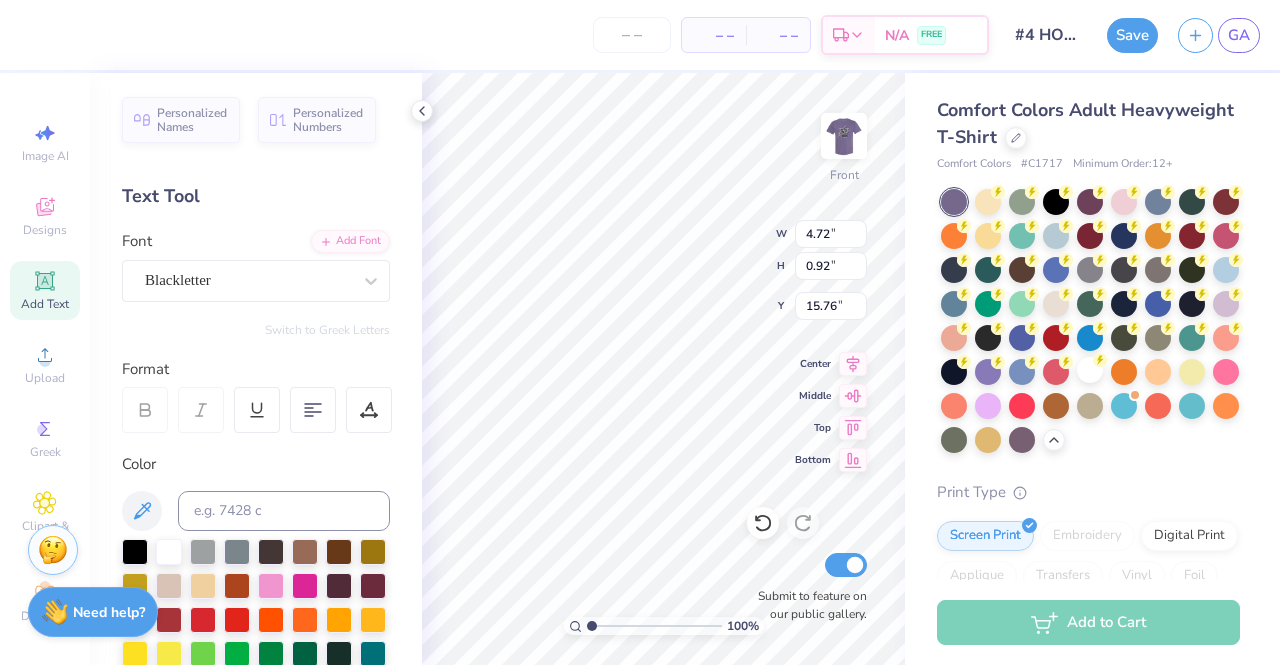 type on "15.76" 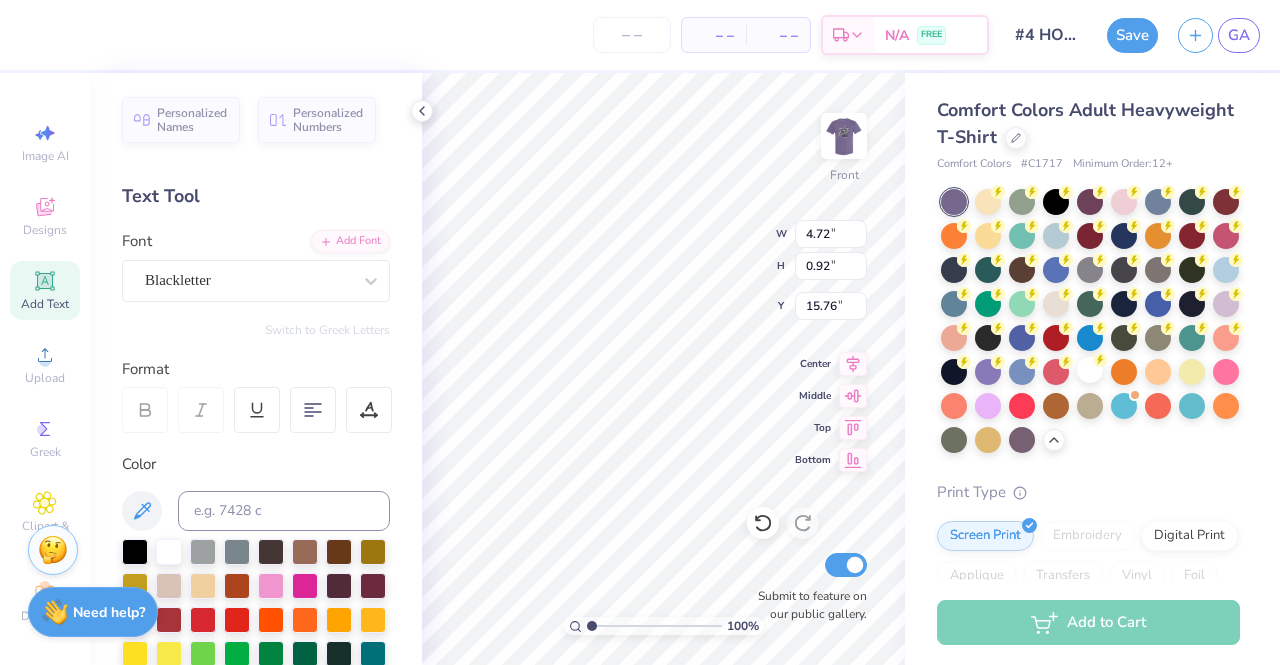 scroll, scrollTop: 16, scrollLeft: 6, axis: both 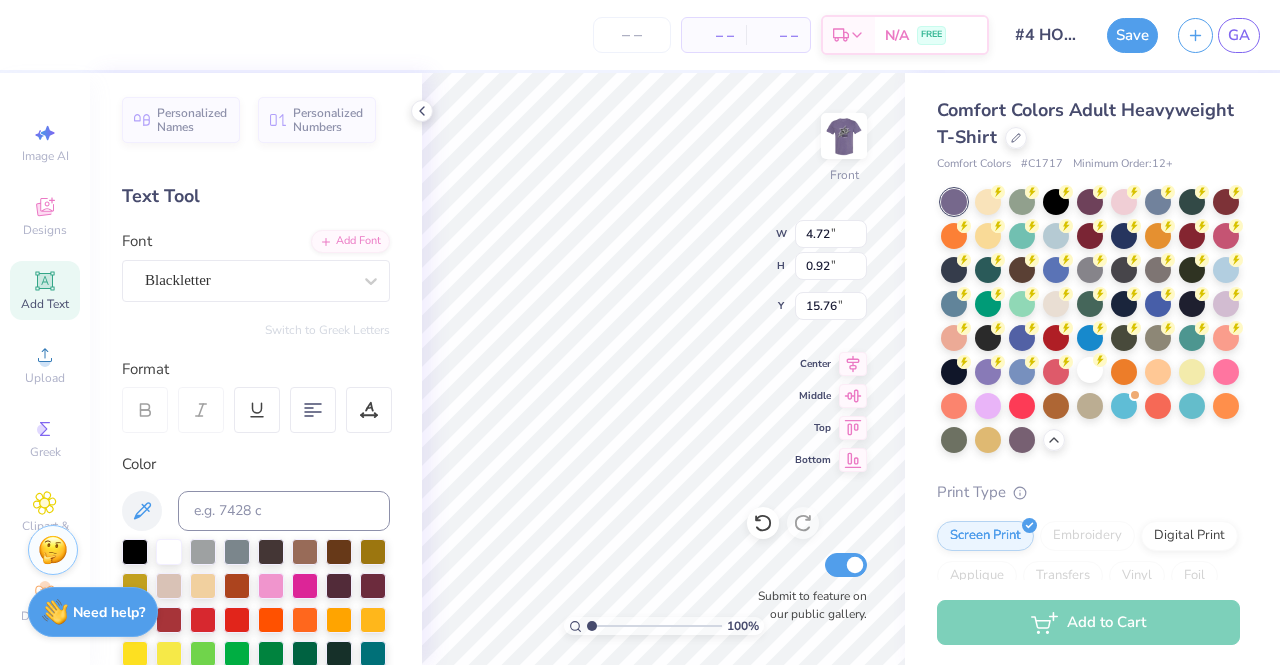 type on "T" 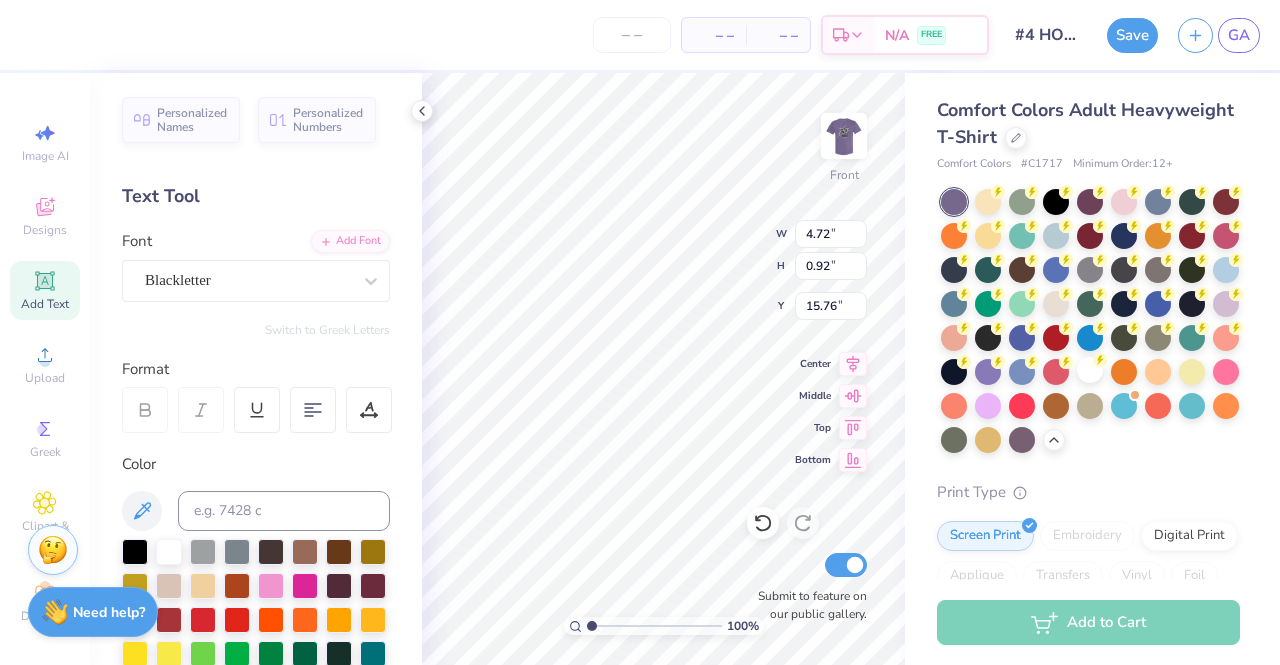 scroll, scrollTop: 16, scrollLeft: 2, axis: both 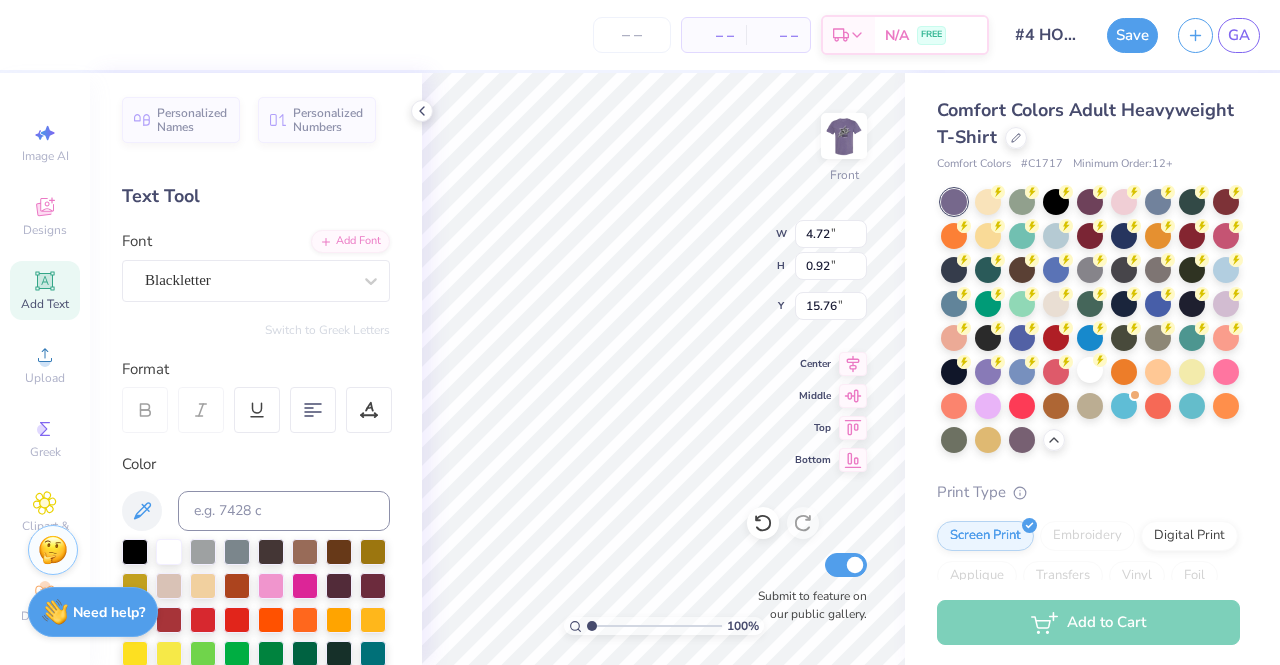 type on "Homecoming" 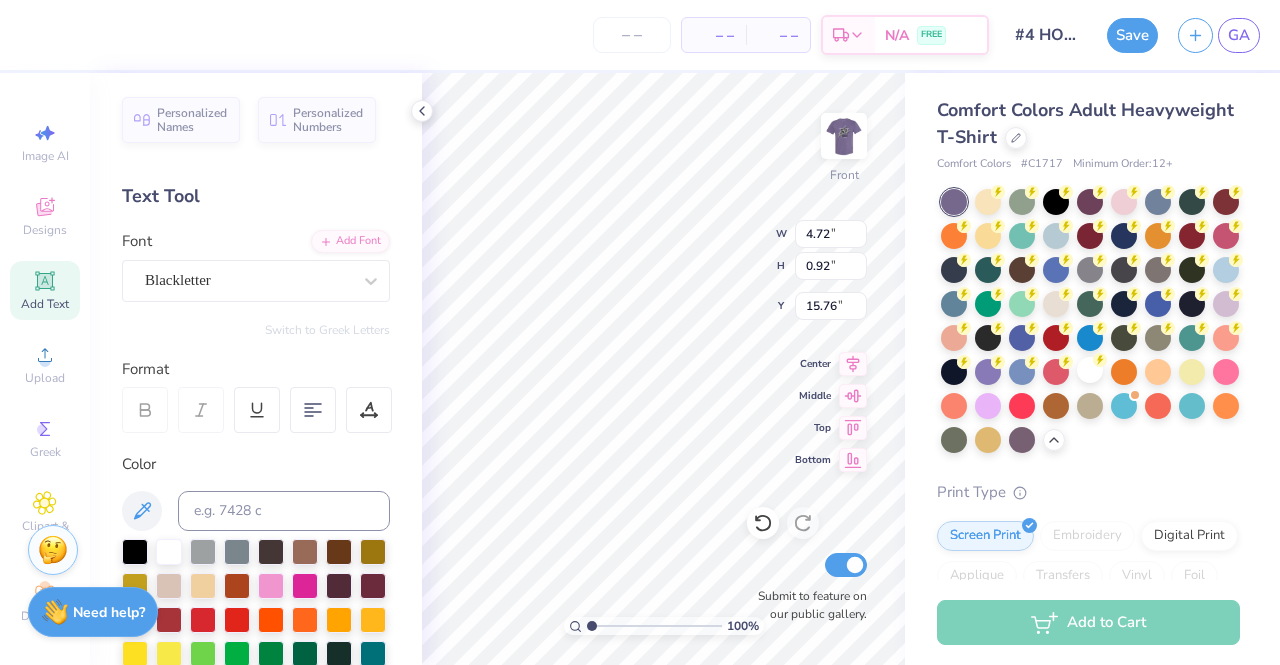 scroll, scrollTop: 16, scrollLeft: 7, axis: both 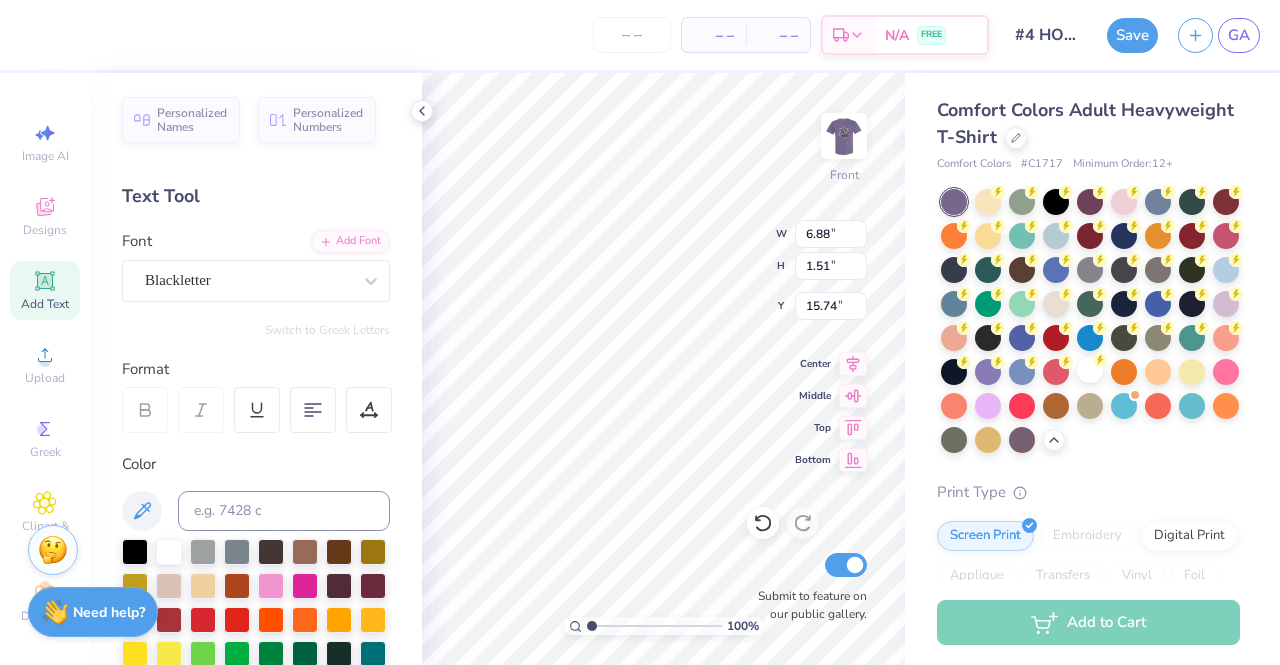 type on "6.88" 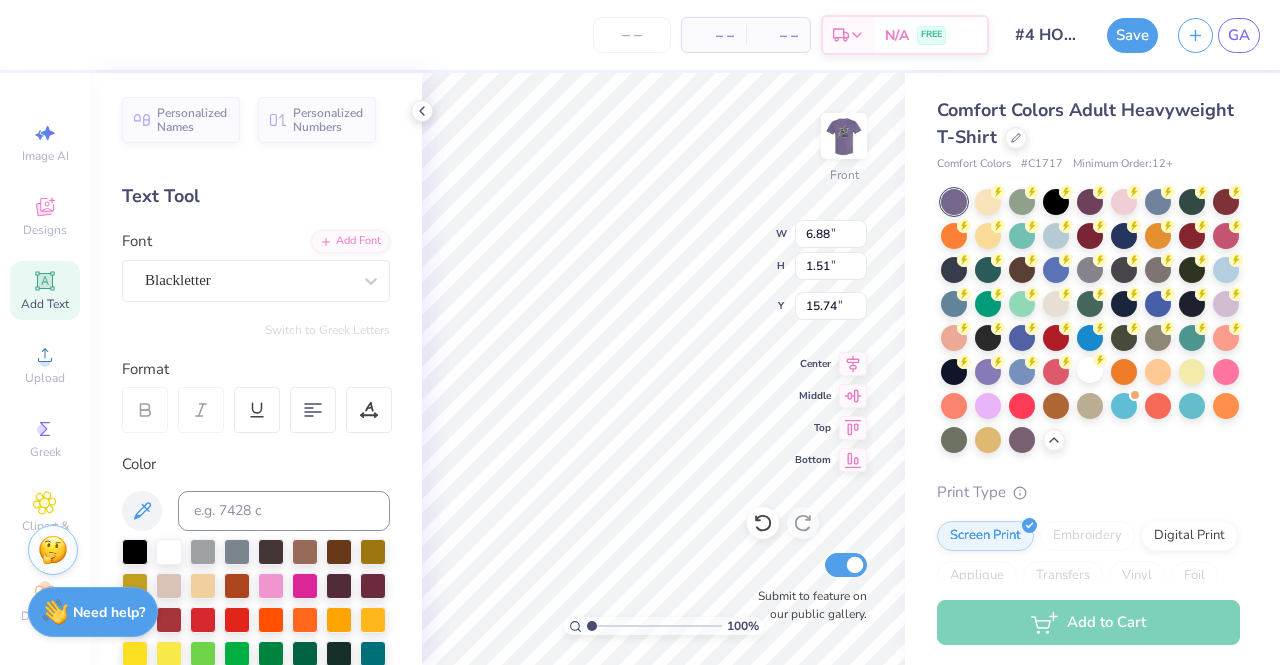 type on "1.51" 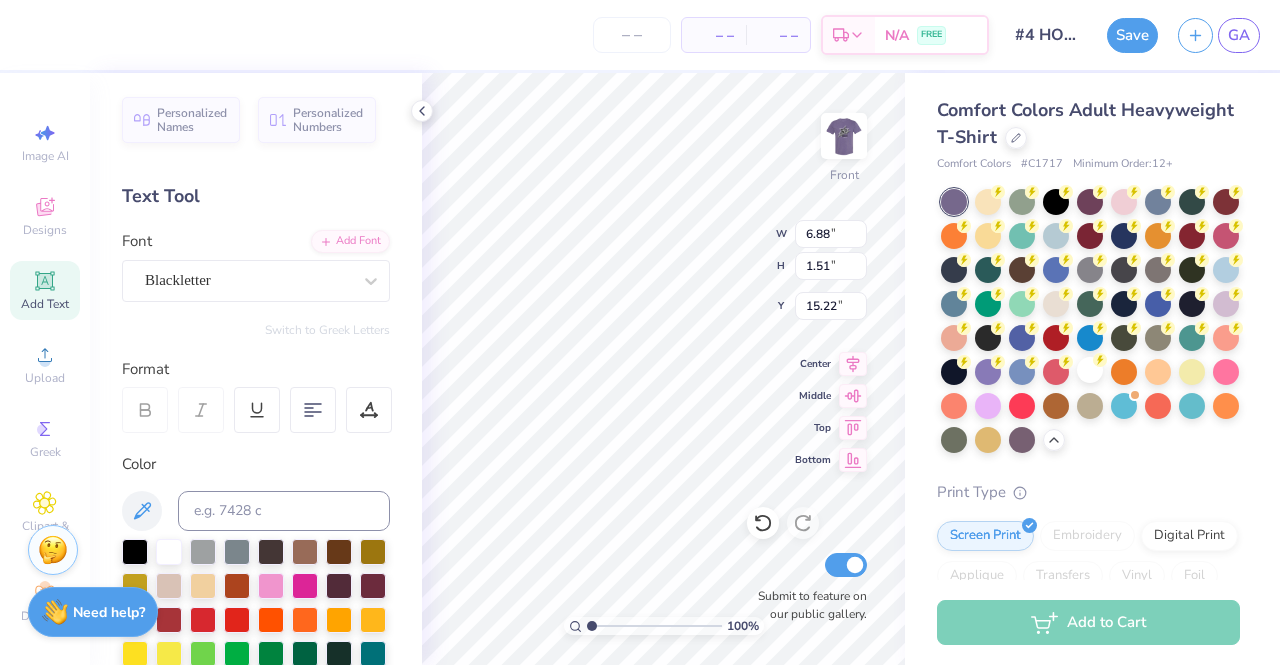 type on "15.22" 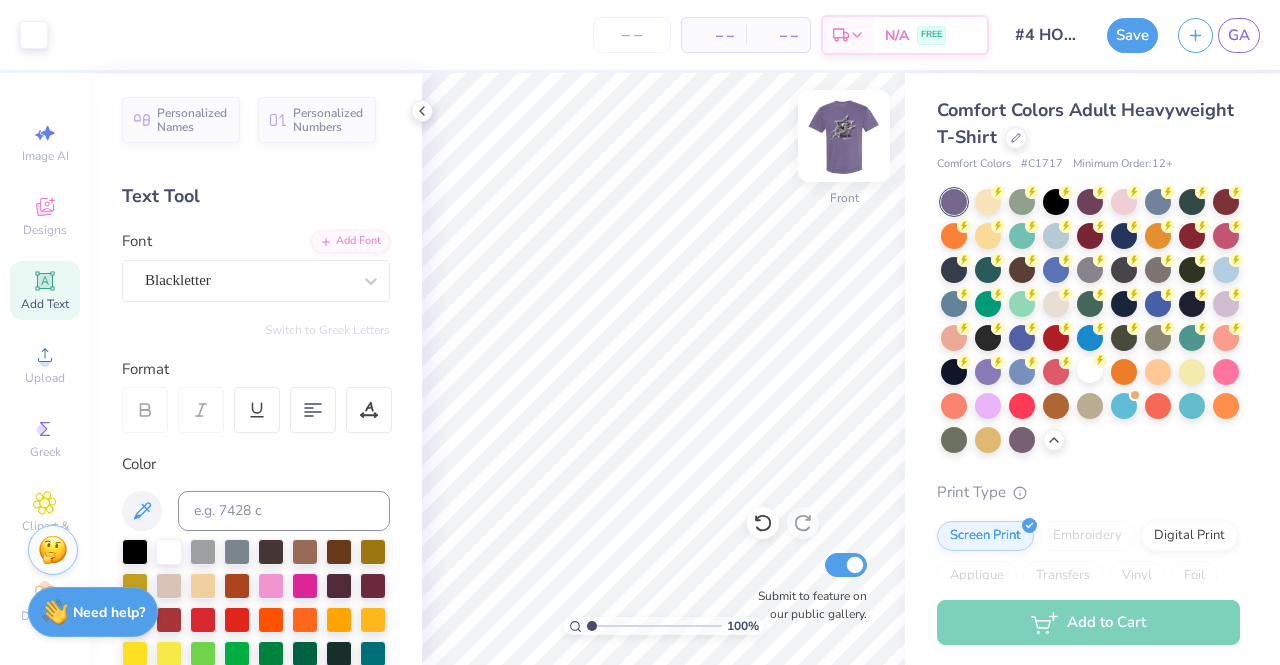 click at bounding box center [844, 136] 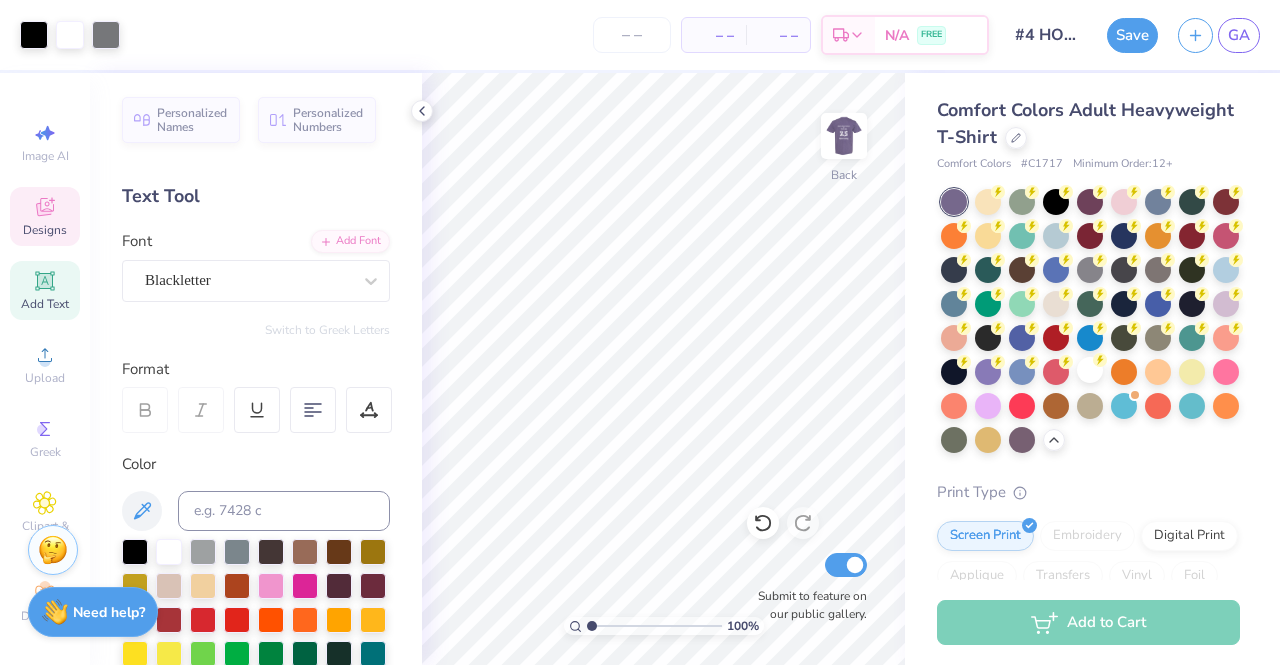click on "Designs" at bounding box center [45, 216] 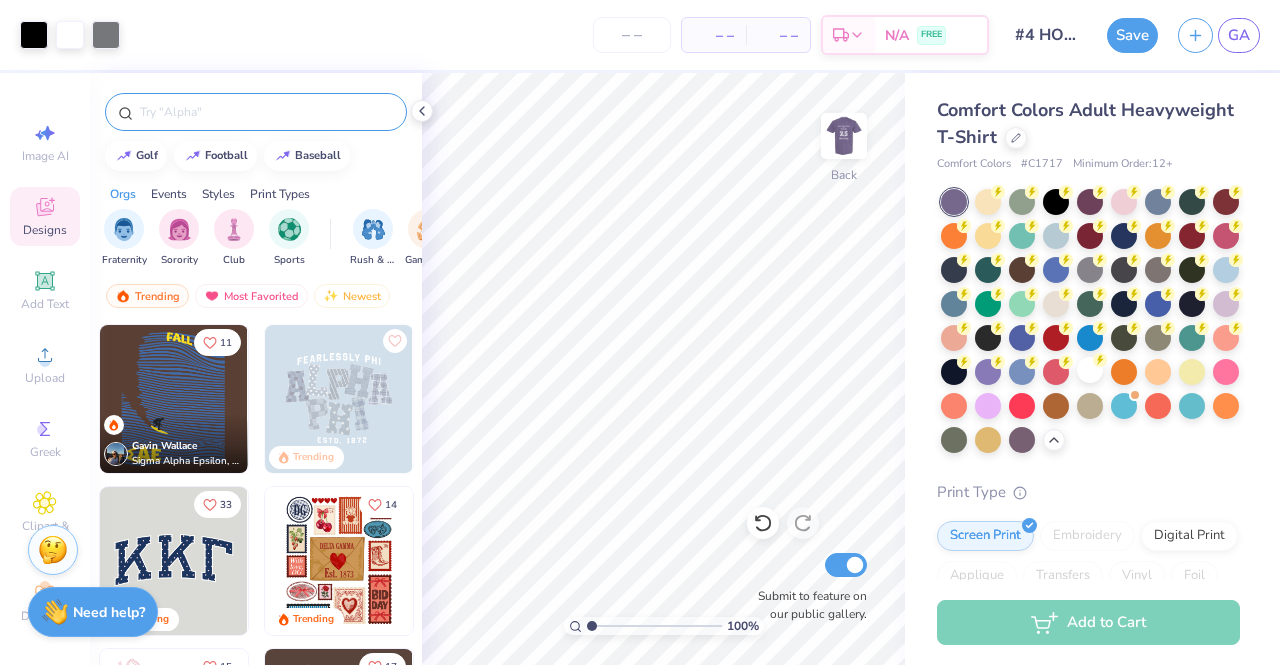 click at bounding box center (266, 112) 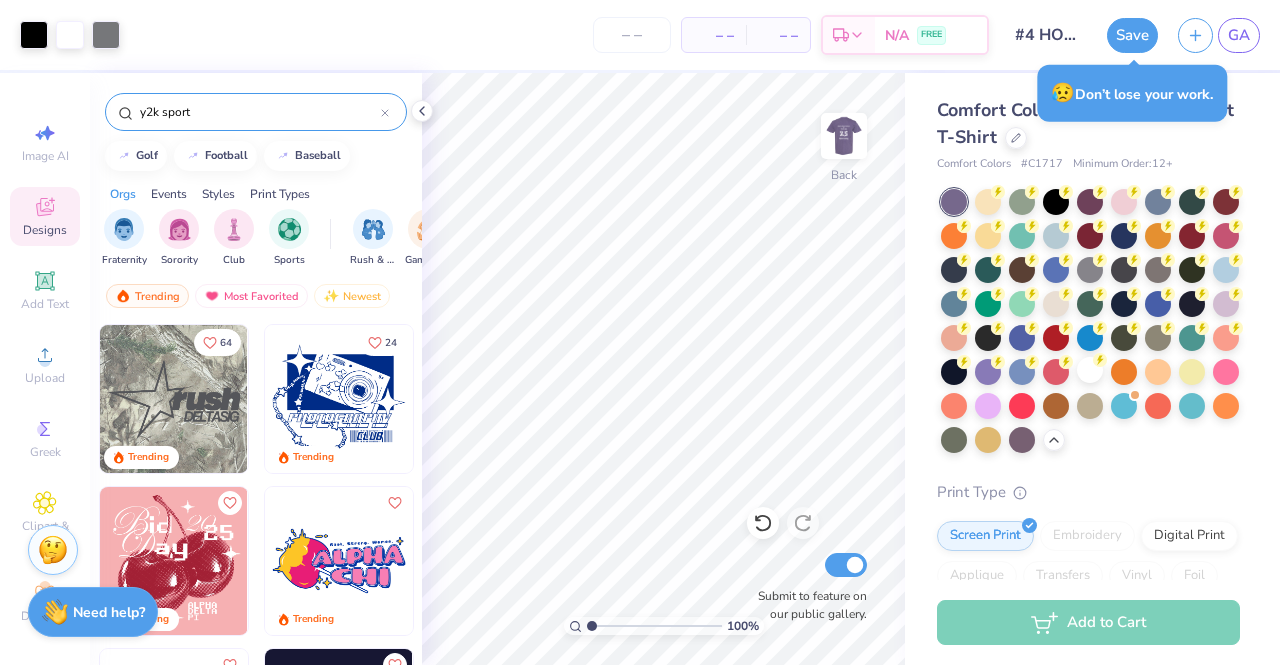 type on "y2k sports" 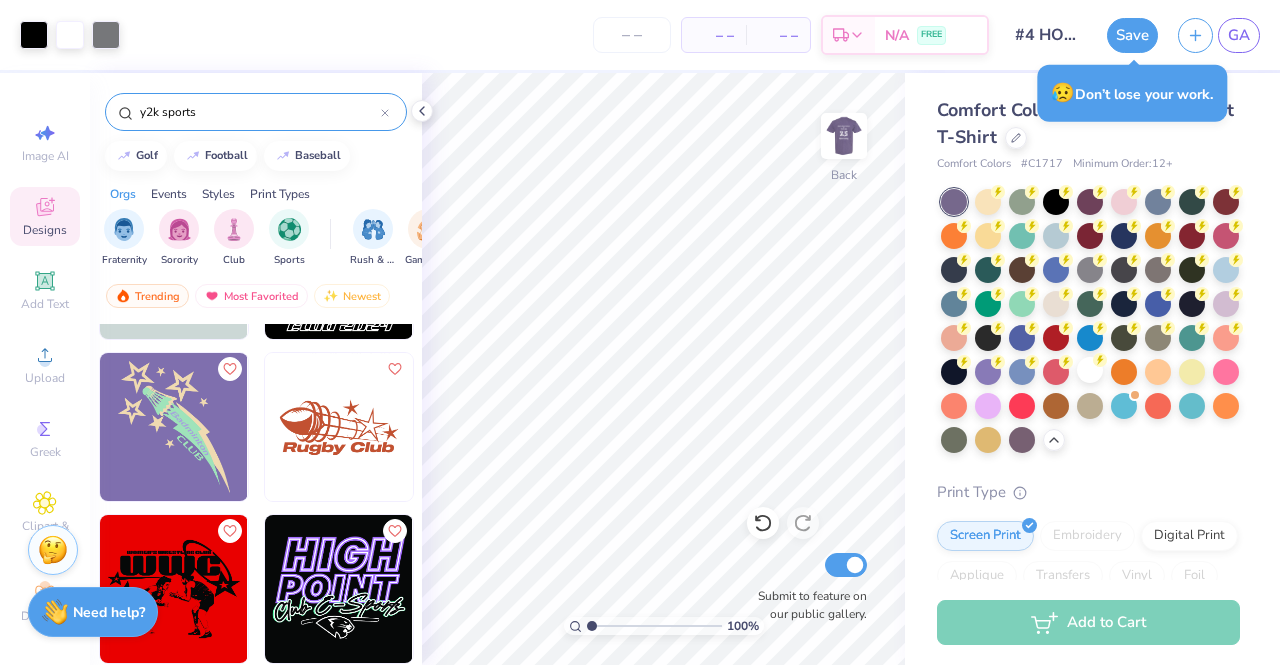 scroll, scrollTop: 59, scrollLeft: 0, axis: vertical 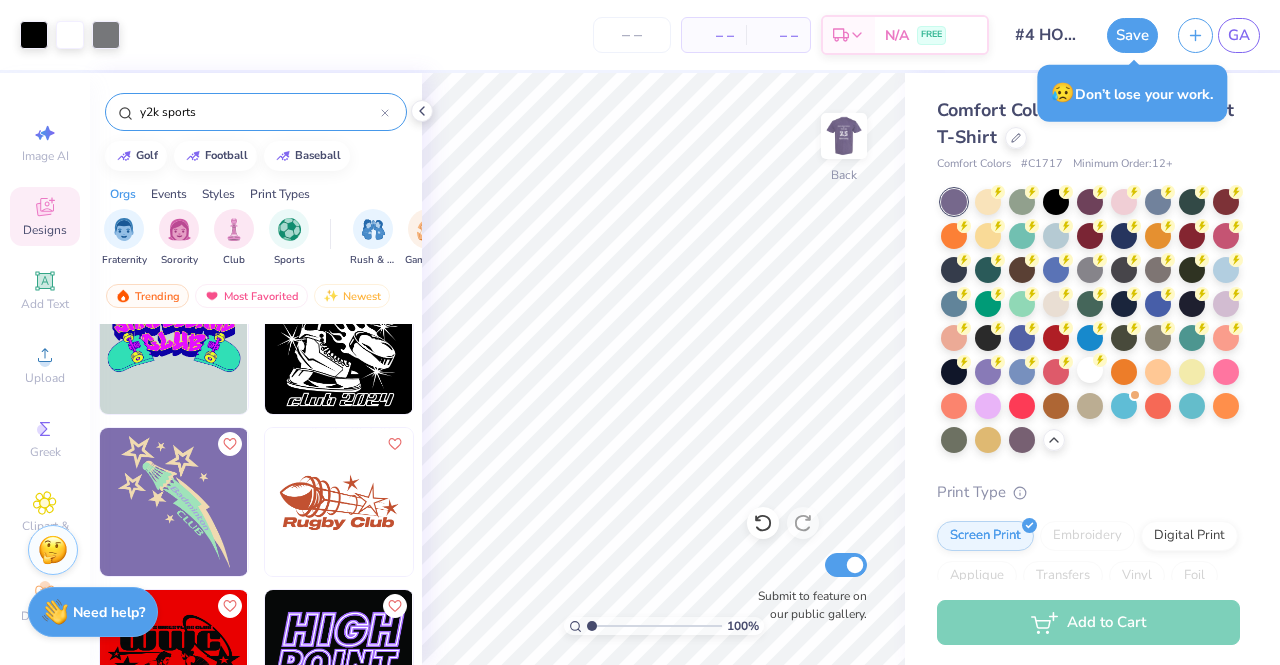 click 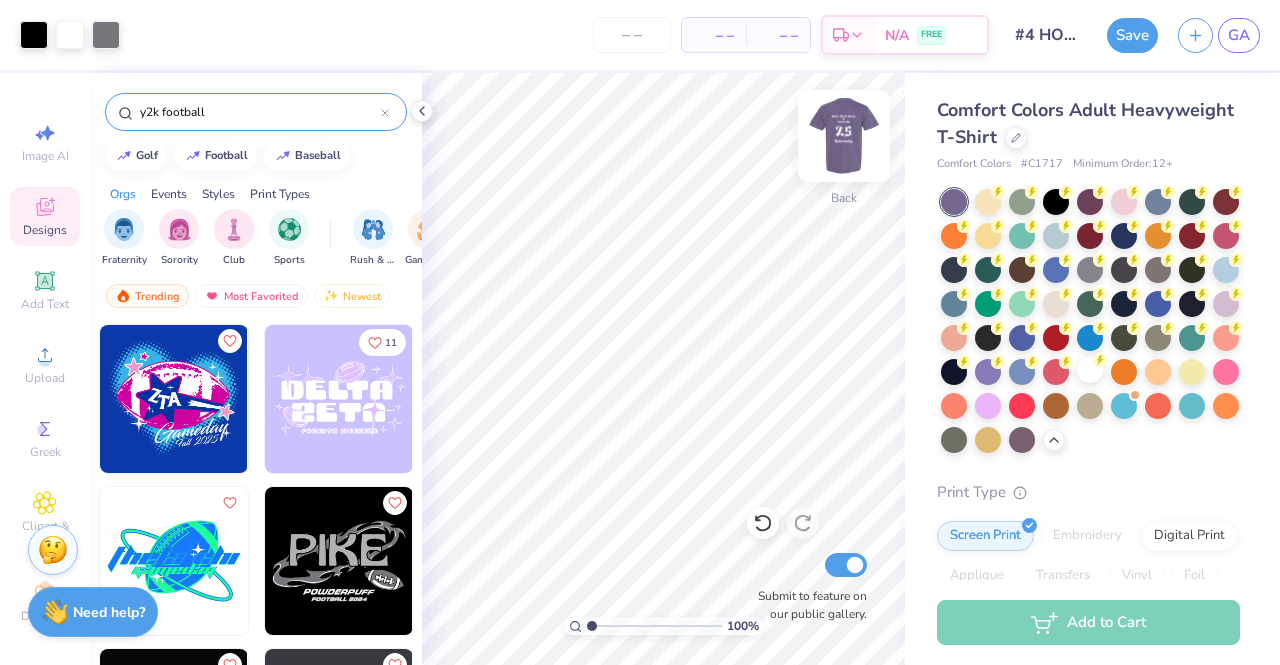 type on "y2k football" 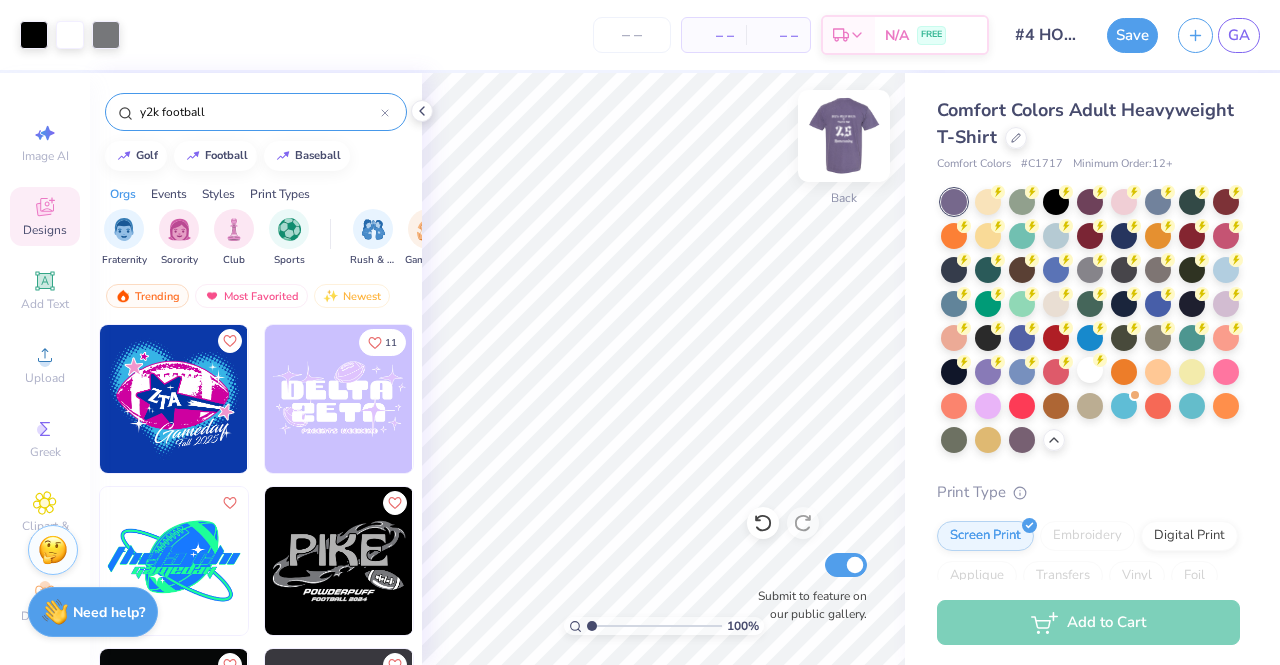 click at bounding box center [844, 136] 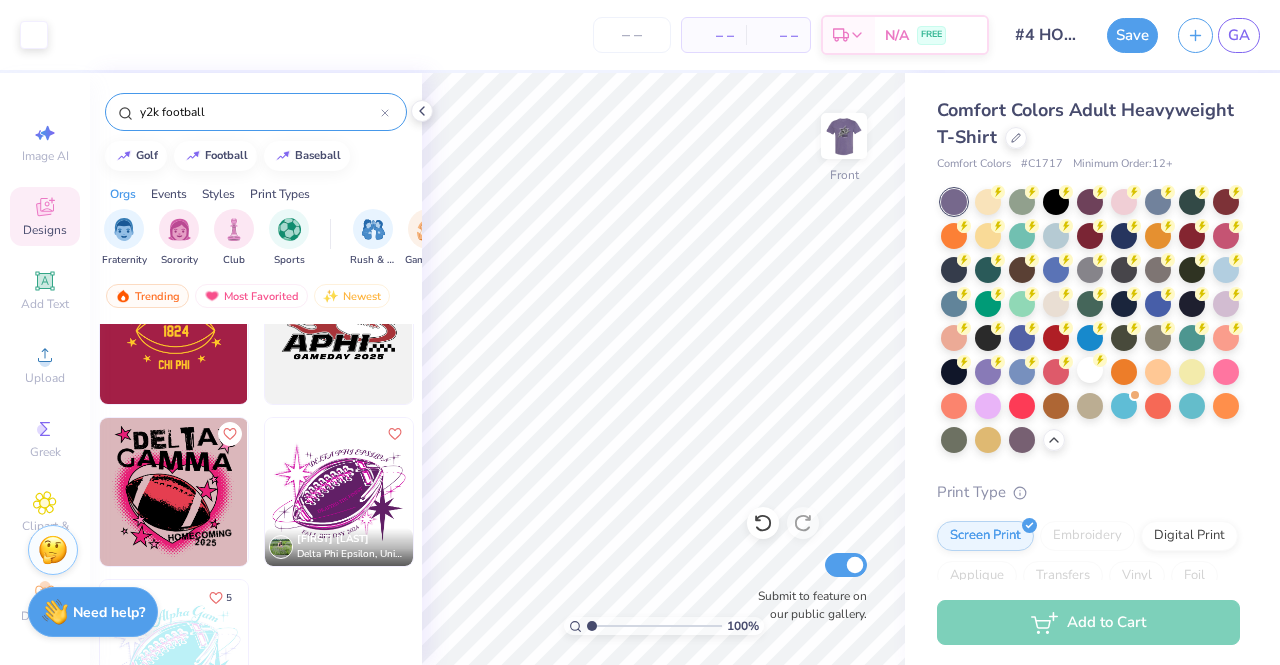 scroll, scrollTop: 878, scrollLeft: 0, axis: vertical 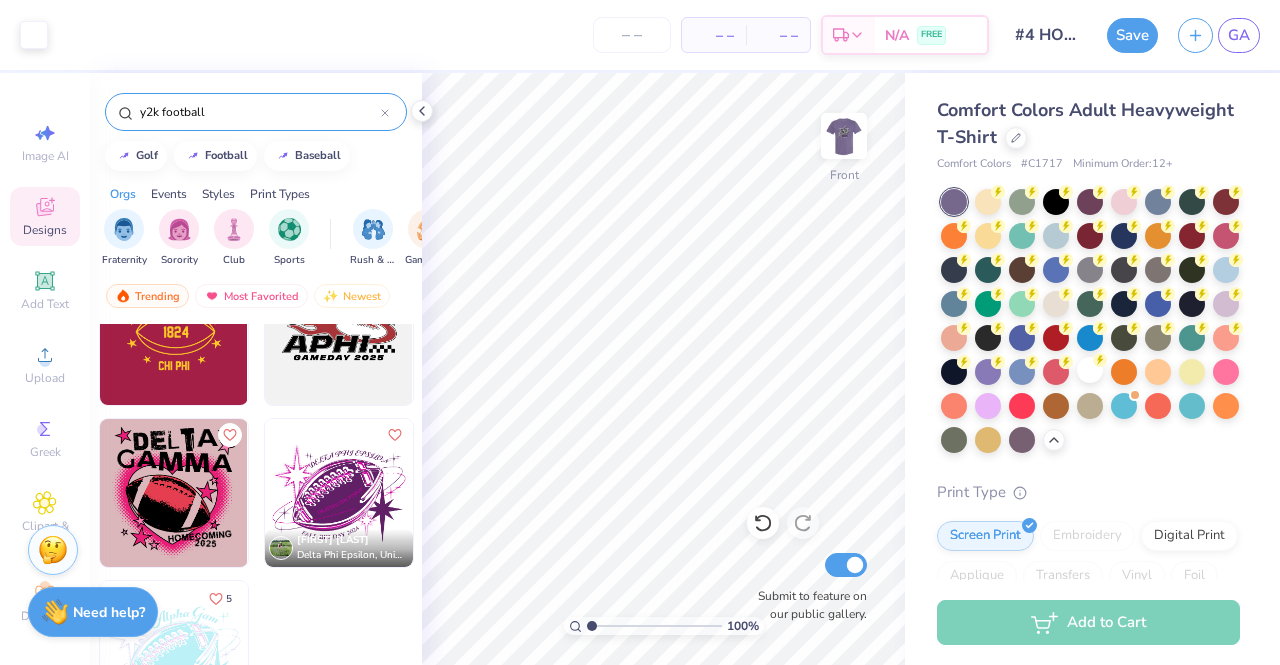 click at bounding box center [339, 493] 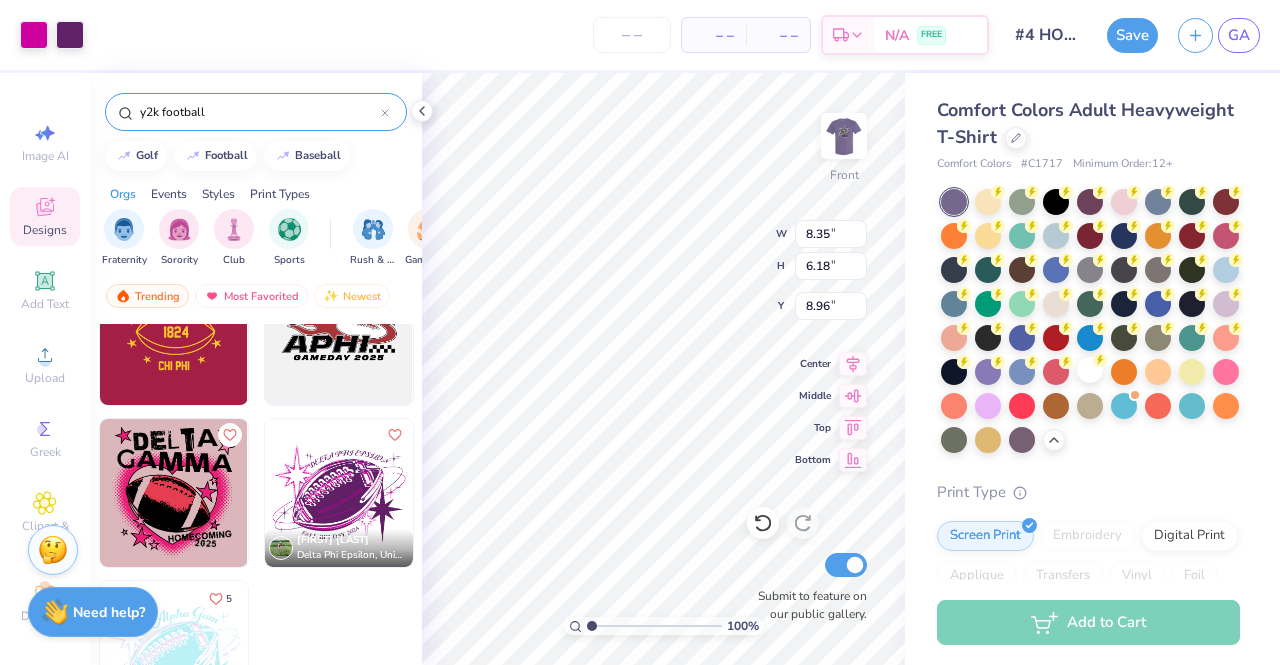 type on "9.04" 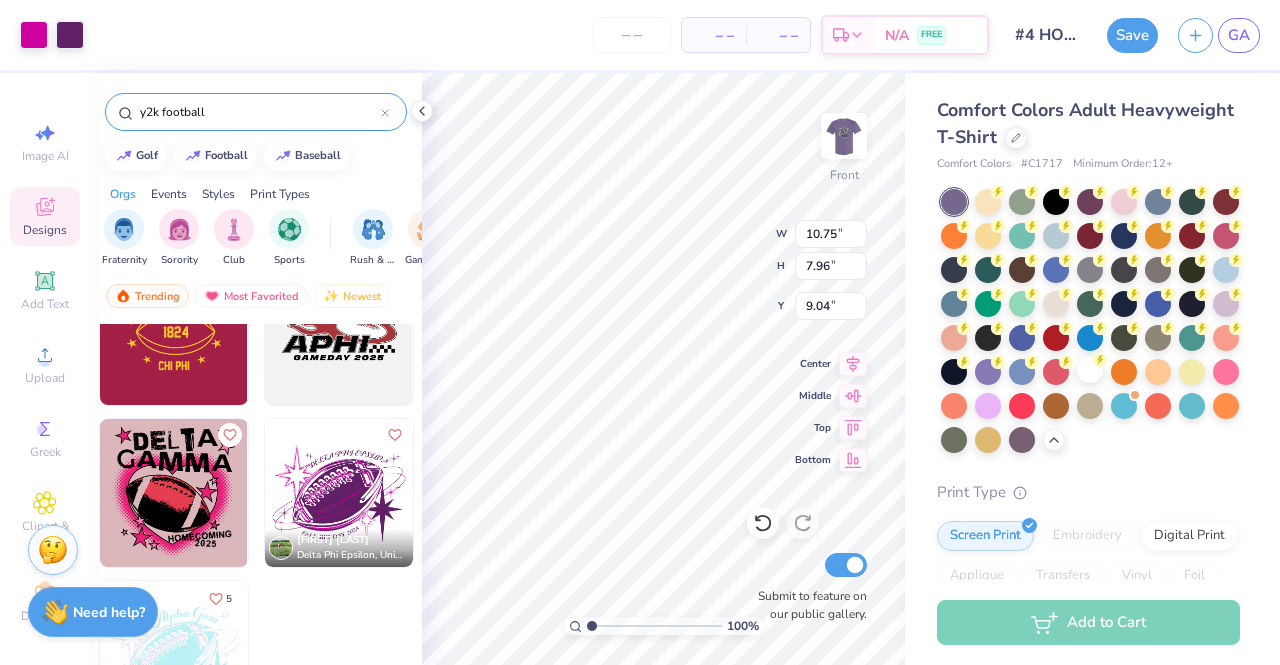 type on "10.75" 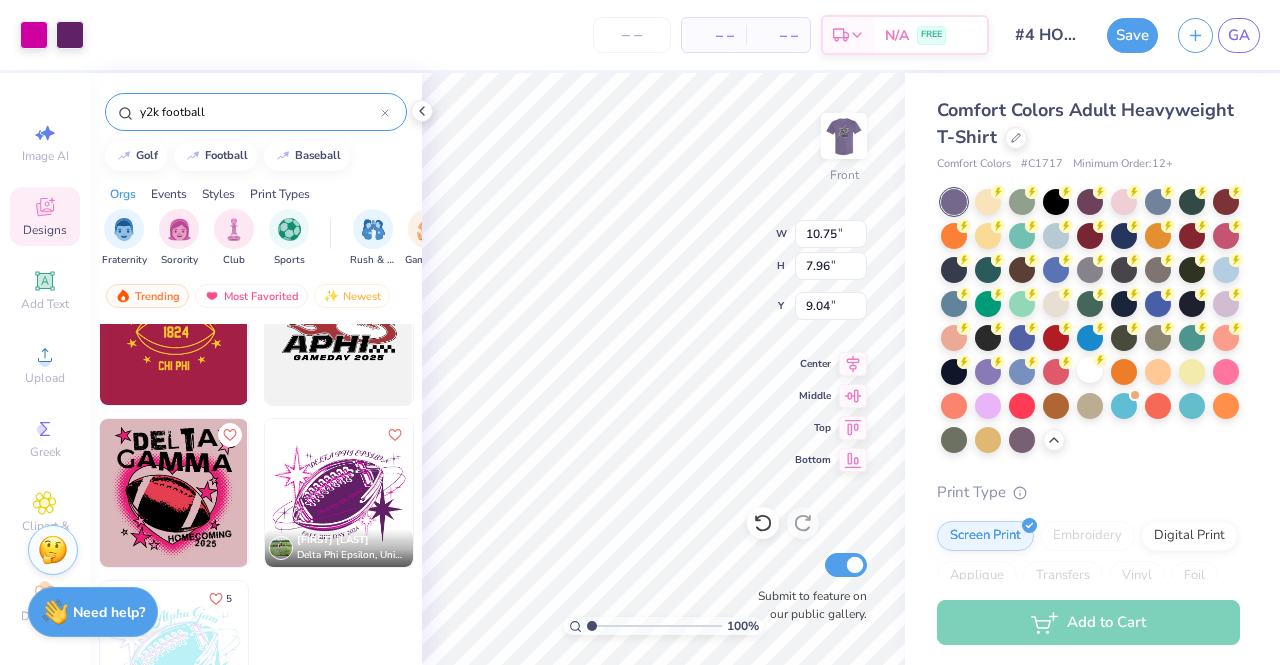 type on "7.96" 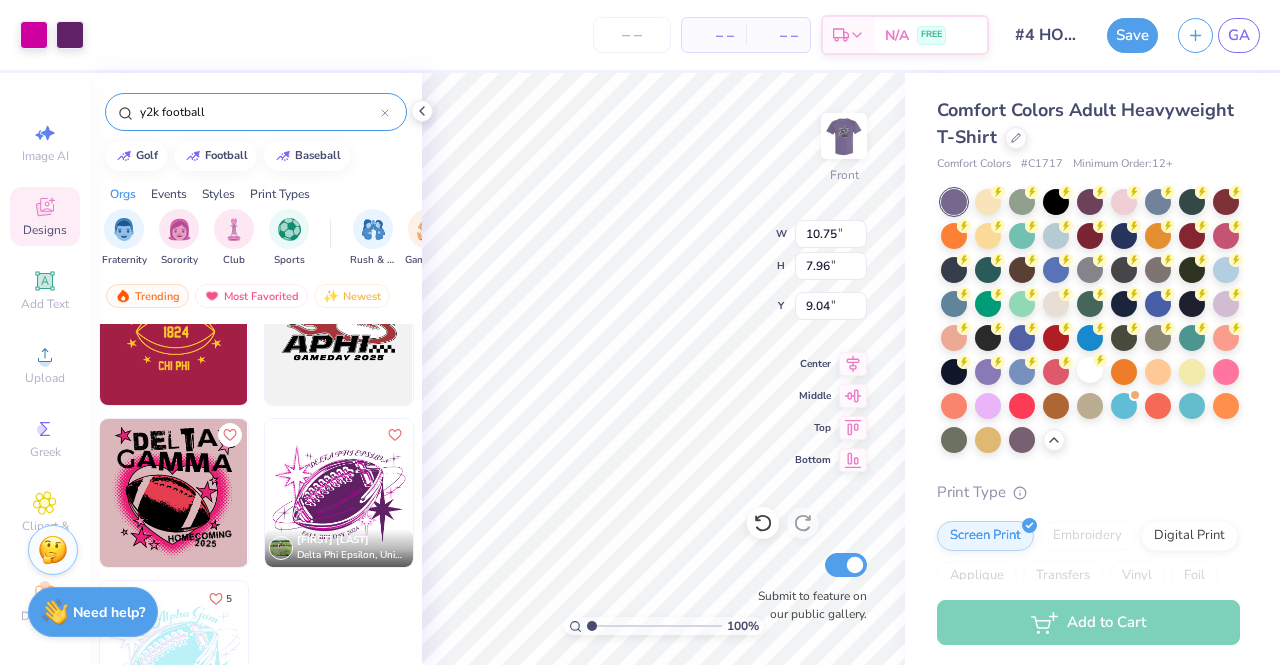 type on "7.26" 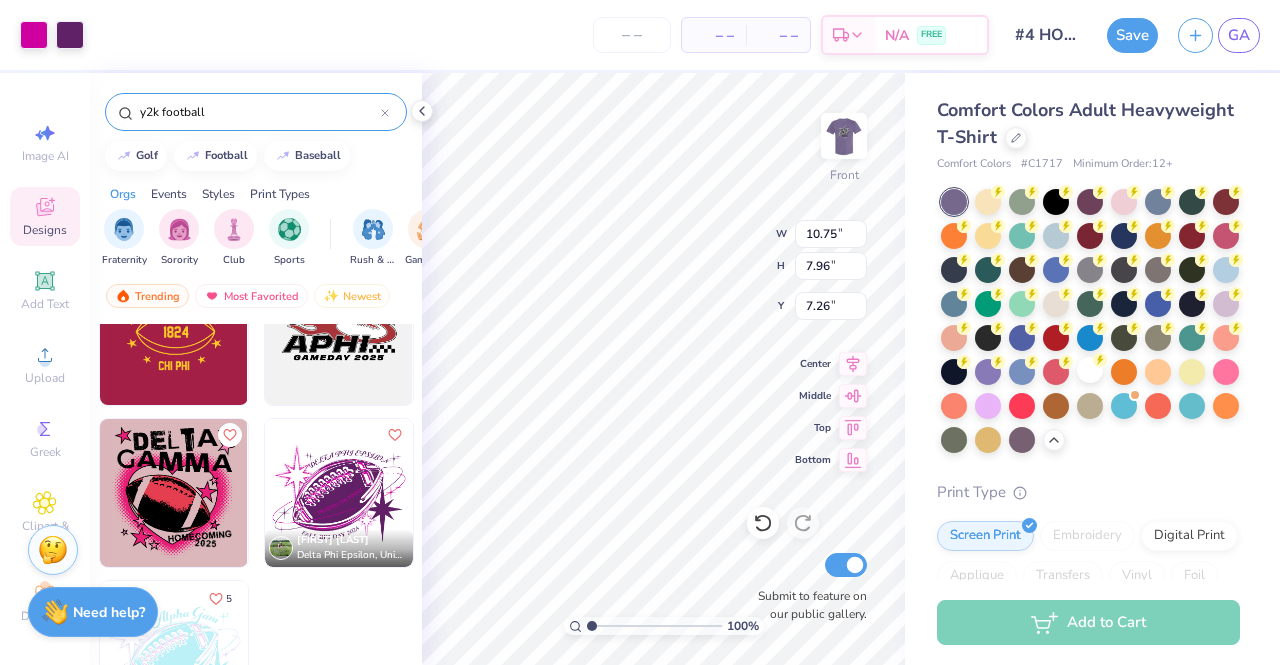 type on "13.11" 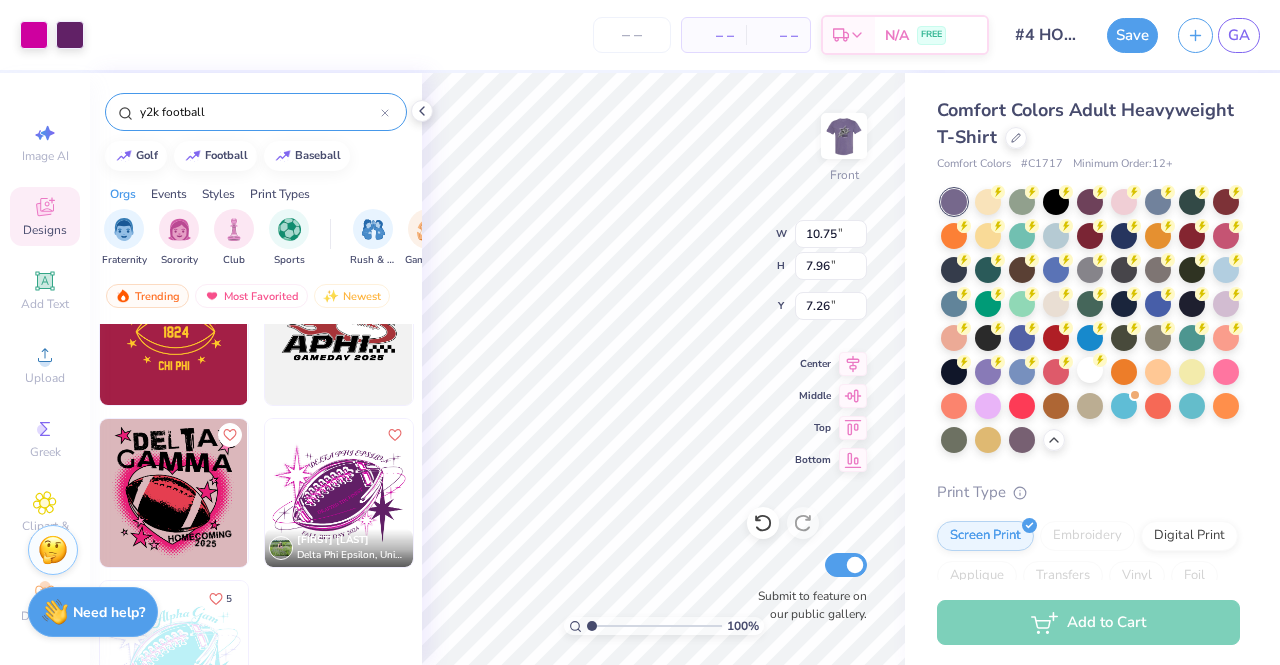 type on "9.70" 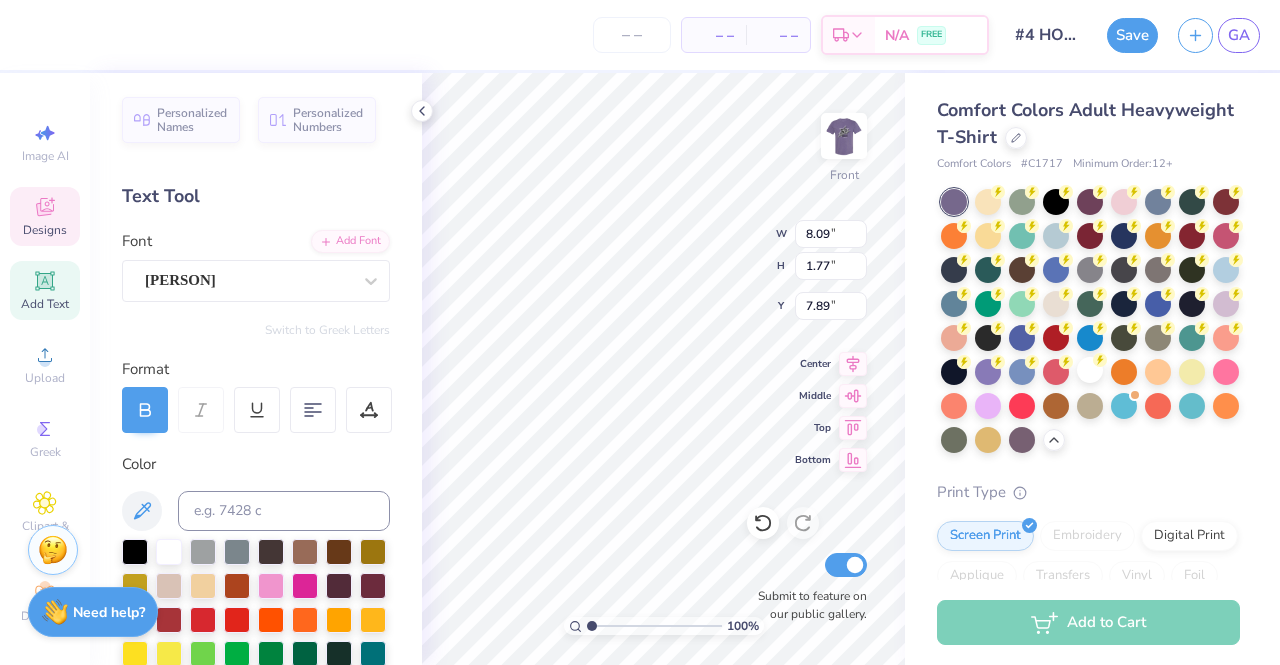 scroll, scrollTop: 16, scrollLeft: 6, axis: both 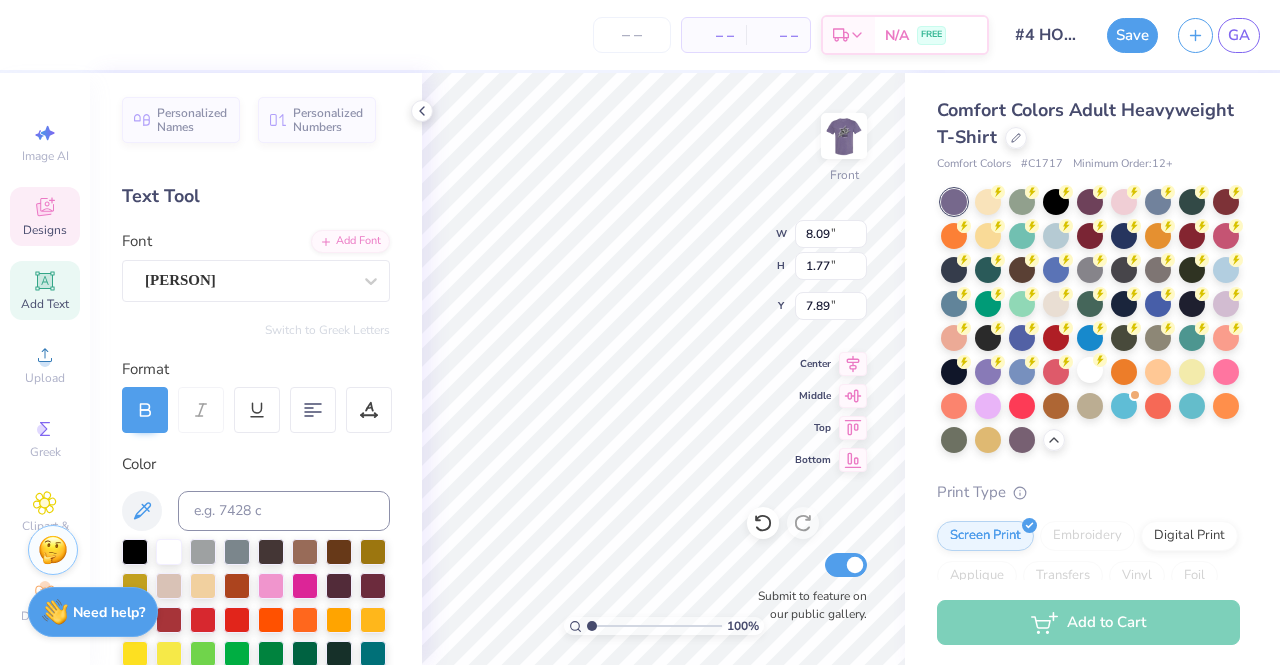 type 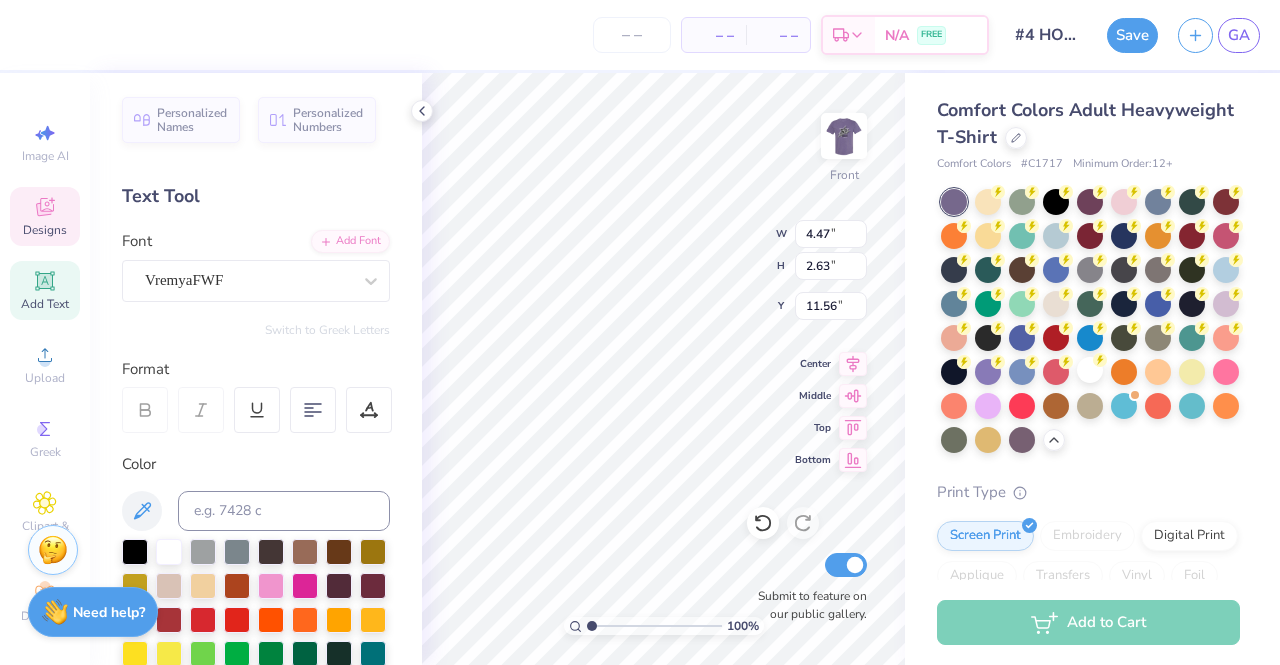 type on "4.47" 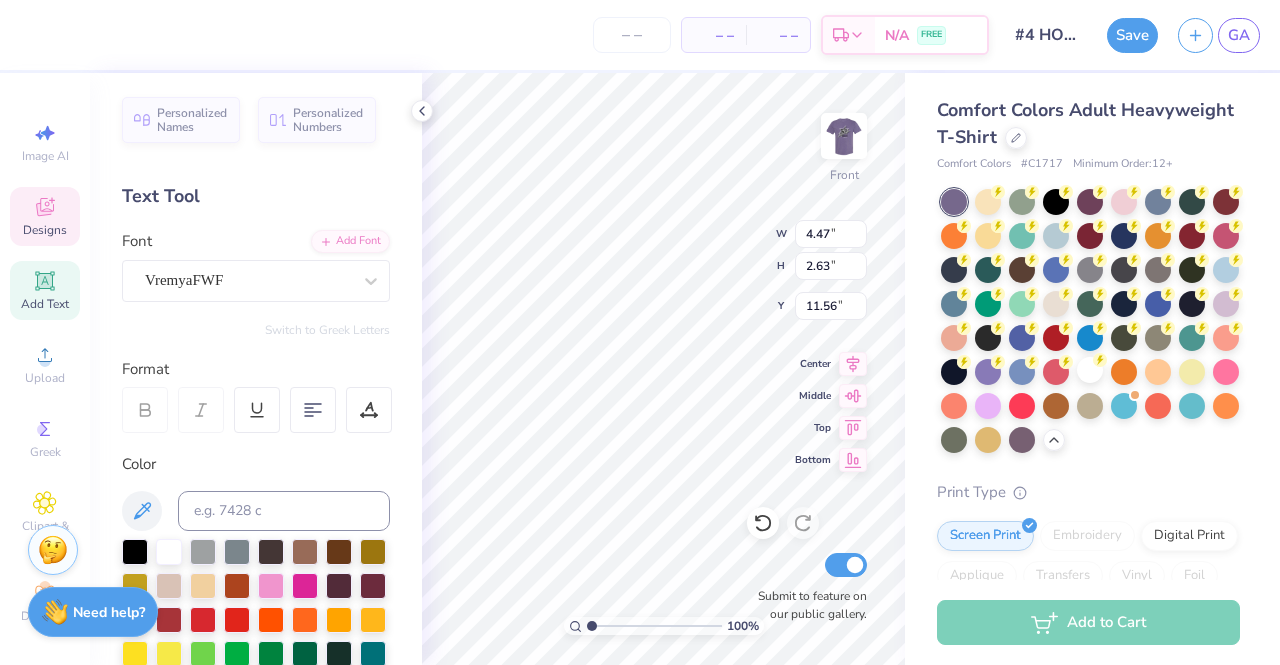 type on "2.63" 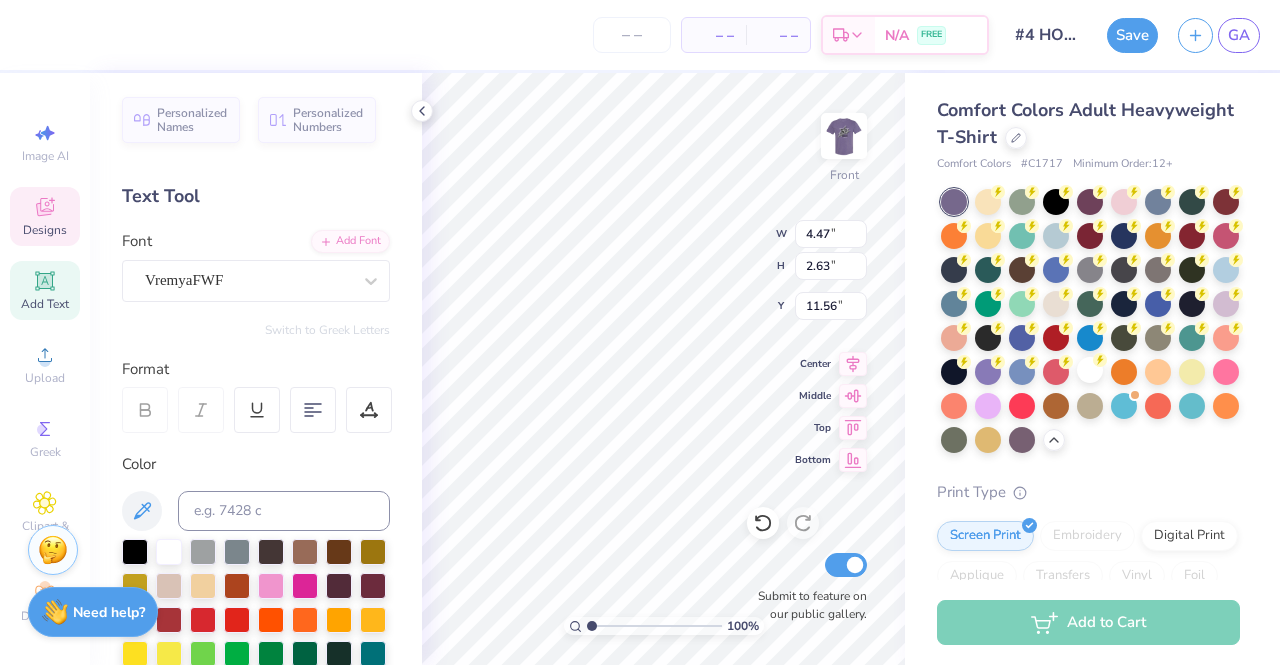 scroll, scrollTop: 16, scrollLeft: 6, axis: both 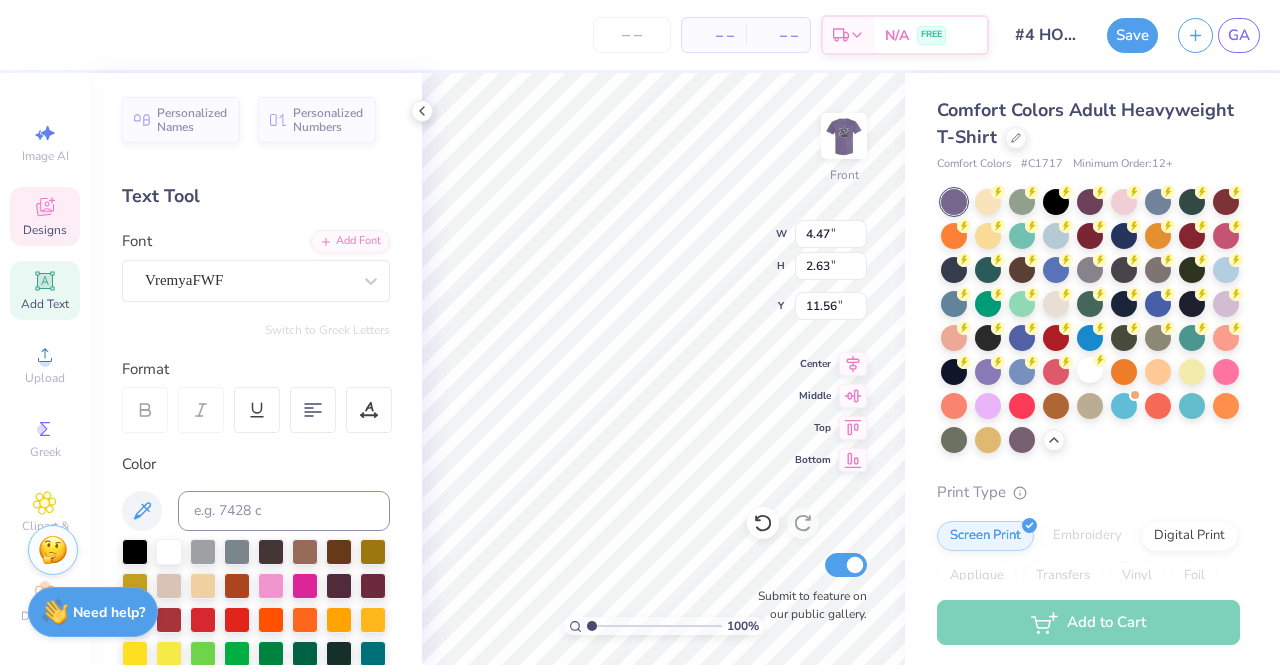 type 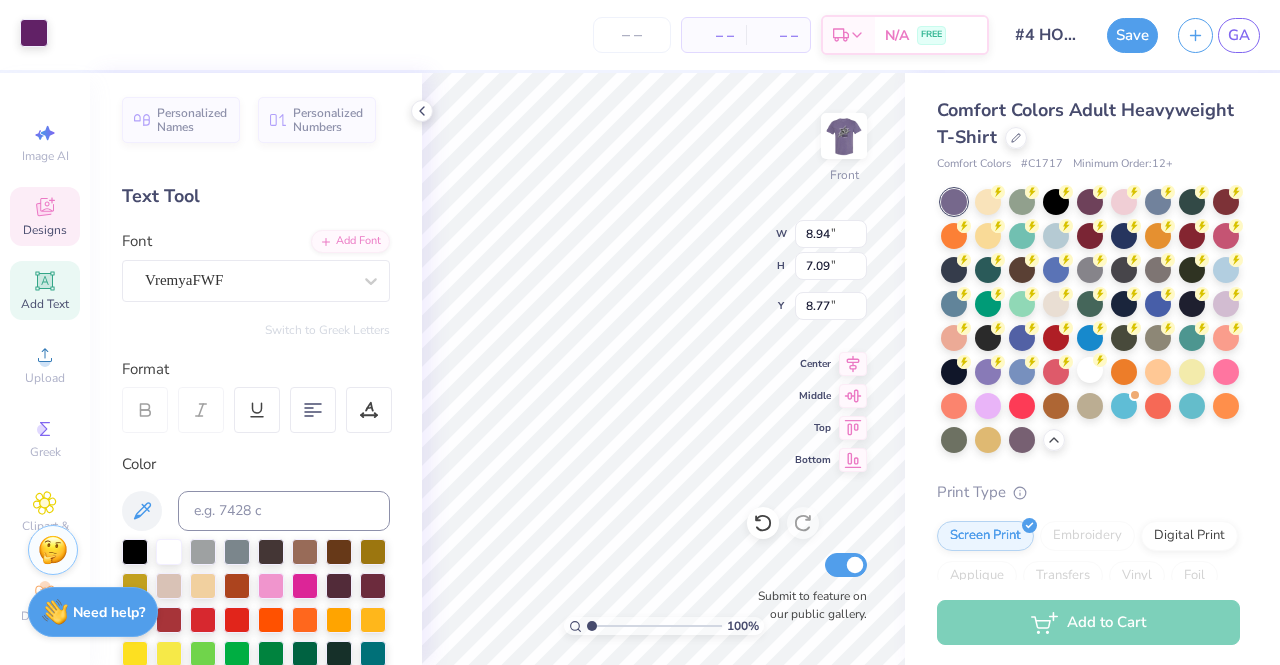 click at bounding box center [34, 33] 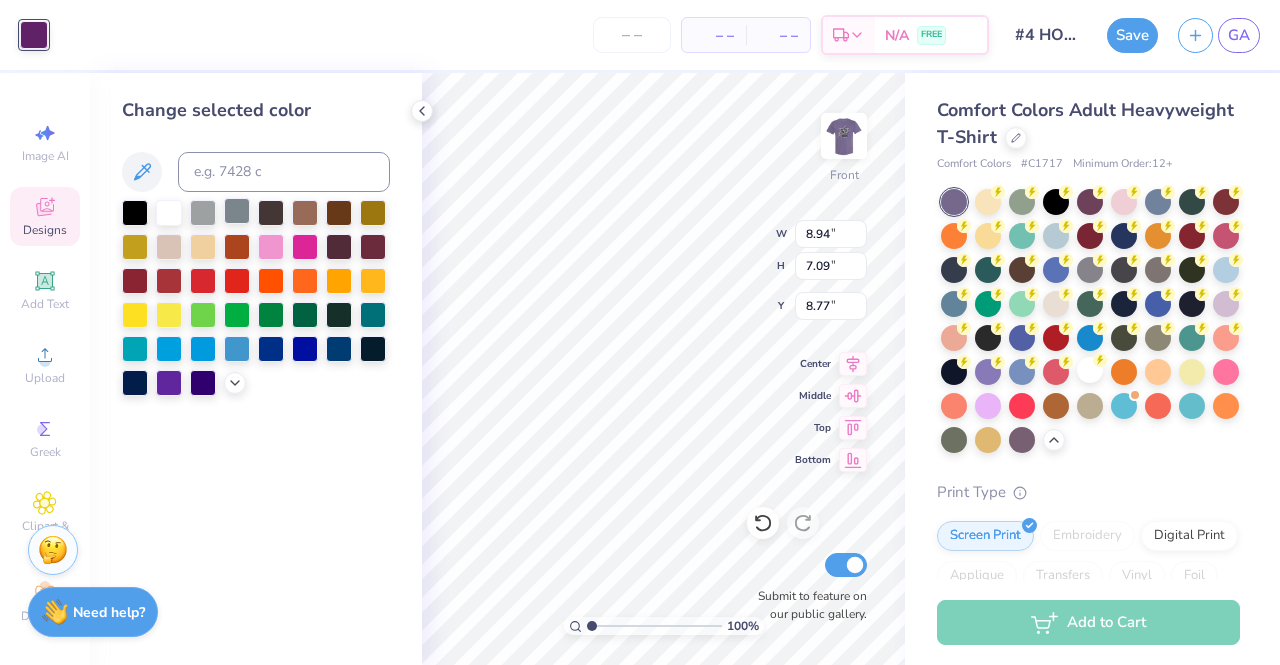 click at bounding box center [237, 211] 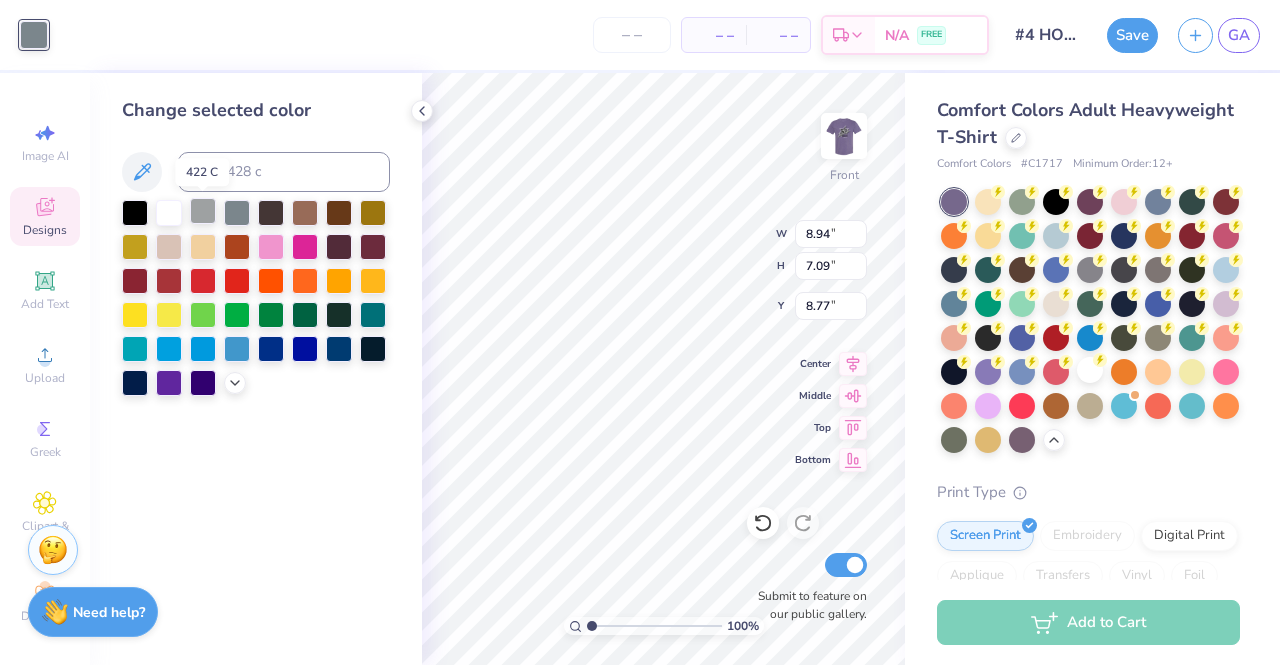click at bounding box center (203, 211) 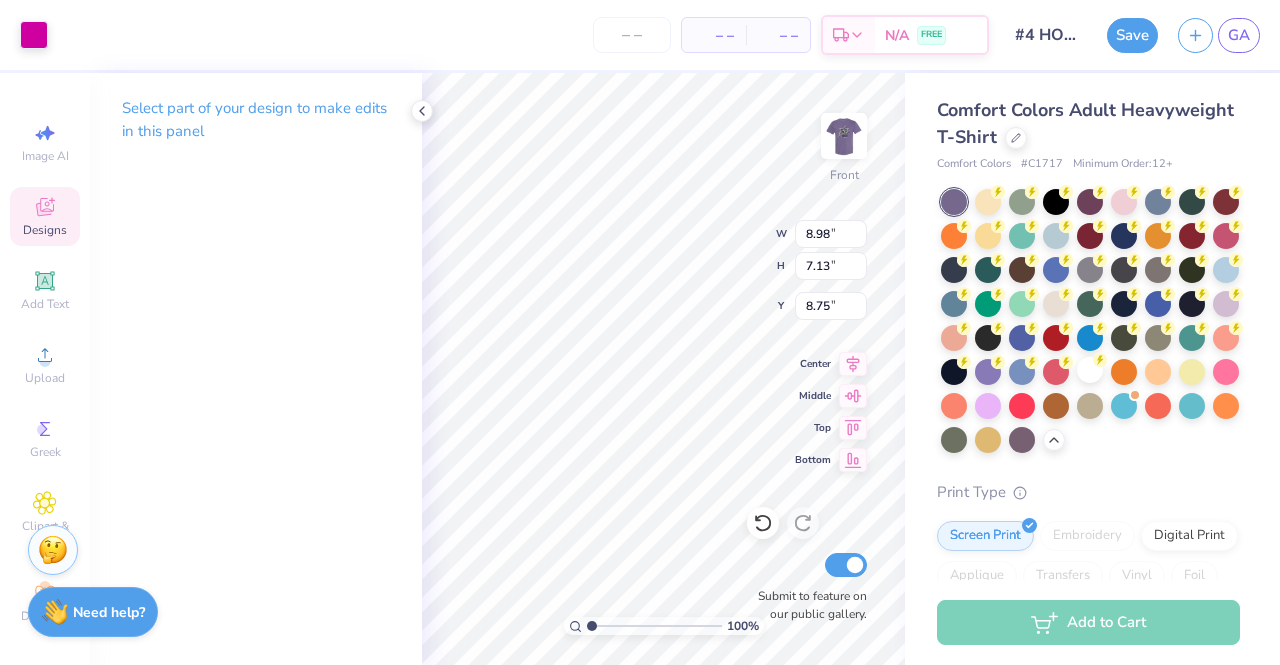 type on "8.98" 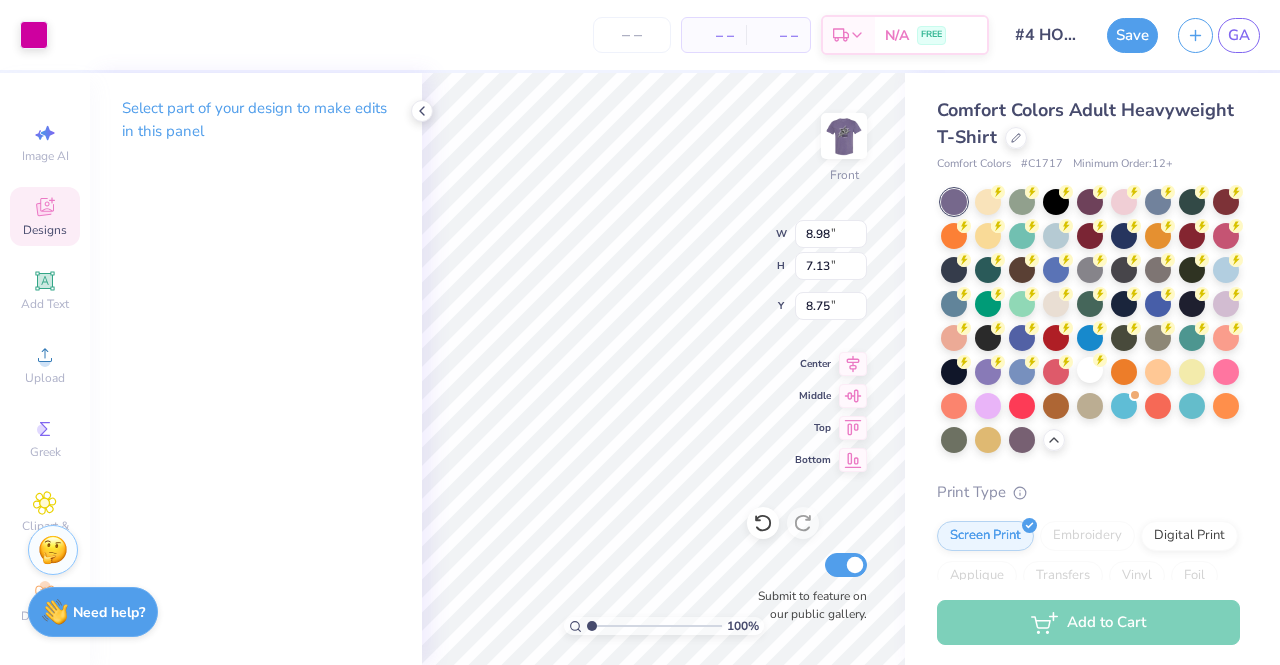 type on "7.13" 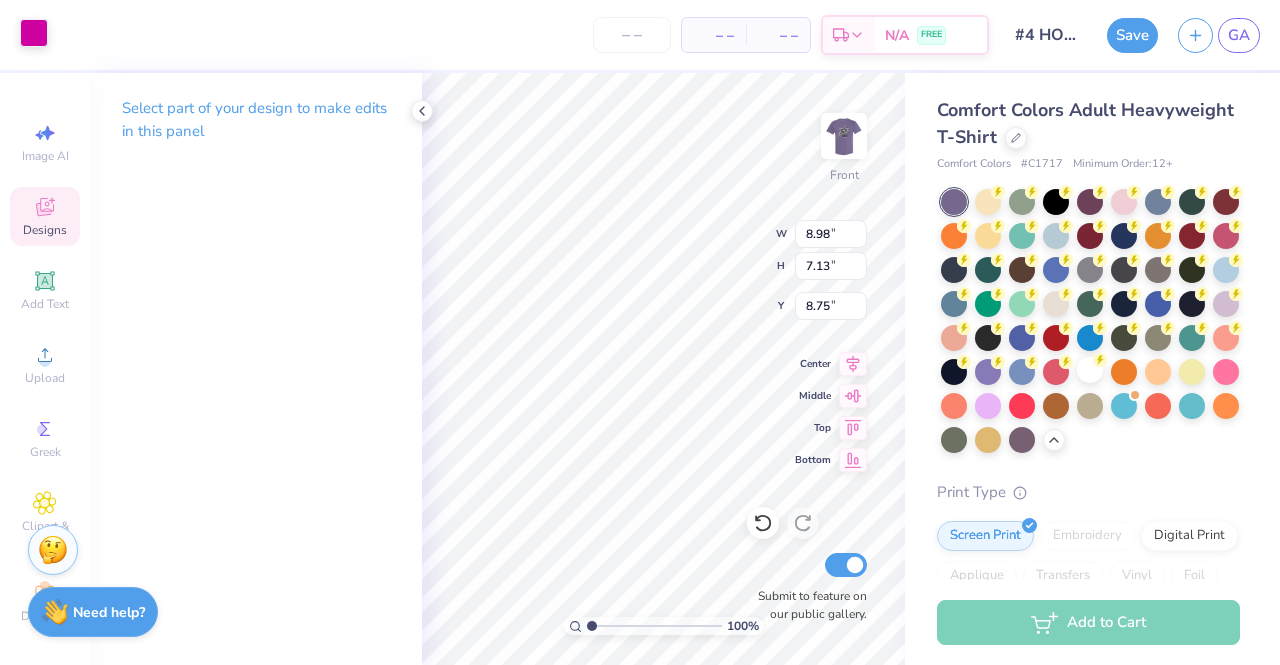 click at bounding box center (34, 33) 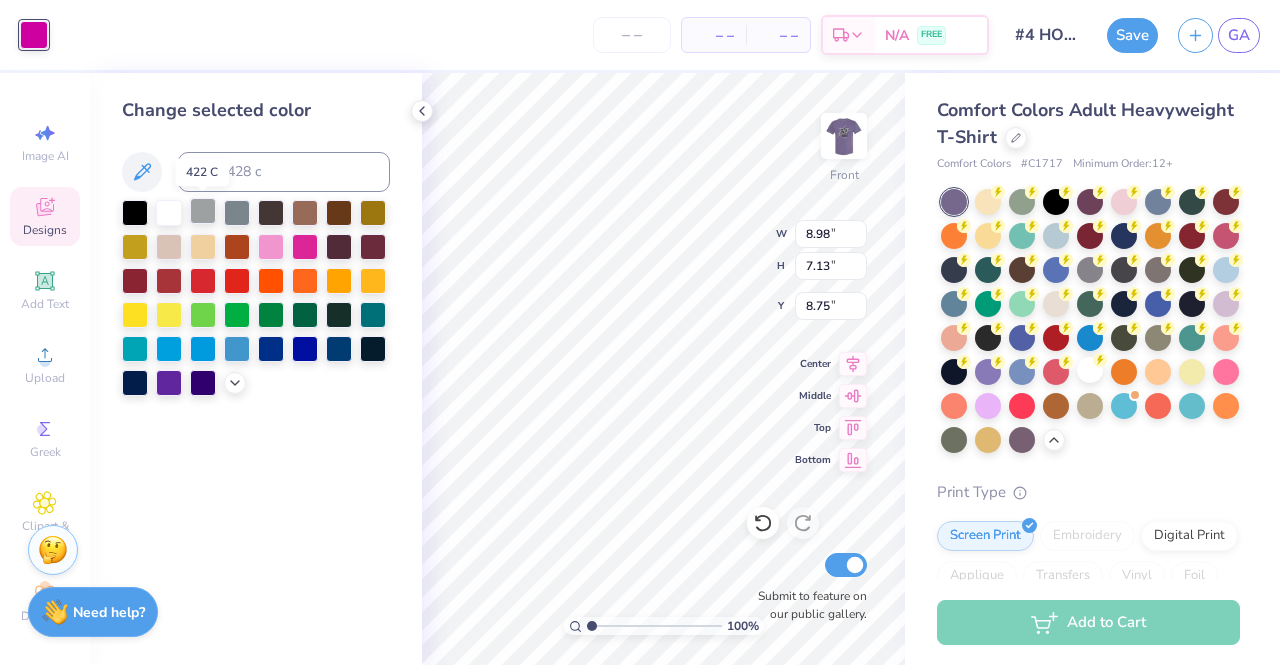 click at bounding box center [203, 211] 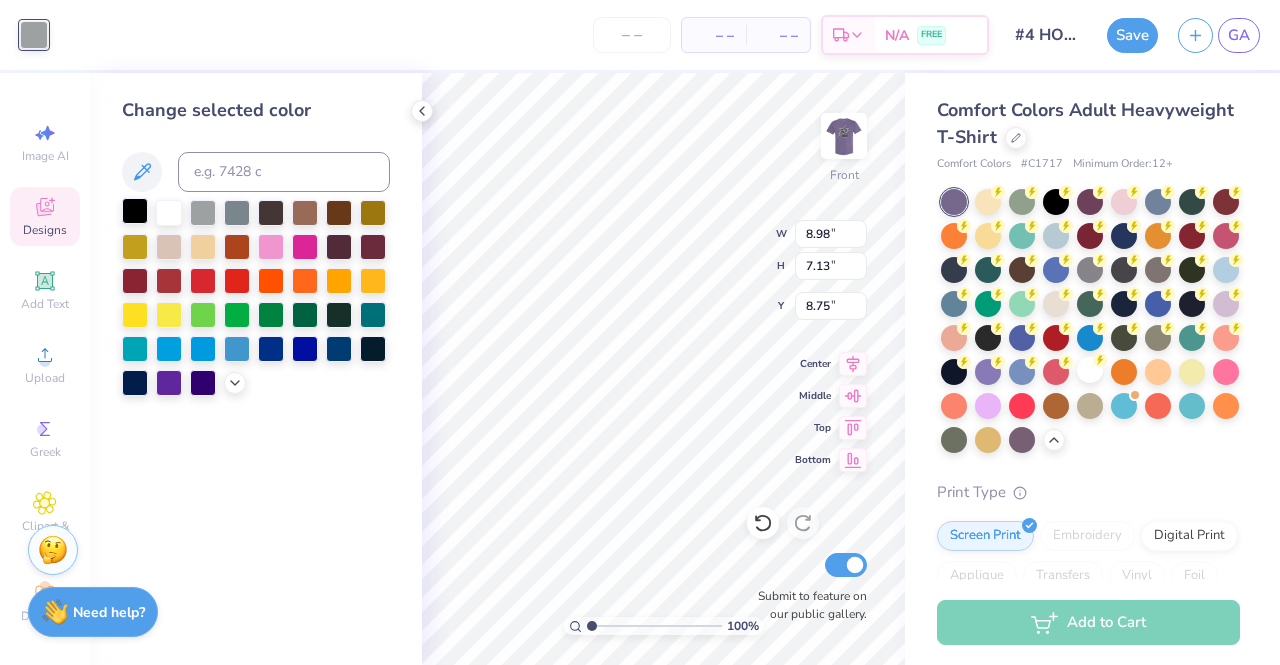 click at bounding box center (135, 211) 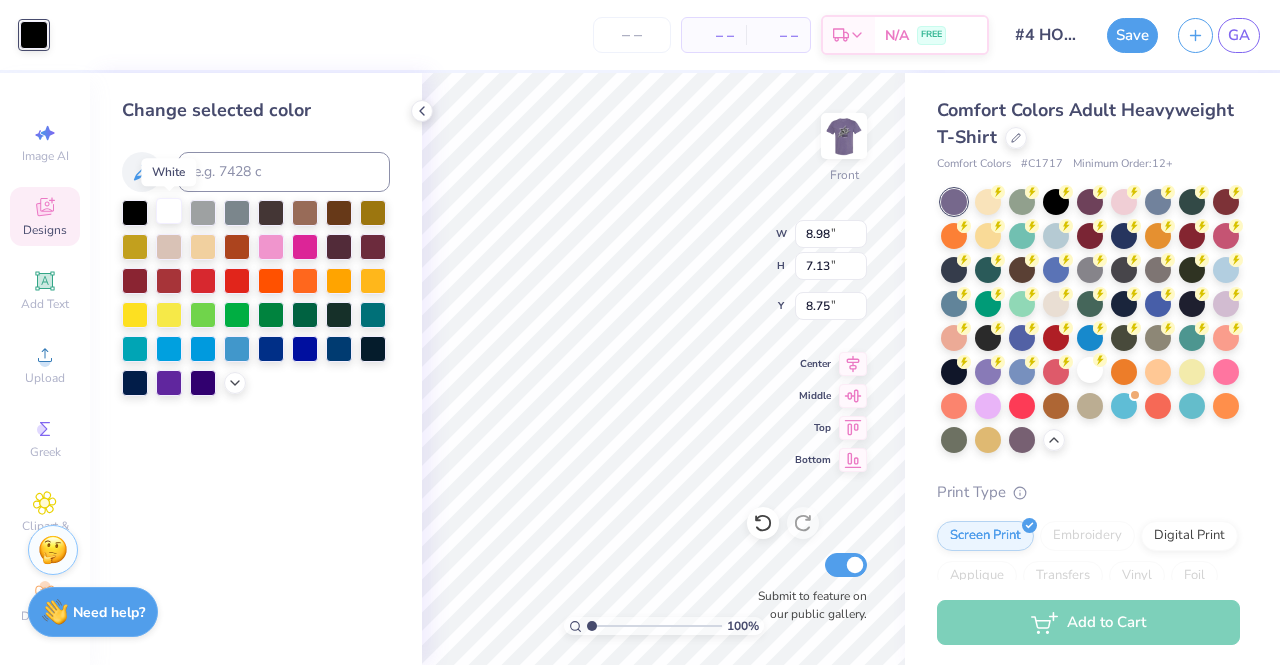 click at bounding box center [169, 211] 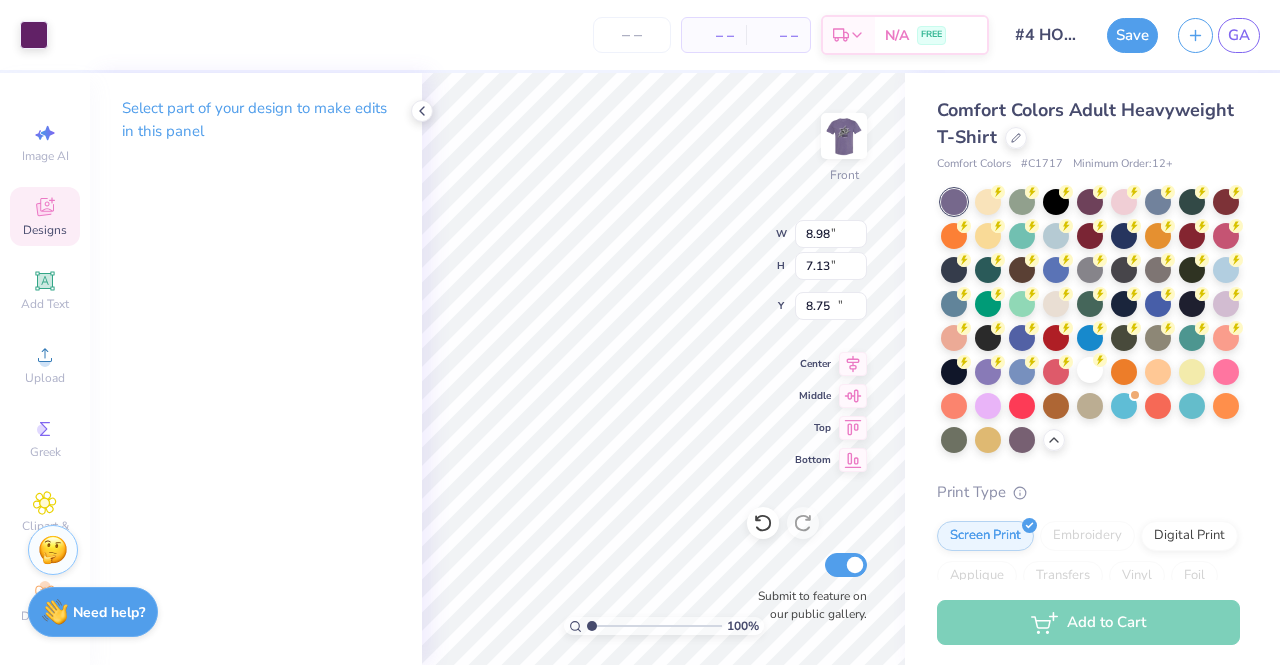 type on "3.42" 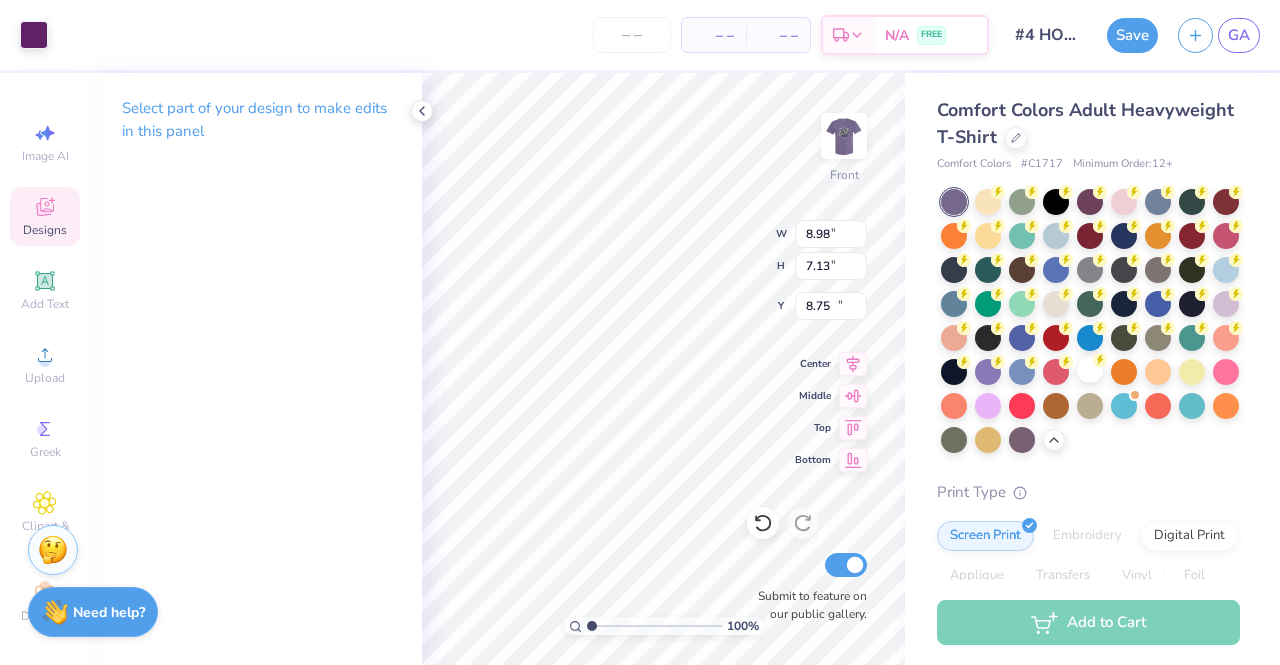 type on "5.91" 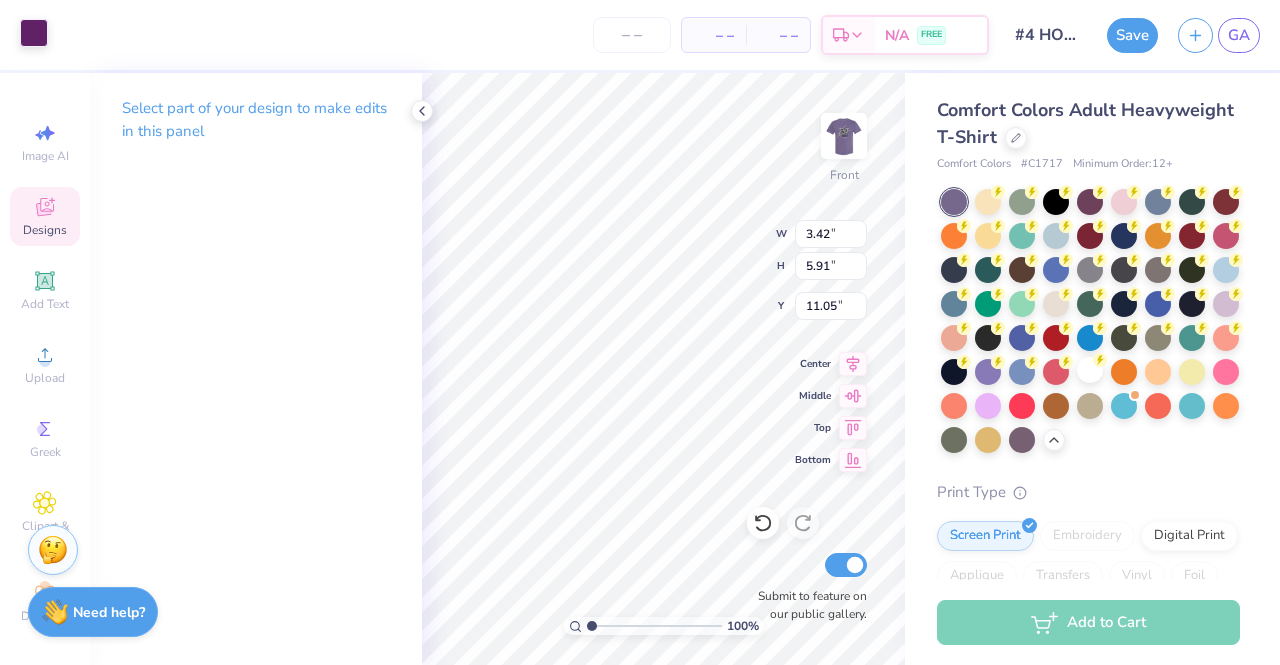 click at bounding box center [34, 33] 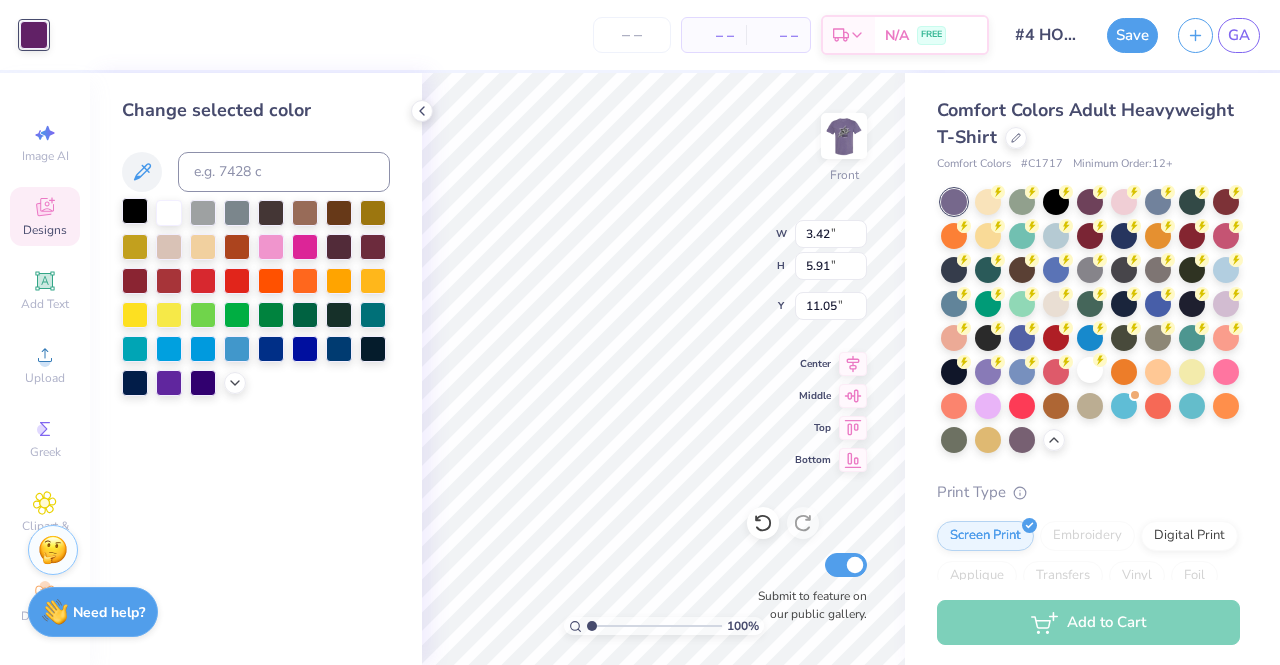 click at bounding box center [135, 211] 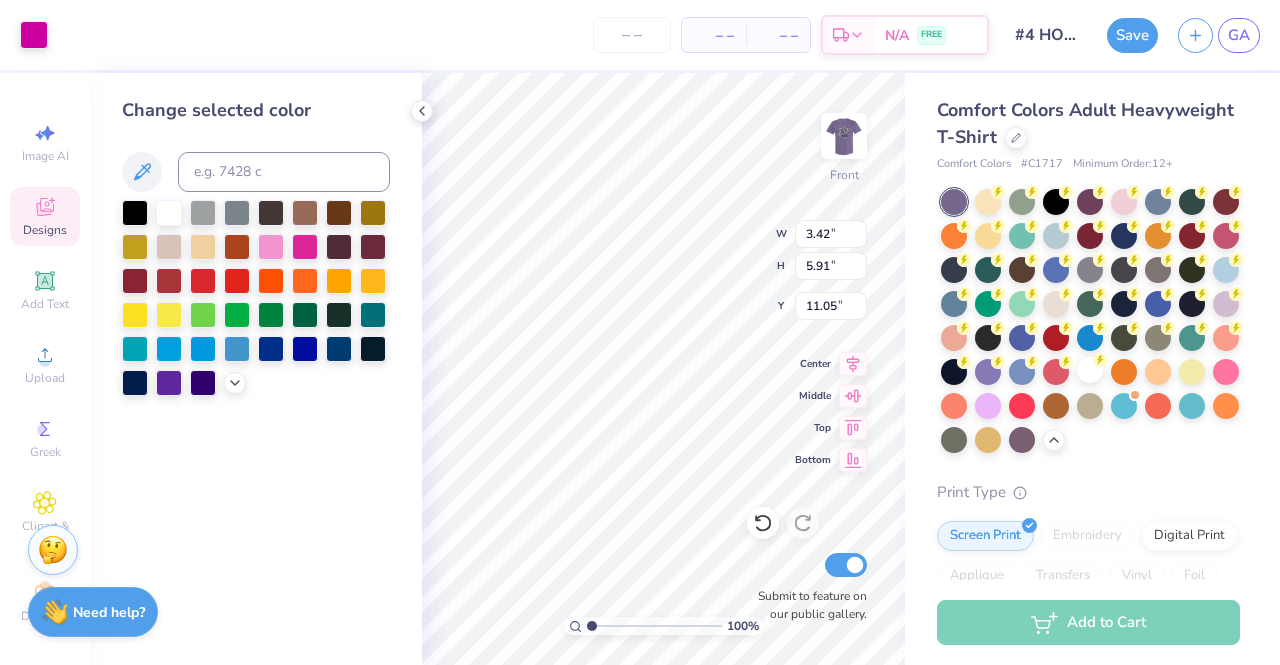 type on "3.94" 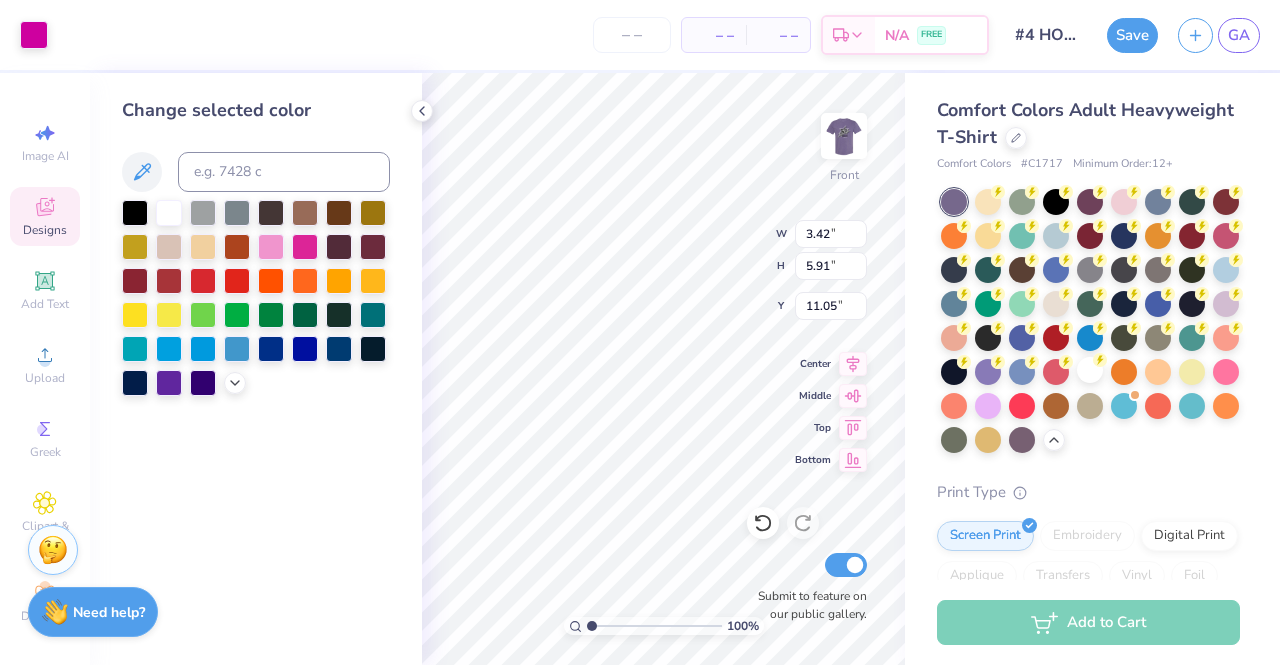 type on "5.99" 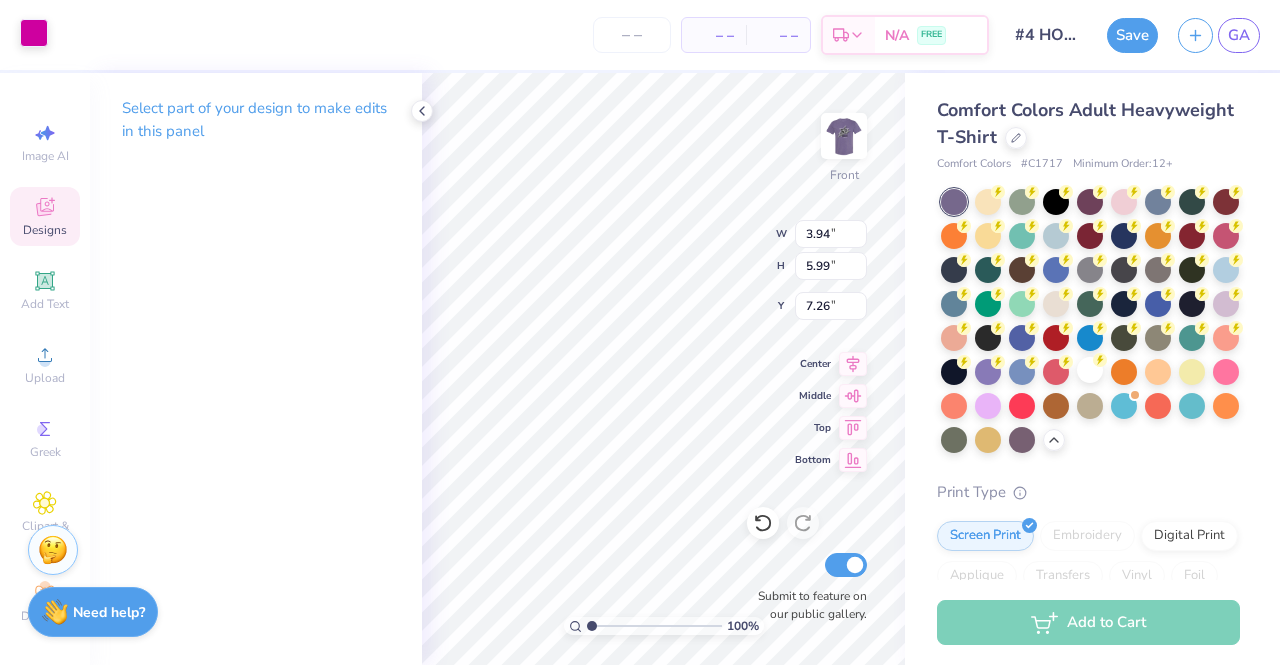 click at bounding box center [34, 33] 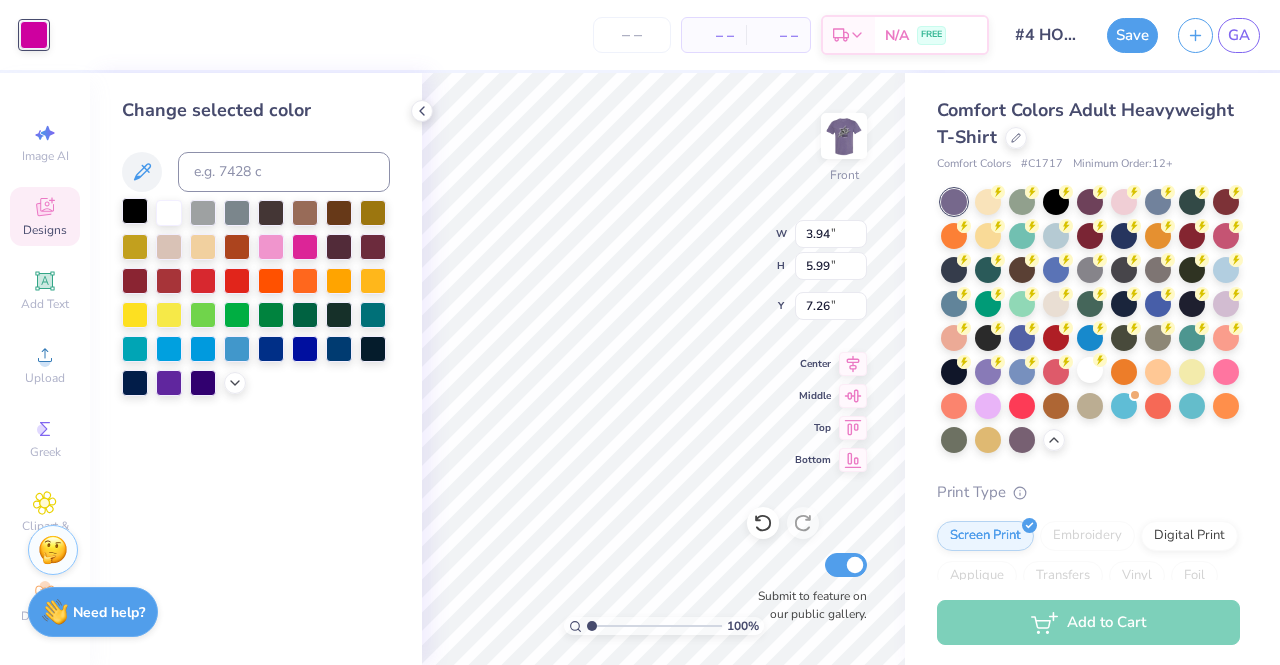 click at bounding box center (135, 211) 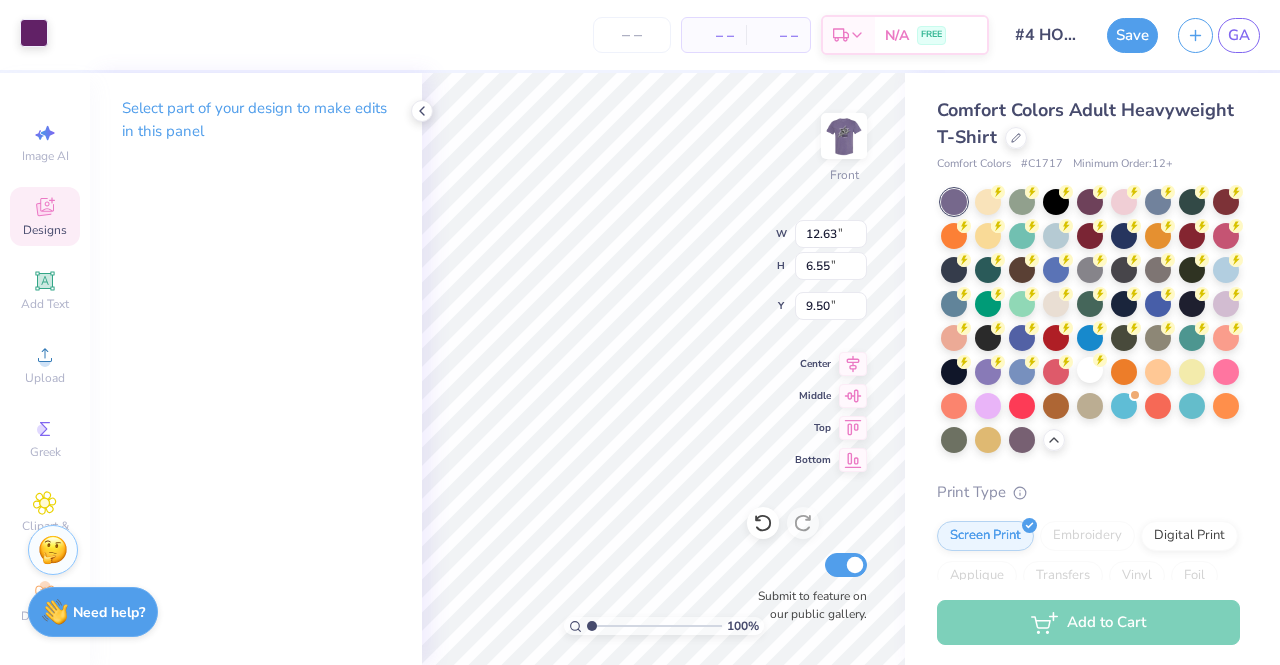 click at bounding box center [34, 33] 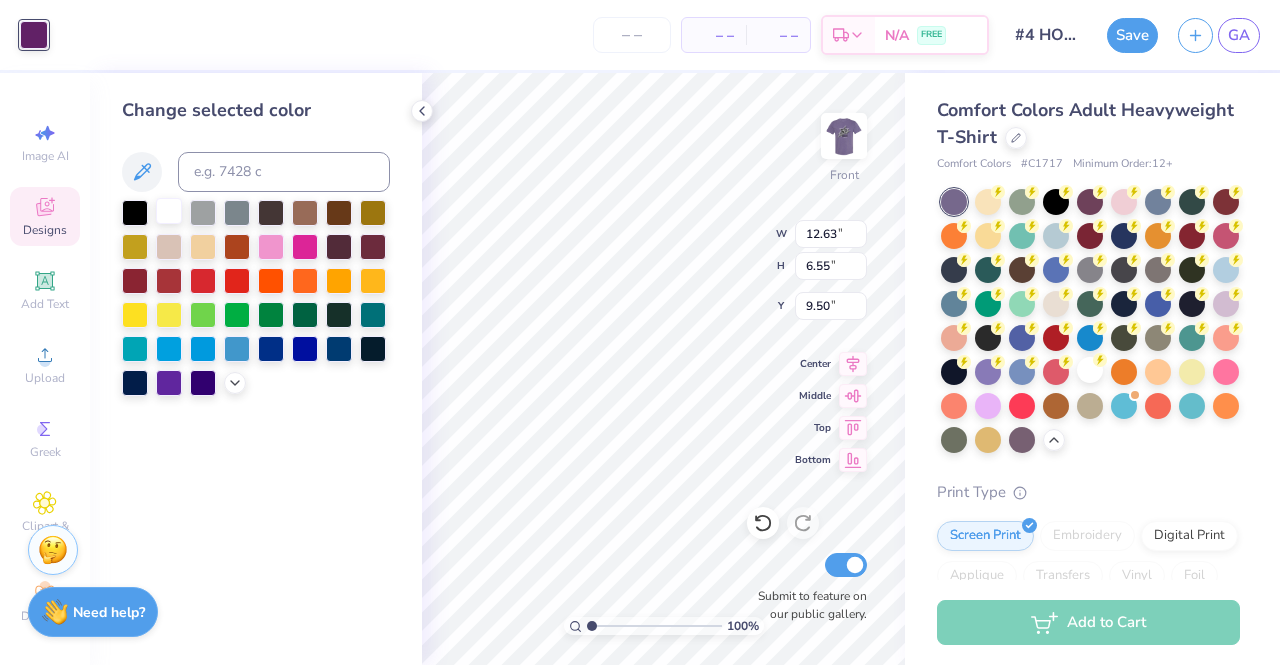click at bounding box center [169, 211] 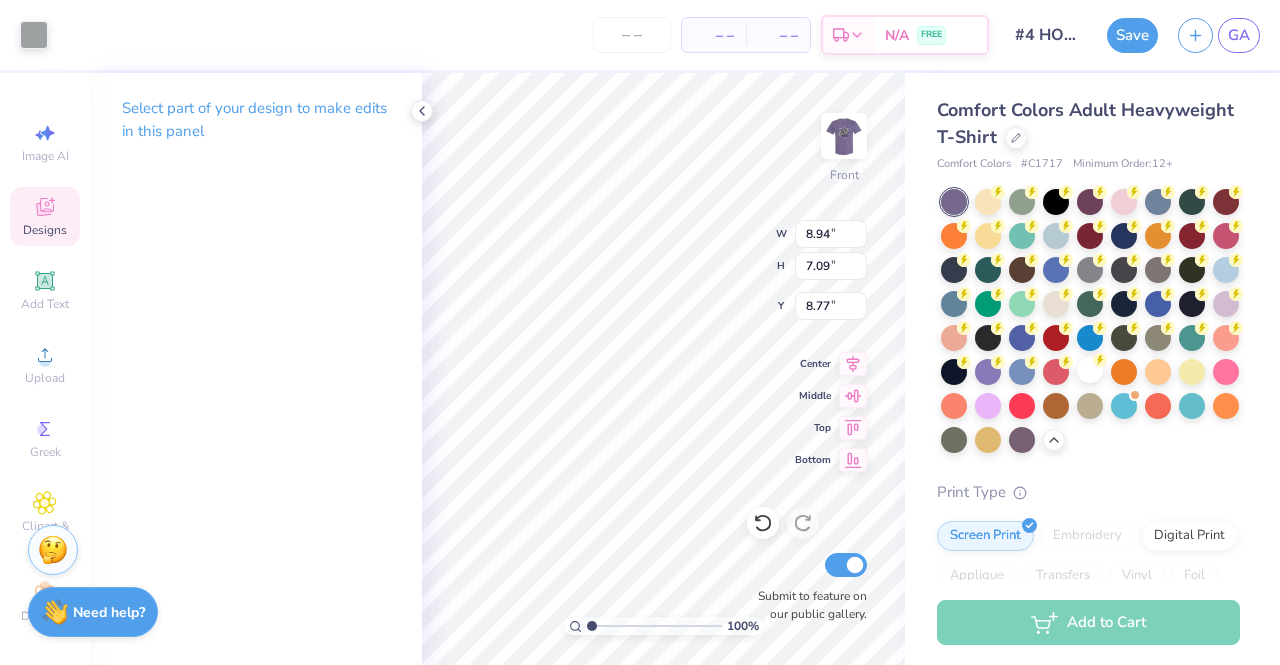 type on "8.94" 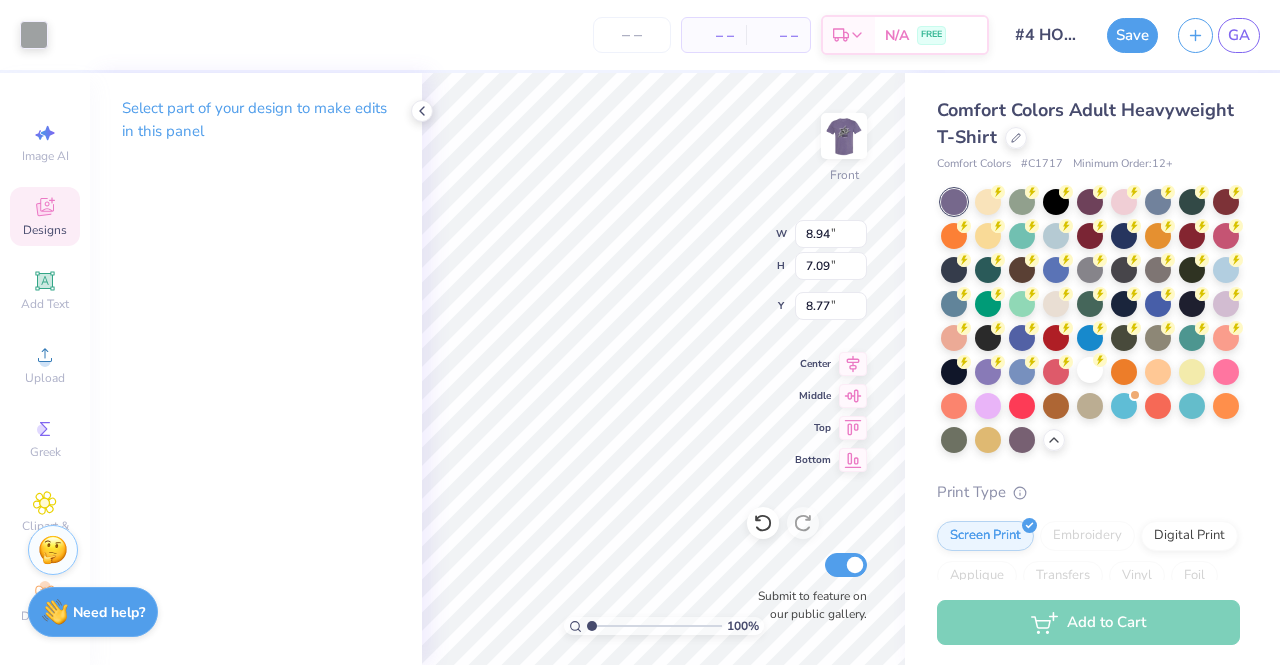 type on "7.09" 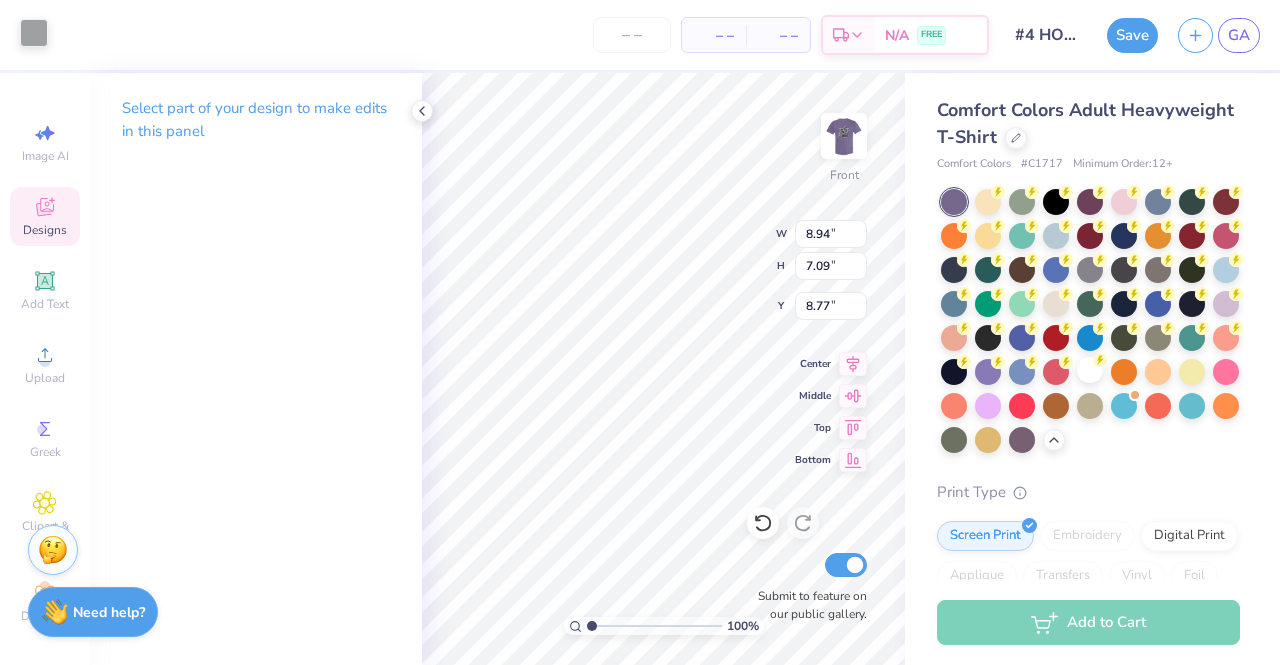 click at bounding box center [34, 33] 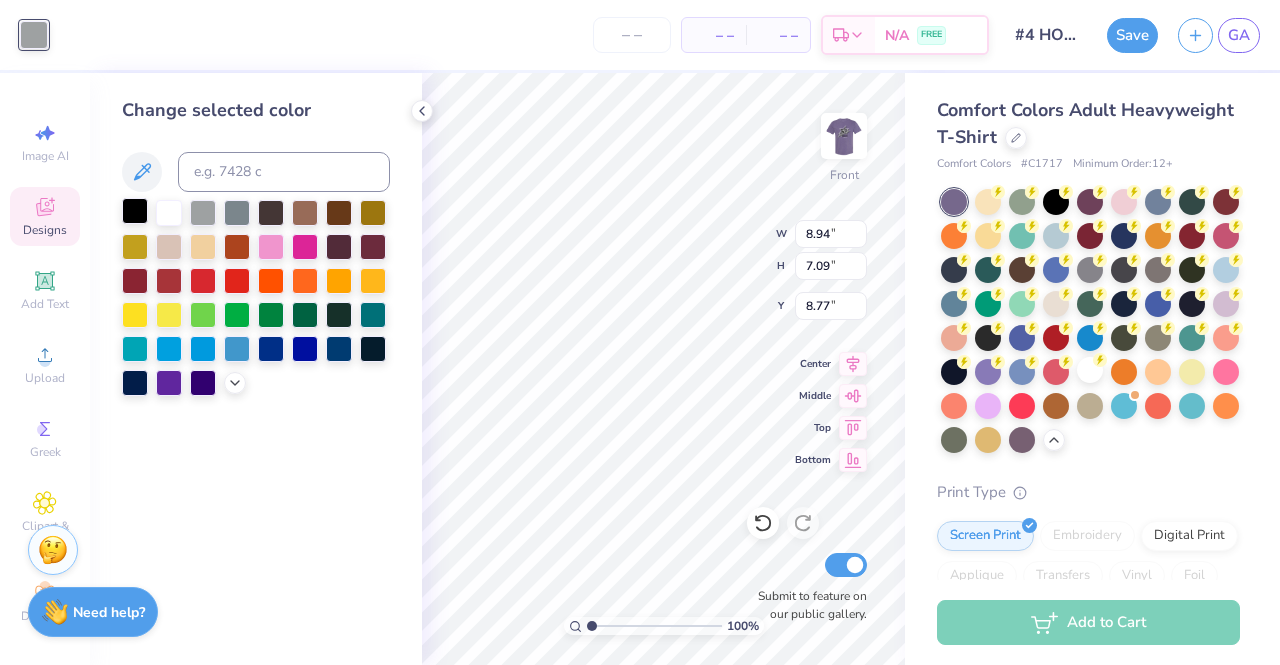click at bounding box center [135, 211] 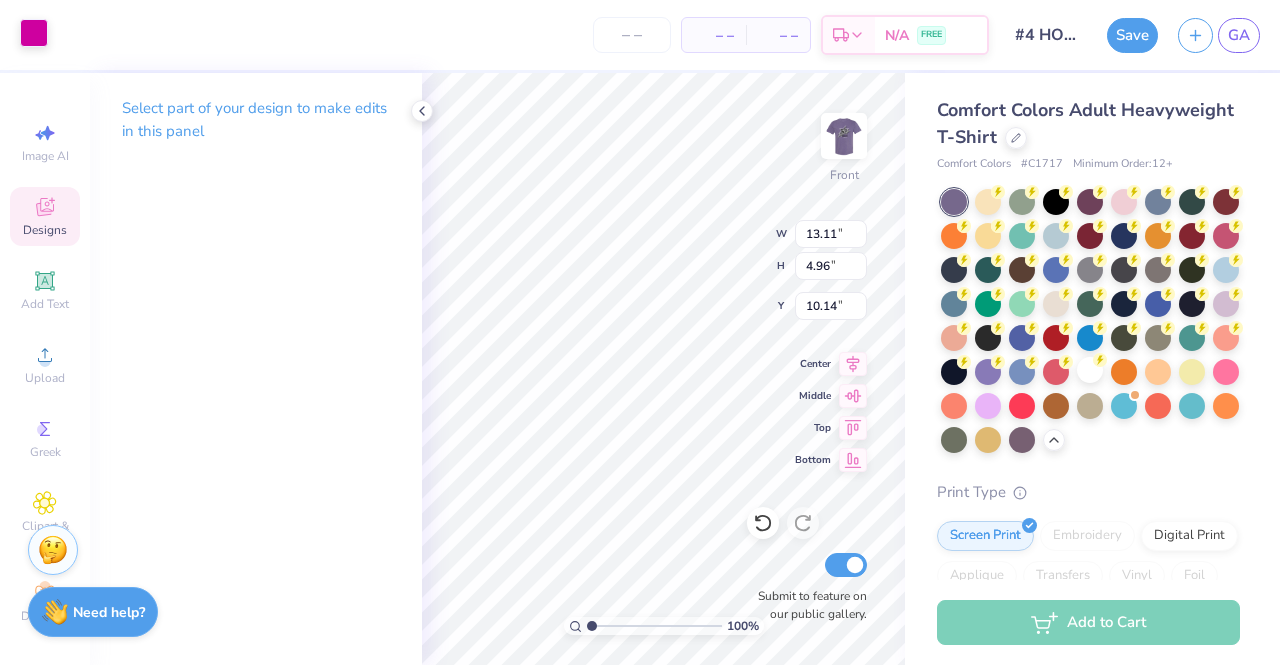 click at bounding box center (34, 33) 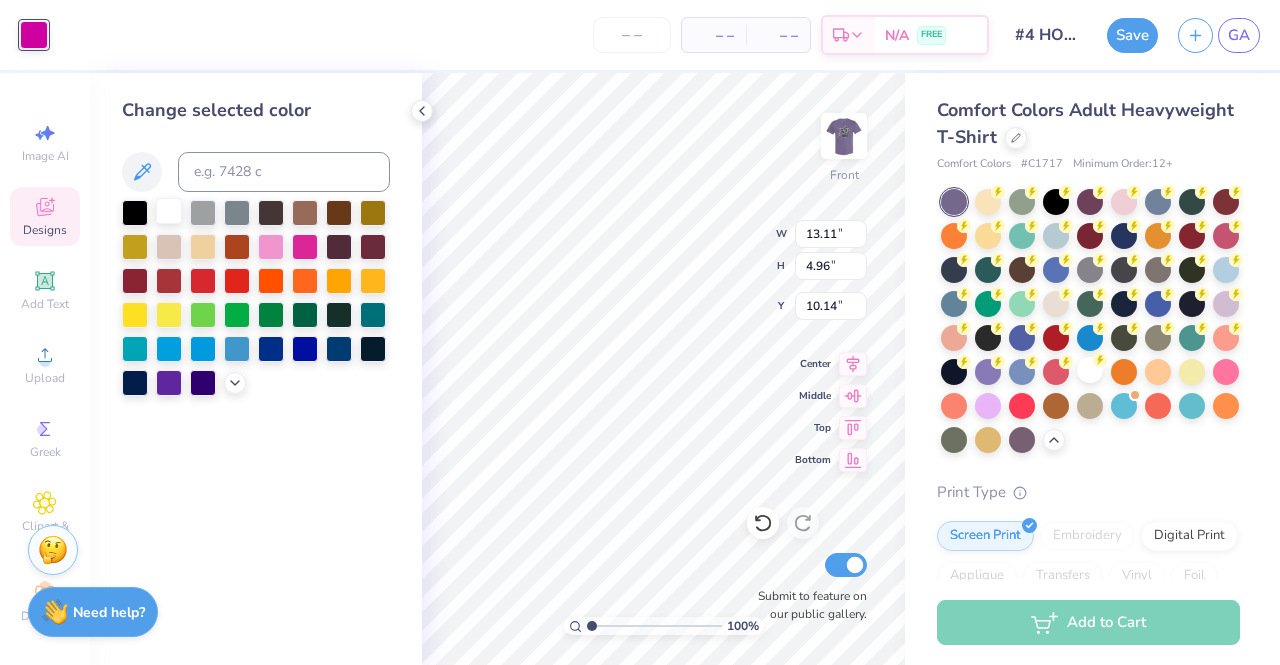 click at bounding box center [169, 211] 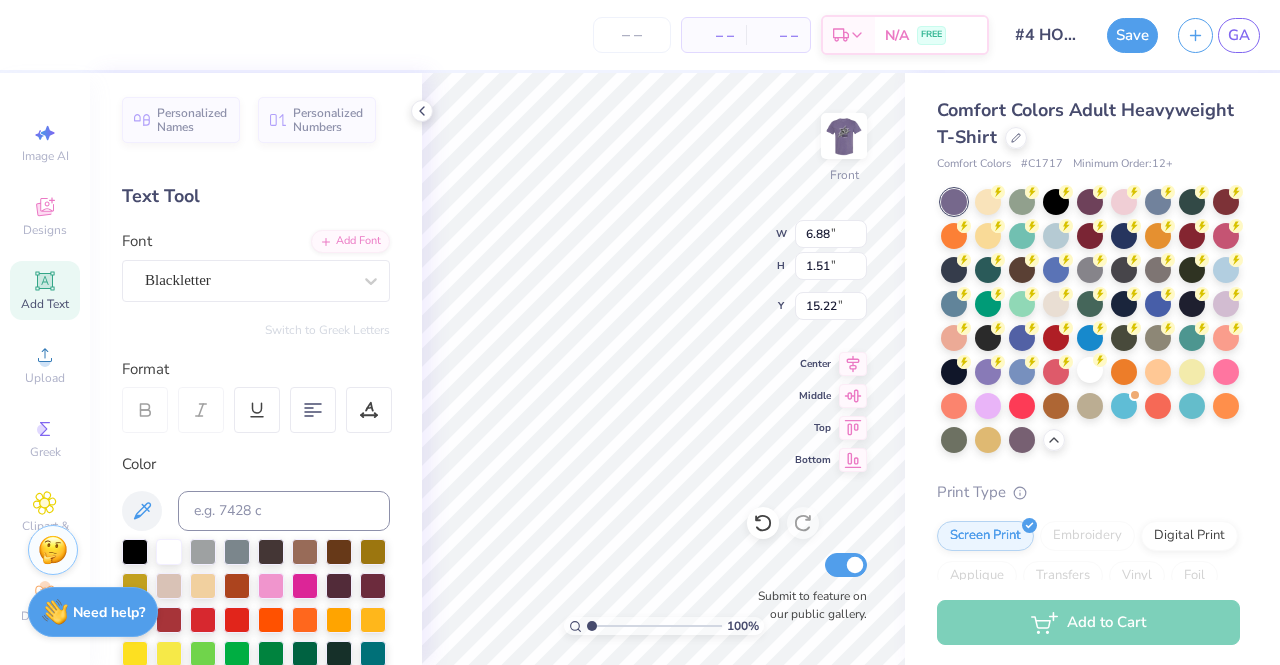 click on "Comfort Colors Adult Heavyweight T-Shirt Comfort Colors # C1717 Minimum Order:  12 +   Print Type Screen Print Embroidery Digital Print Applique Transfers Vinyl Foil Rhinestones Standard Puff Ink Neon Ink Metallic & Glitter Ink Glow in the Dark Ink Water based Ink" at bounding box center (1092, 587) 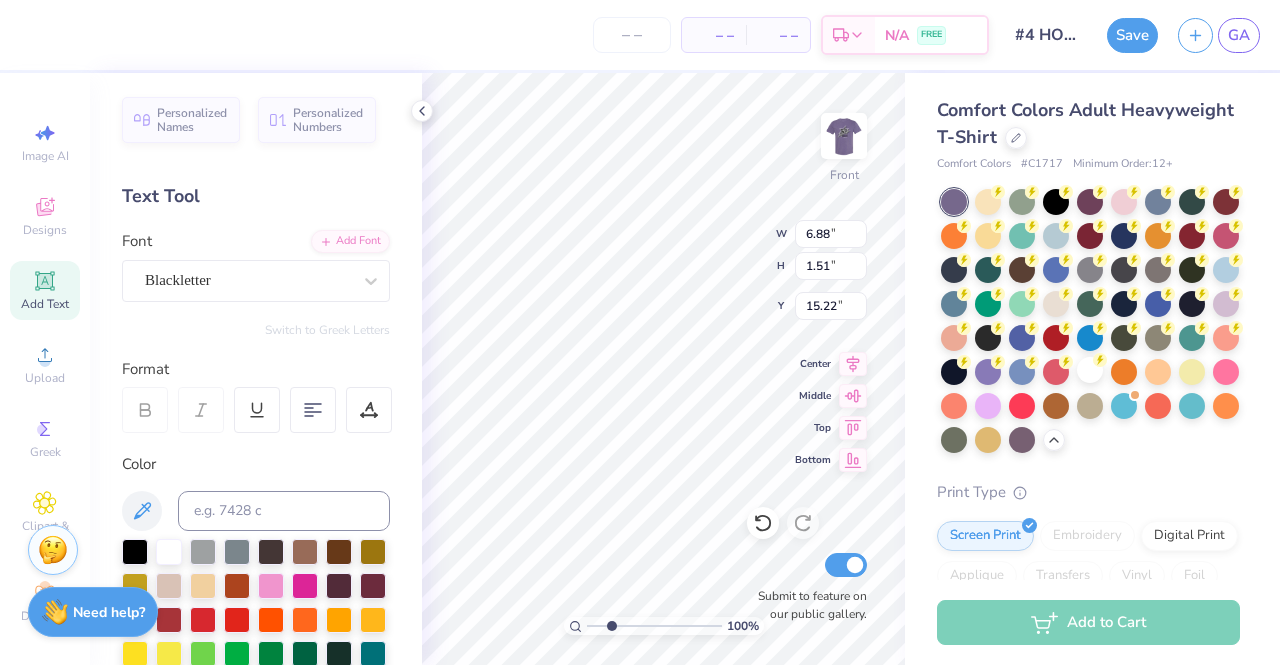 click at bounding box center [654, 626] 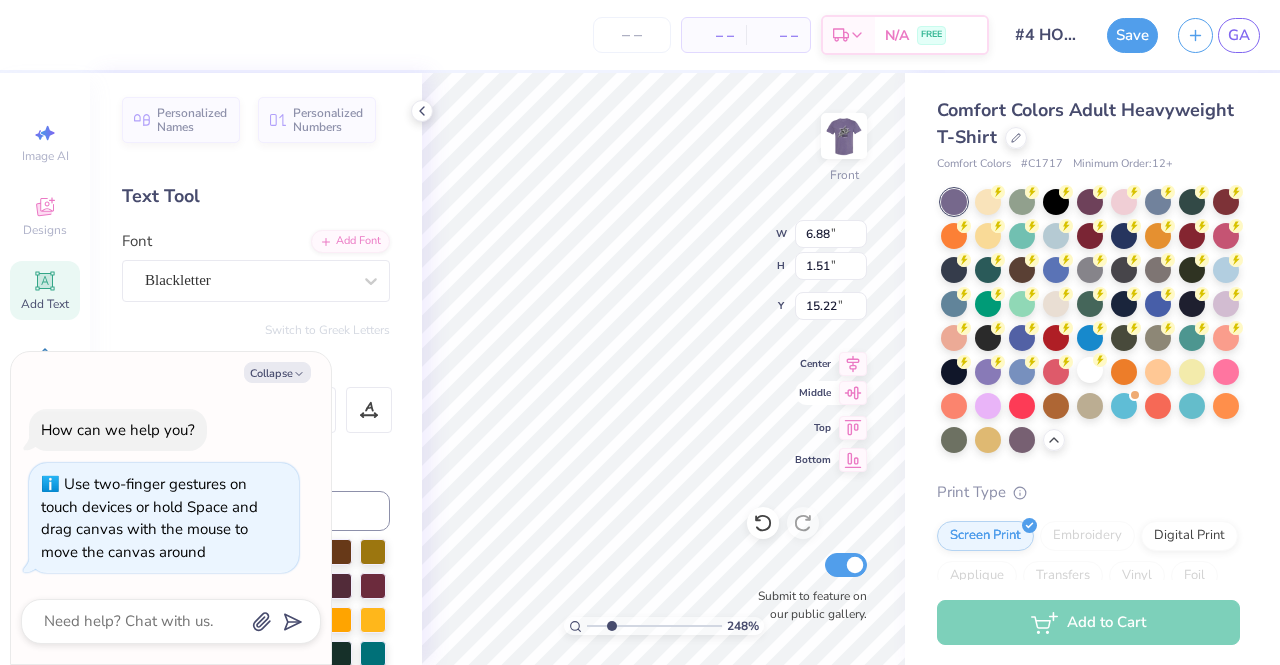 click on "248  % Front W 6.88 6.88 " H 1.51 1.51 " Y 15.22 15.22 " Center Middle Top Bottom Submit to feature on our public gallery." at bounding box center (663, 369) 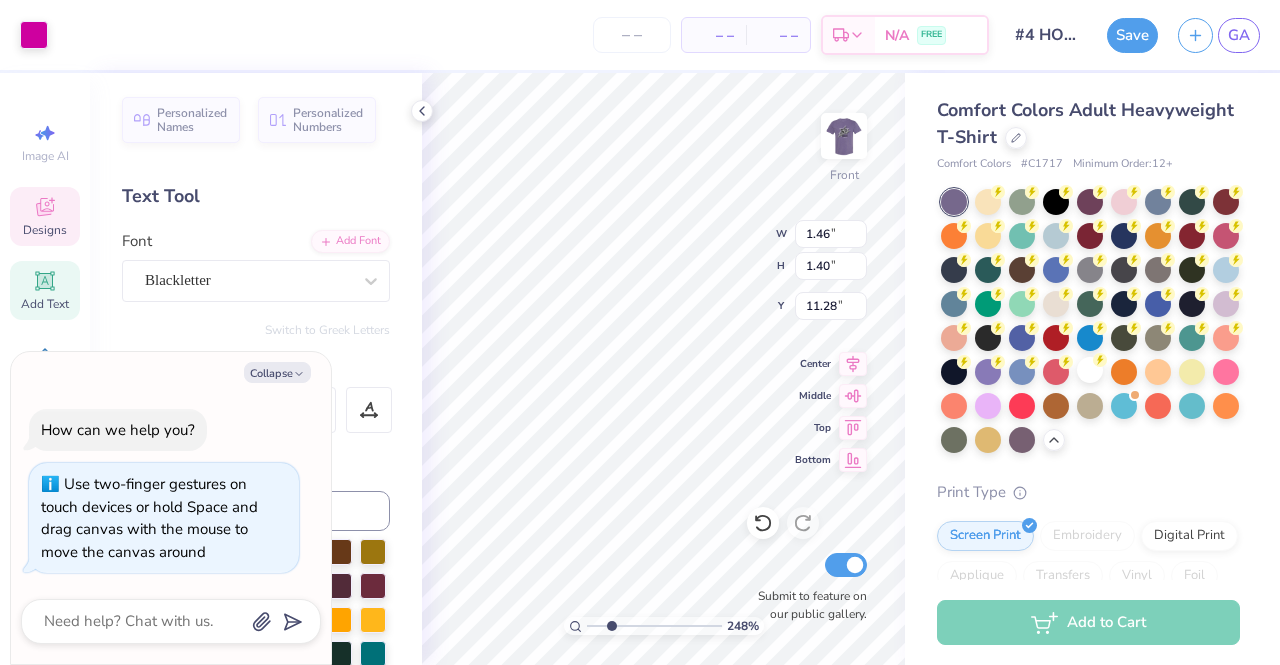 click on "Art colors" at bounding box center (24, 35) 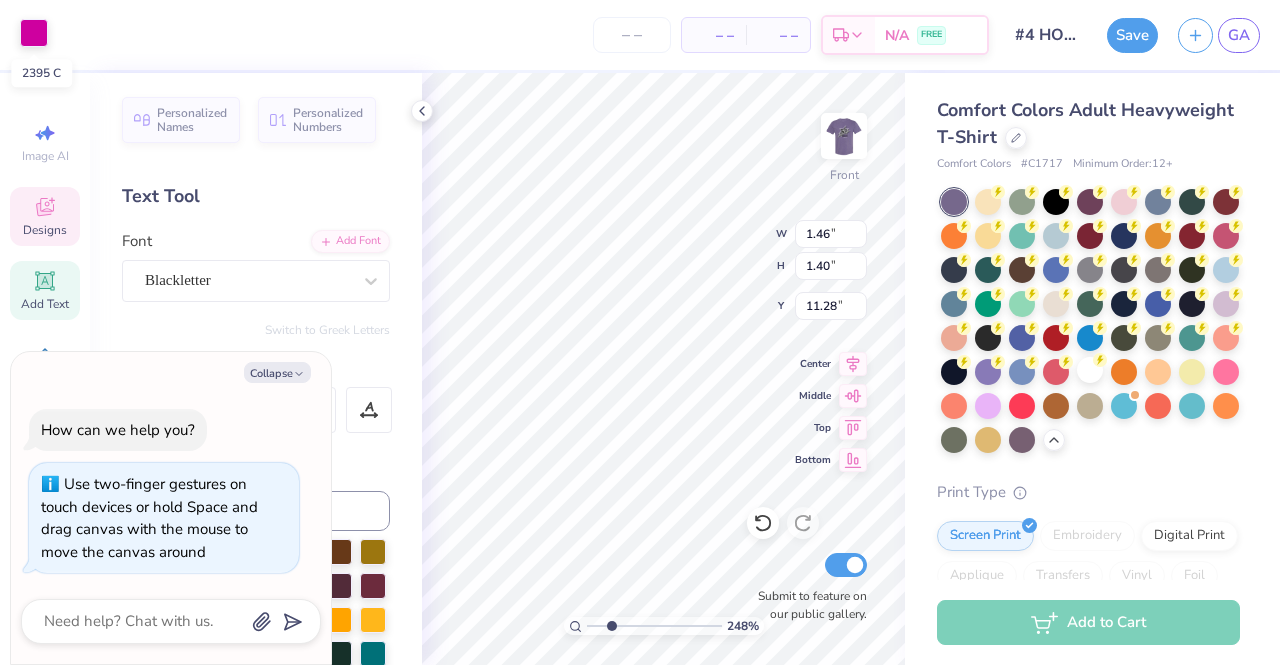 click at bounding box center (34, 33) 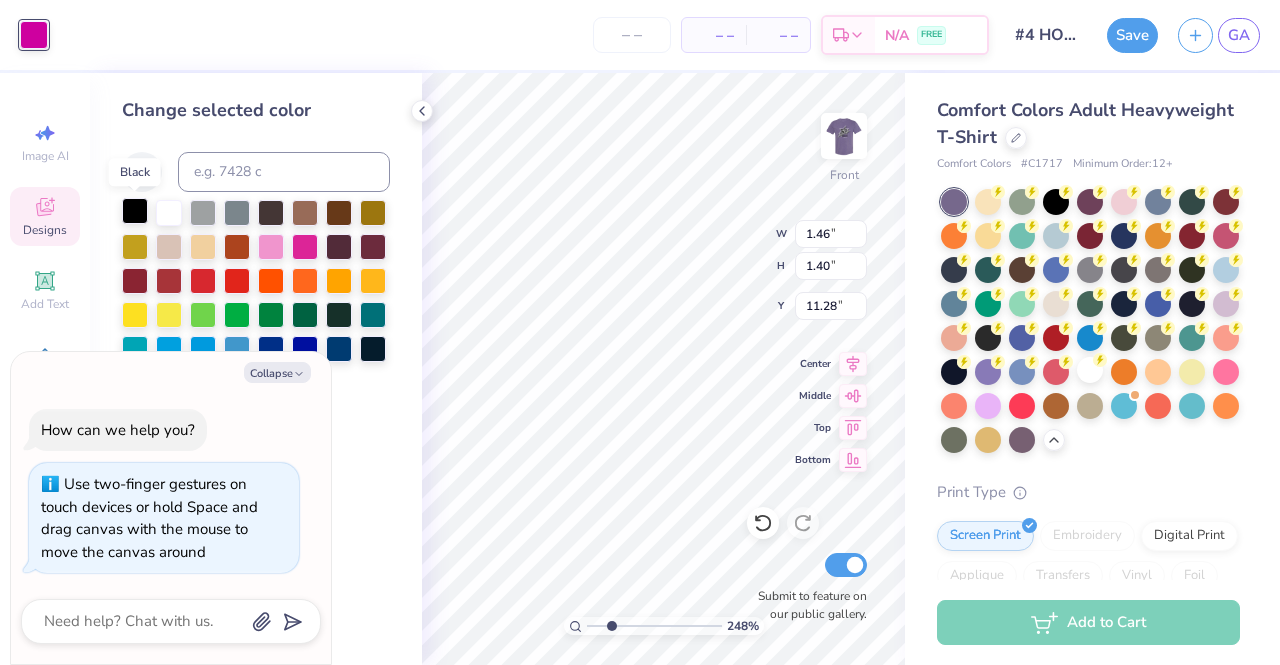 click at bounding box center (135, 211) 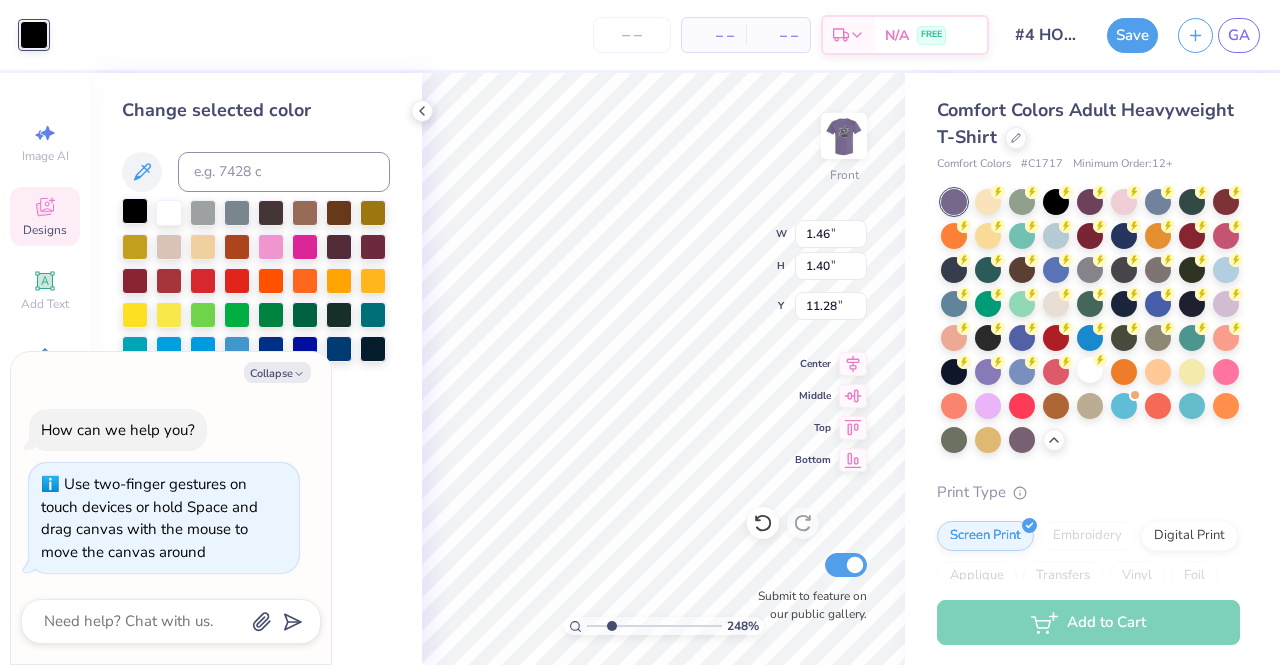 type on "x" 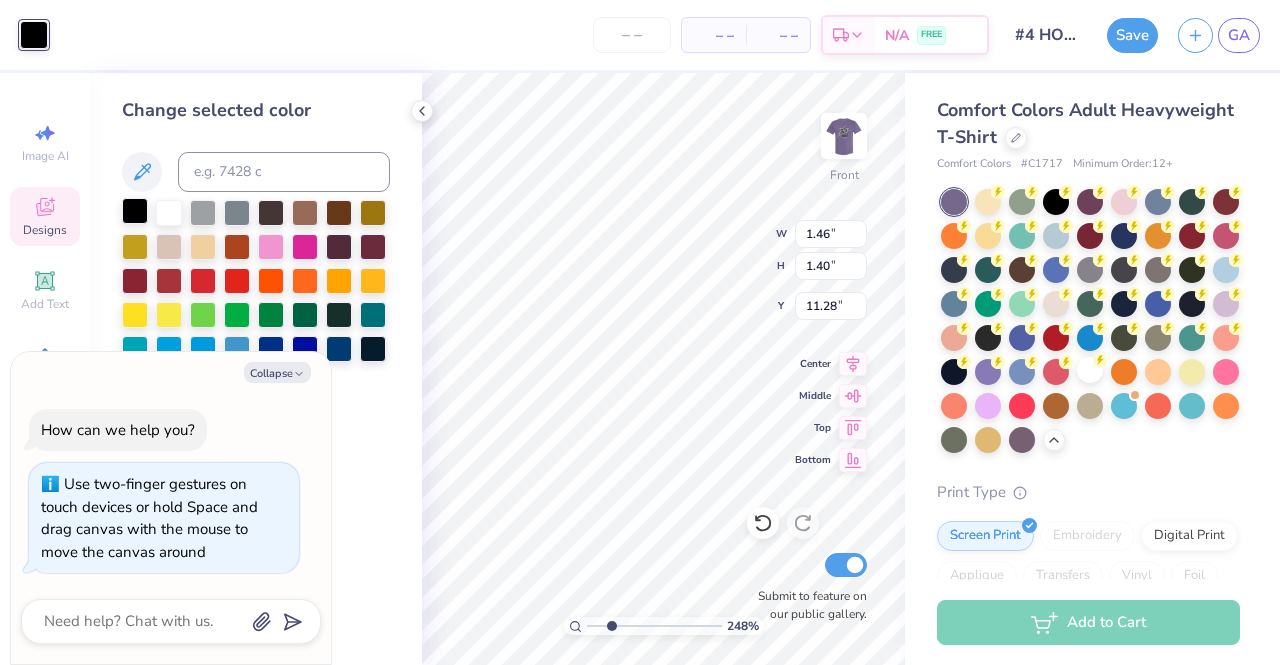 type on "1.19" 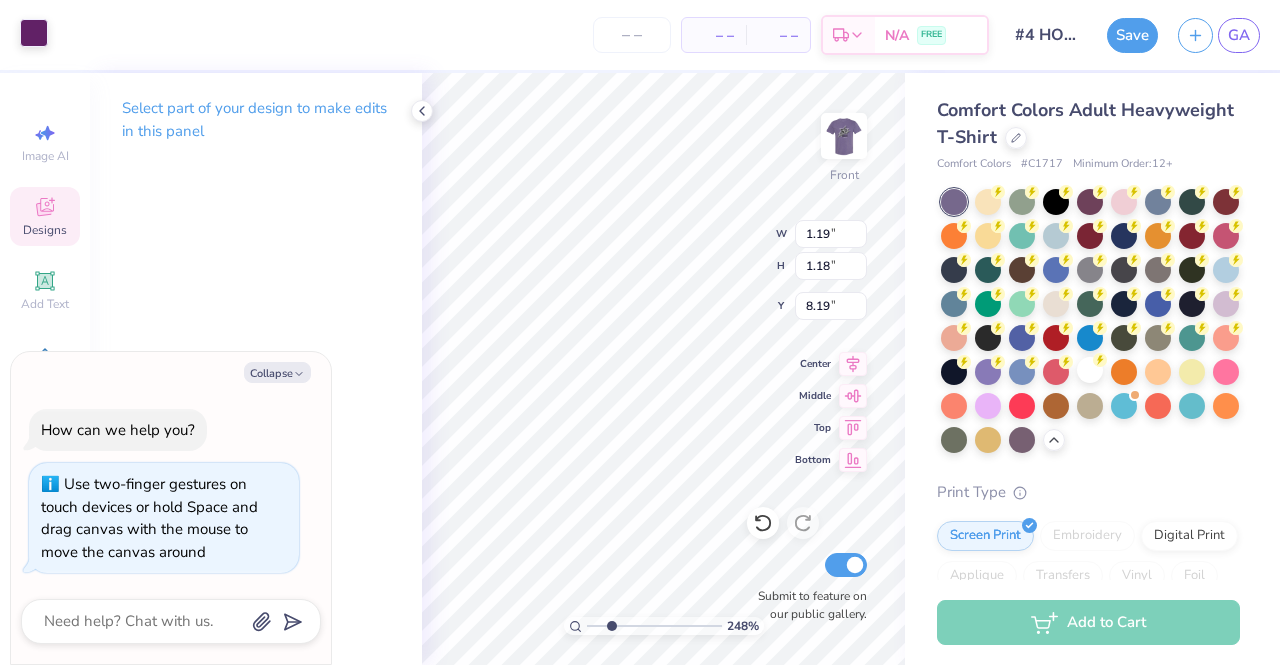 click at bounding box center [34, 33] 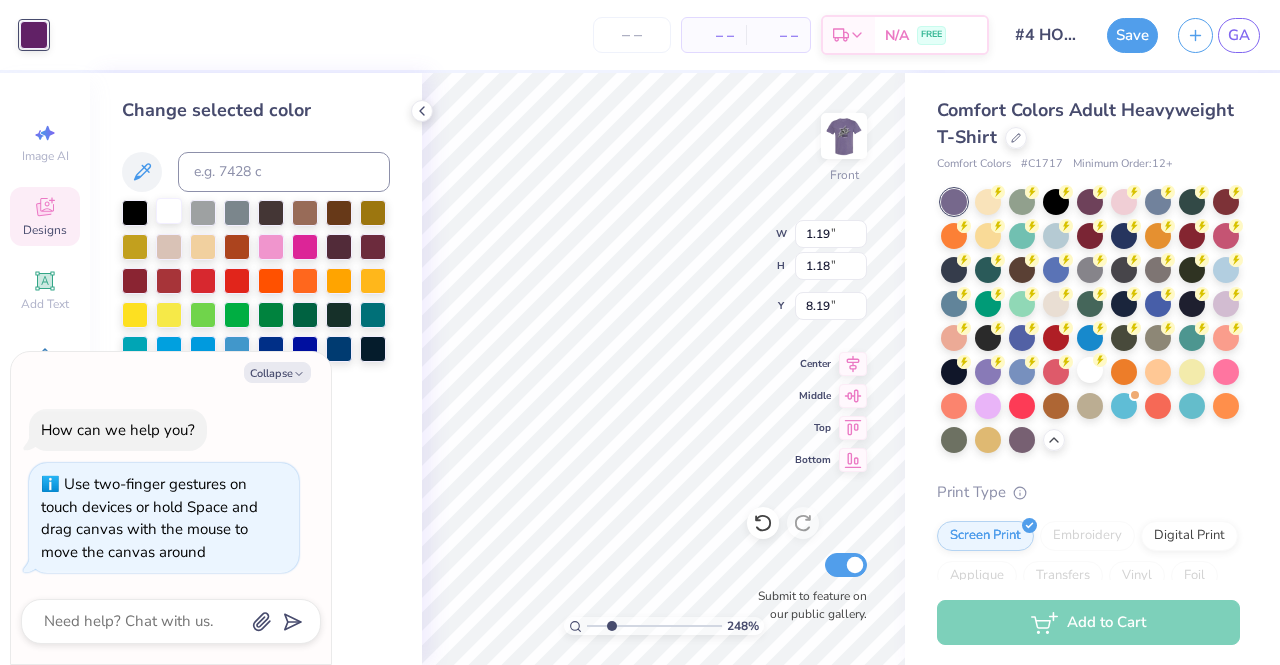click at bounding box center (169, 211) 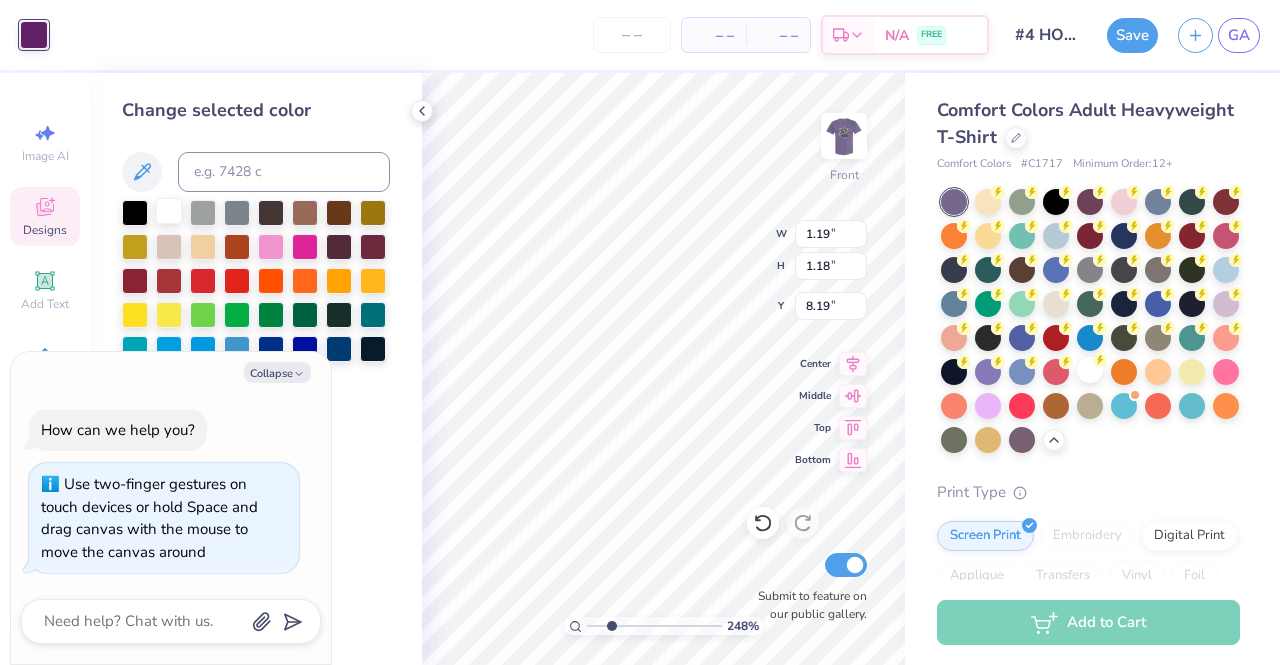 type on "x" 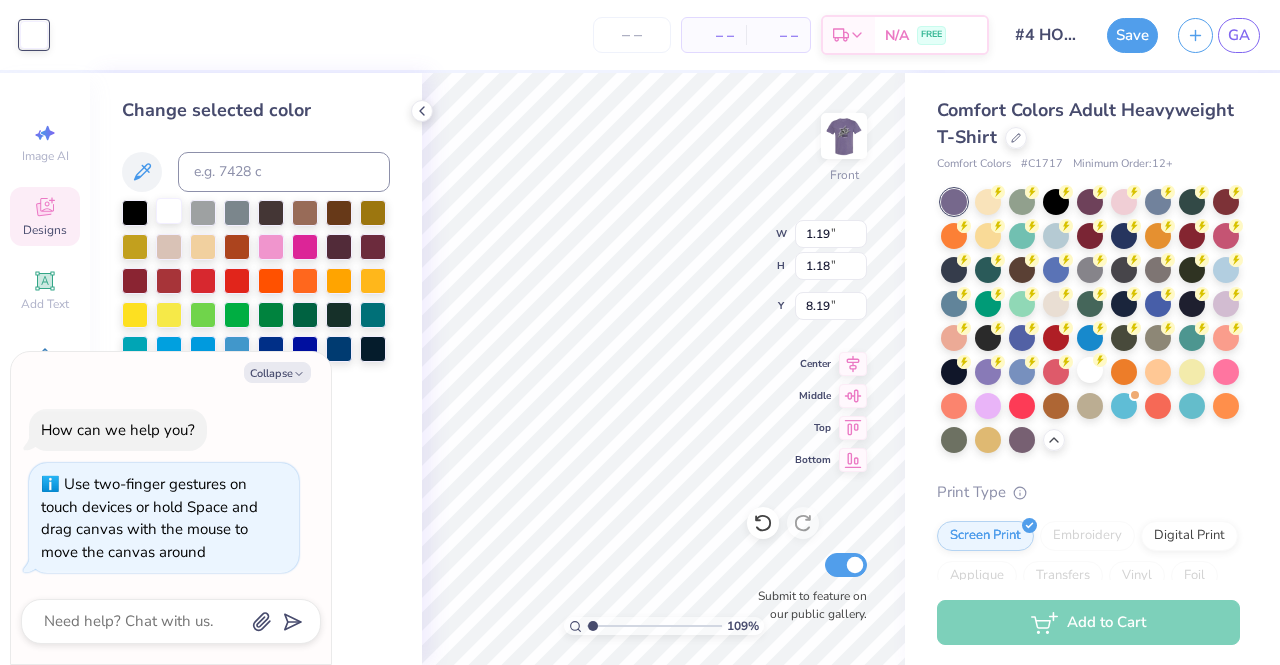type on "1.09121352645322" 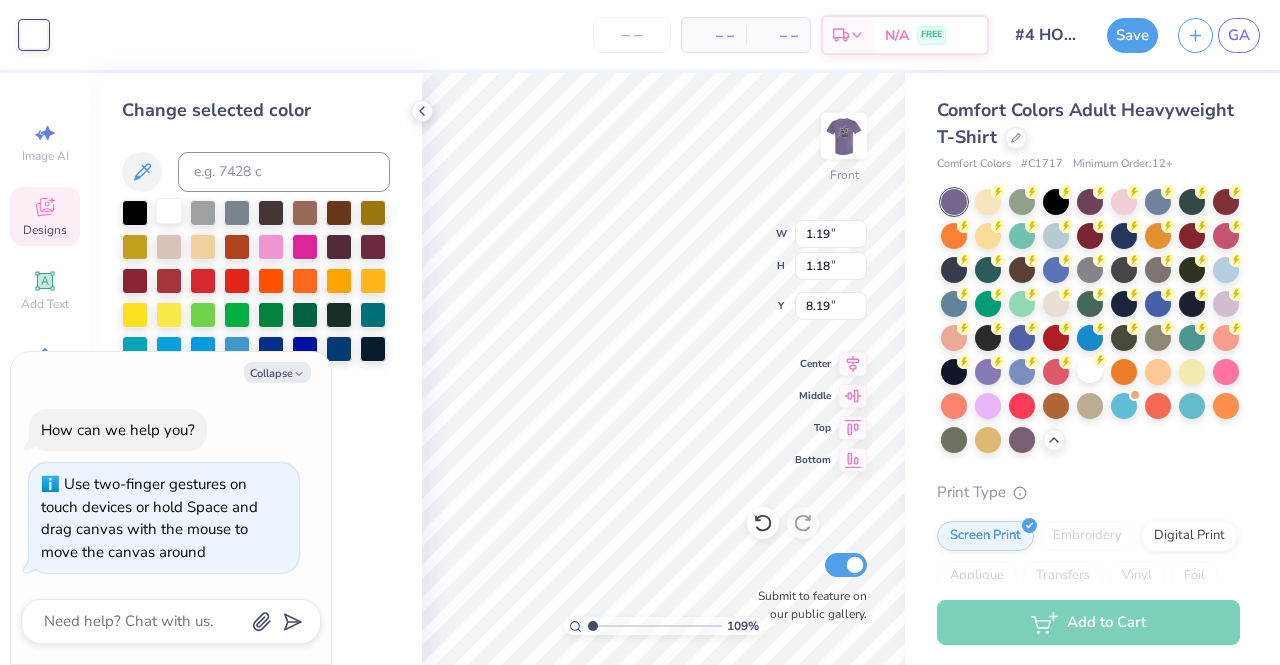 type on "x" 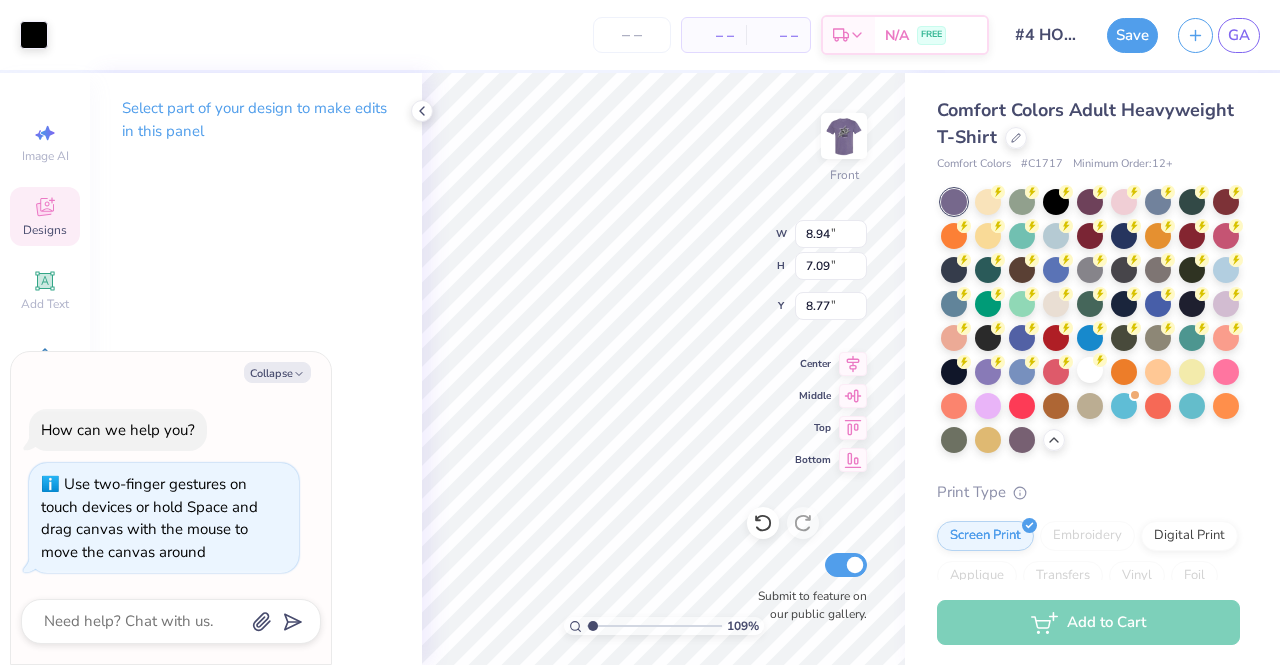 type on "1.09121352645322" 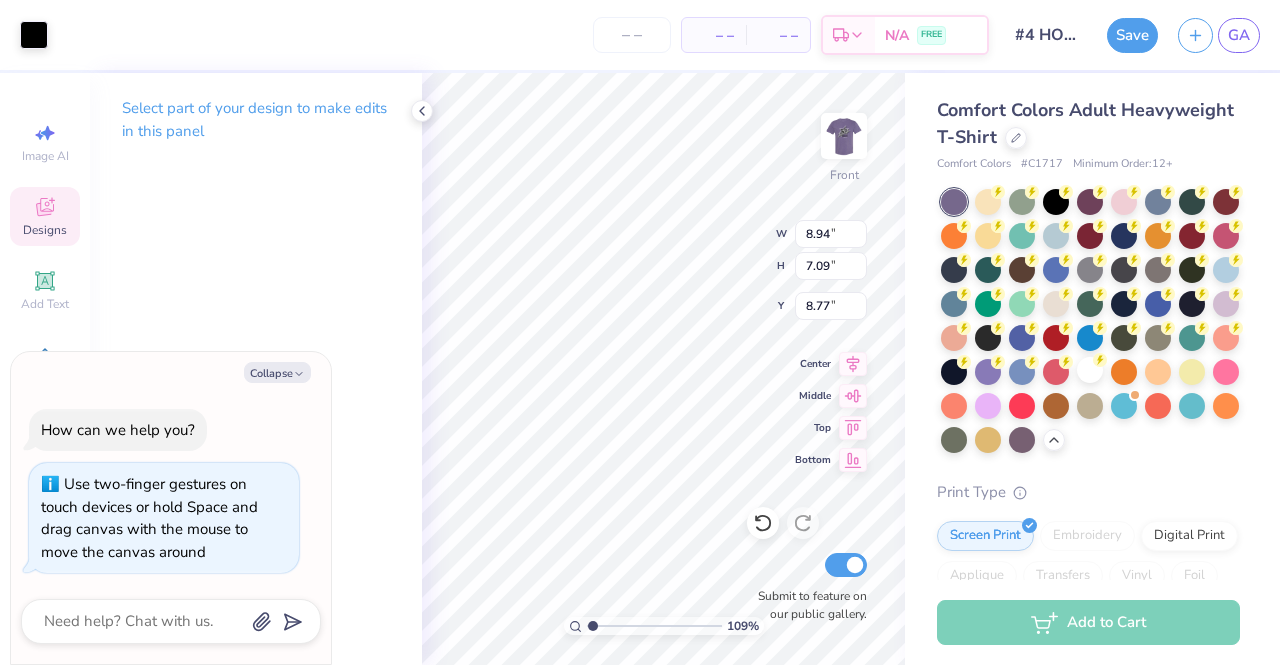 type on "x" 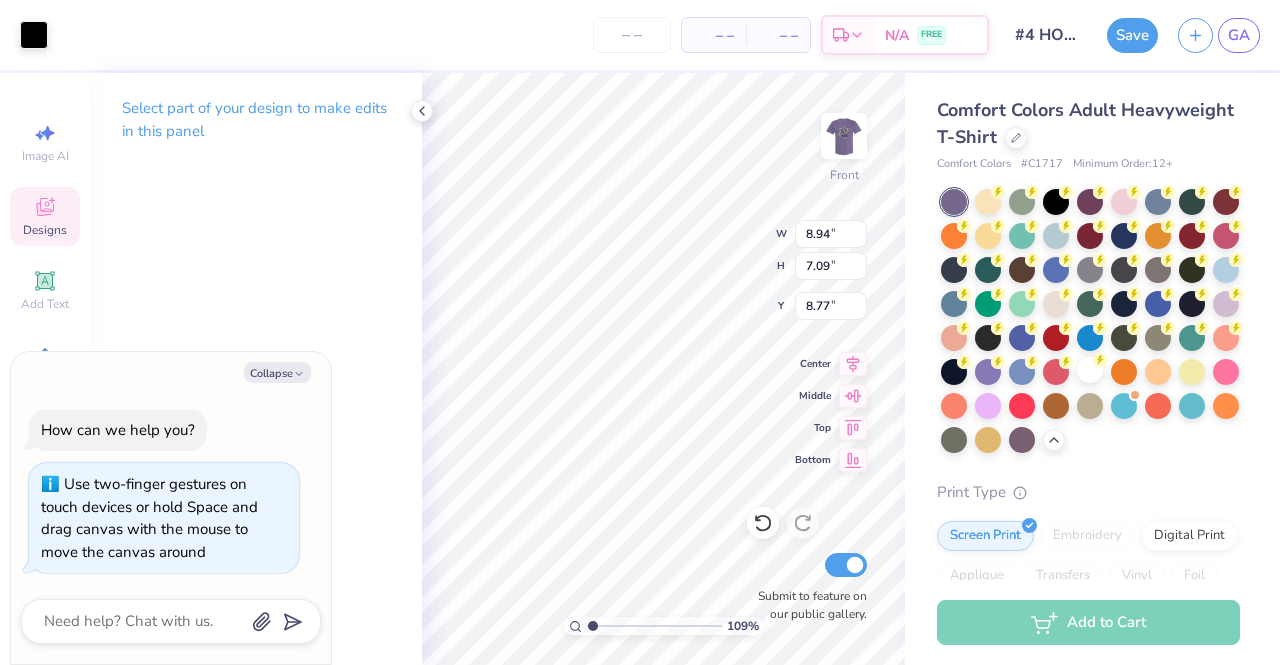 type on "1.09121352645322" 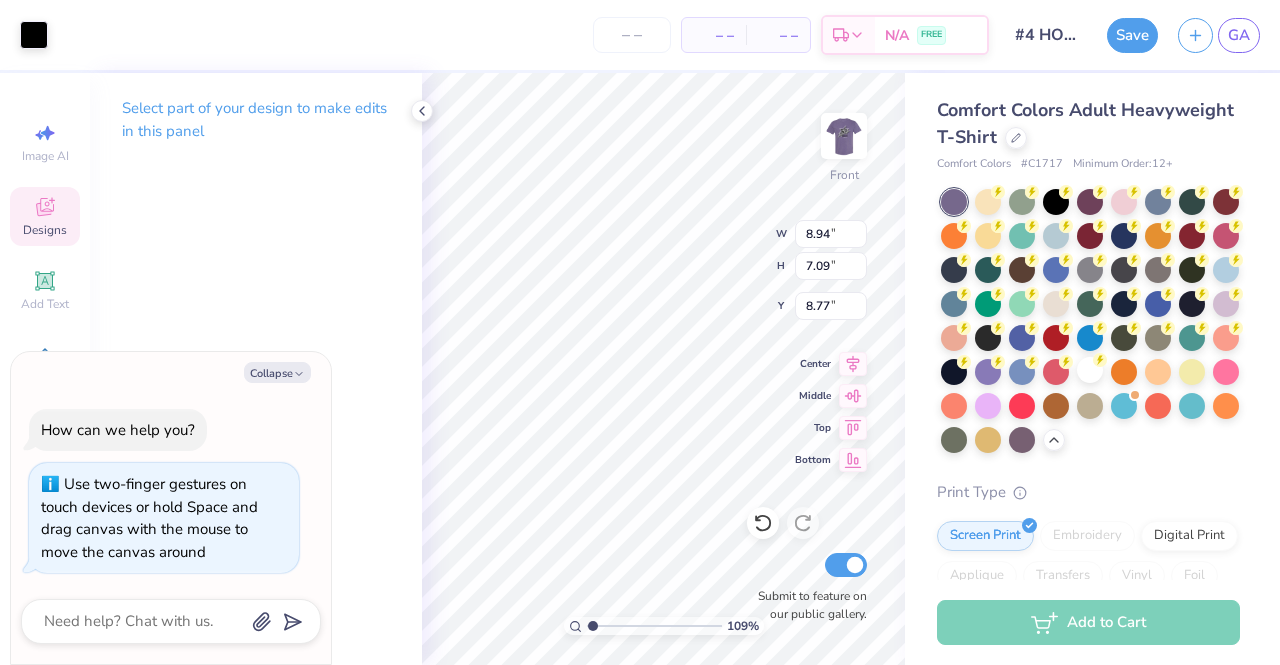 type on "x" 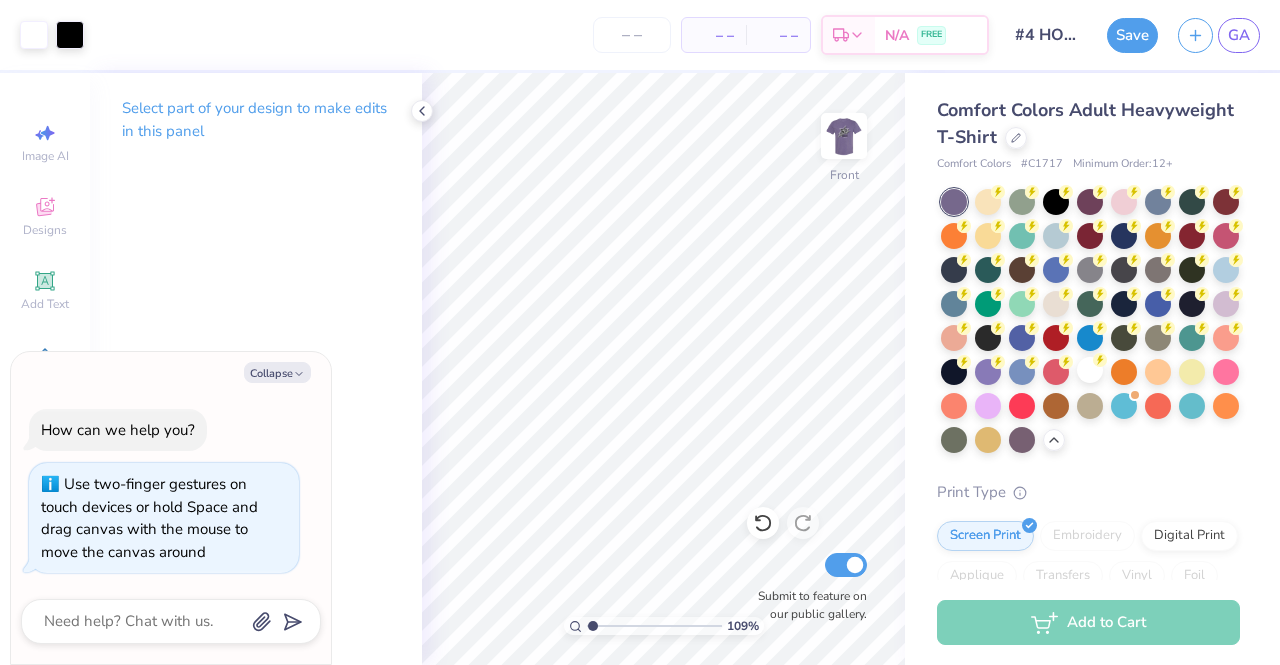 type on "1.09121352645322" 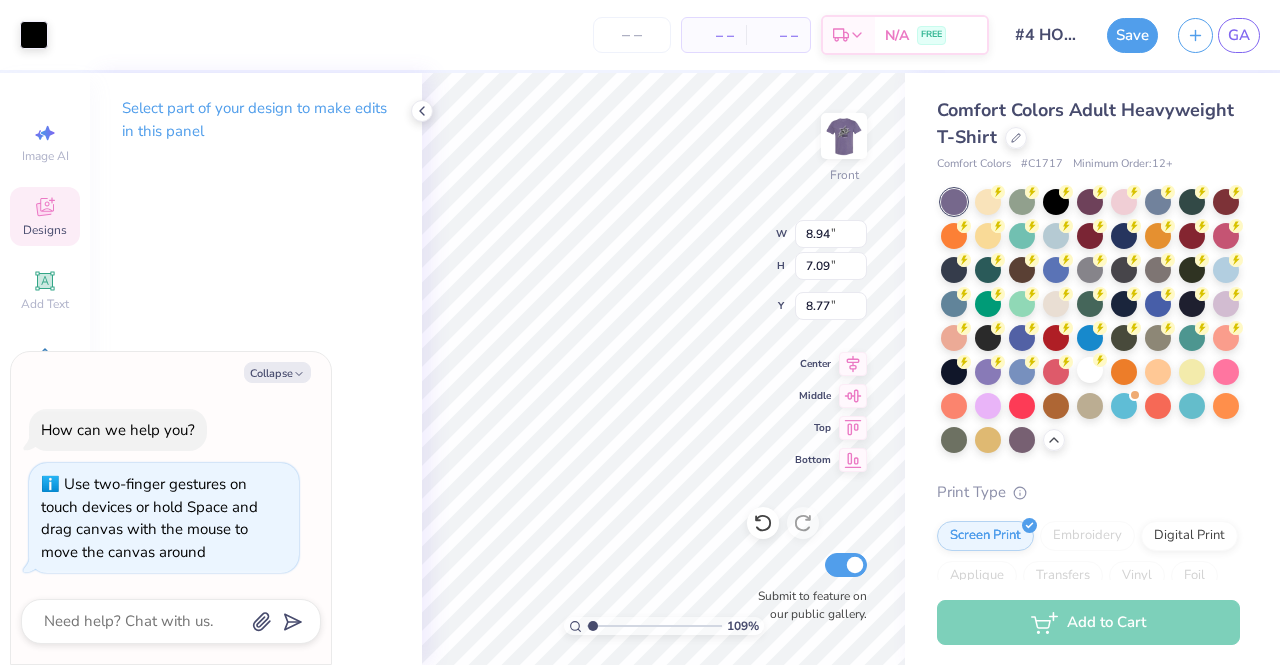 type on "1.09121352645322" 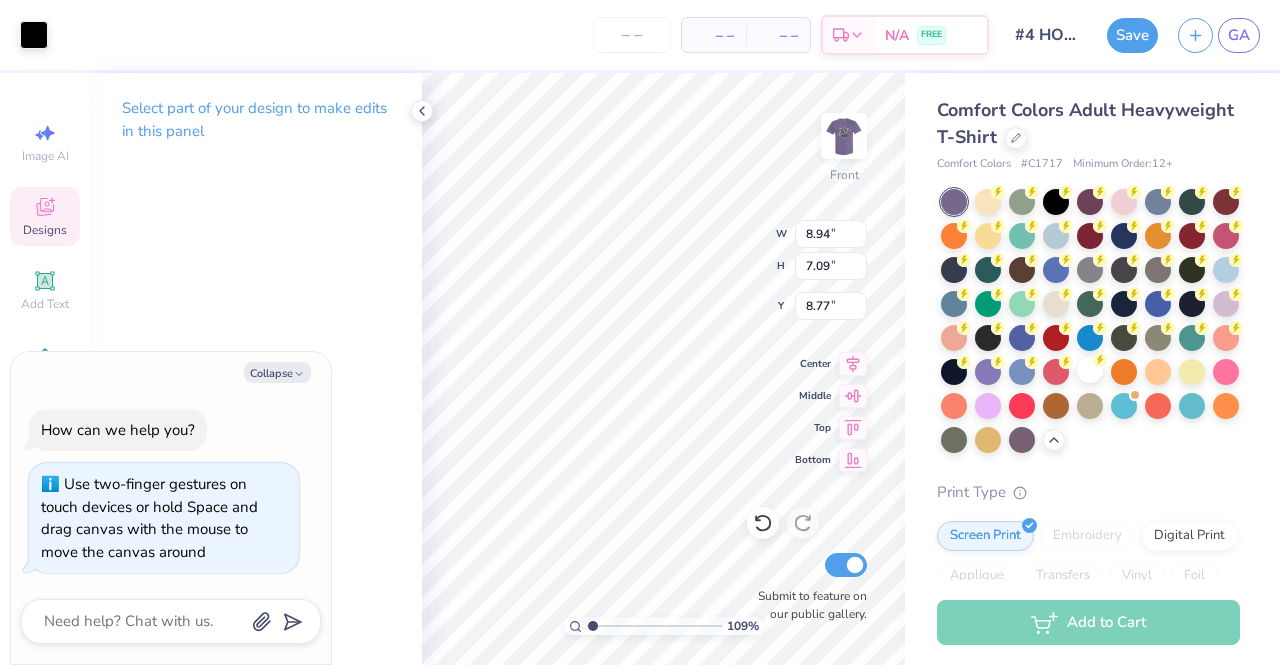 type on "x" 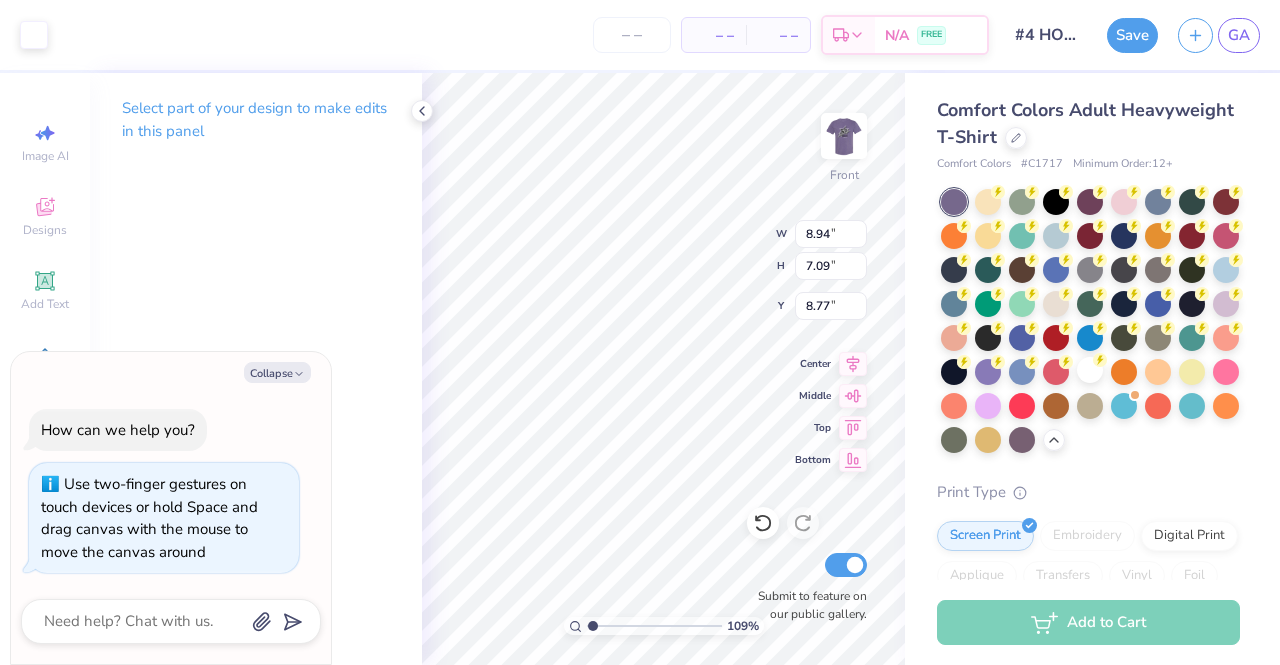 type on "1.09121352645322" 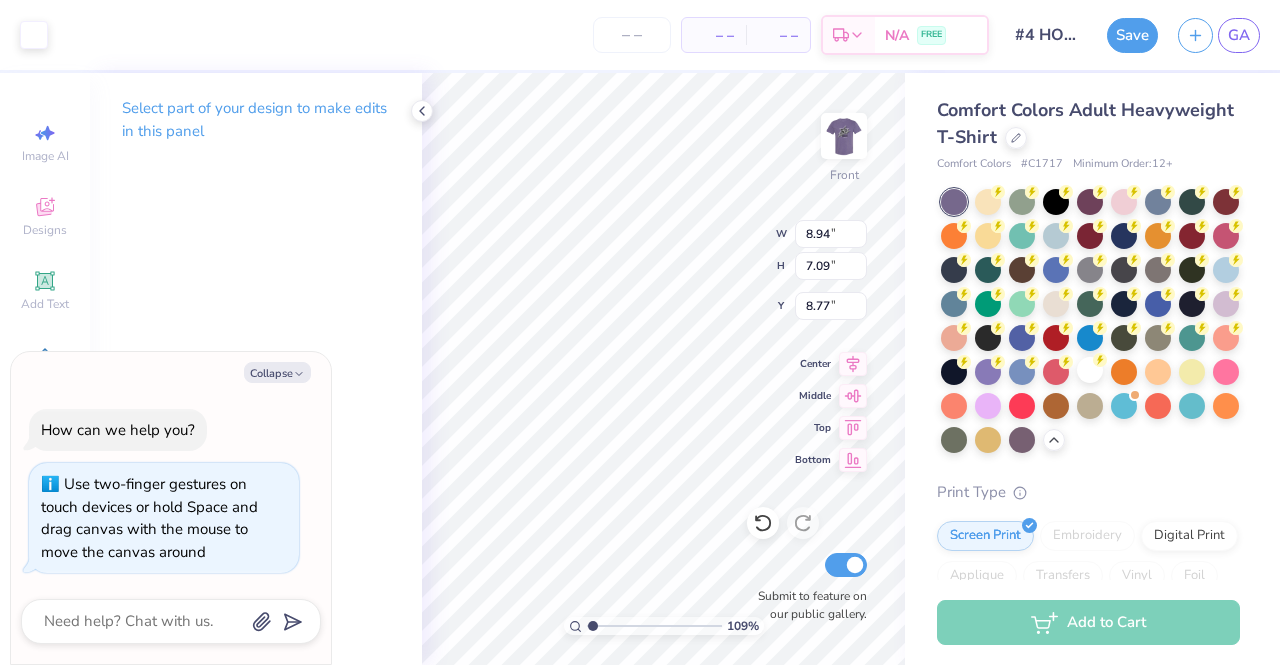 type on "x" 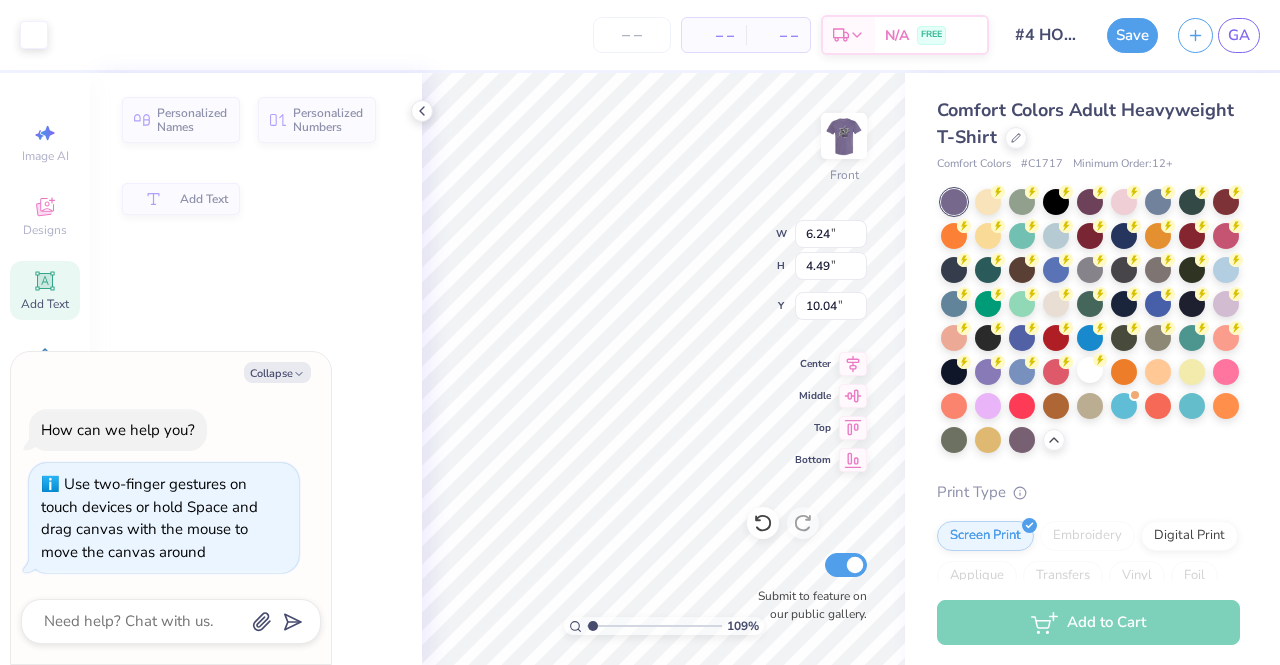 type on "1.09121352645322" 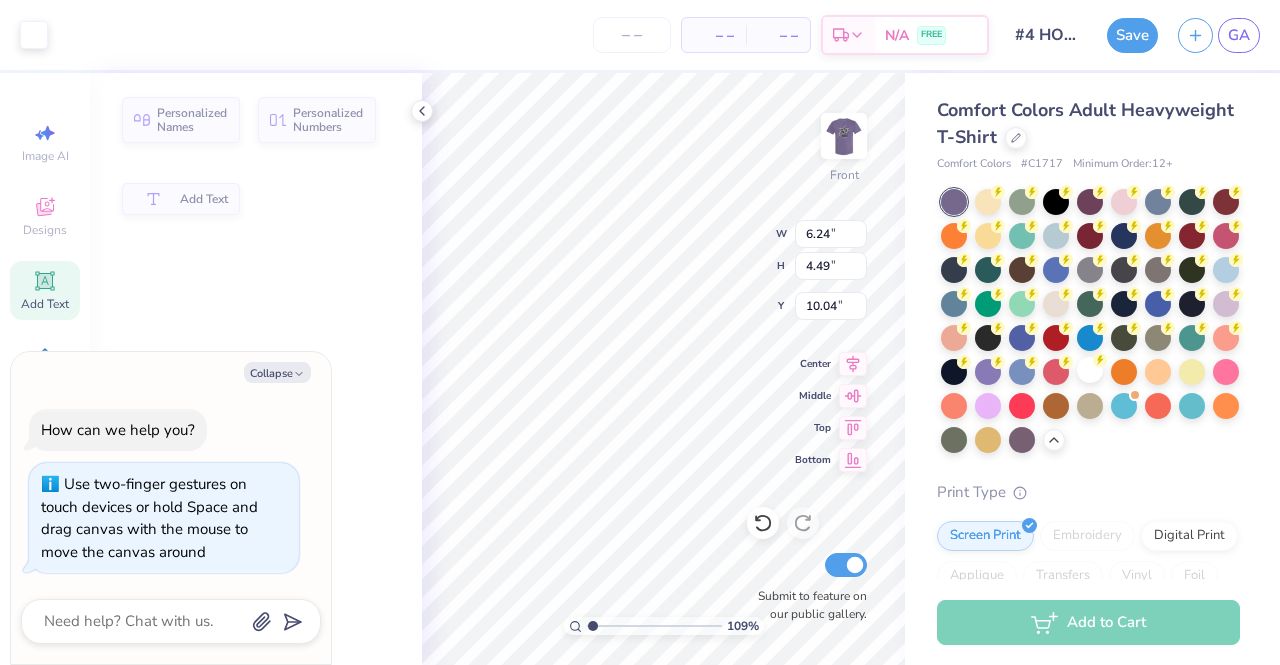 type on "x" 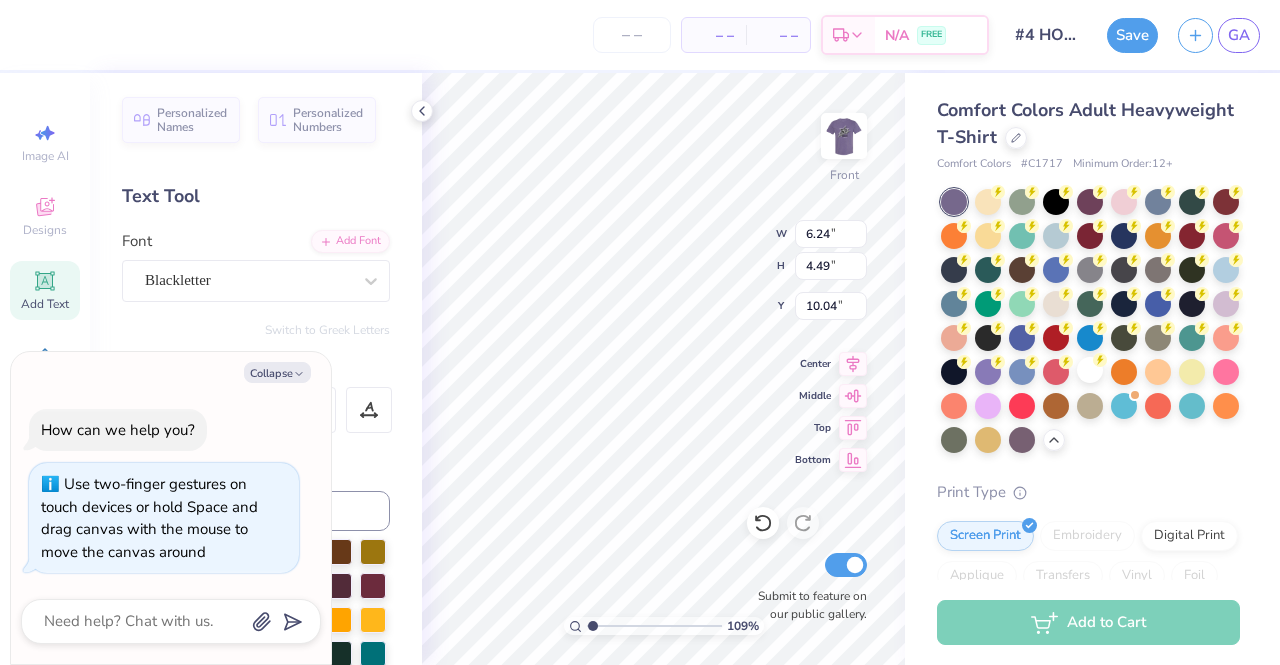 type on "1.09121352645322" 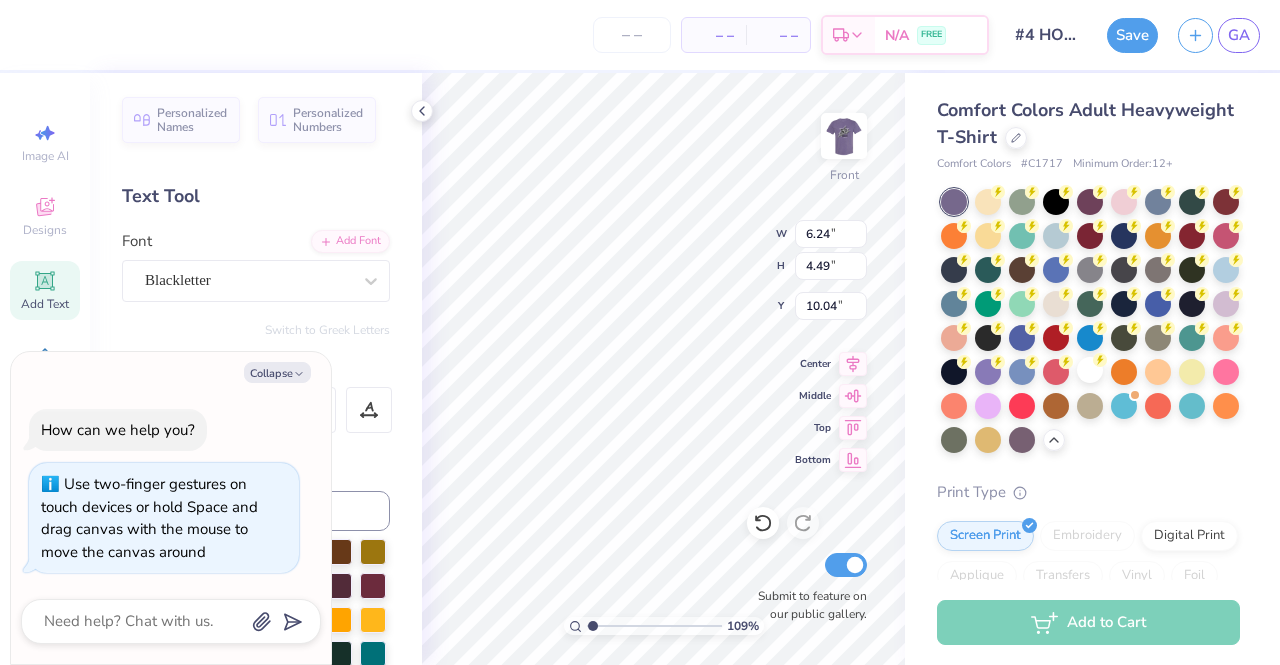 type on "x" 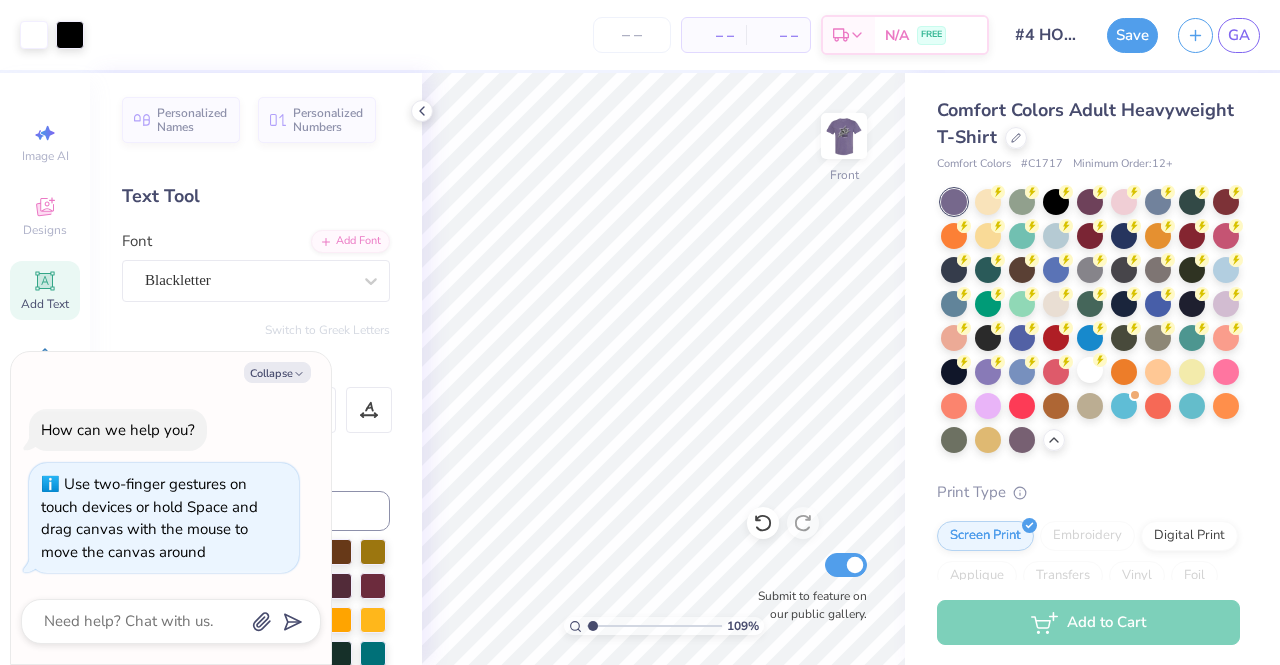 type on "1.09121352645322" 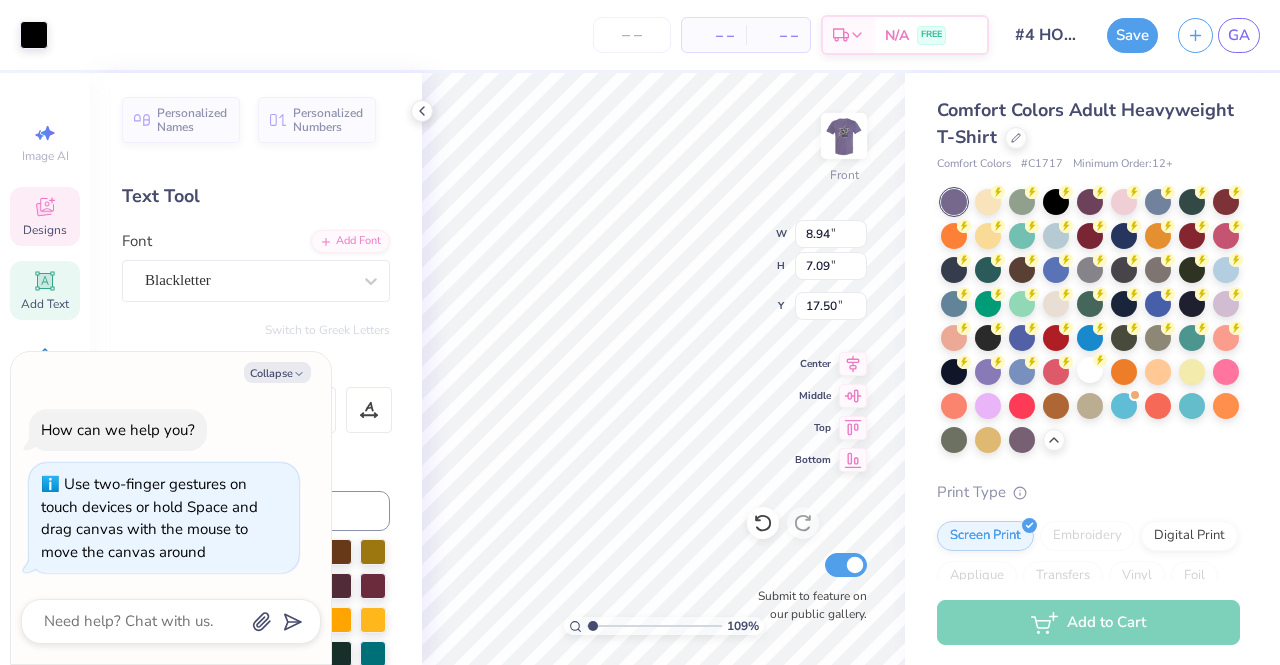 type on "1.09121352645322" 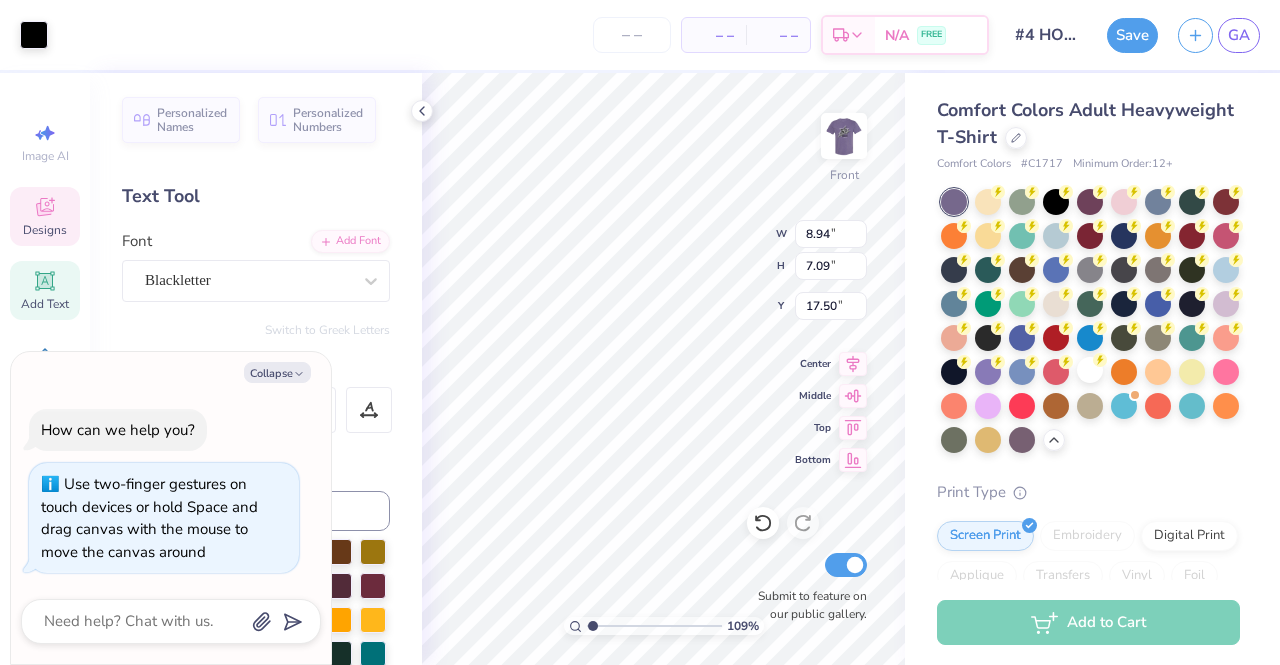 type on "x" 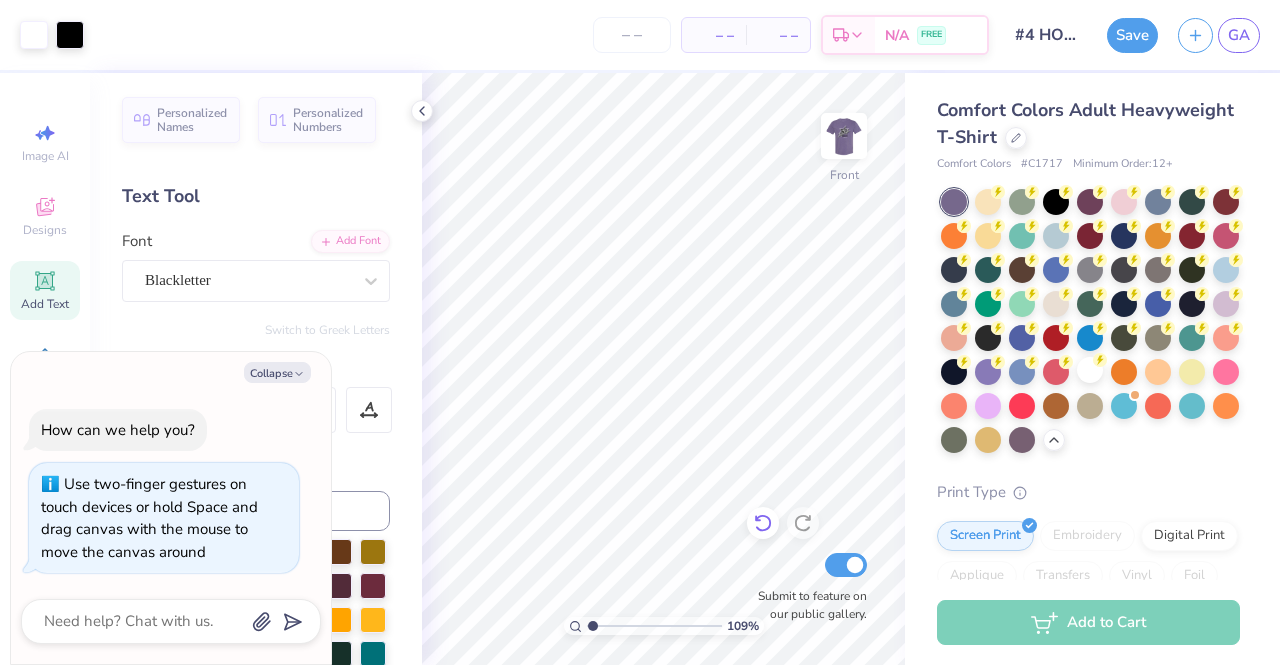 type on "1.09121352645322" 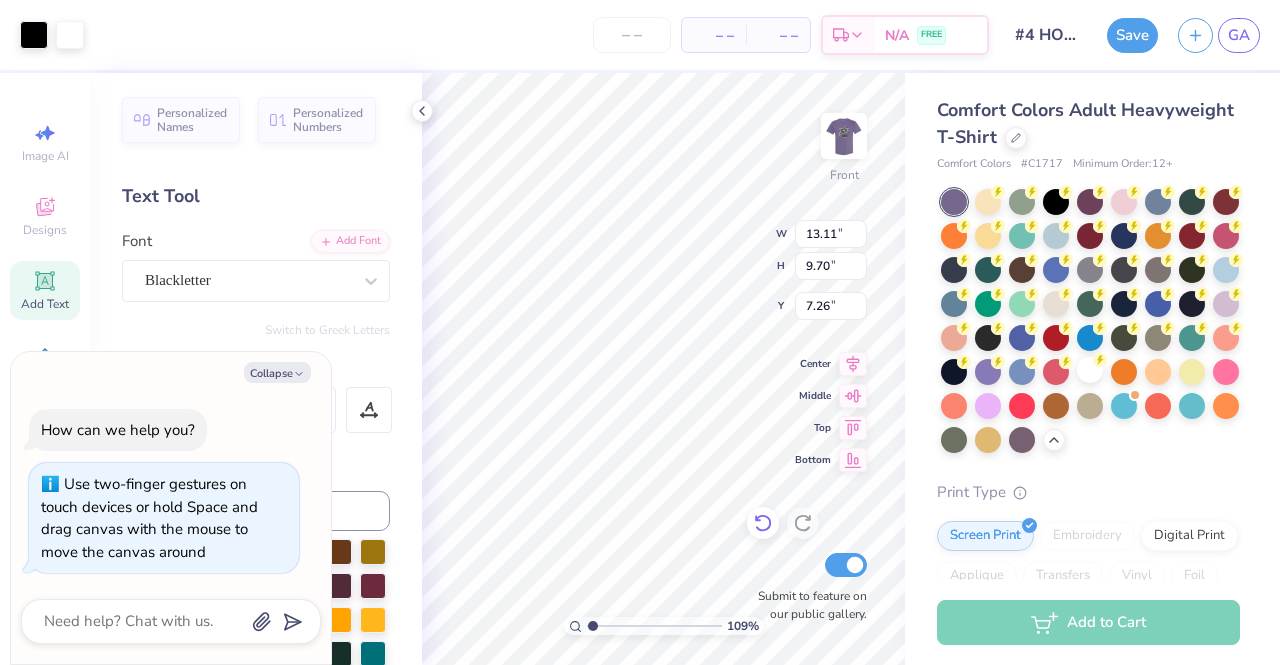 type on "1.09121352645322" 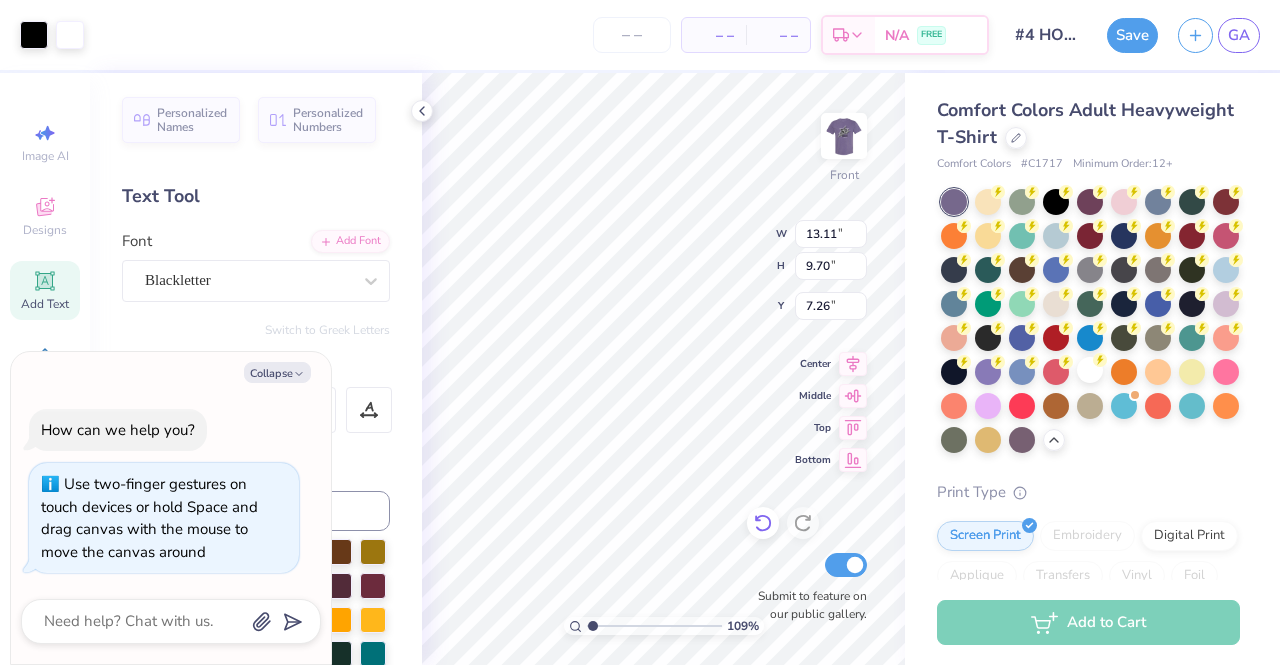 type on "x" 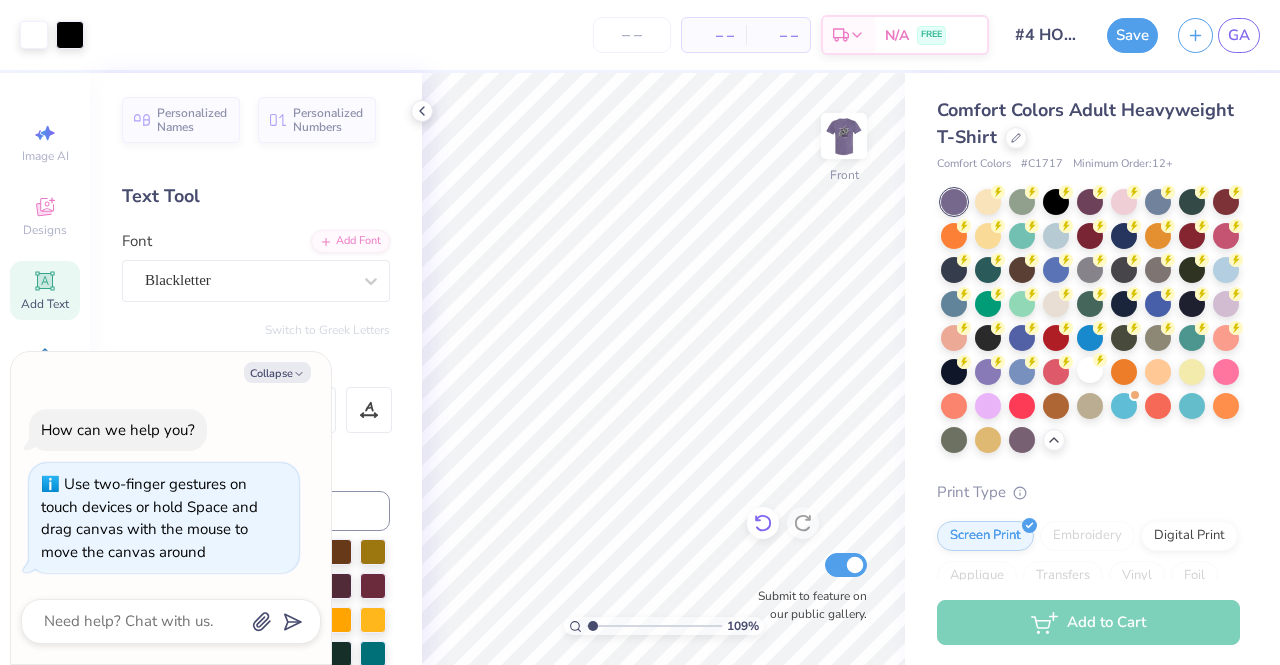 type on "1.09121352645322" 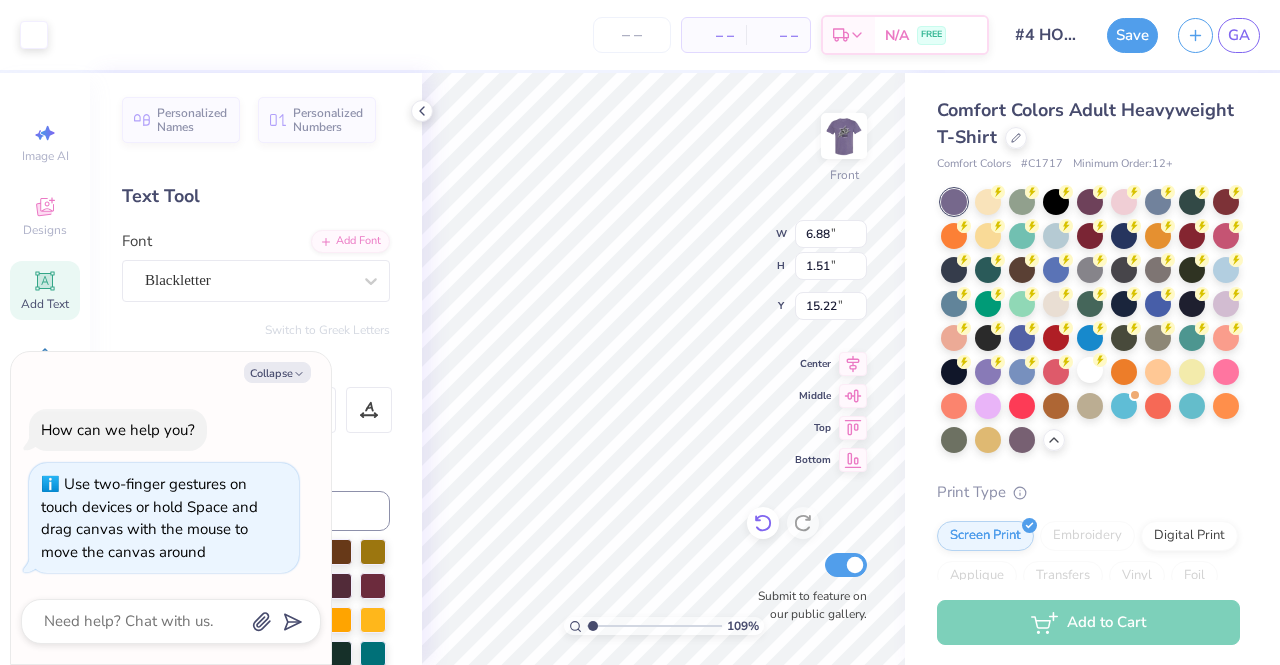 type on "1.09121352645322" 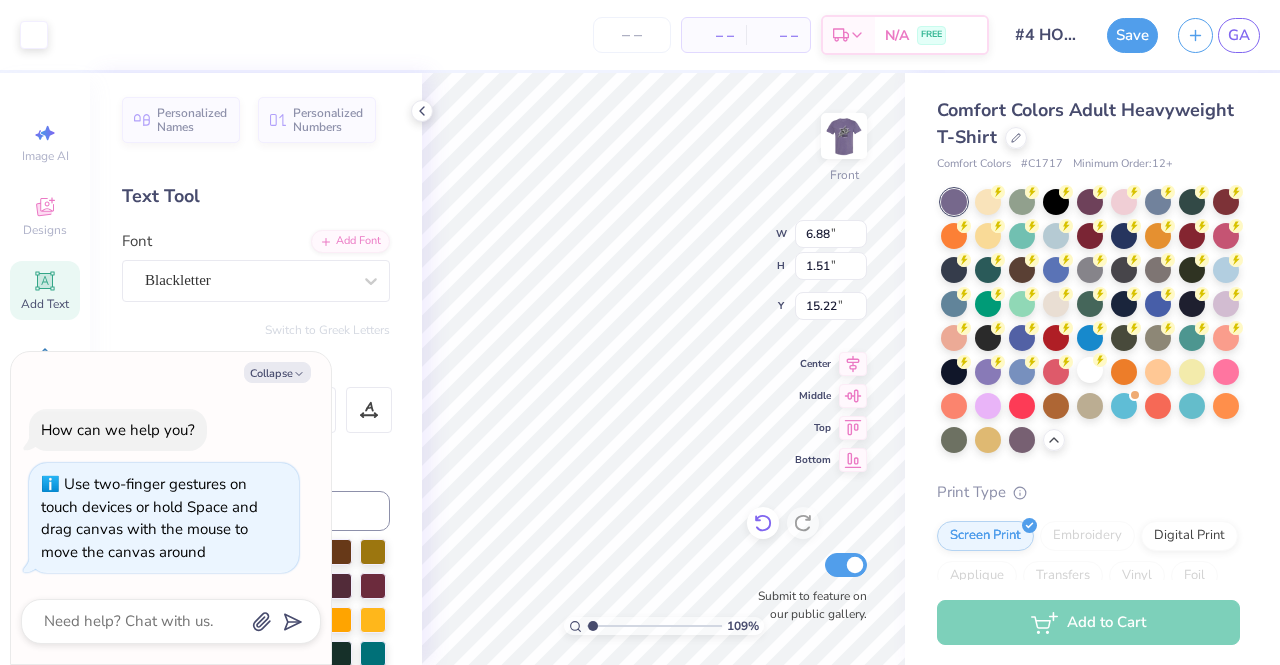 type on "x" 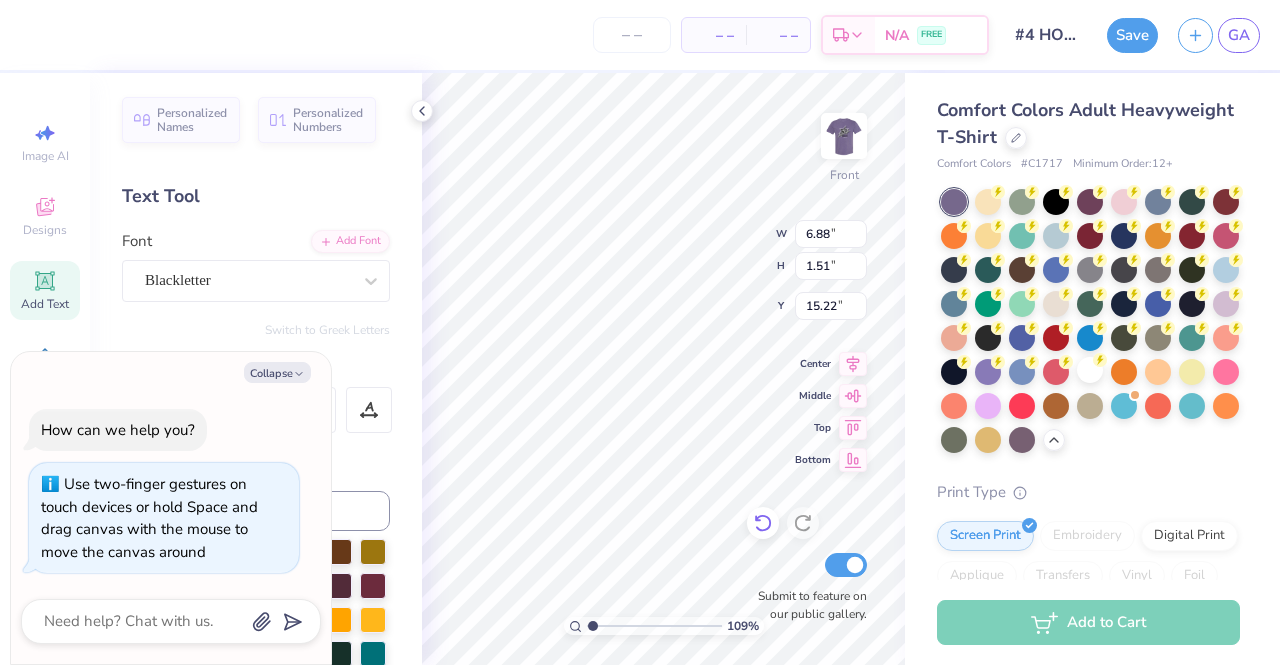 type on "1.09121352645322" 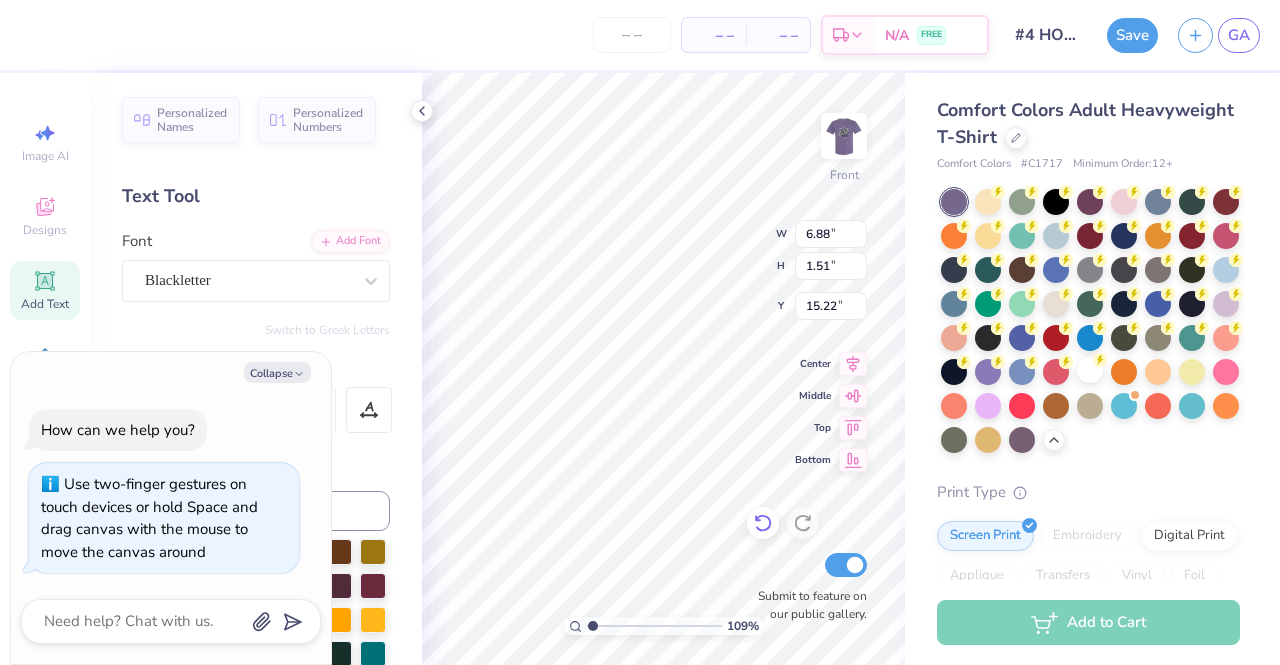 type on "x" 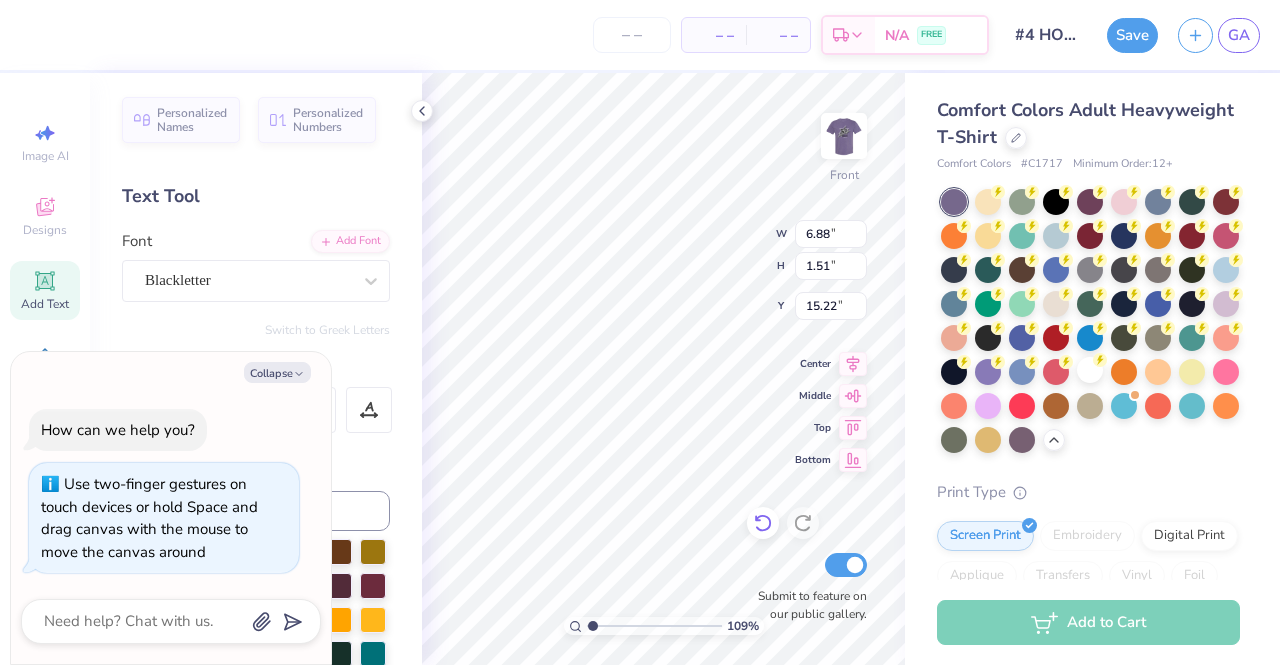 type on "1.09121352645322" 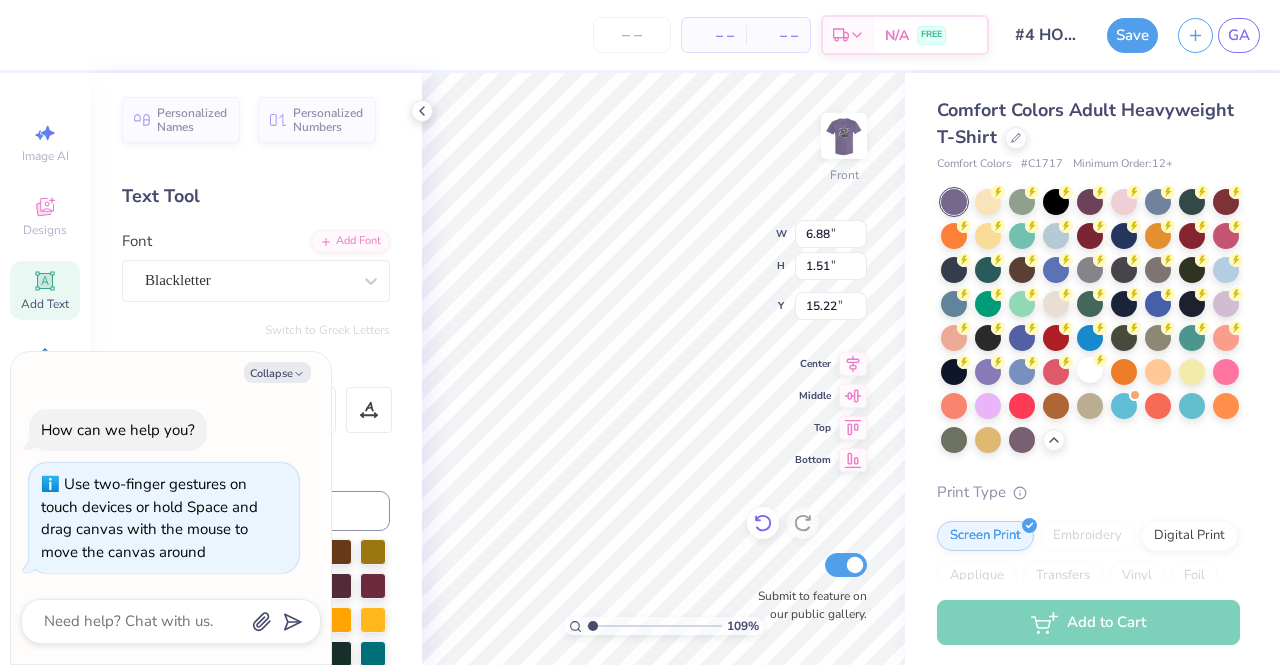 type on "x" 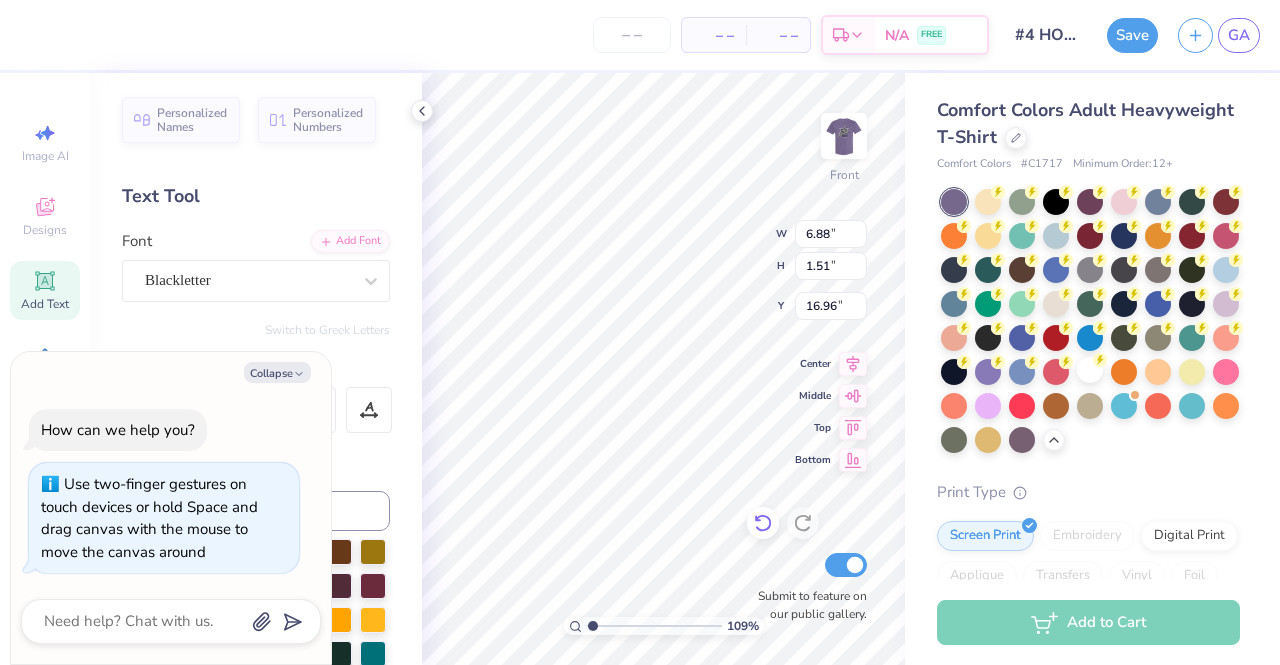 scroll, scrollTop: 16, scrollLeft: 5, axis: both 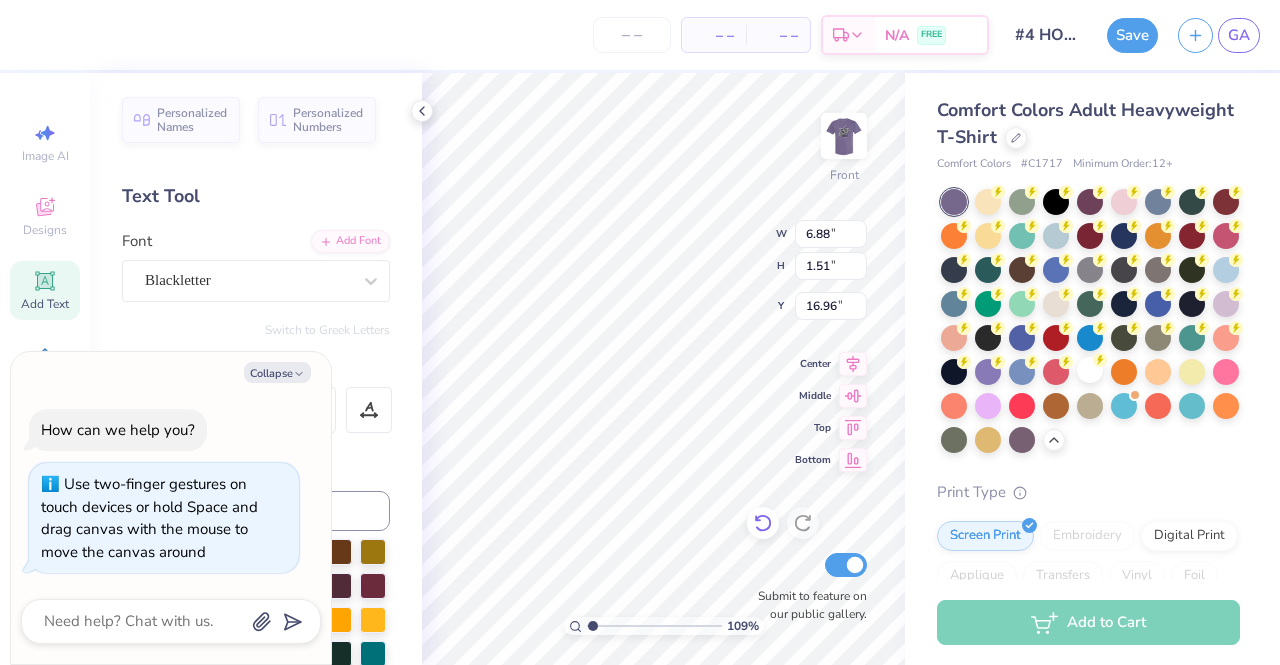 type on "1.09121352645322" 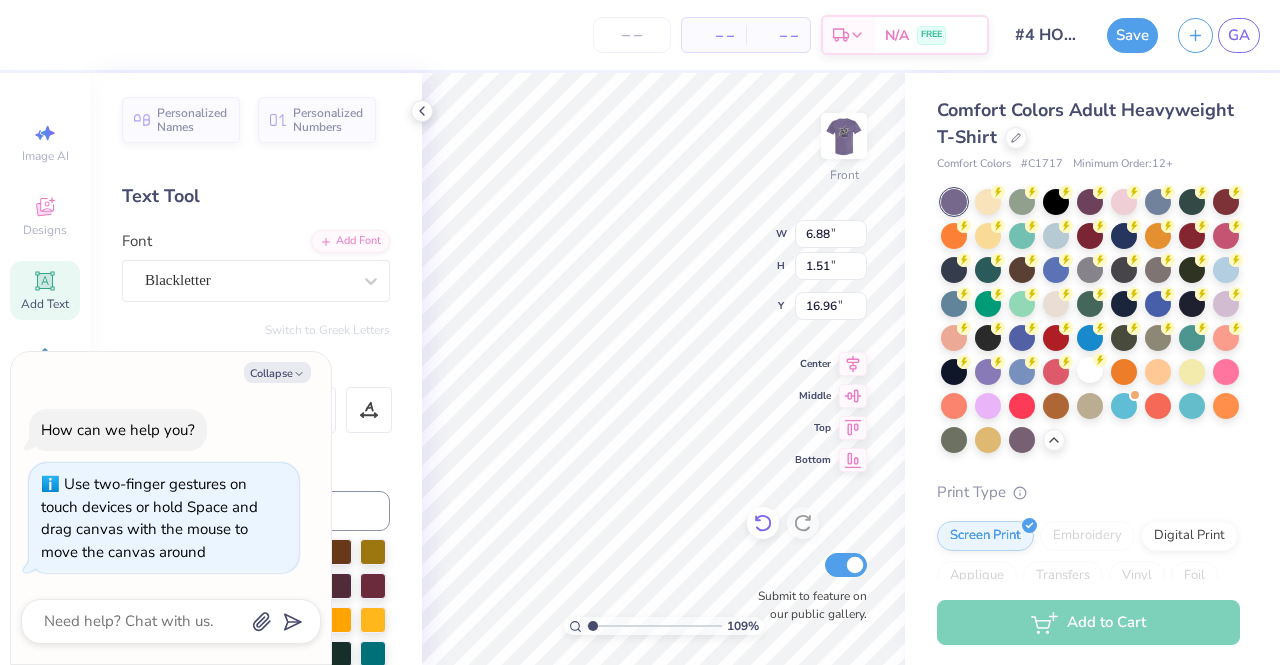 type on "x" 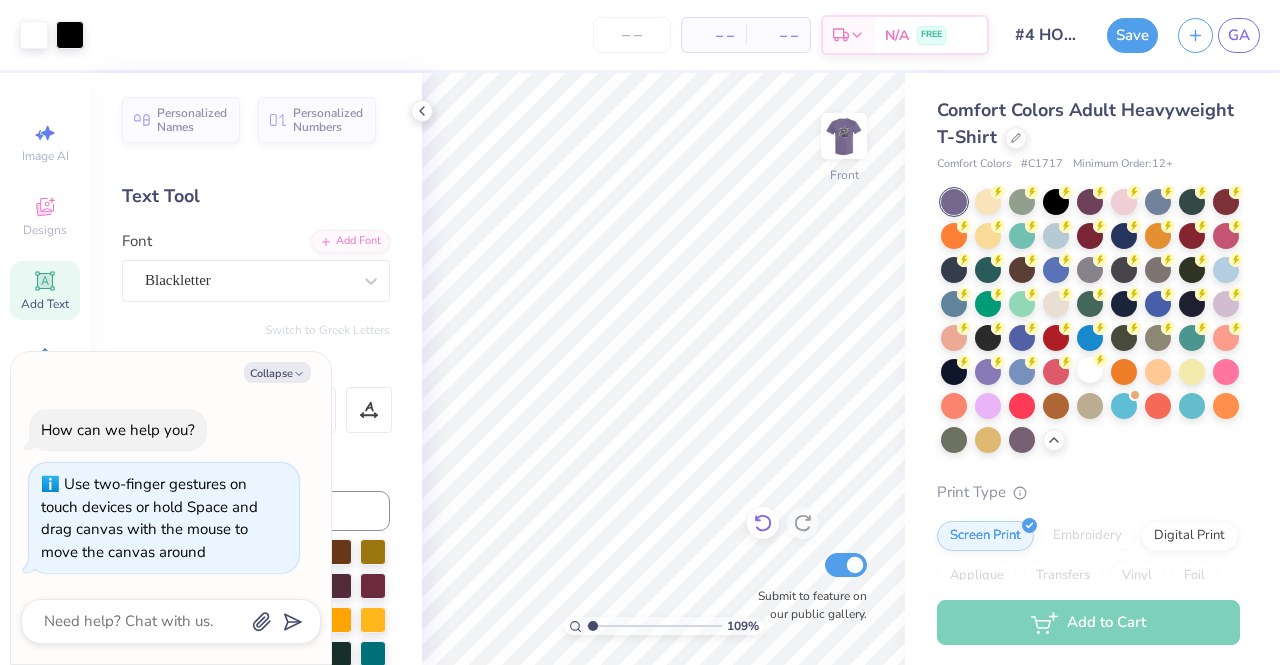 type on "1.09121352645322" 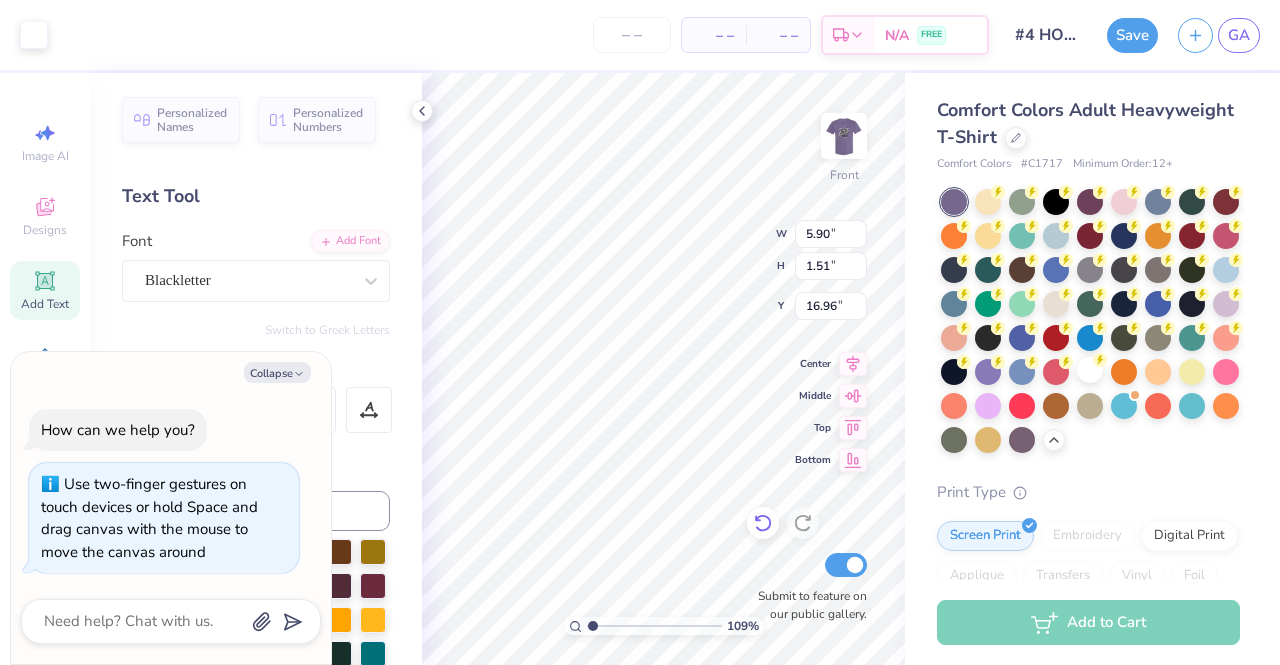 type on "1.09121352645322" 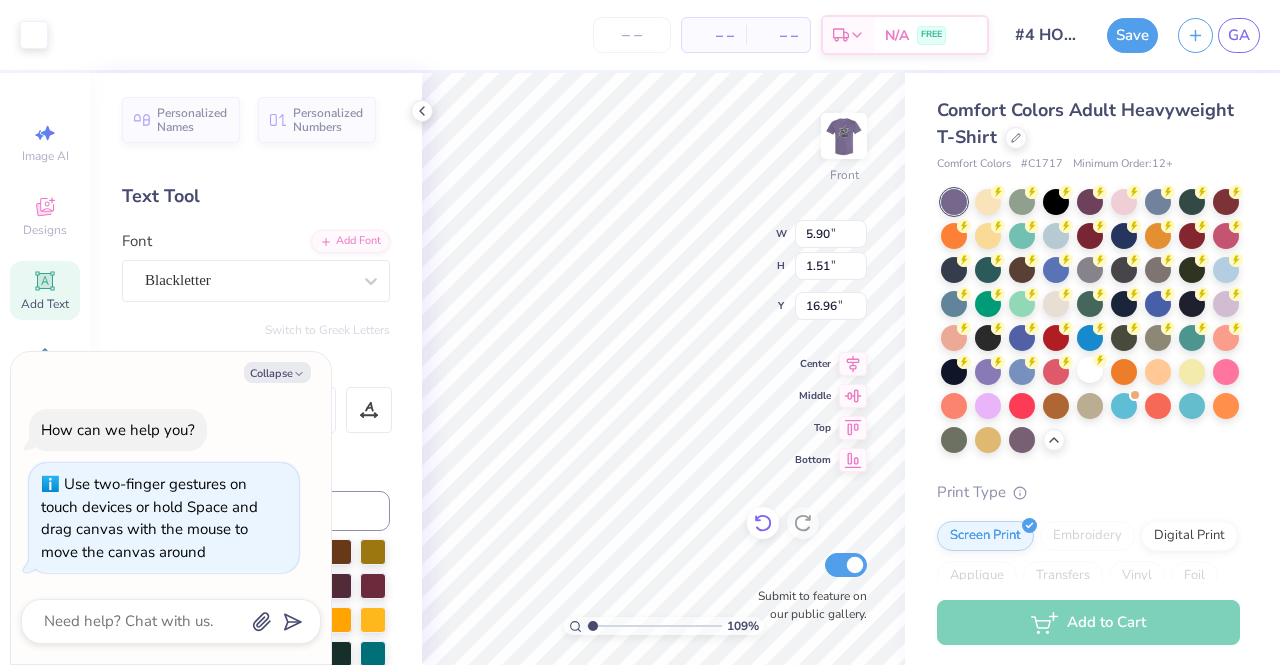 type on "x" 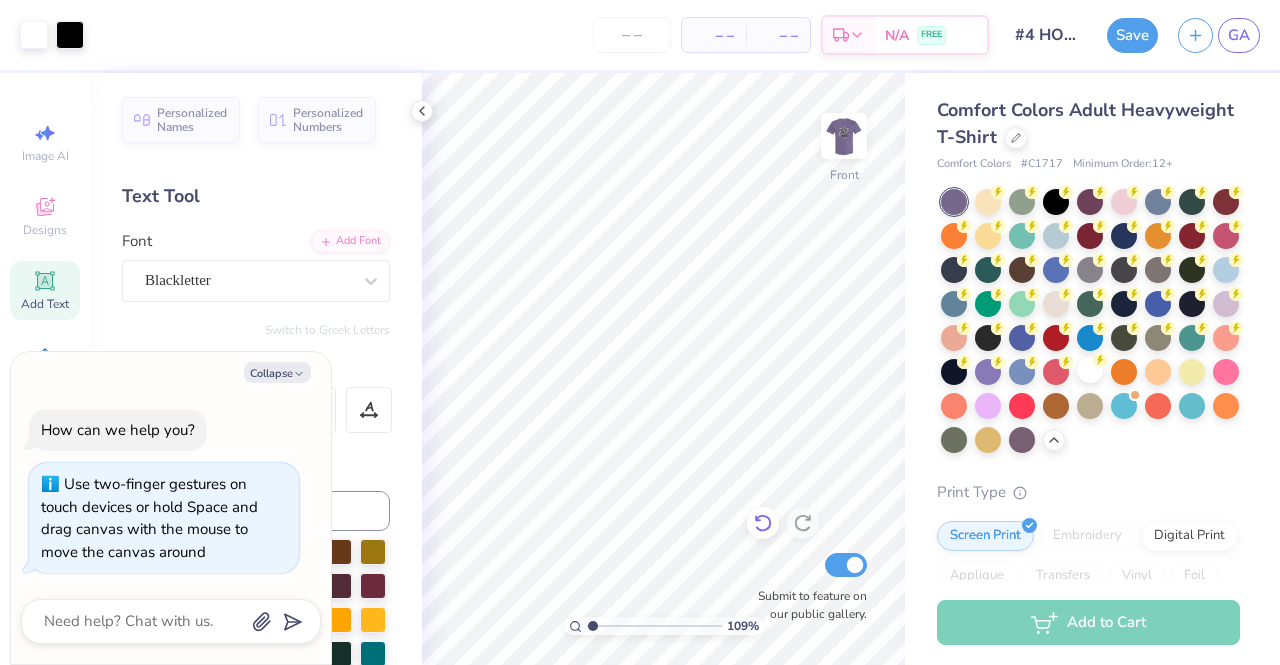 type on "1.09121352645322" 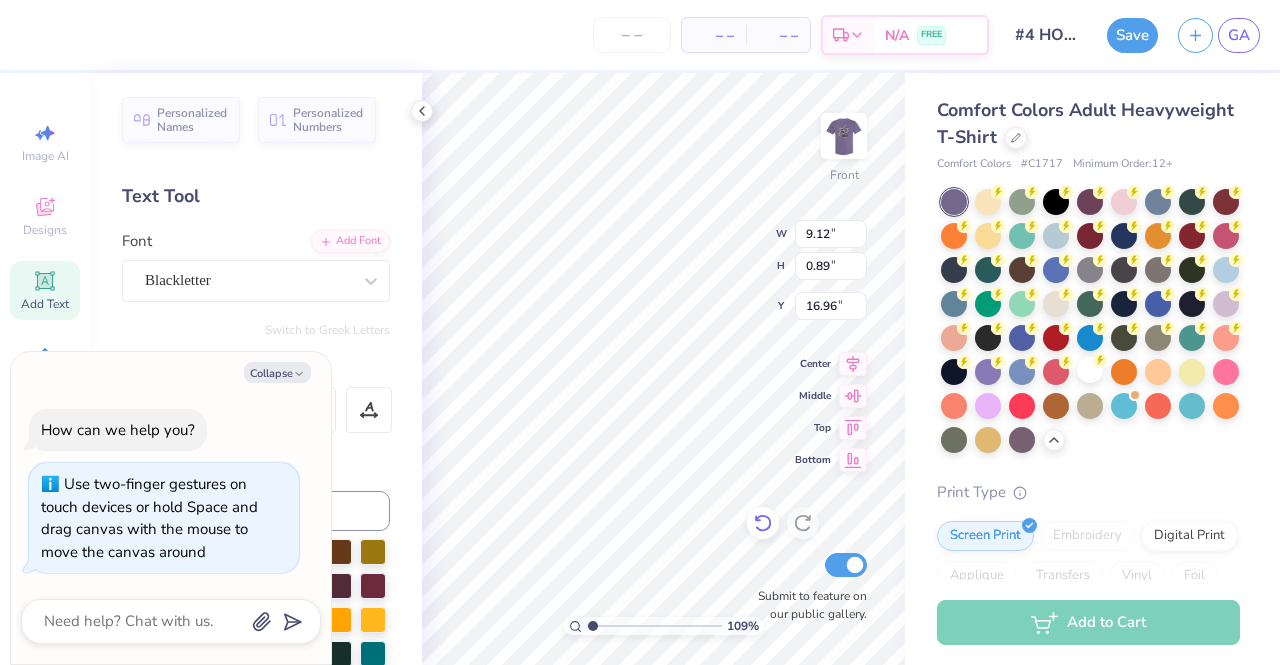 scroll, scrollTop: 16, scrollLeft: 2, axis: both 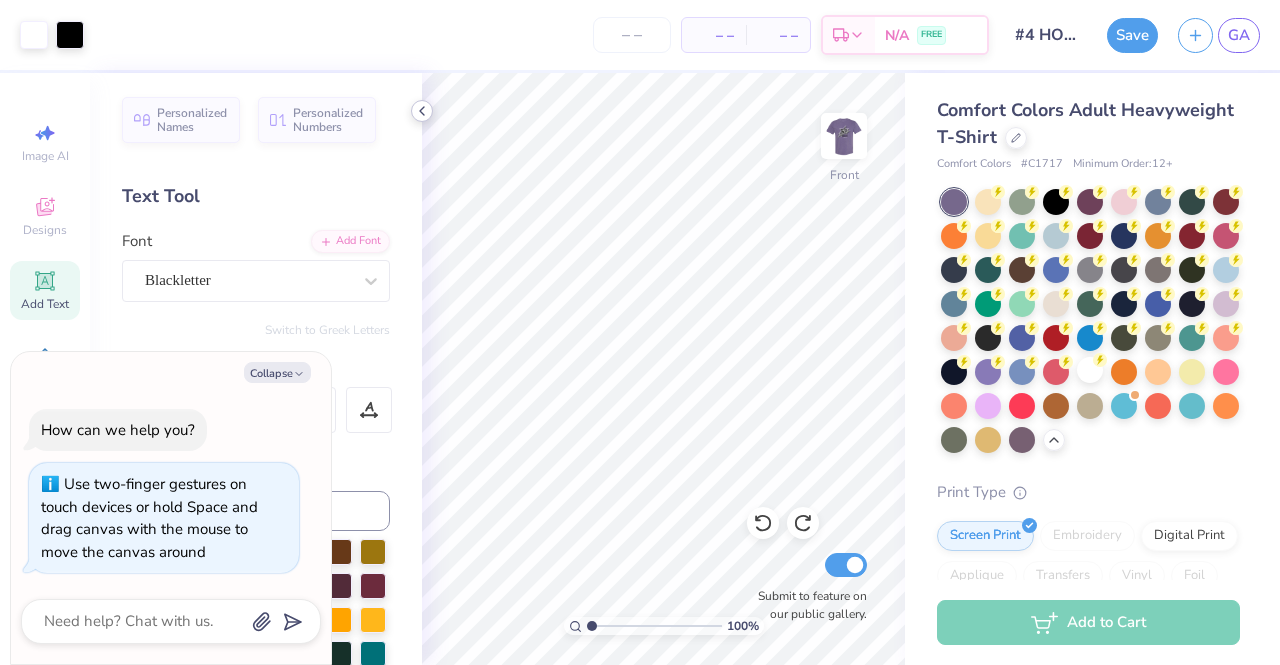 click 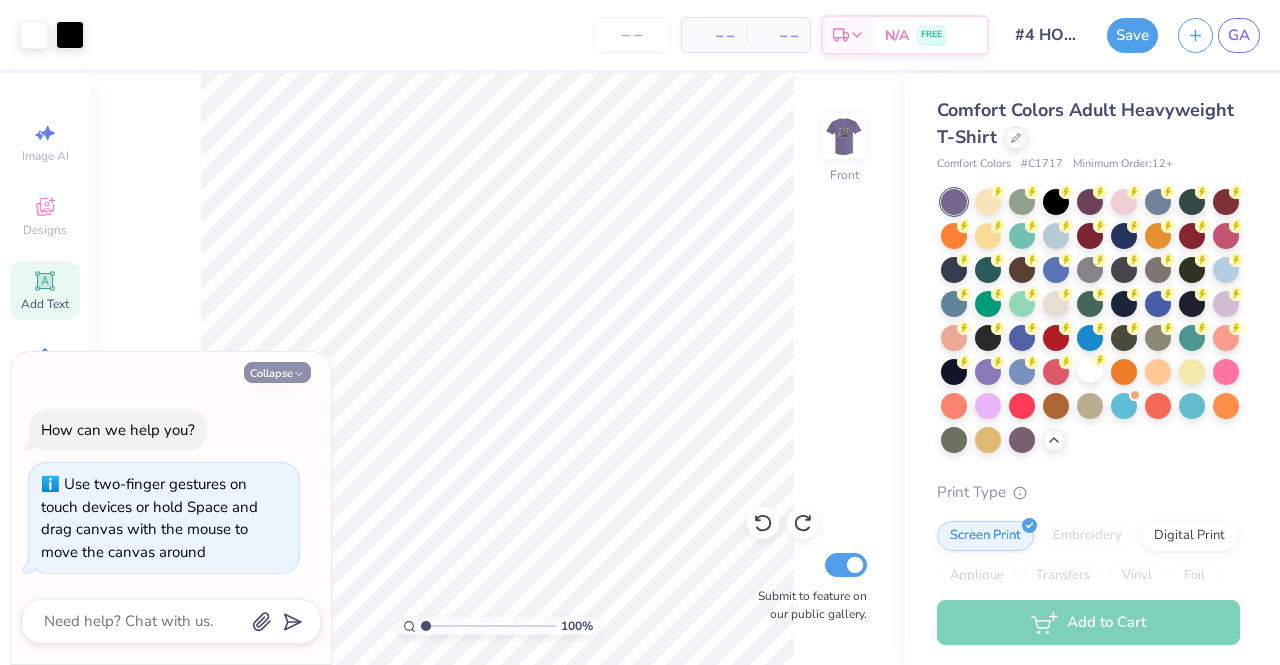 click on "Collapse" at bounding box center (277, 372) 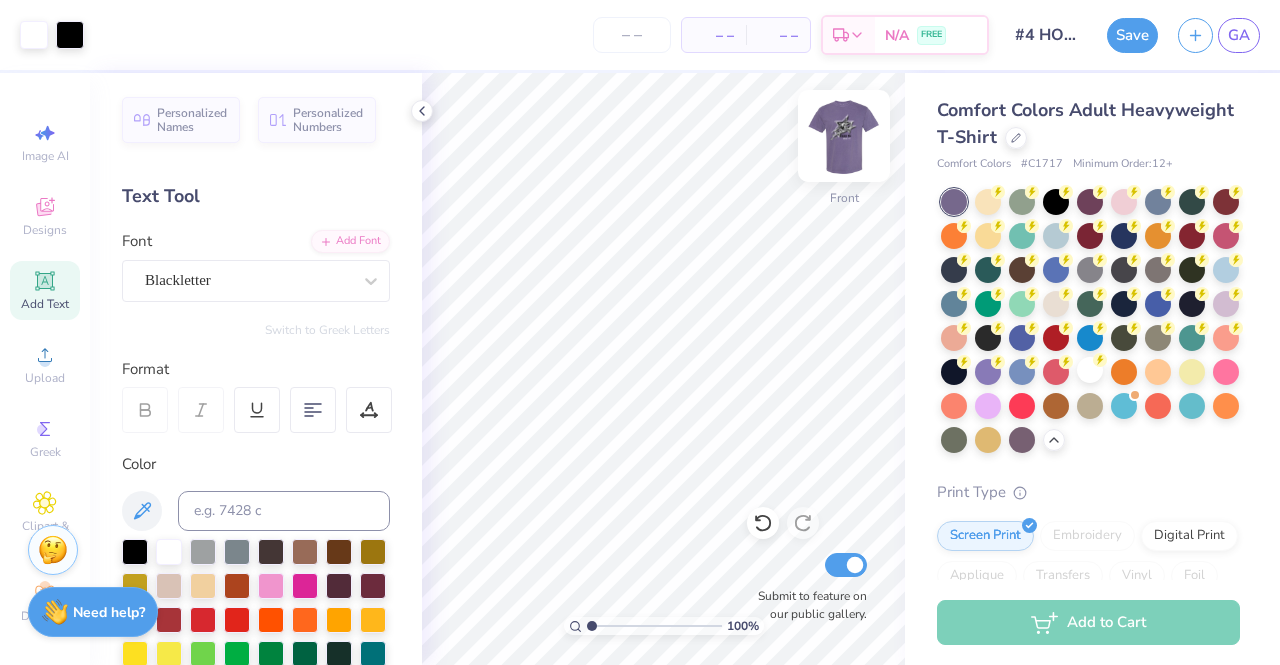 click at bounding box center (844, 136) 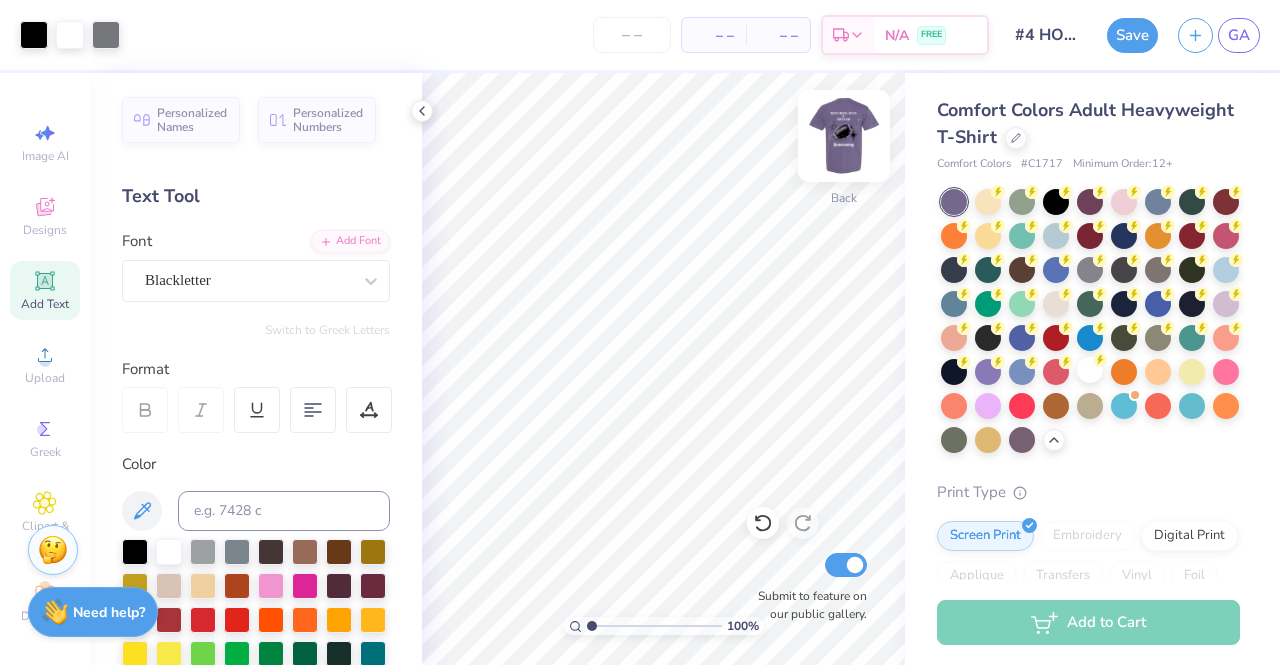click at bounding box center (844, 136) 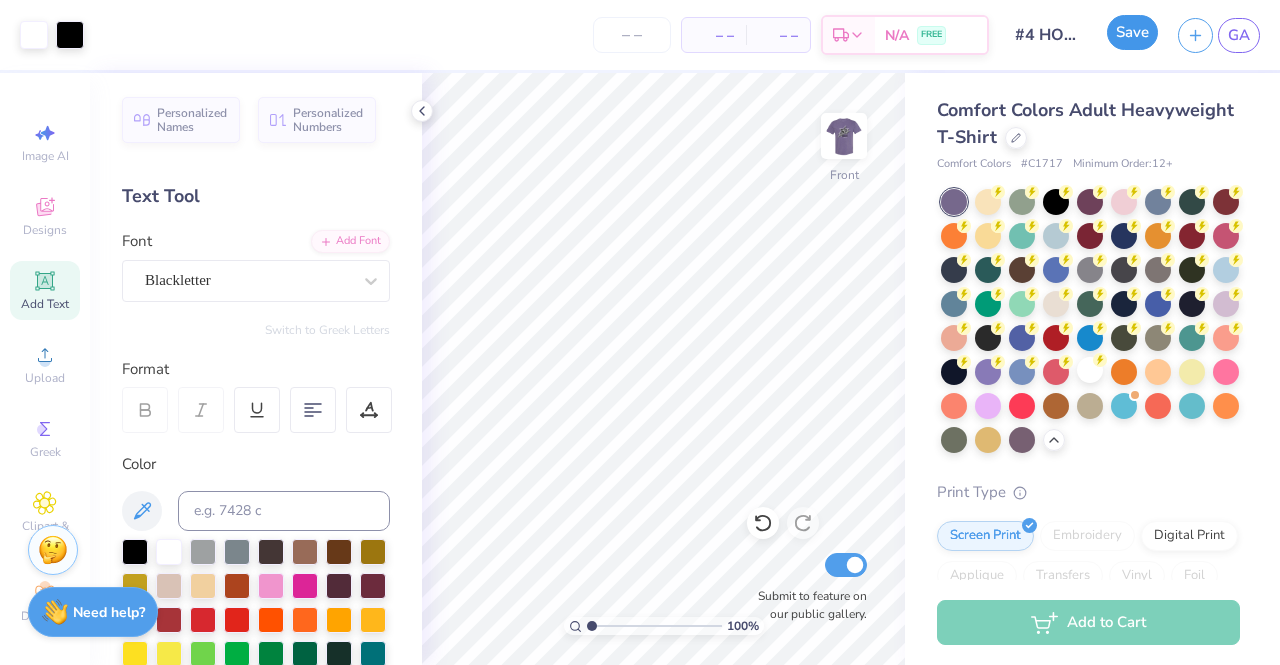 click on "Save" at bounding box center (1132, 32) 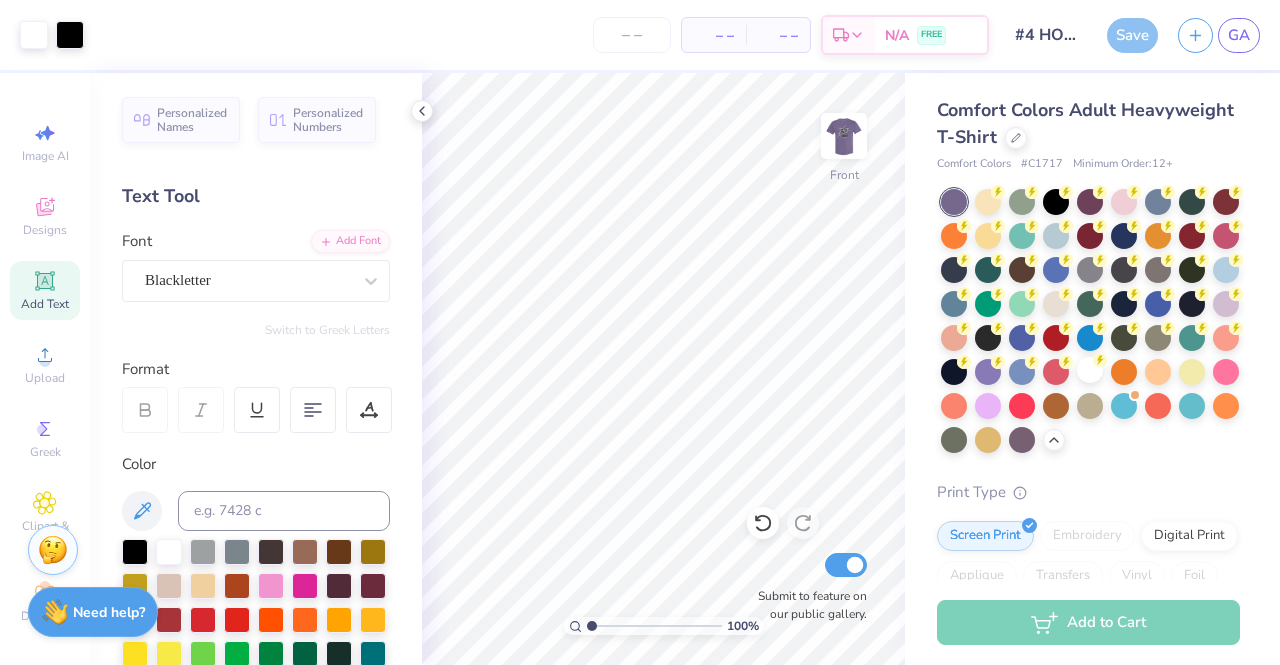 click on "Save" at bounding box center (1132, 35) 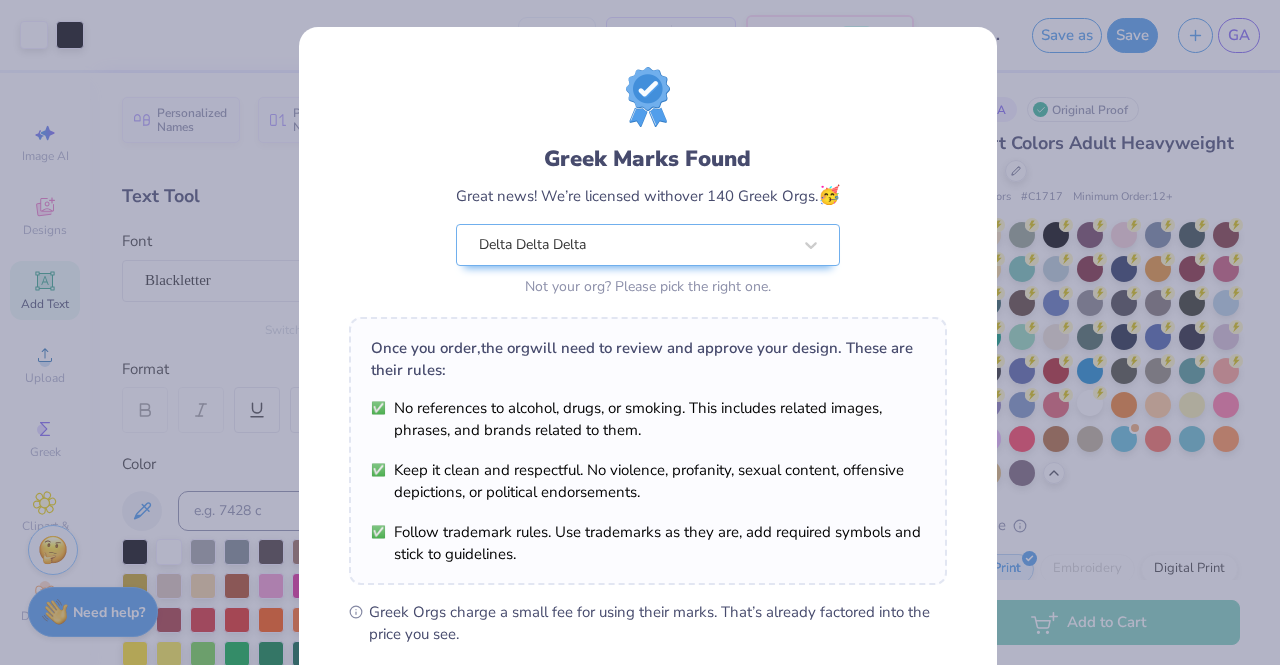 scroll, scrollTop: 268, scrollLeft: 0, axis: vertical 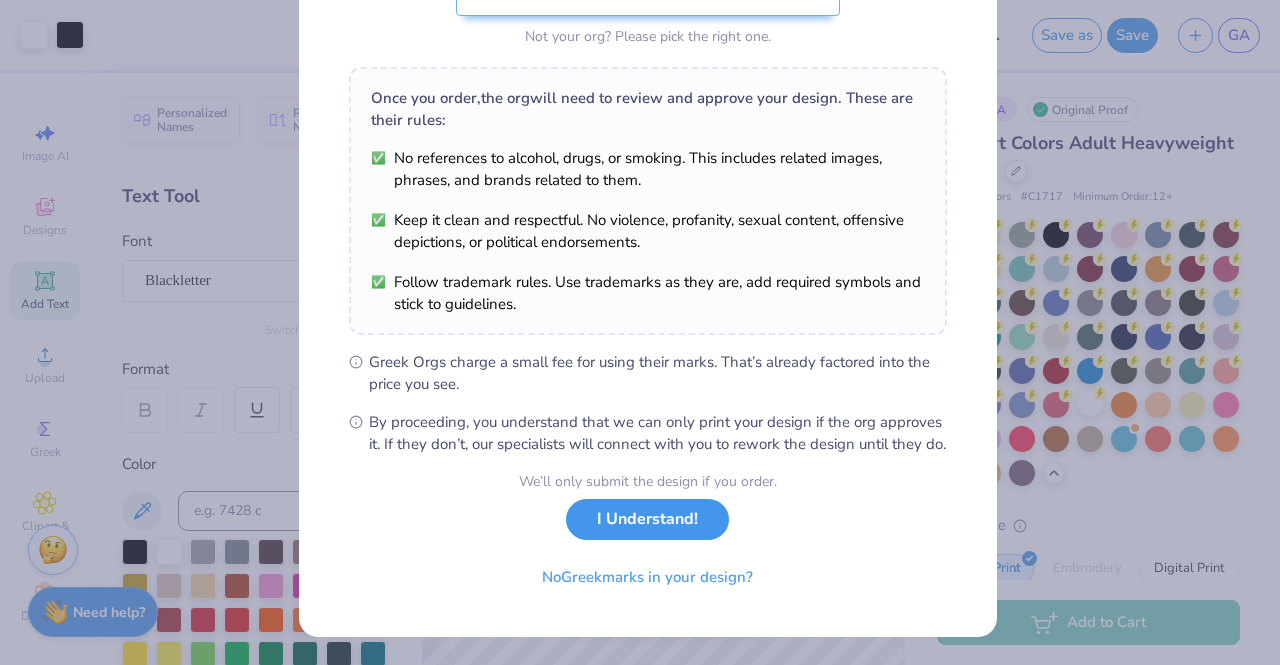 click on "I Understand!" at bounding box center [647, 519] 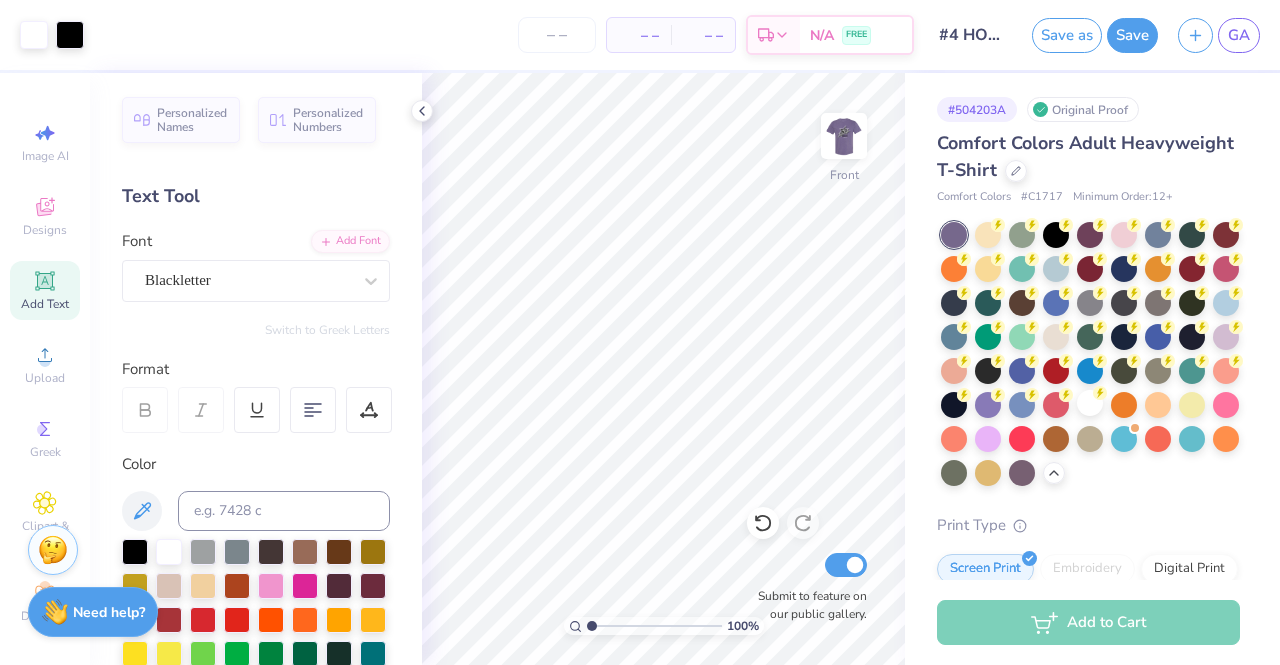 scroll, scrollTop: 0, scrollLeft: 0, axis: both 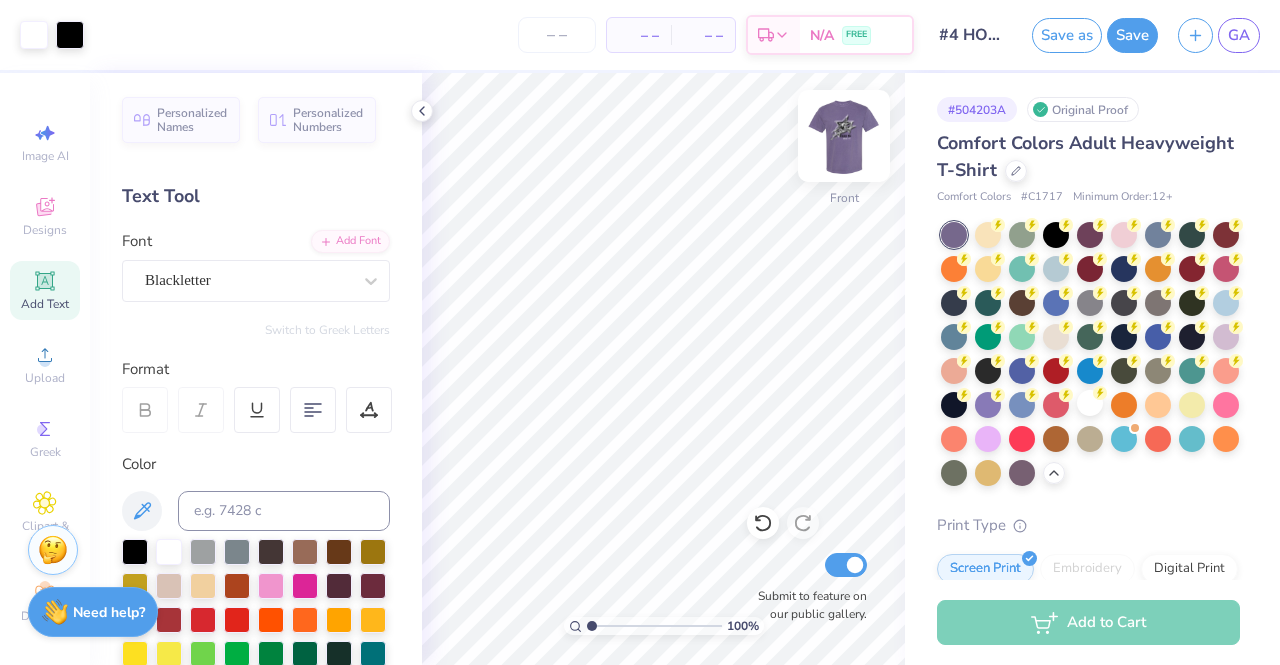 click at bounding box center (844, 136) 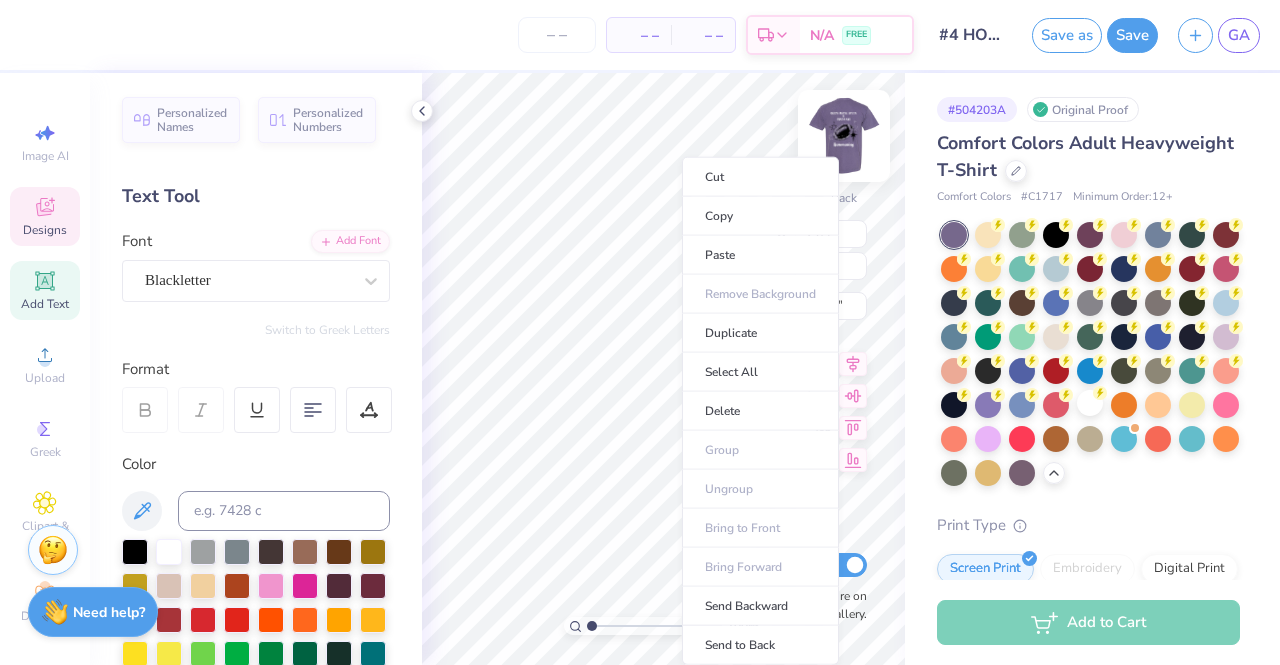 click on "Cut Copy Paste Remove Background Duplicate Select All Delete Group Ungroup Bring to Front Bring Forward Send Backward Send to Back" at bounding box center [760, 411] 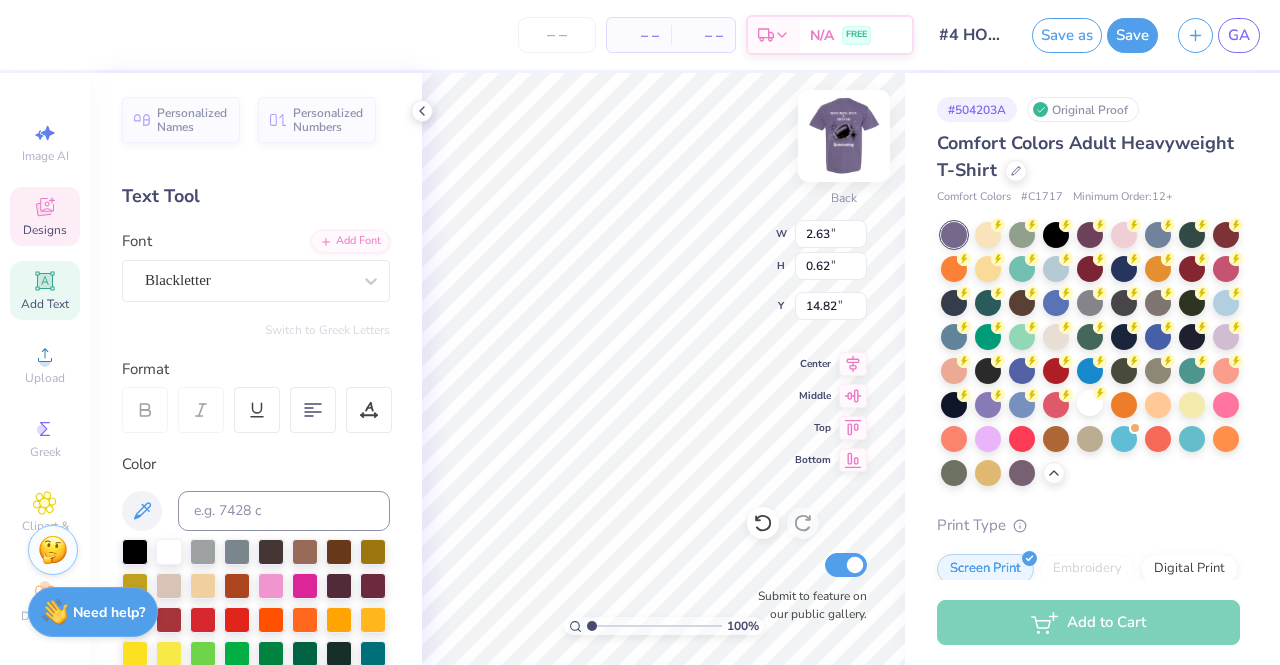 scroll, scrollTop: 16, scrollLeft: 2, axis: both 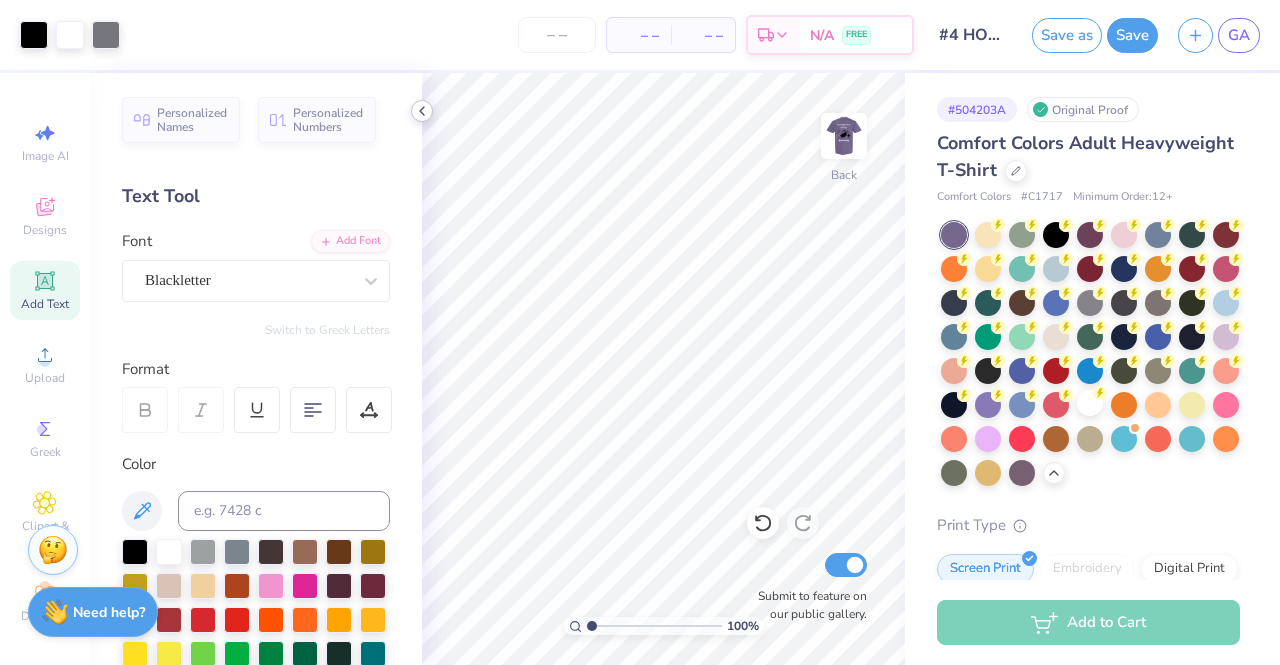 click 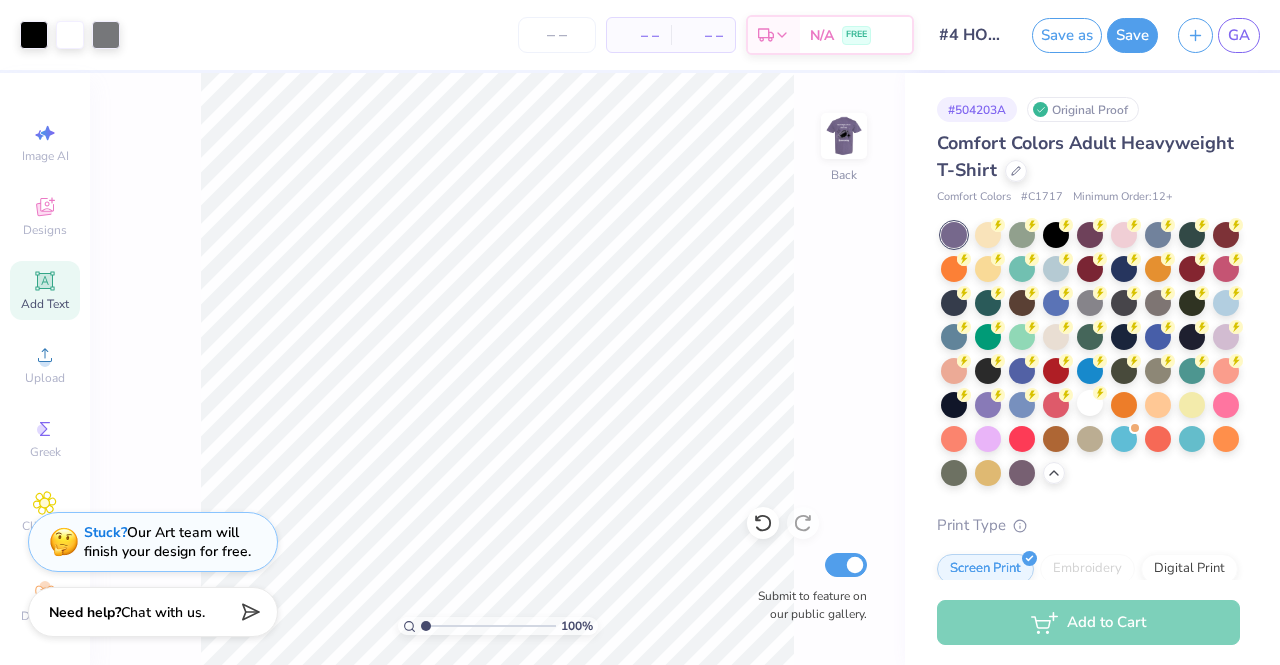 click on "Stuck?  Our Art team will finish your design for free." at bounding box center (153, 542) 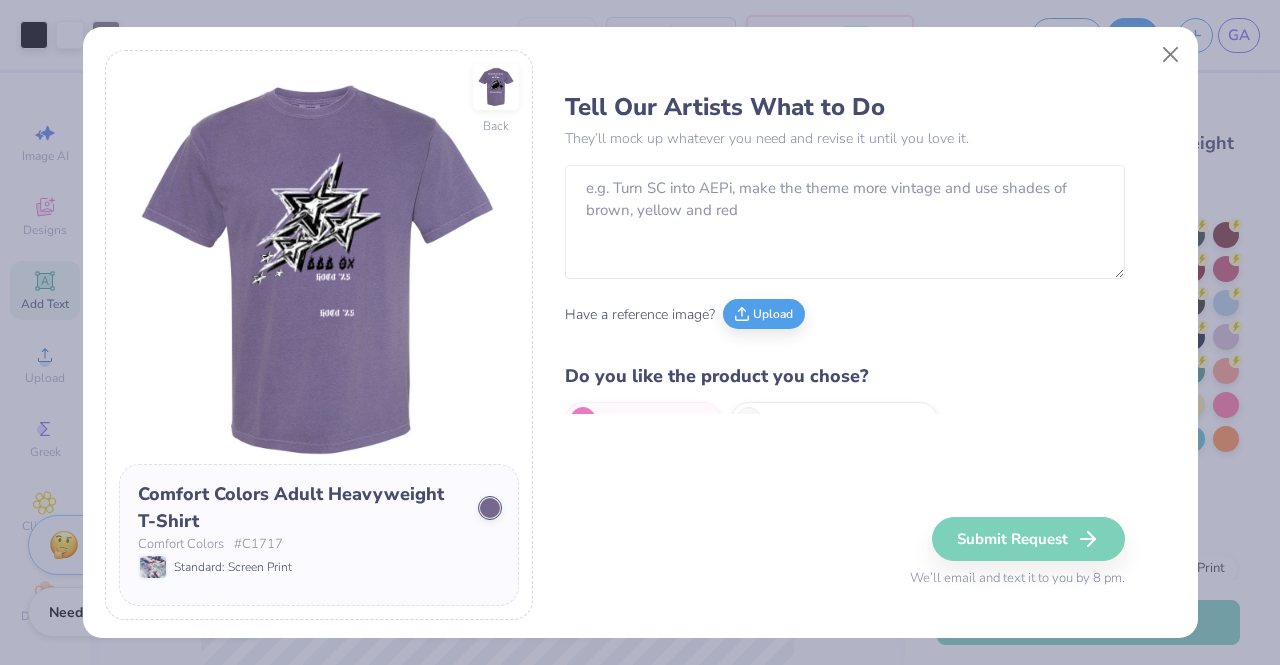 scroll, scrollTop: 33, scrollLeft: 0, axis: vertical 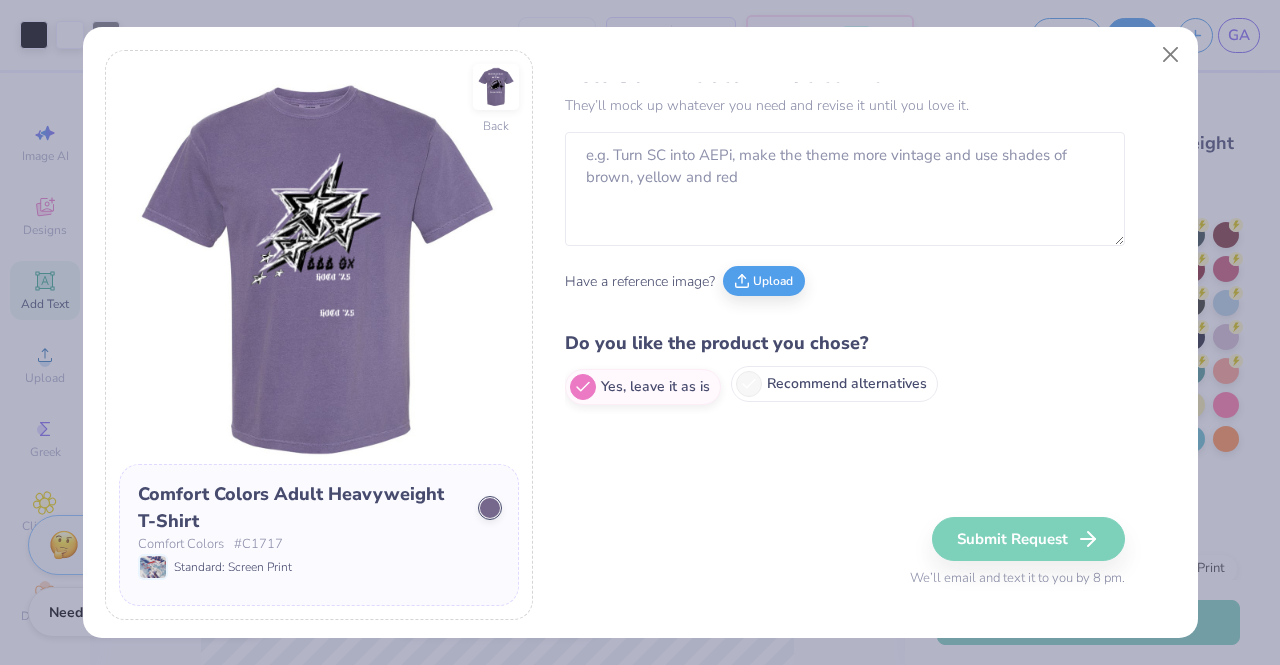 click on "Recommend alternatives" at bounding box center (834, 384) 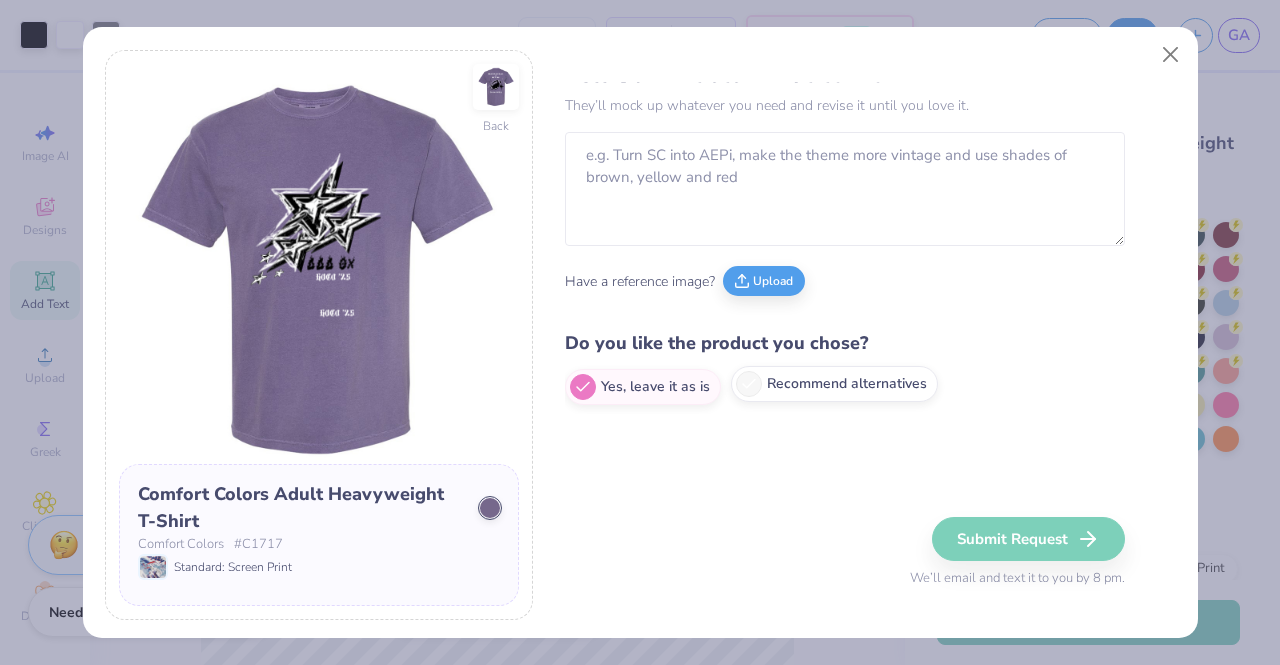 click on "Recommend alternatives" at bounding box center (571, 420) 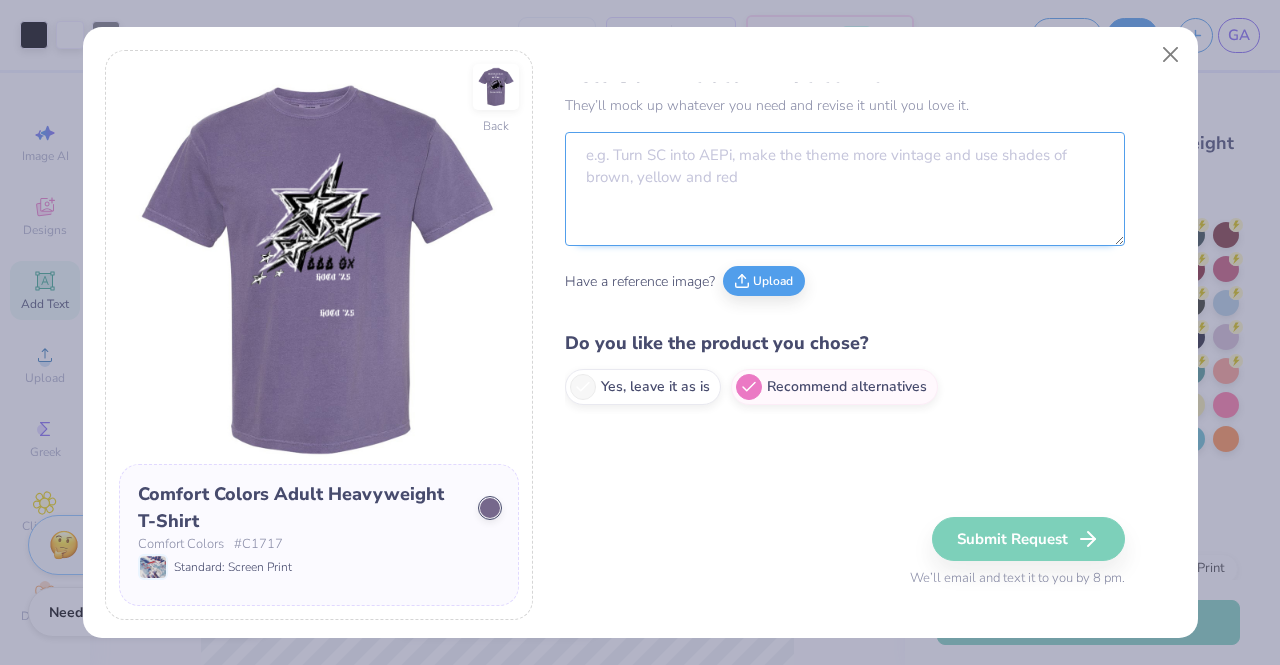 click at bounding box center (845, 189) 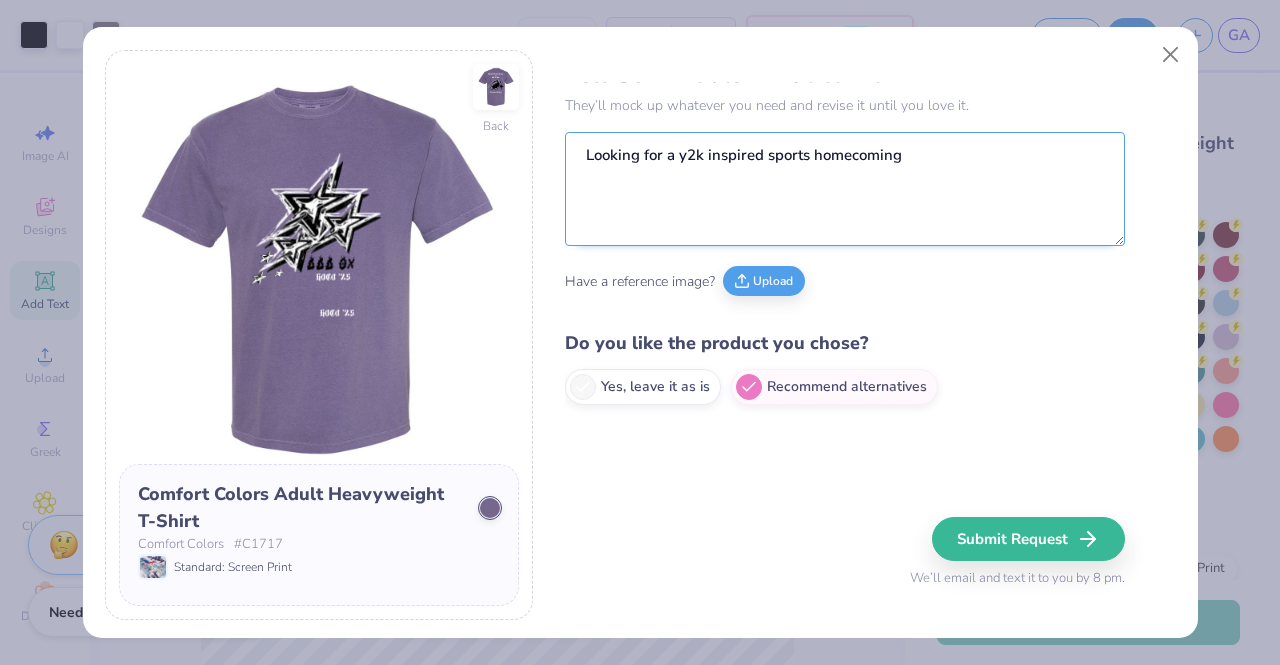 click on "Looking for a y2k inspired sports homecoming" at bounding box center [845, 189] 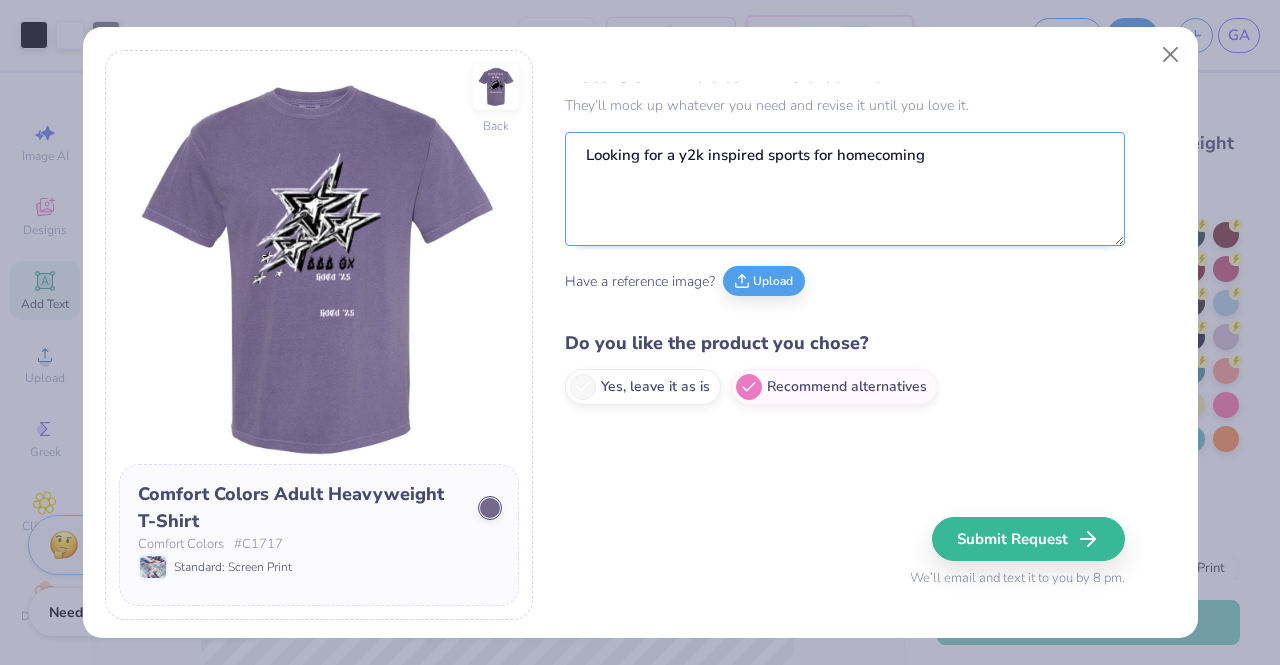 click on "Looking for a y2k inspired sports for homecoming" at bounding box center (845, 189) 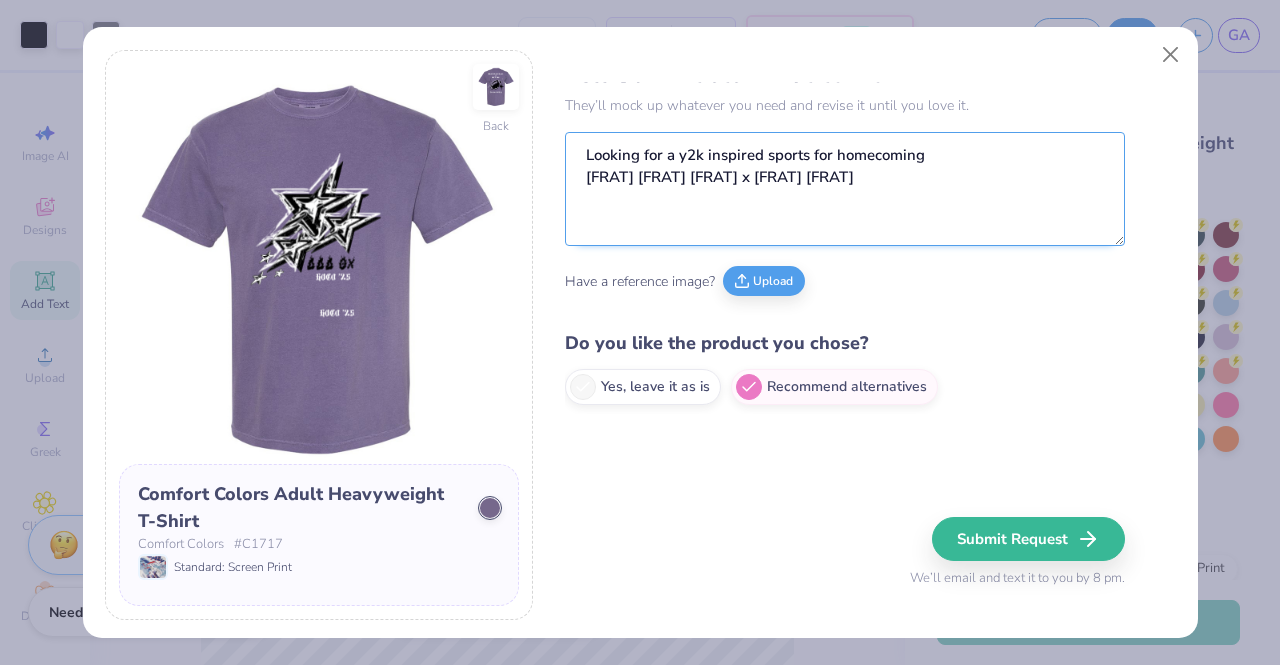 click on "Looking for a y2k inspired sports for homecoming
[FRAT] [FRAT] [FRAT] x [FRAT] [FRAT]" at bounding box center (845, 189) 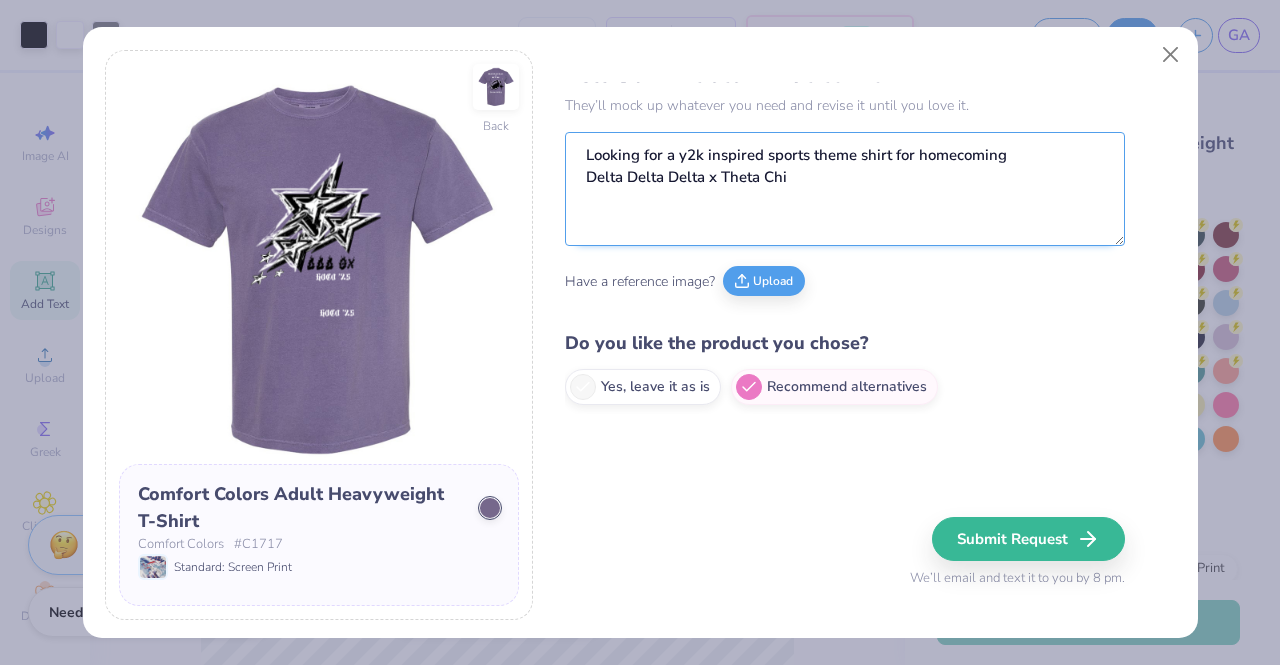 click on "Looking for a y2k inspired sports theme shirt for homecoming
Delta Delta Delta x Theta Chi" at bounding box center (845, 189) 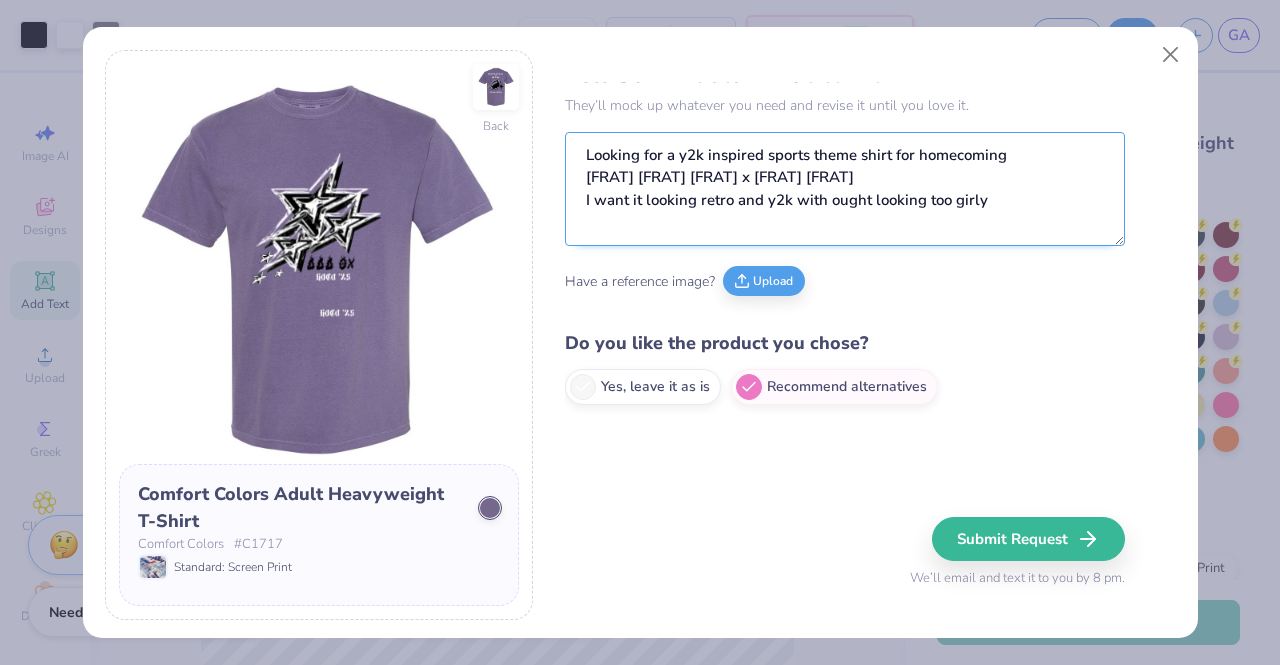 click on "Looking for a y2k inspired sports theme shirt for homecoming
[FRAT] [FRAT] [FRAT] x [FRAT] [FRAT]
I want it looking retro and y2k with ought looking too girly" at bounding box center (845, 189) 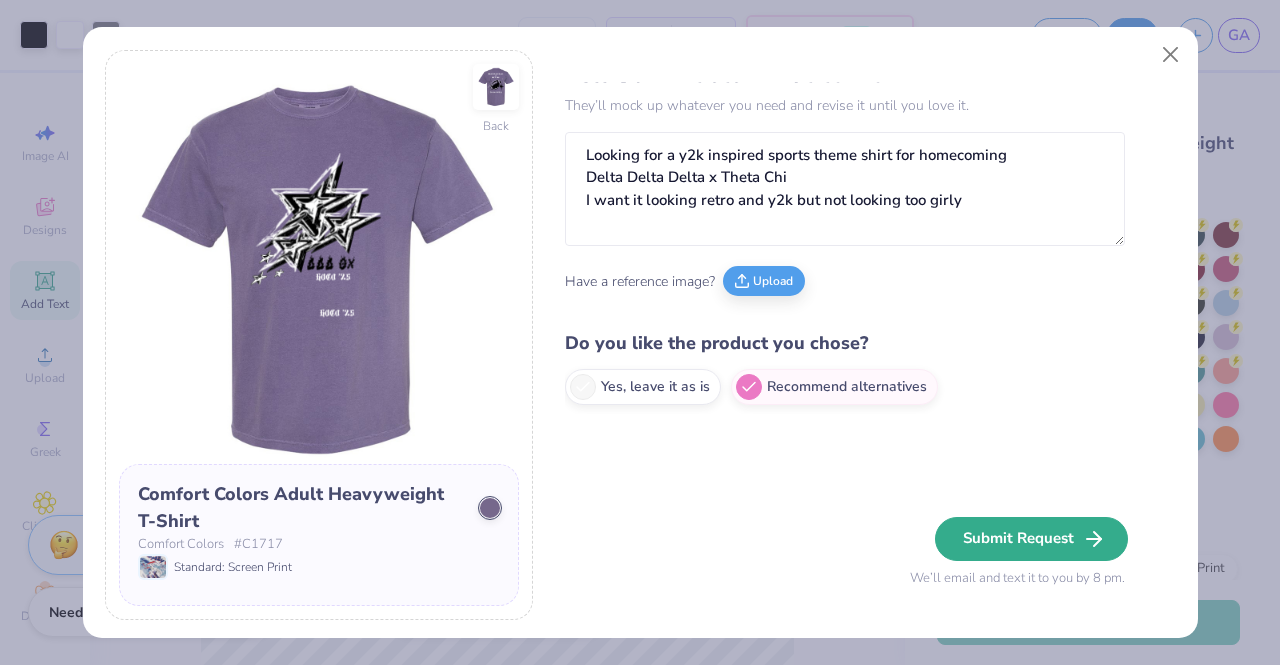 click on "Submit Request" at bounding box center [1031, 539] 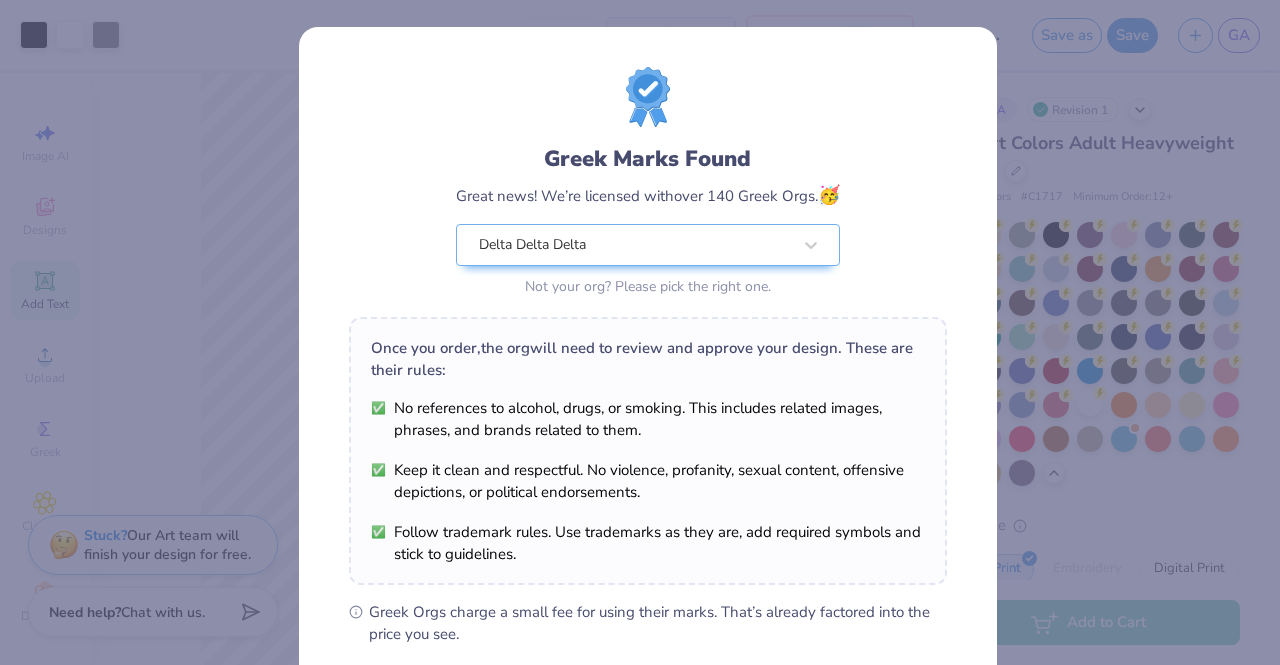 scroll, scrollTop: 268, scrollLeft: 0, axis: vertical 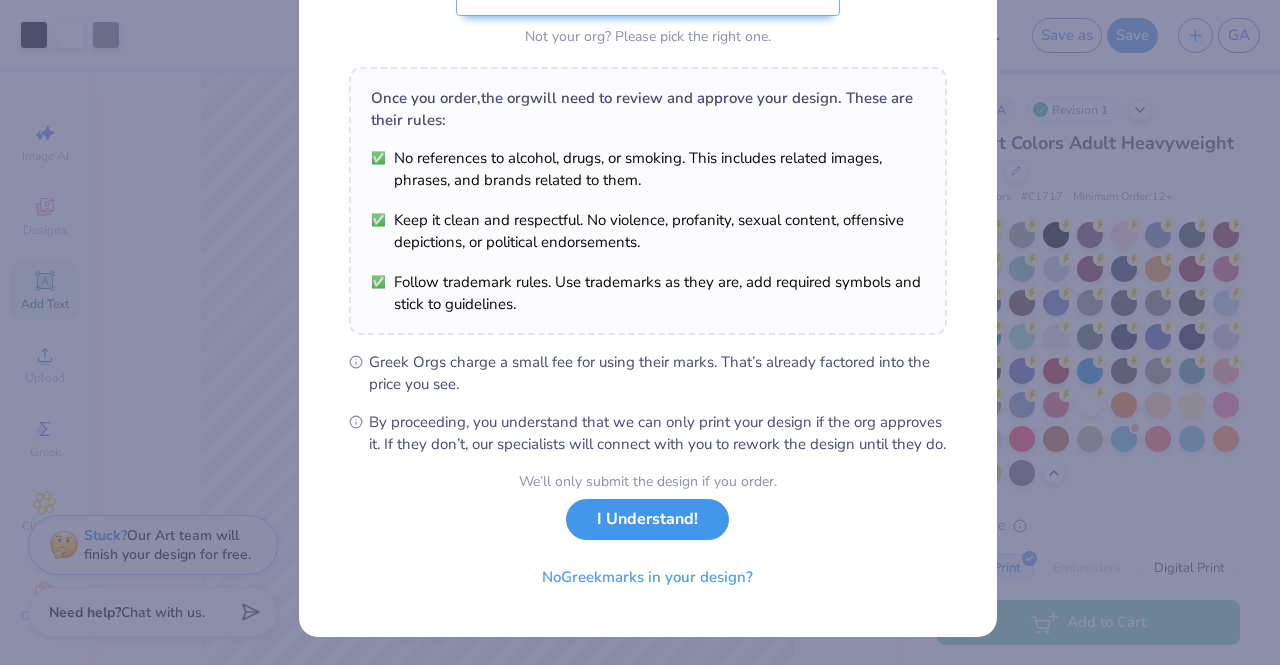 click on "I Understand!" at bounding box center [647, 519] 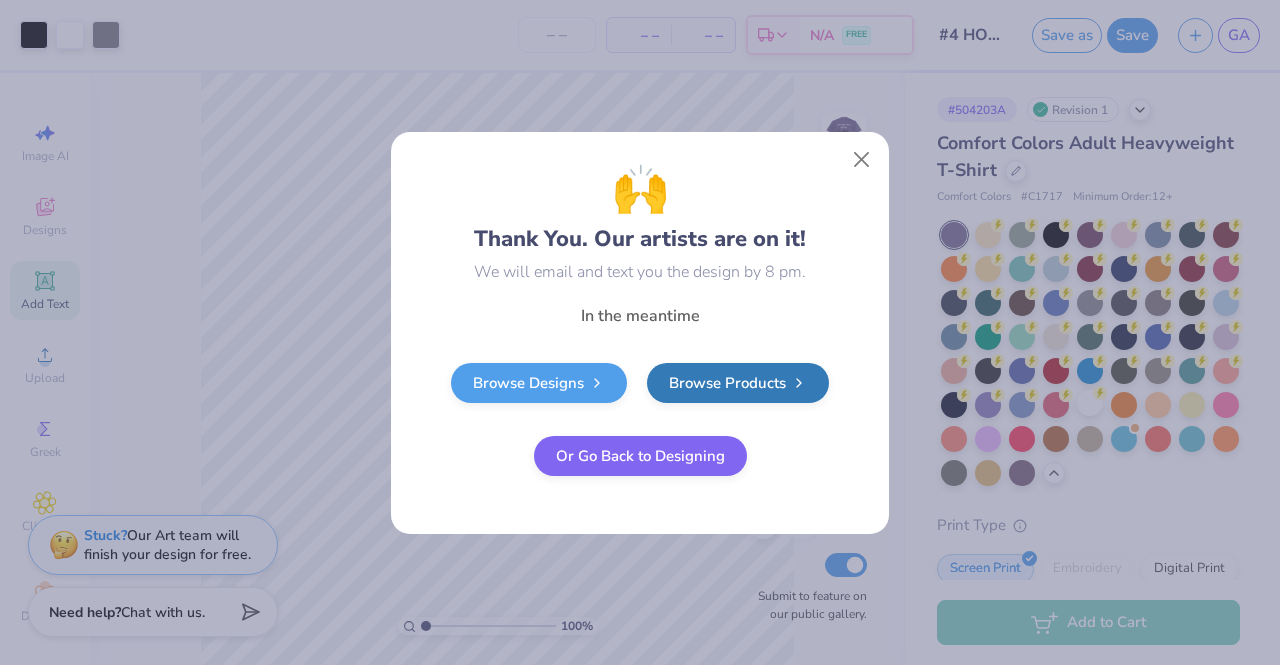 scroll, scrollTop: 0, scrollLeft: 0, axis: both 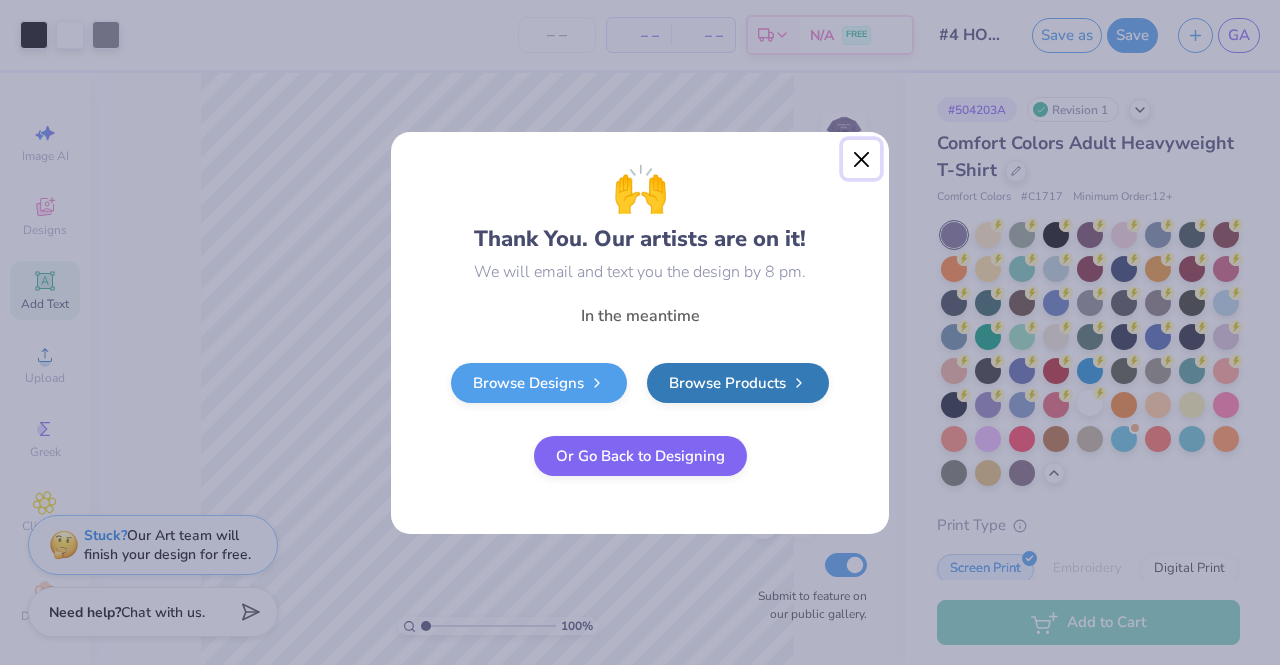 click at bounding box center [862, 159] 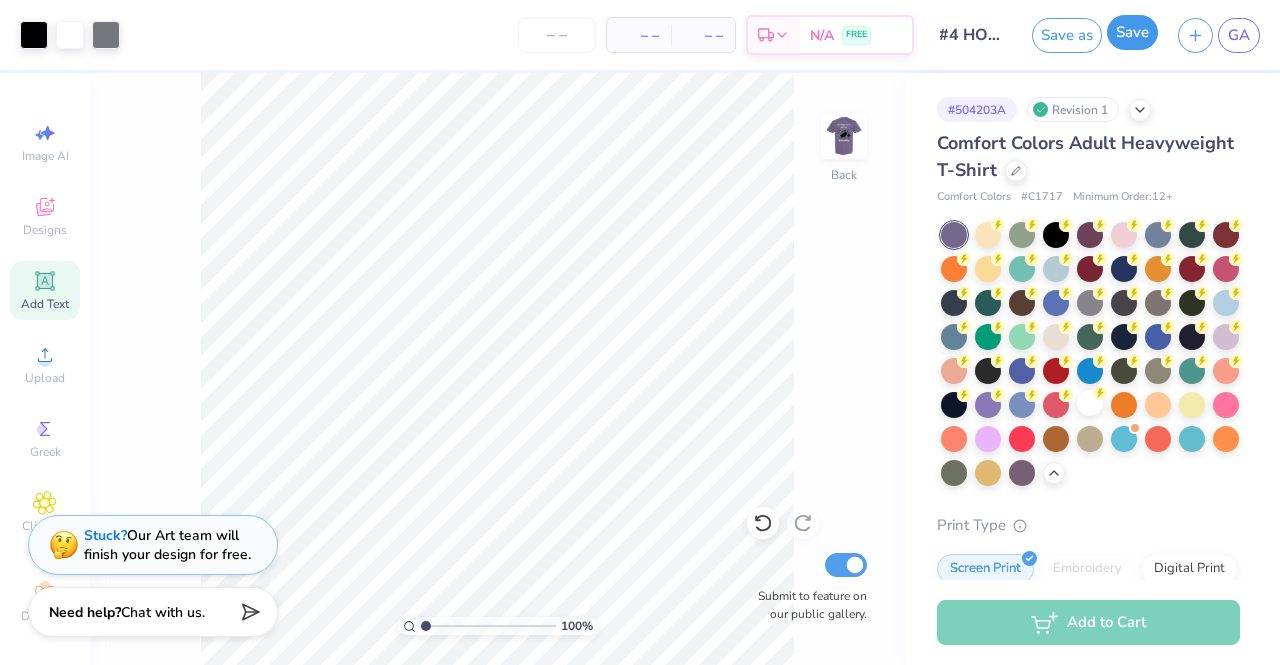 click on "Save" at bounding box center [1132, 32] 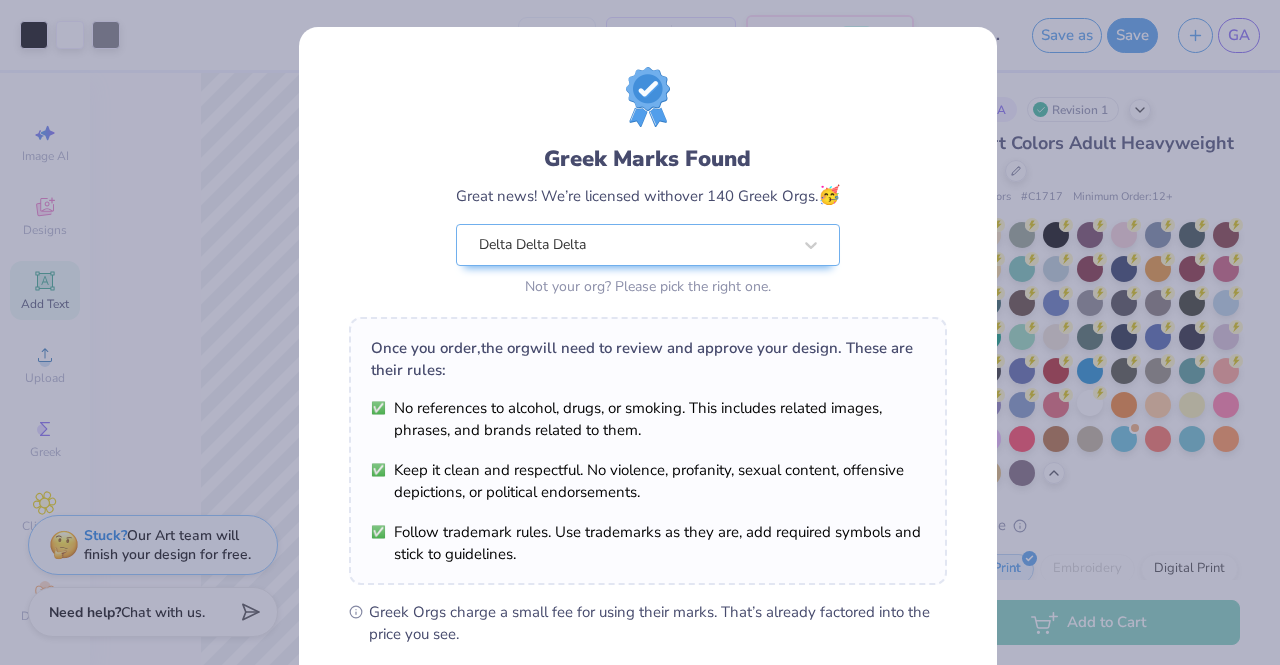 scroll, scrollTop: 268, scrollLeft: 0, axis: vertical 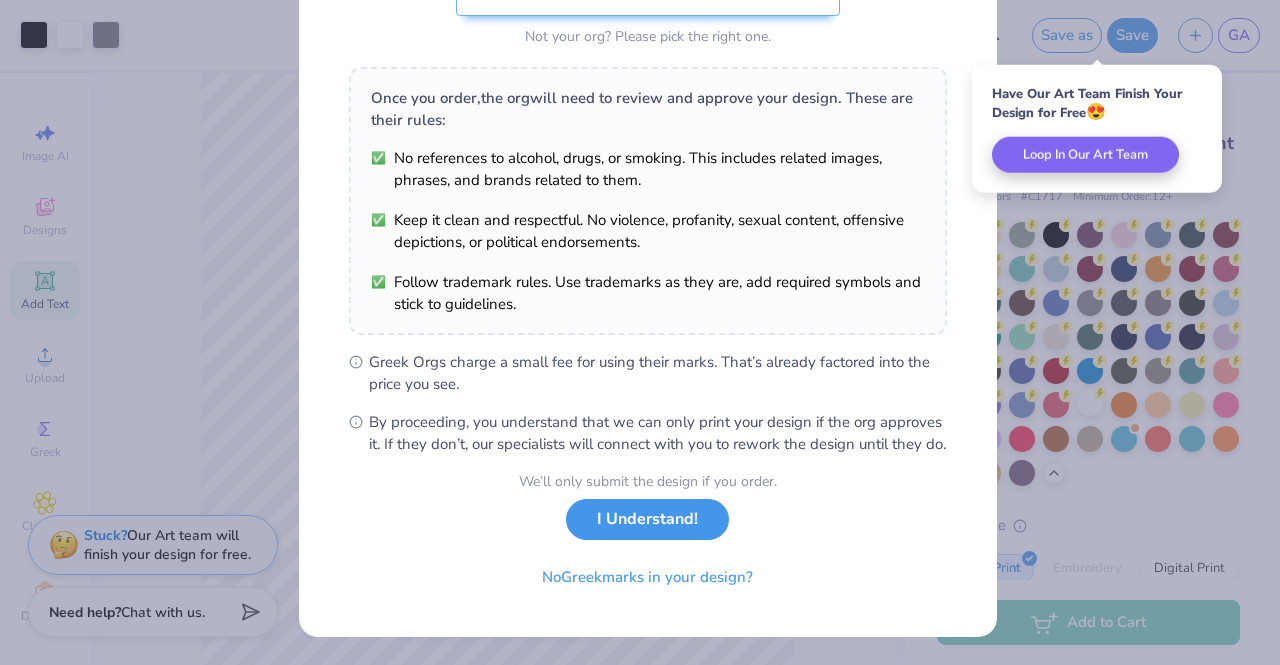 click on "I Understand!" at bounding box center [647, 519] 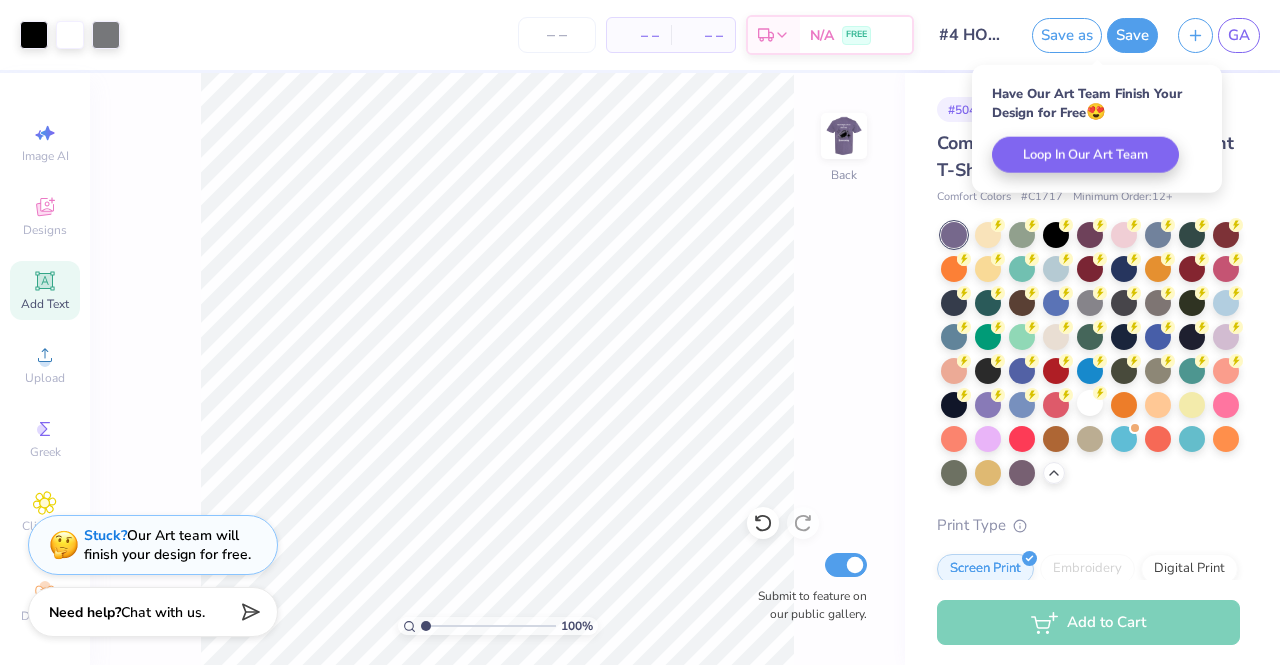 scroll, scrollTop: 0, scrollLeft: 0, axis: both 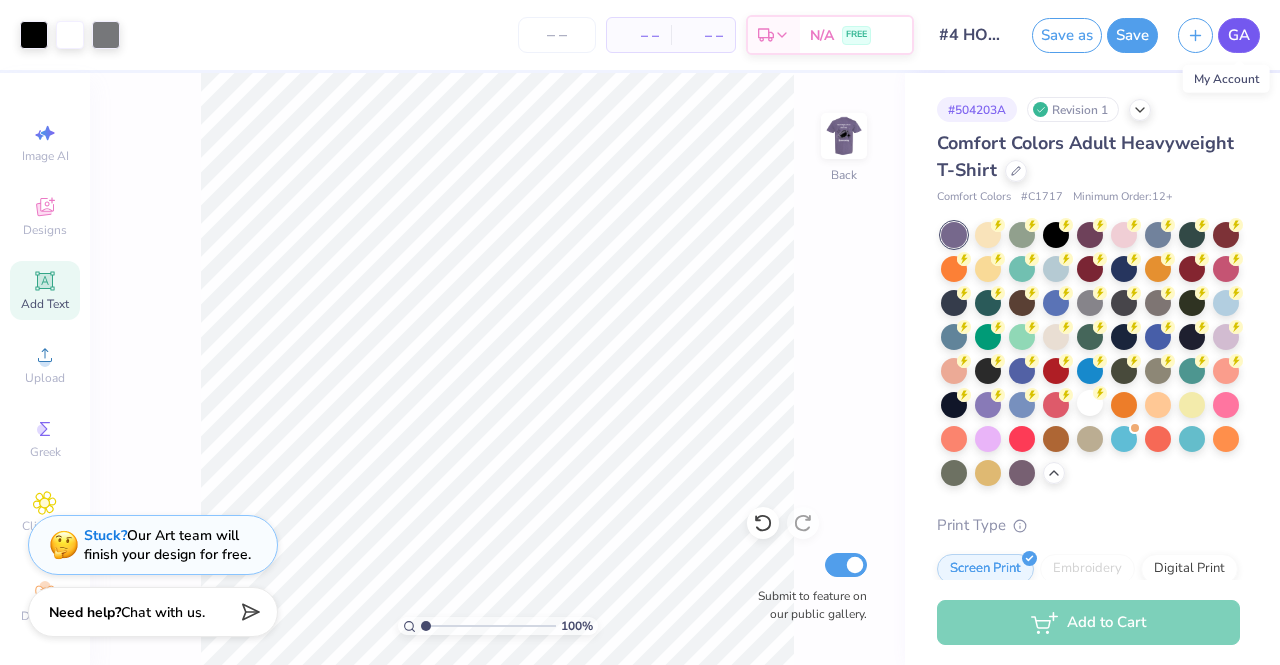 click on "GA" at bounding box center [1239, 35] 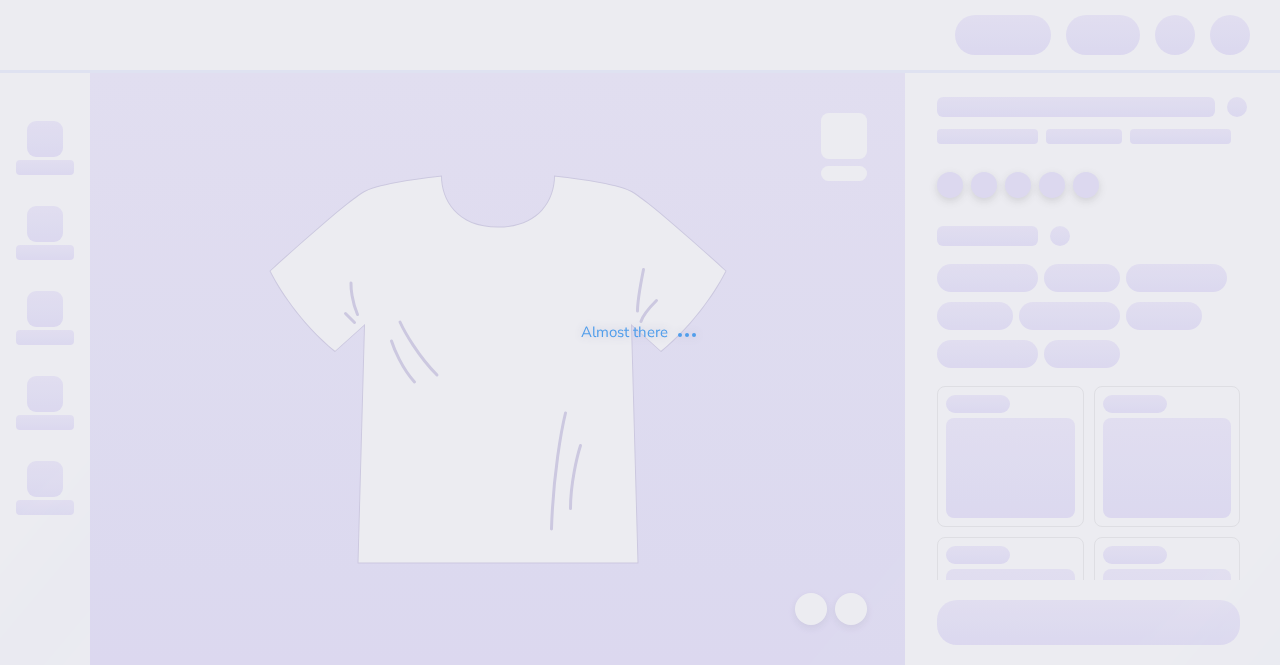 scroll, scrollTop: 0, scrollLeft: 0, axis: both 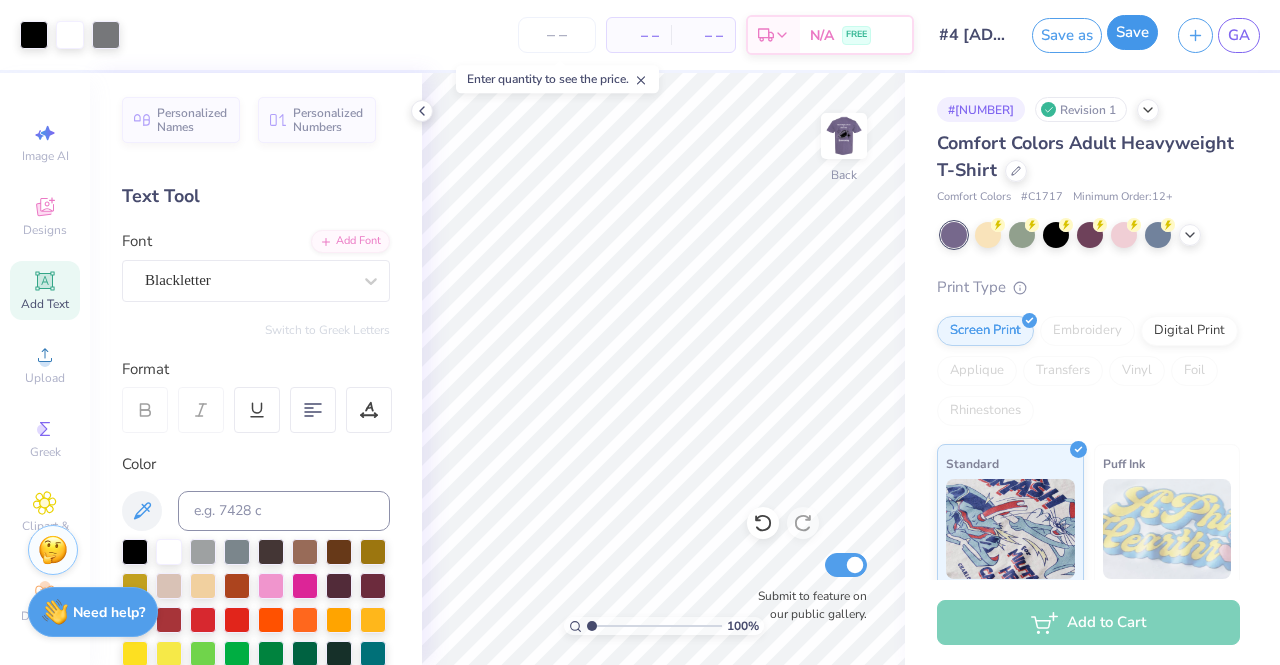 click on "Save" at bounding box center [1132, 32] 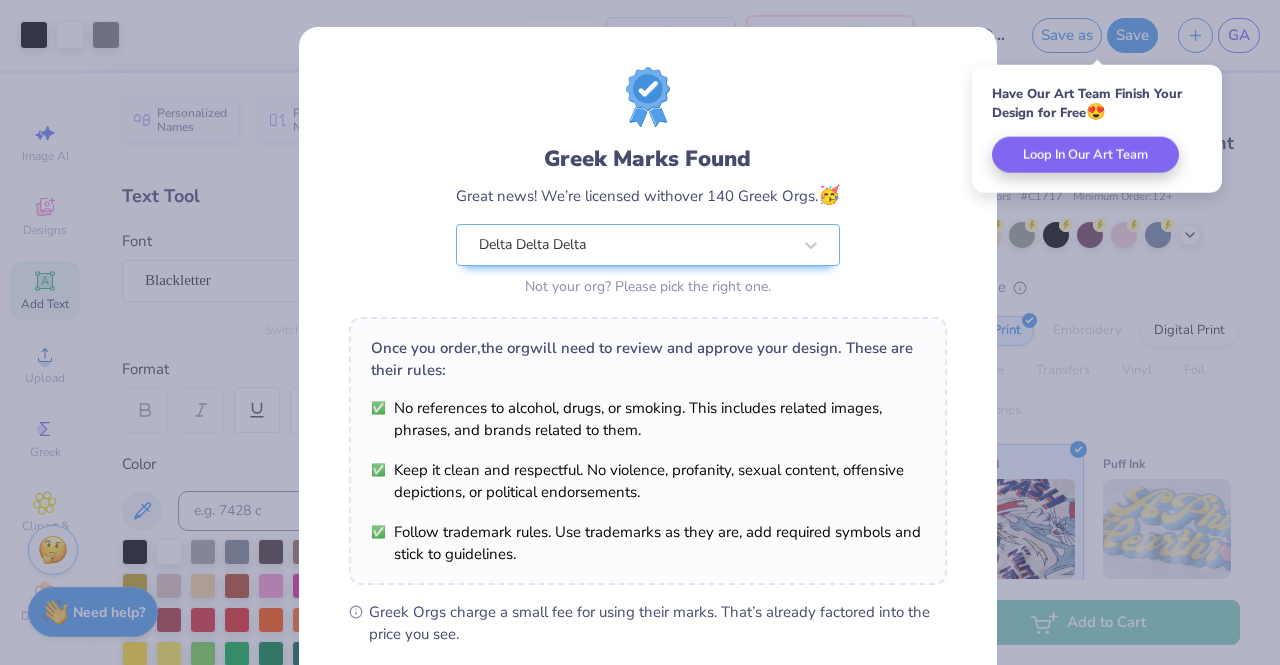 scroll, scrollTop: 268, scrollLeft: 0, axis: vertical 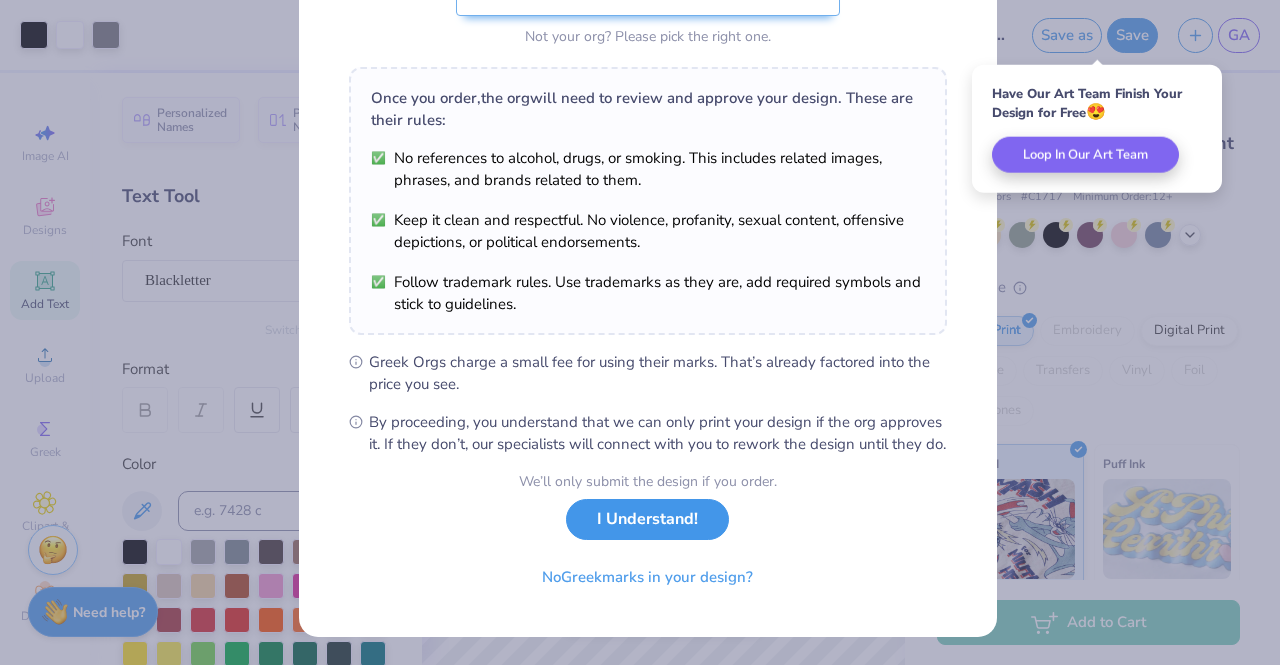 click on "I Understand!" at bounding box center (647, 519) 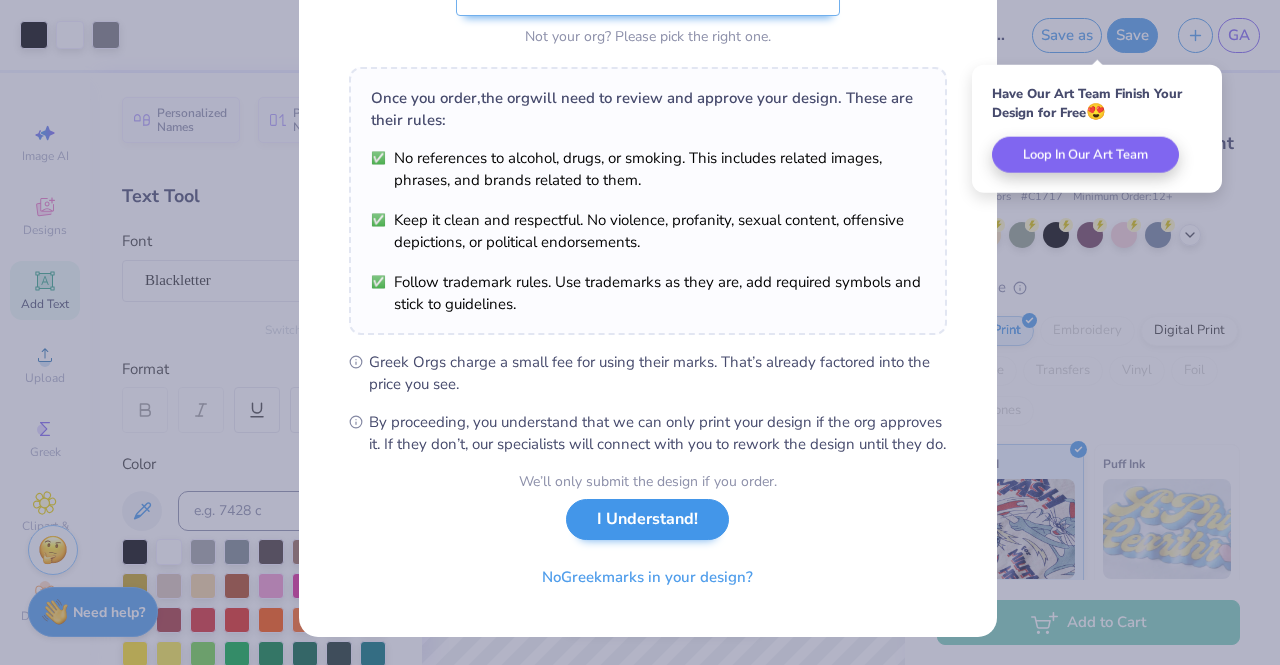 scroll, scrollTop: 0, scrollLeft: 0, axis: both 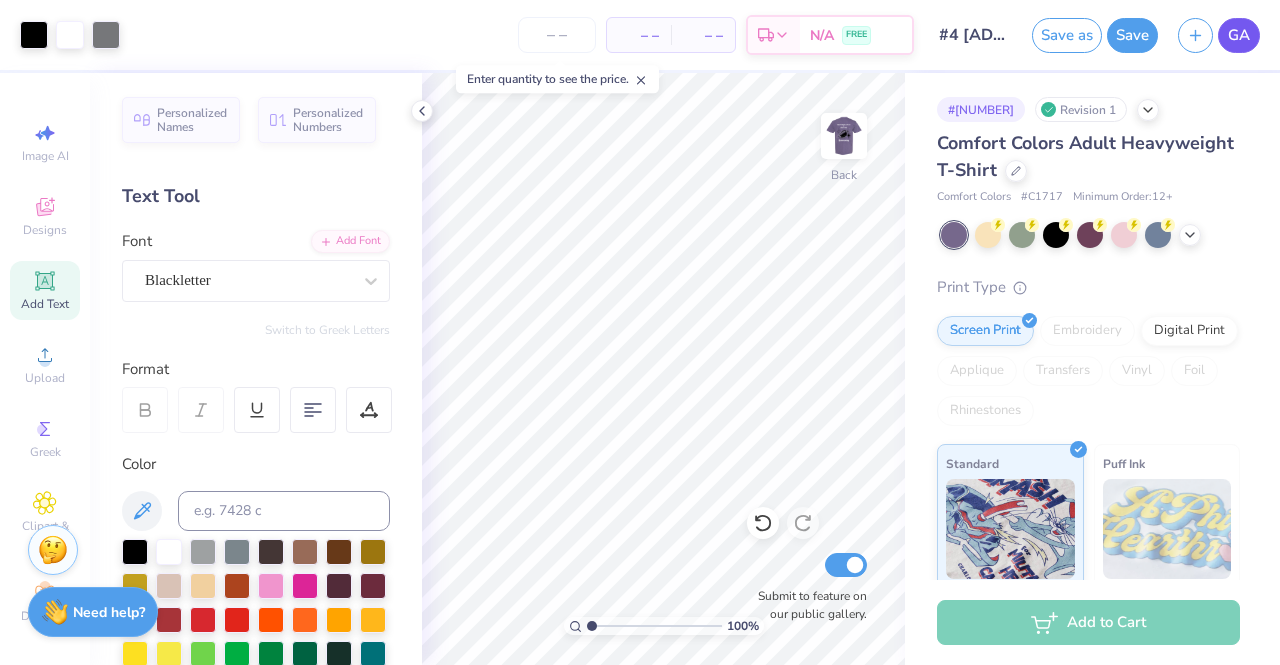 click on "GA" at bounding box center [1239, 35] 